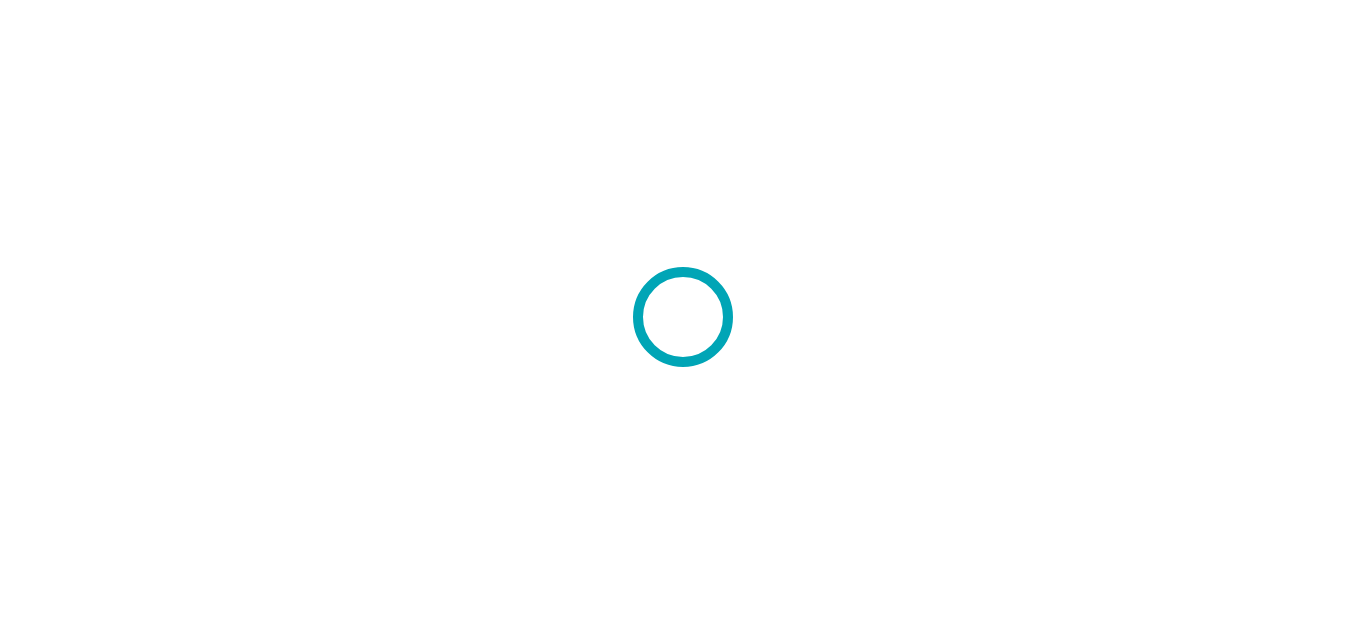 scroll, scrollTop: 0, scrollLeft: 0, axis: both 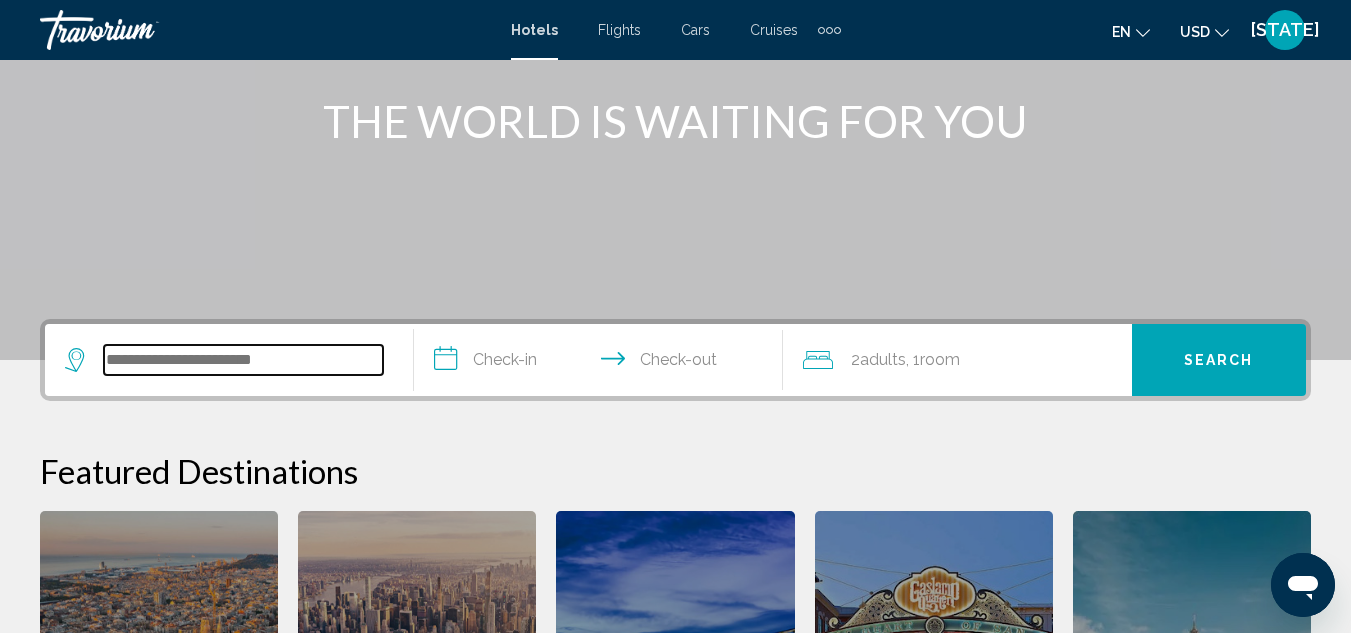 click at bounding box center (243, 360) 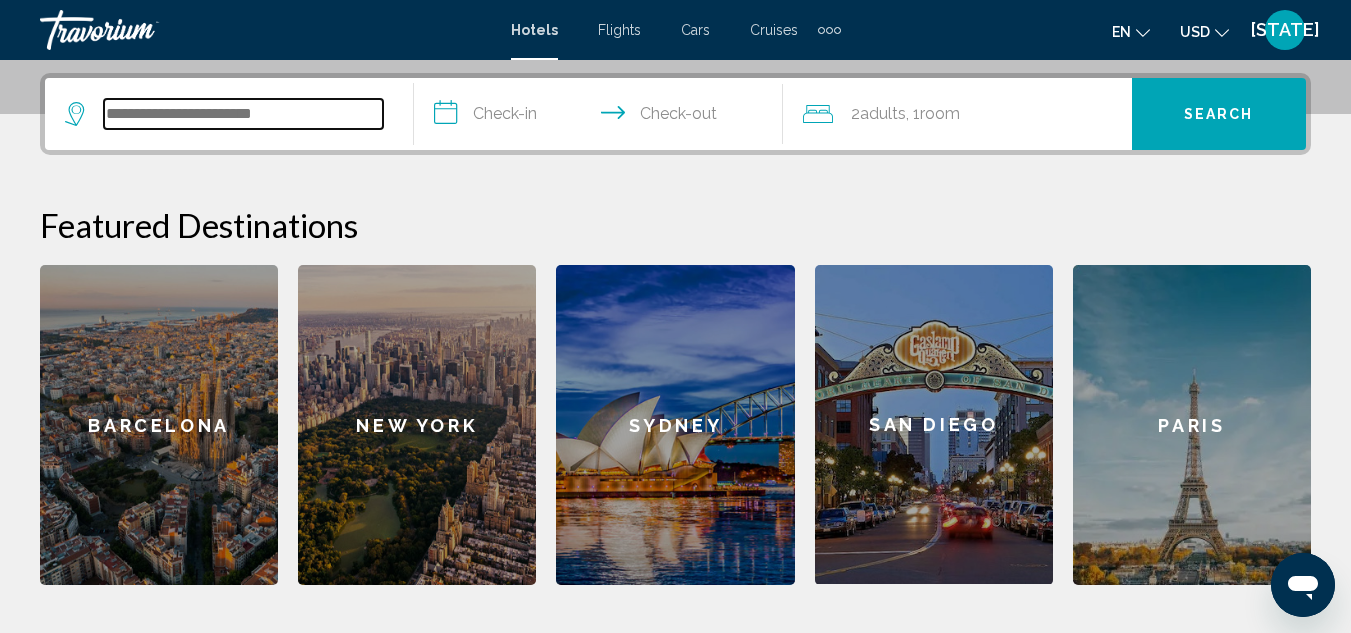 scroll, scrollTop: 494, scrollLeft: 0, axis: vertical 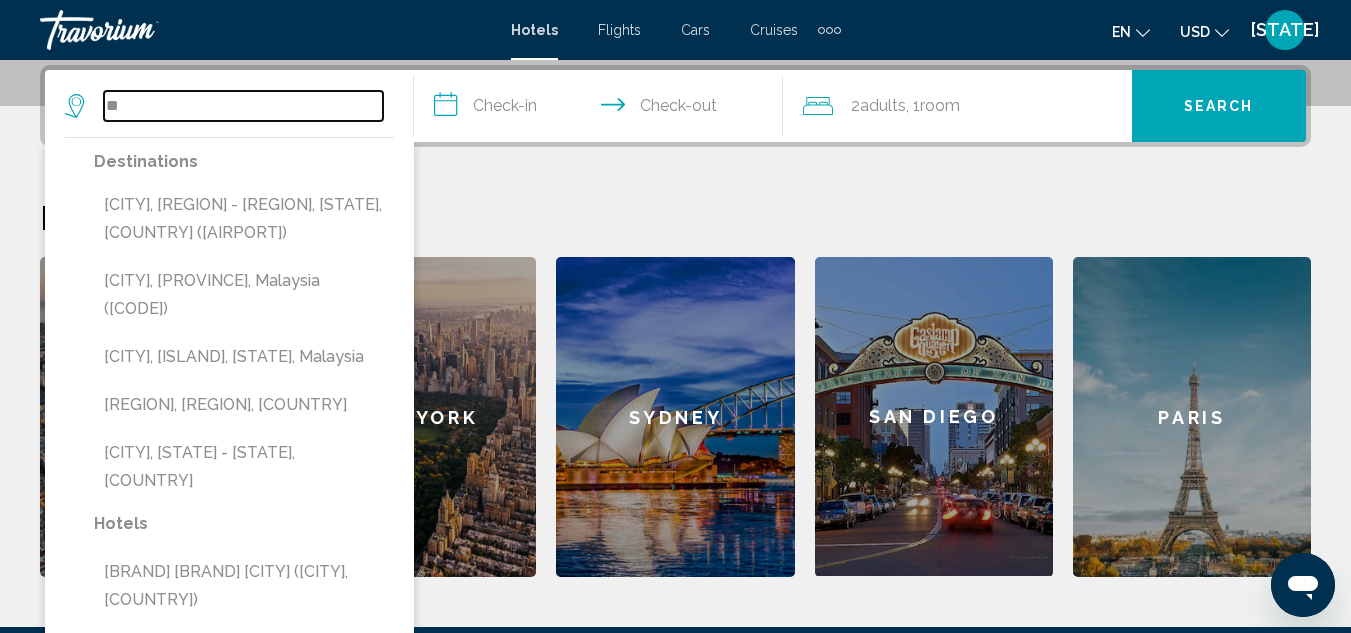 type on "*" 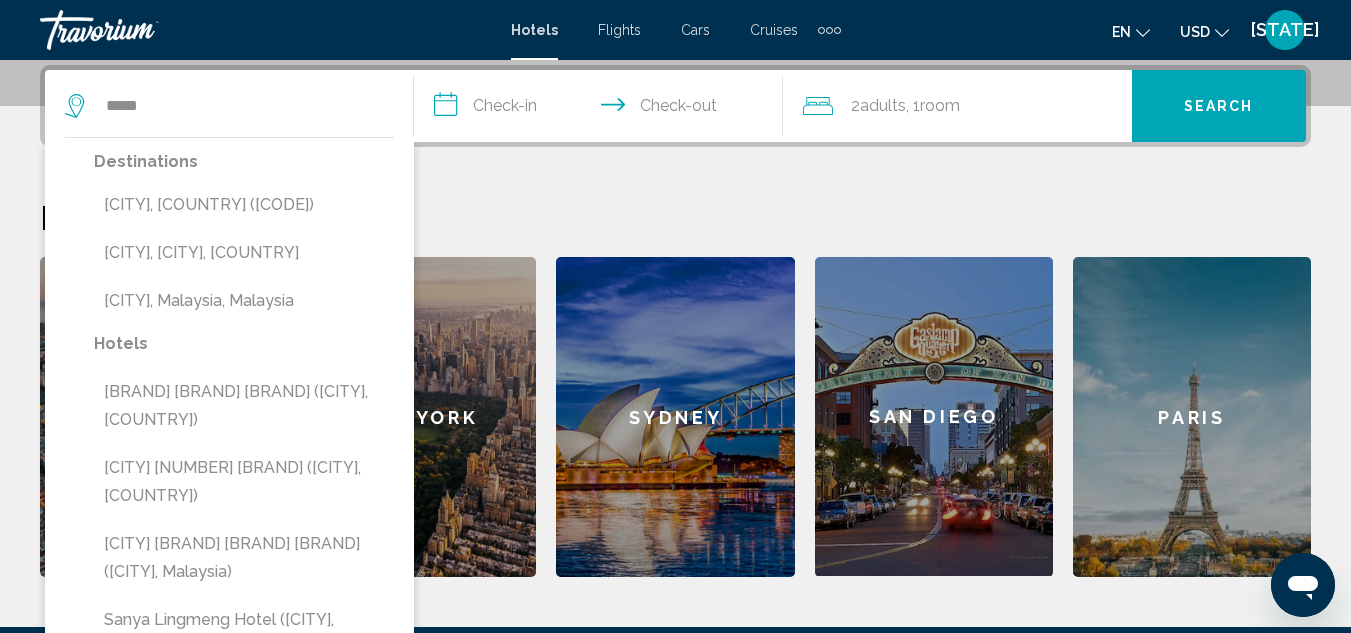 click on "[CITY], [COUNTRY] ([CODE])" at bounding box center (244, 205) 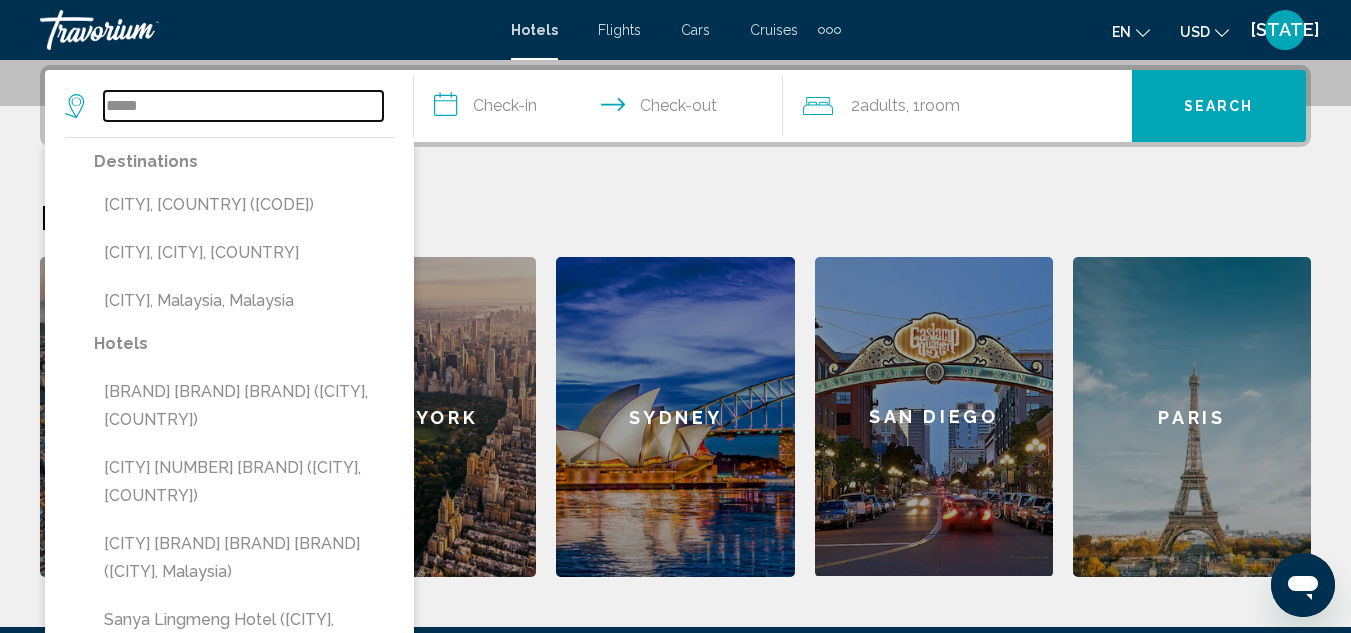 type on "**********" 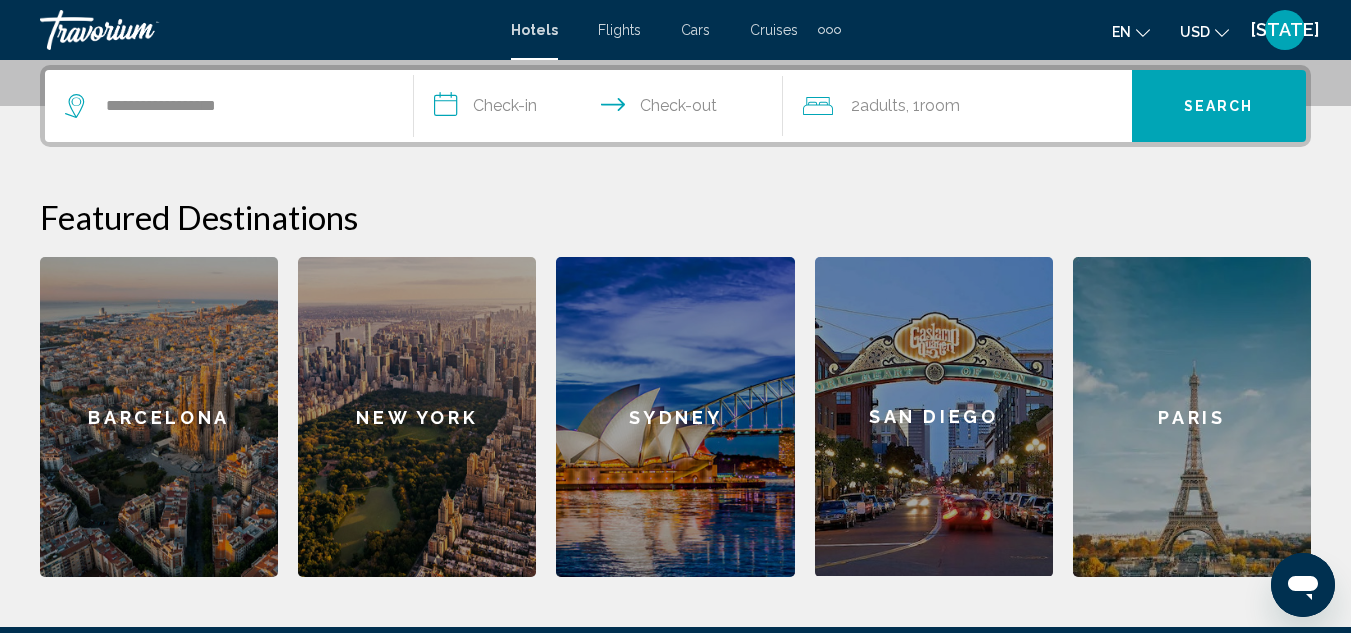 click on "**********" at bounding box center [602, 109] 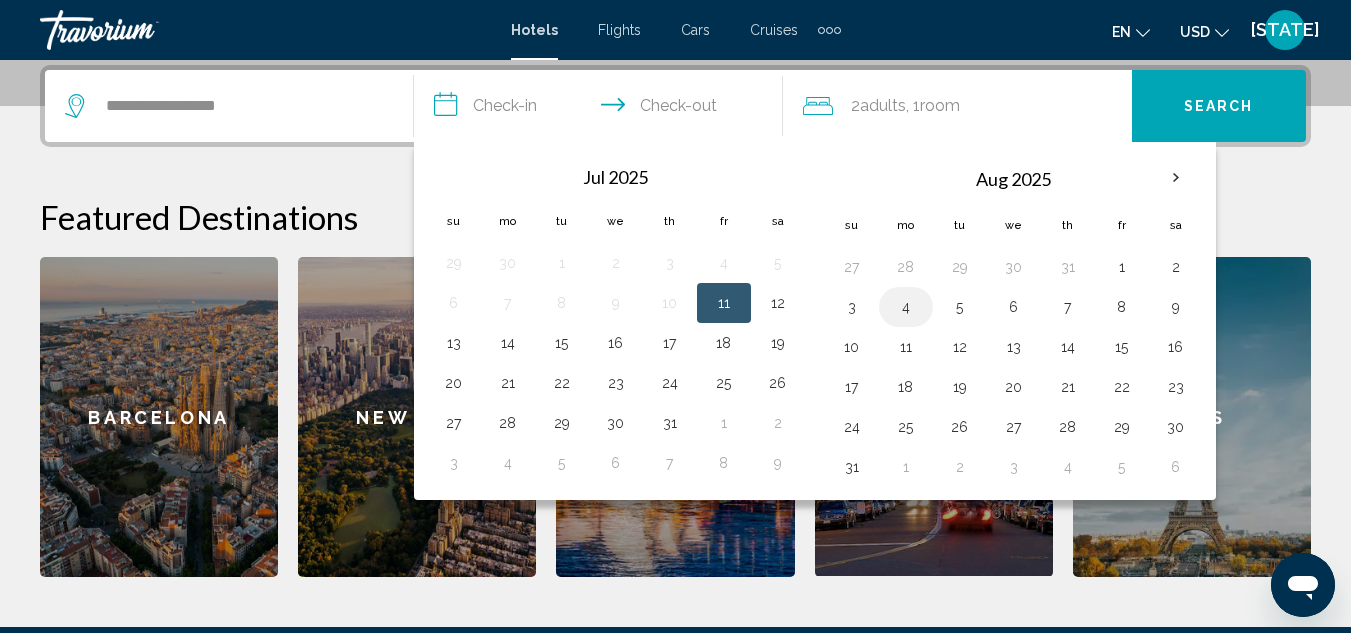 click on "4" at bounding box center (906, 307) 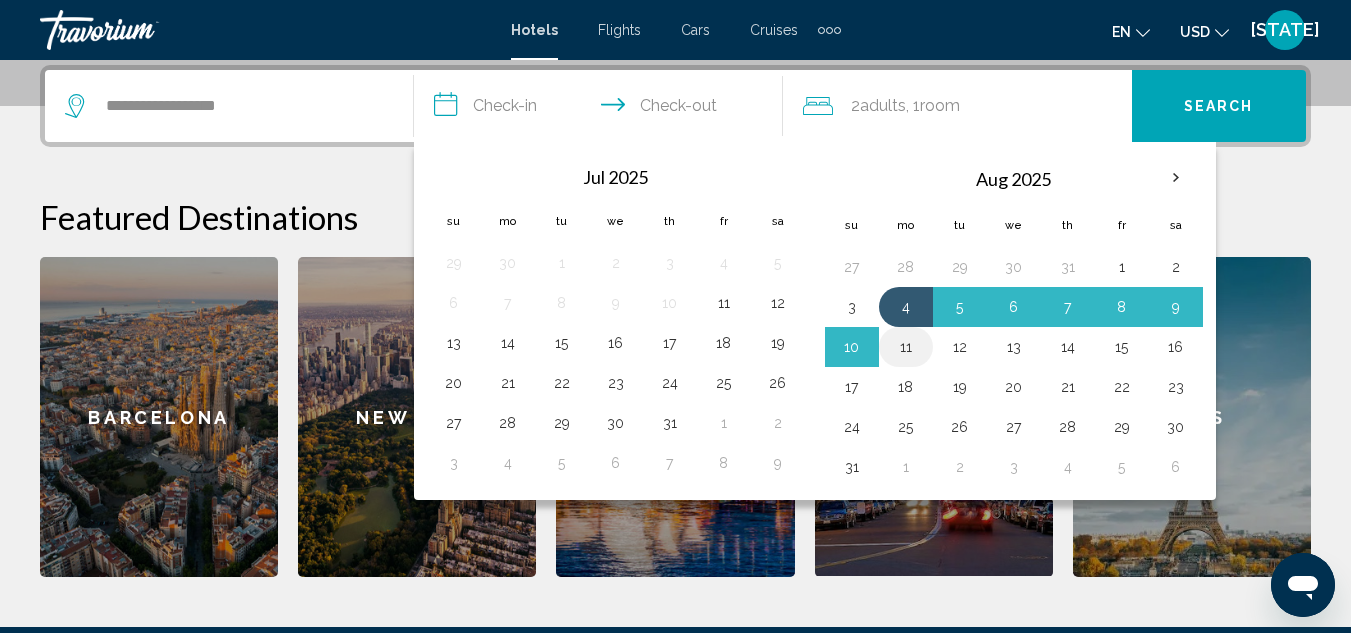click on "11" at bounding box center [906, 347] 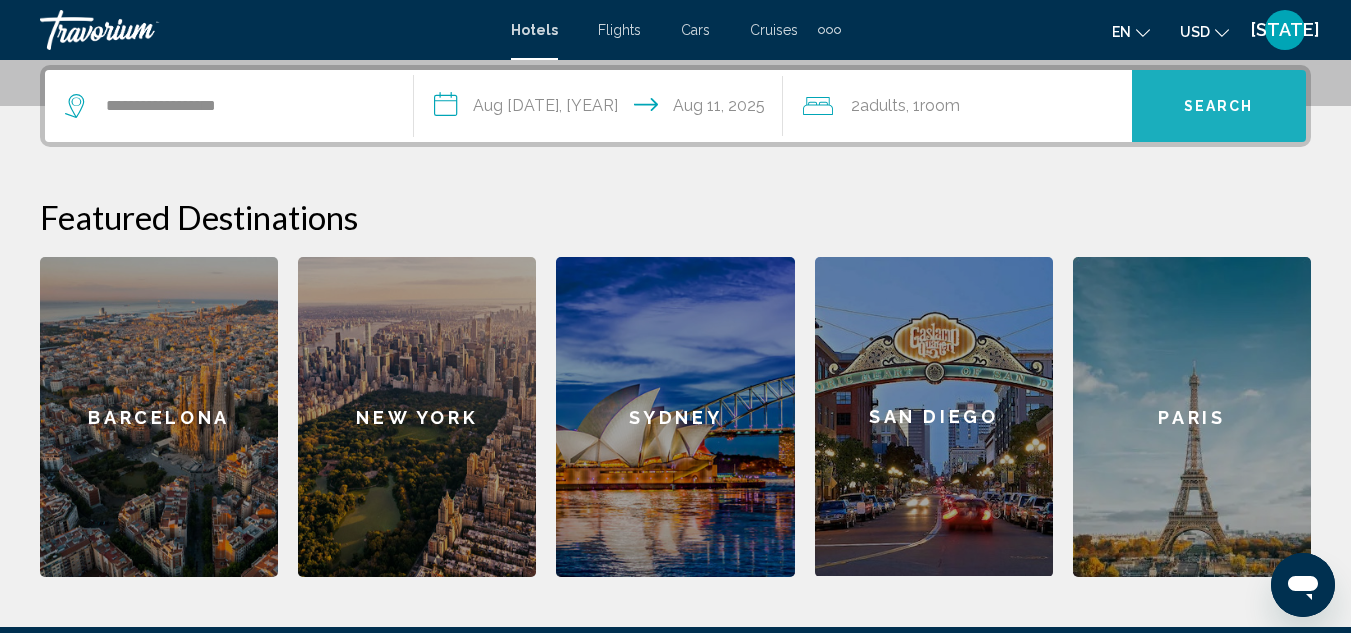 click on "Search" at bounding box center [1219, 107] 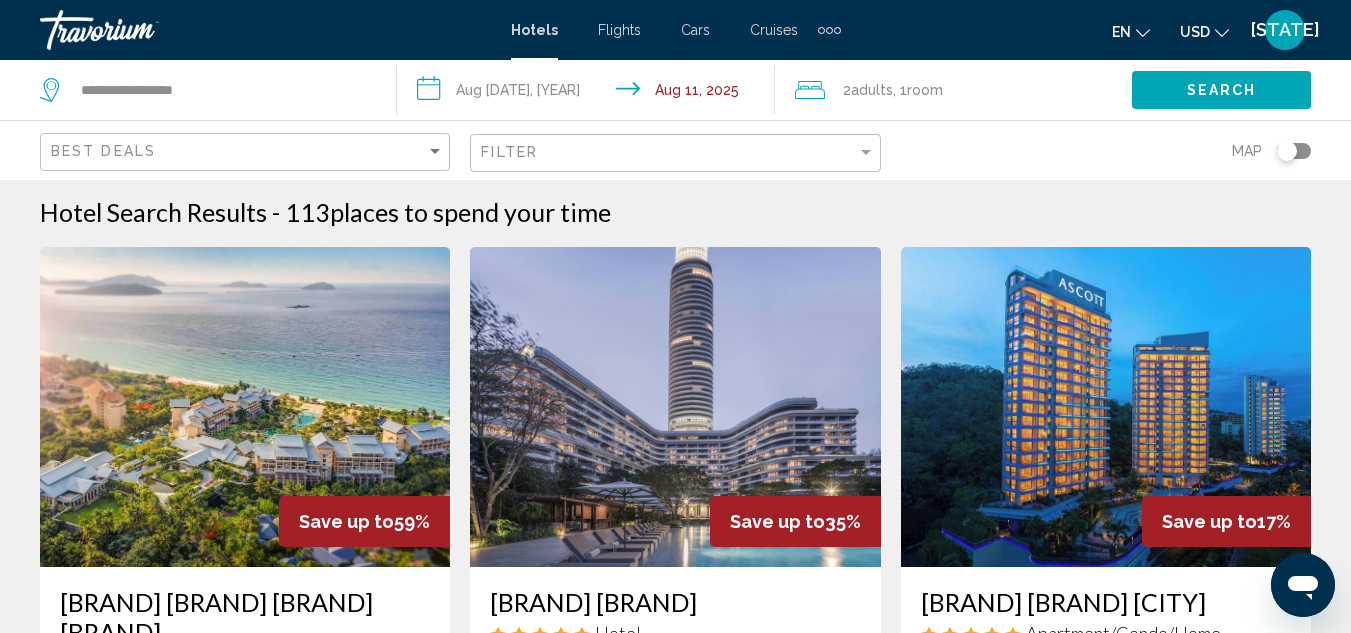 scroll, scrollTop: 0, scrollLeft: 0, axis: both 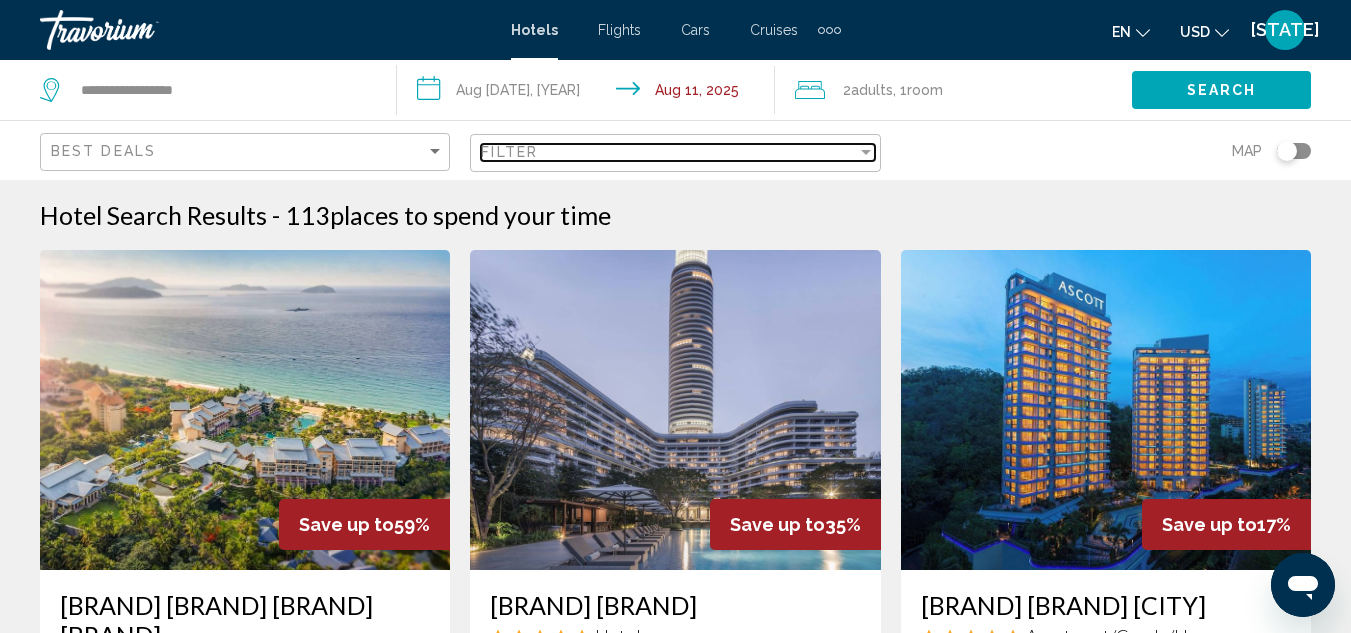 click at bounding box center [866, 152] 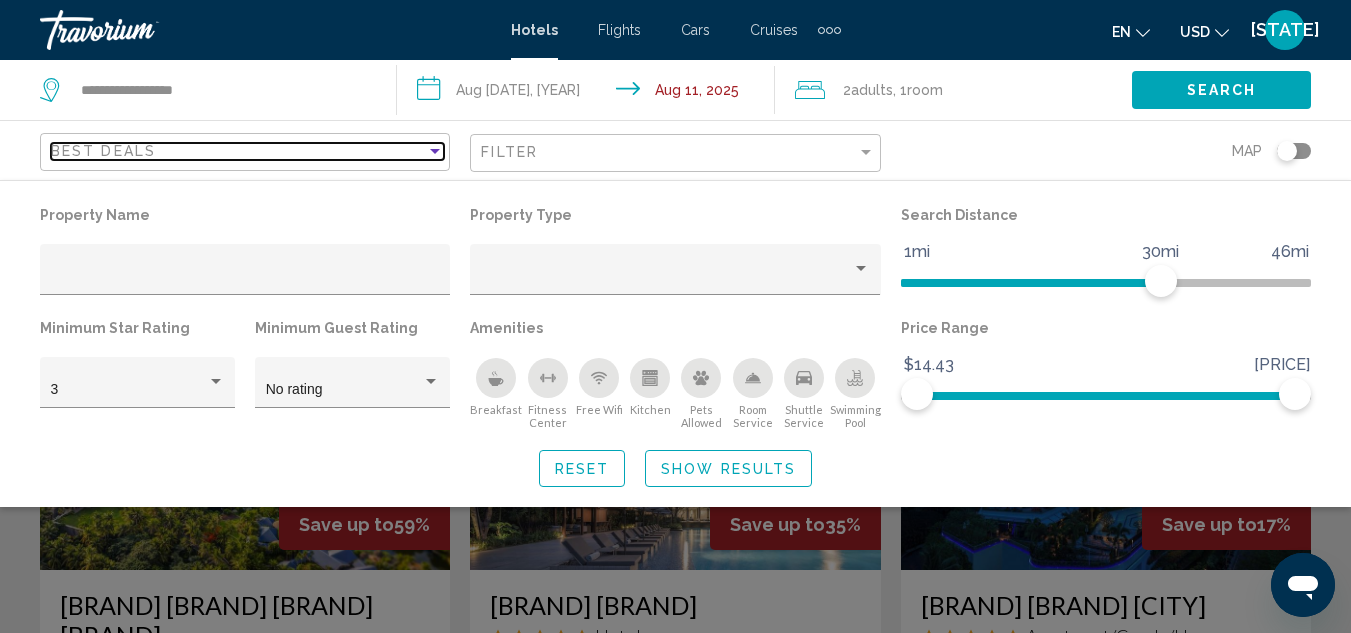 click at bounding box center (435, 151) 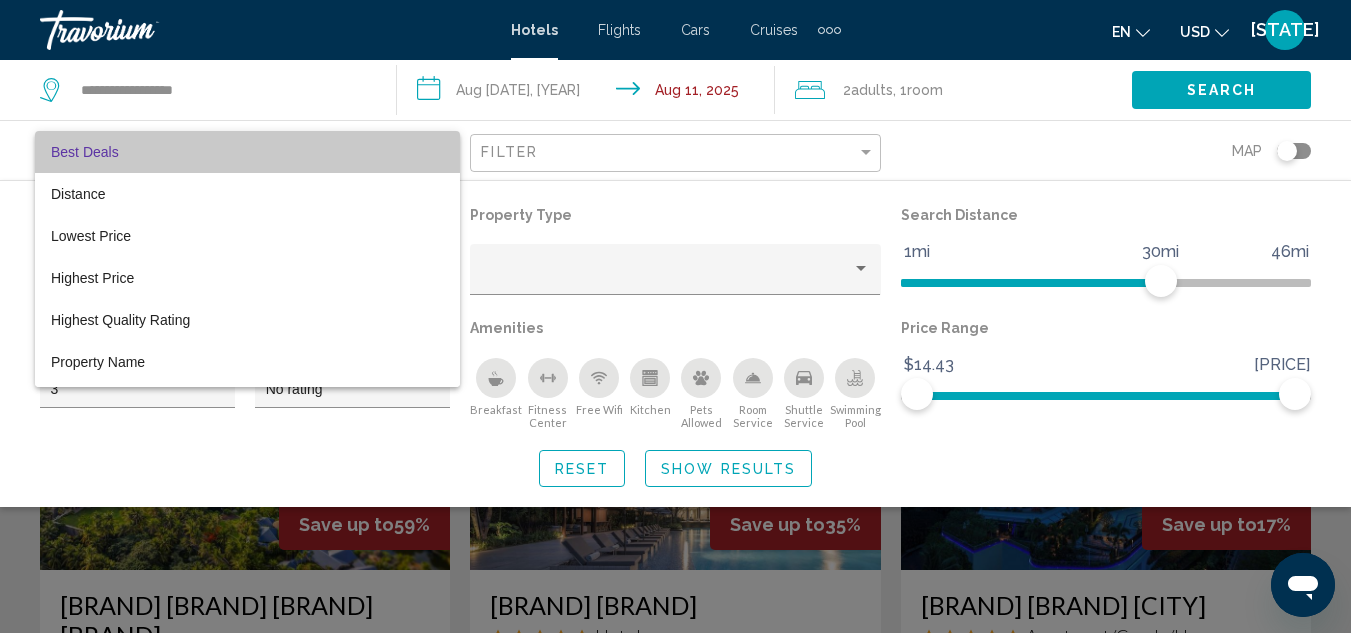 click on "Best Deals" at bounding box center (247, 152) 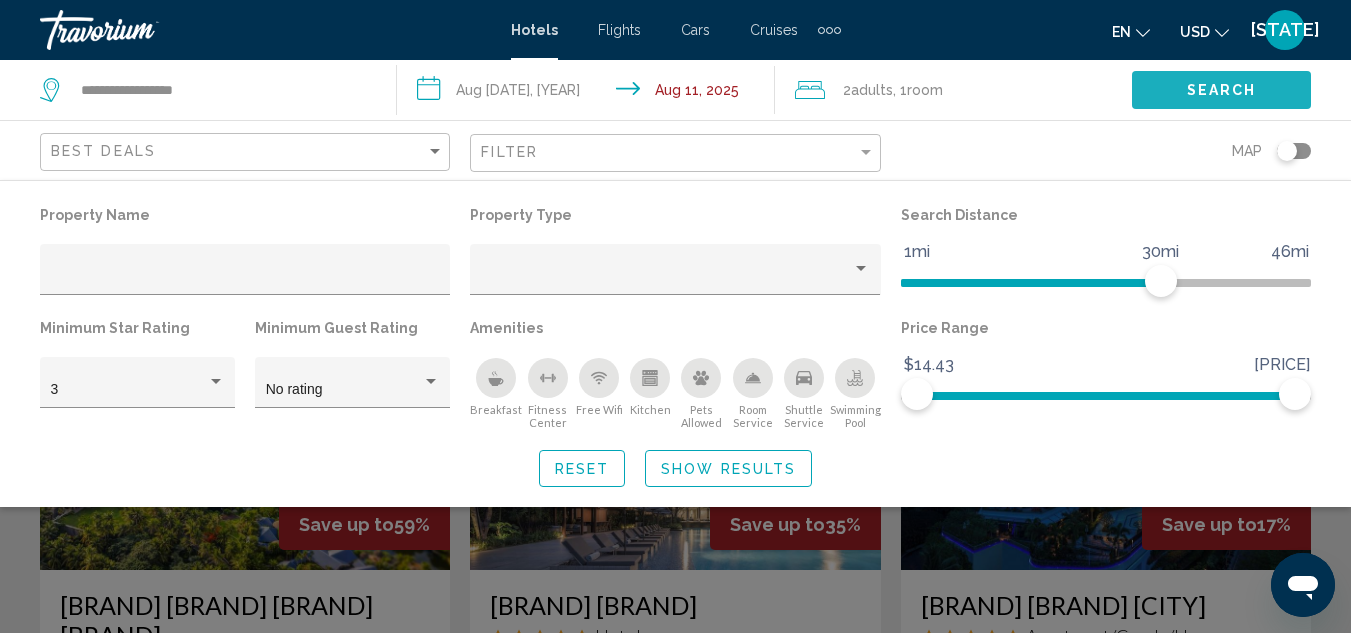 click on "Search" 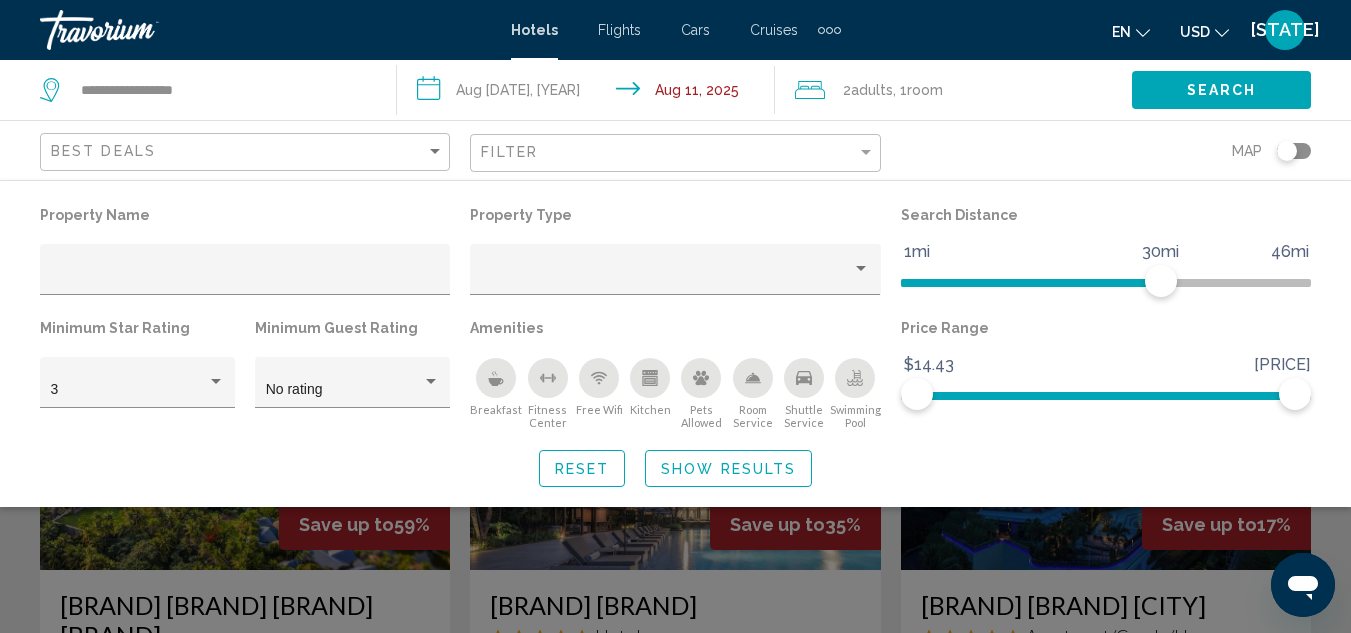 click 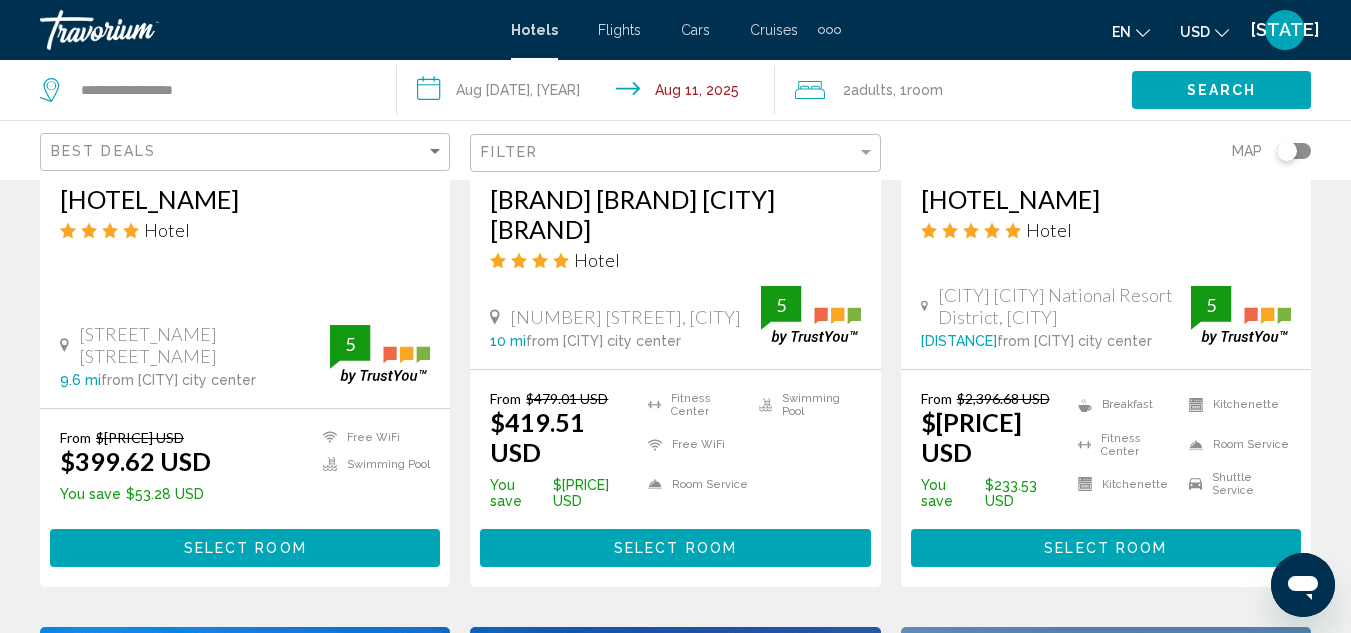 scroll, scrollTop: 2000, scrollLeft: 0, axis: vertical 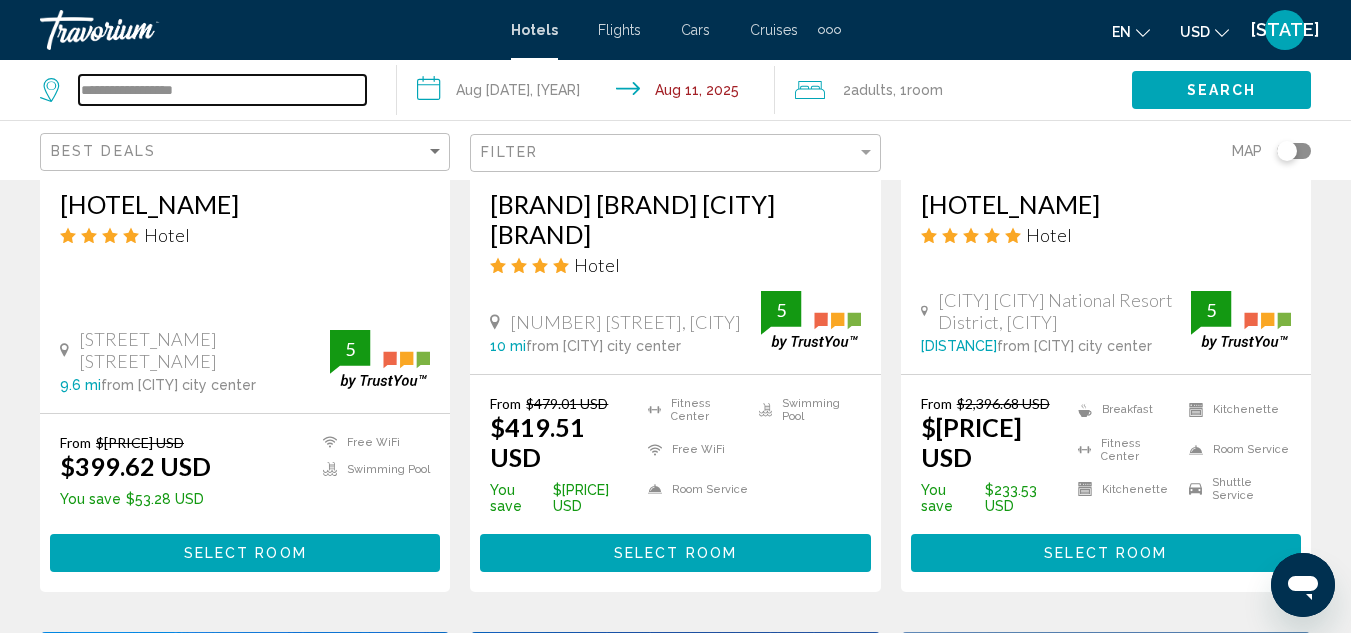 click on "**********" at bounding box center [222, 90] 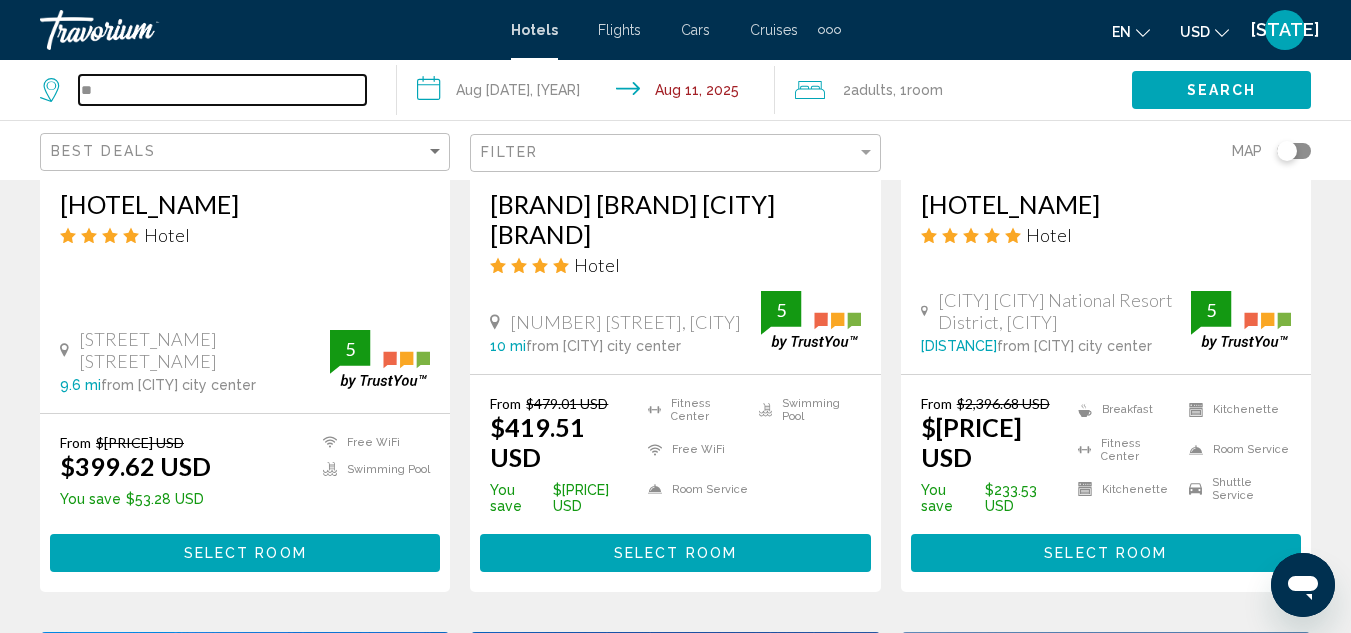 type on "*" 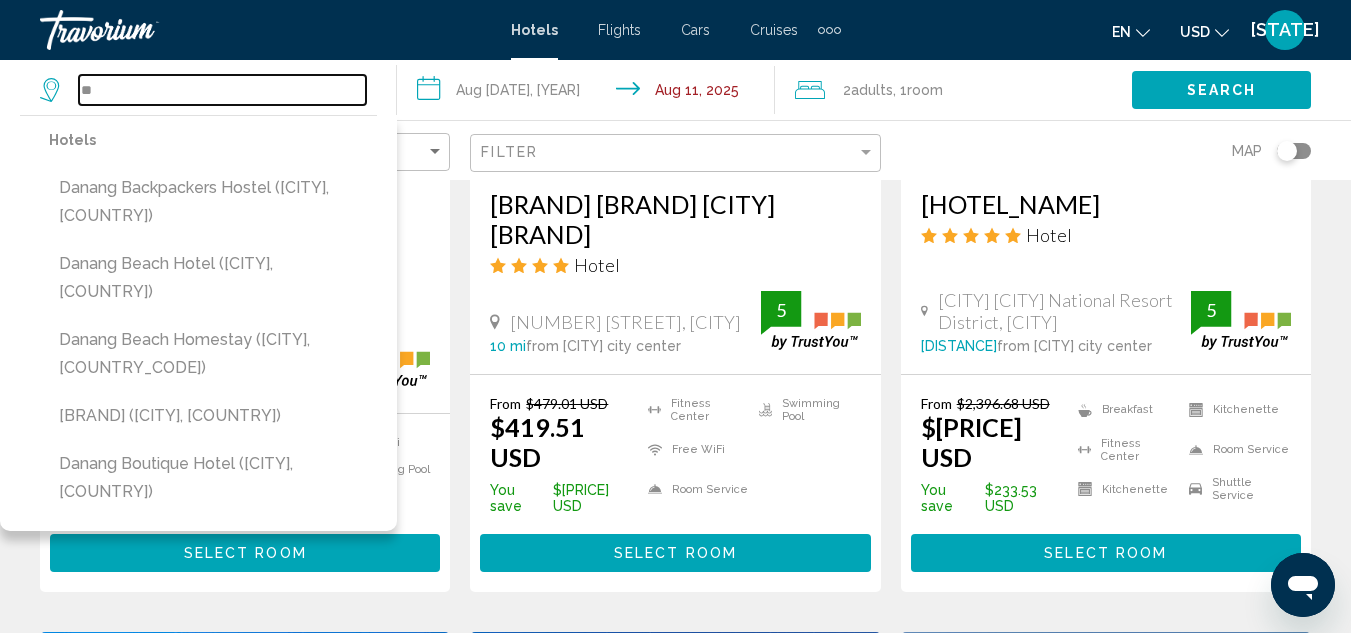 type on "*" 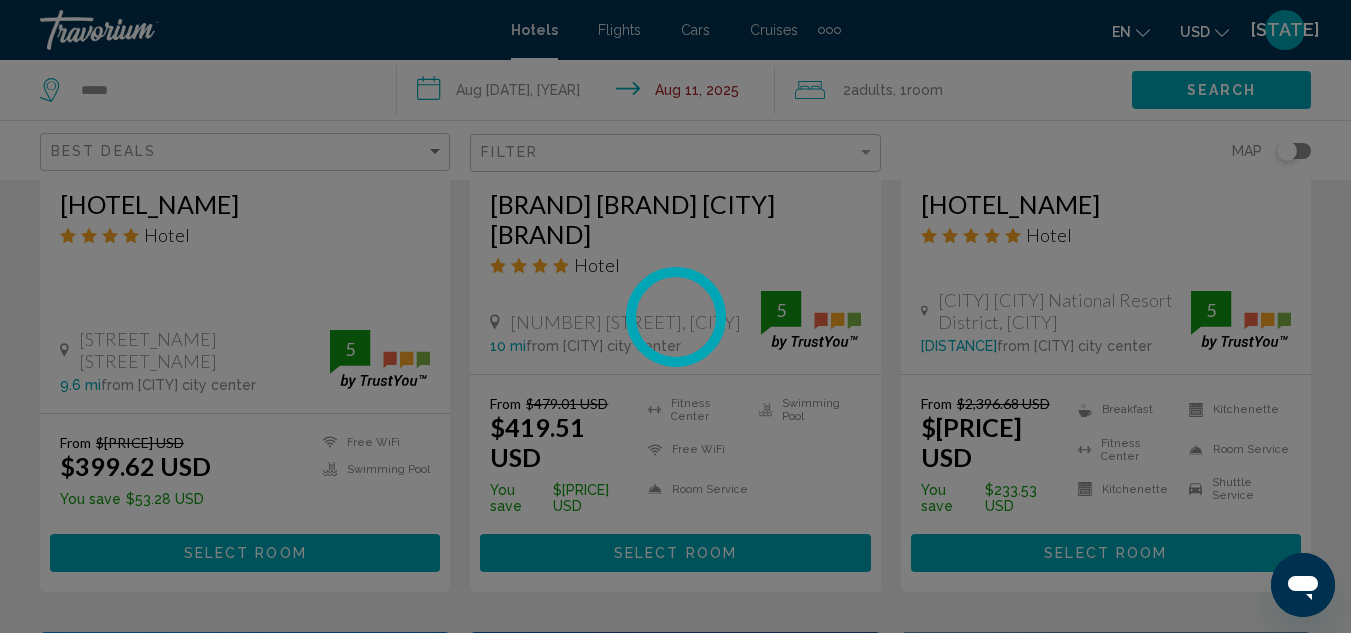click at bounding box center [675, 316] 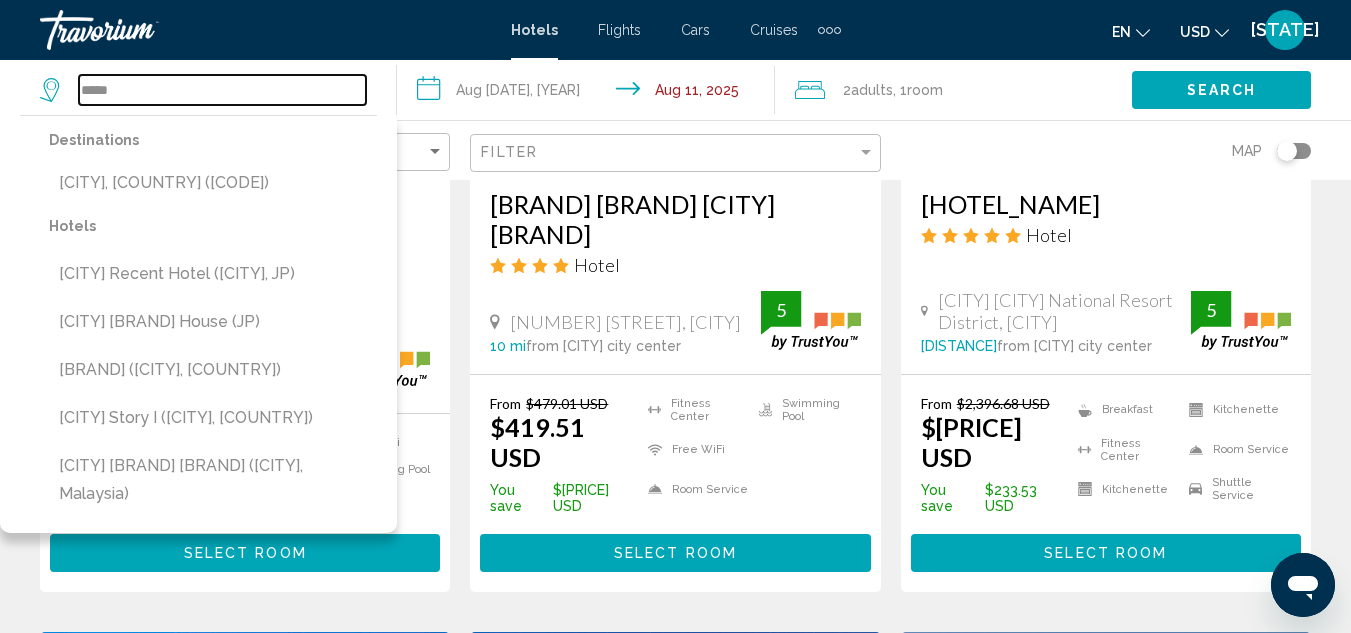 click on "*****" at bounding box center [222, 90] 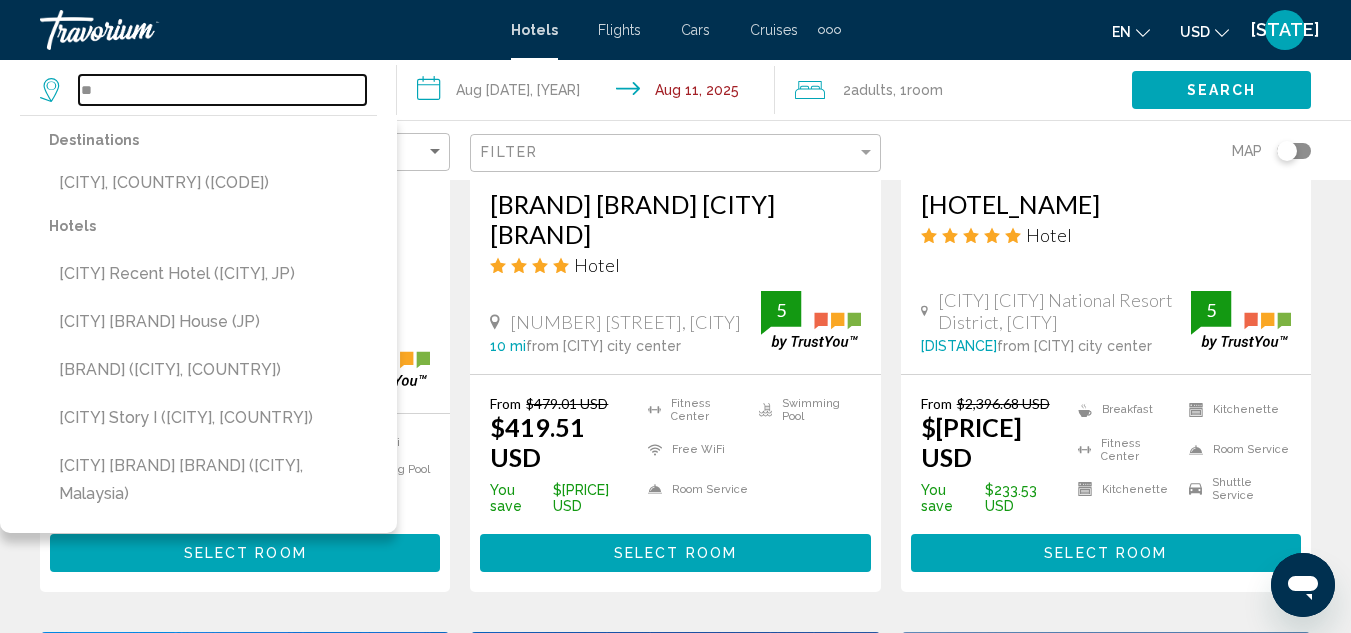 type on "*" 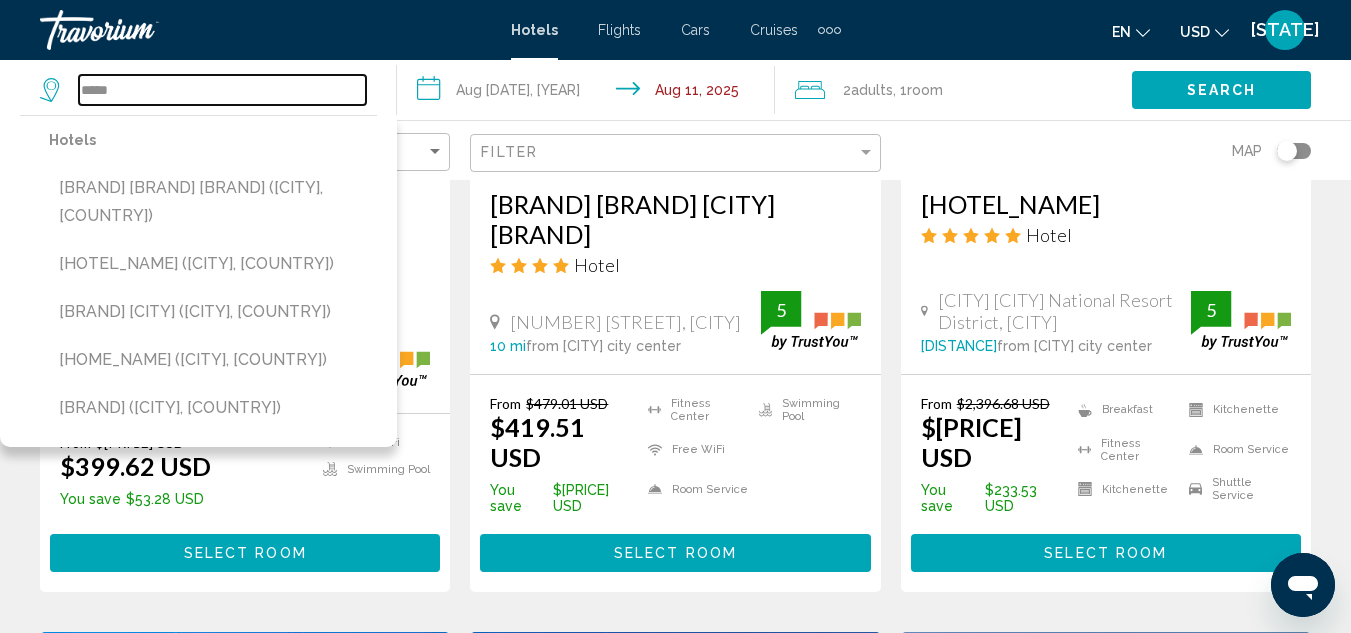 click on "*****" at bounding box center [222, 90] 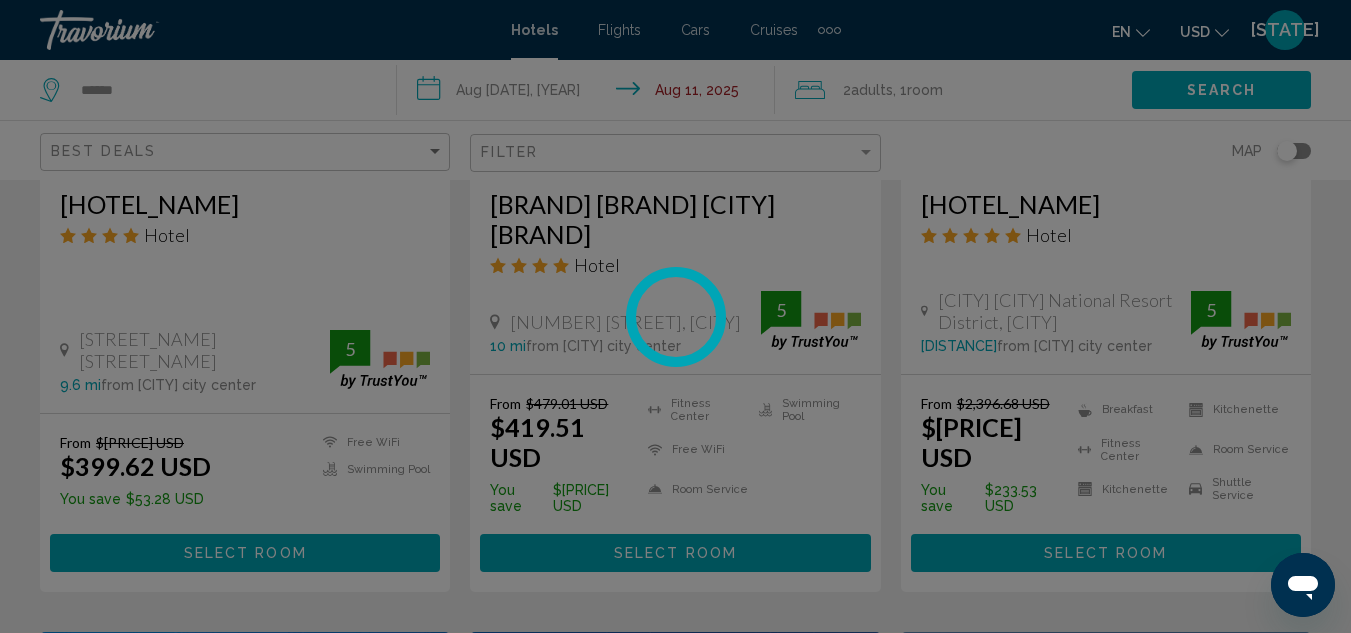click at bounding box center [675, 316] 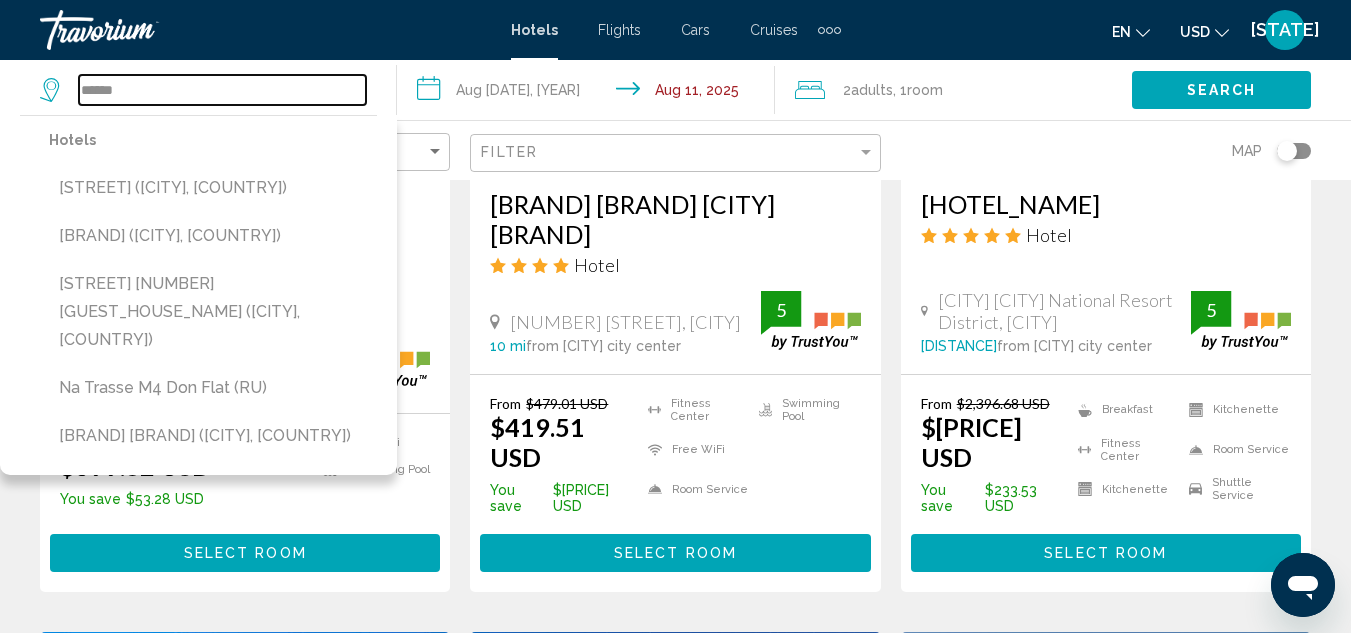 click on "******" at bounding box center [222, 90] 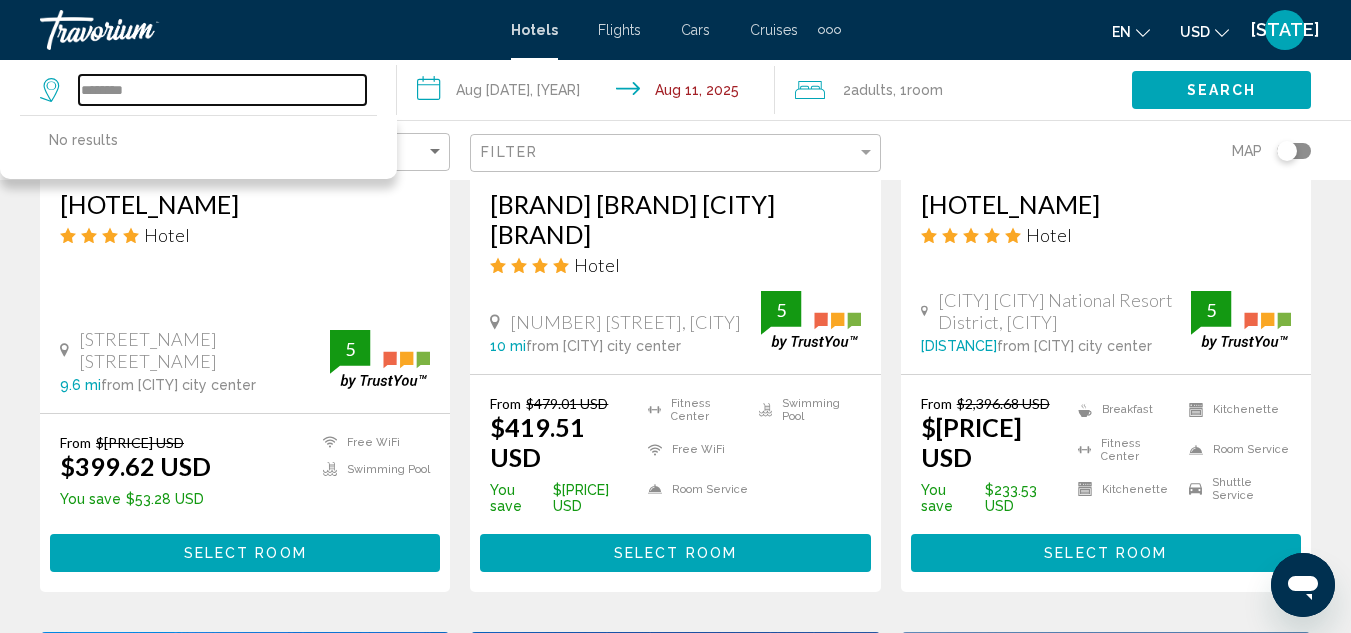 click on "********" at bounding box center (222, 90) 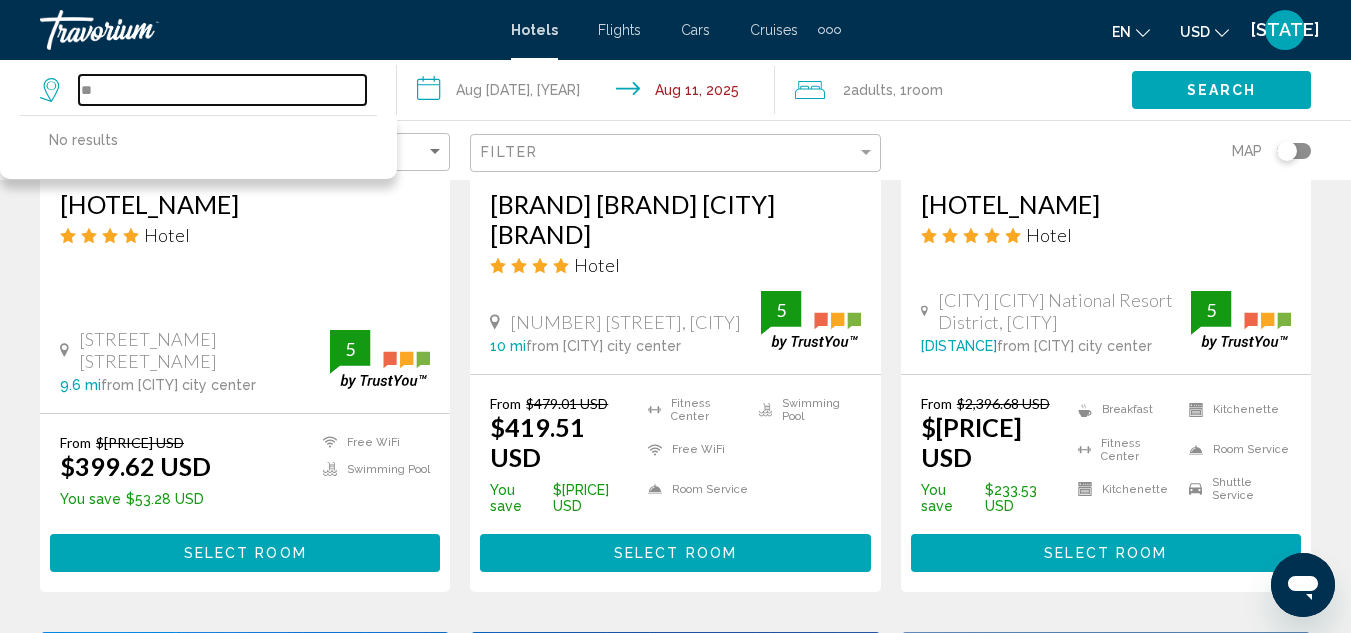 type on "*" 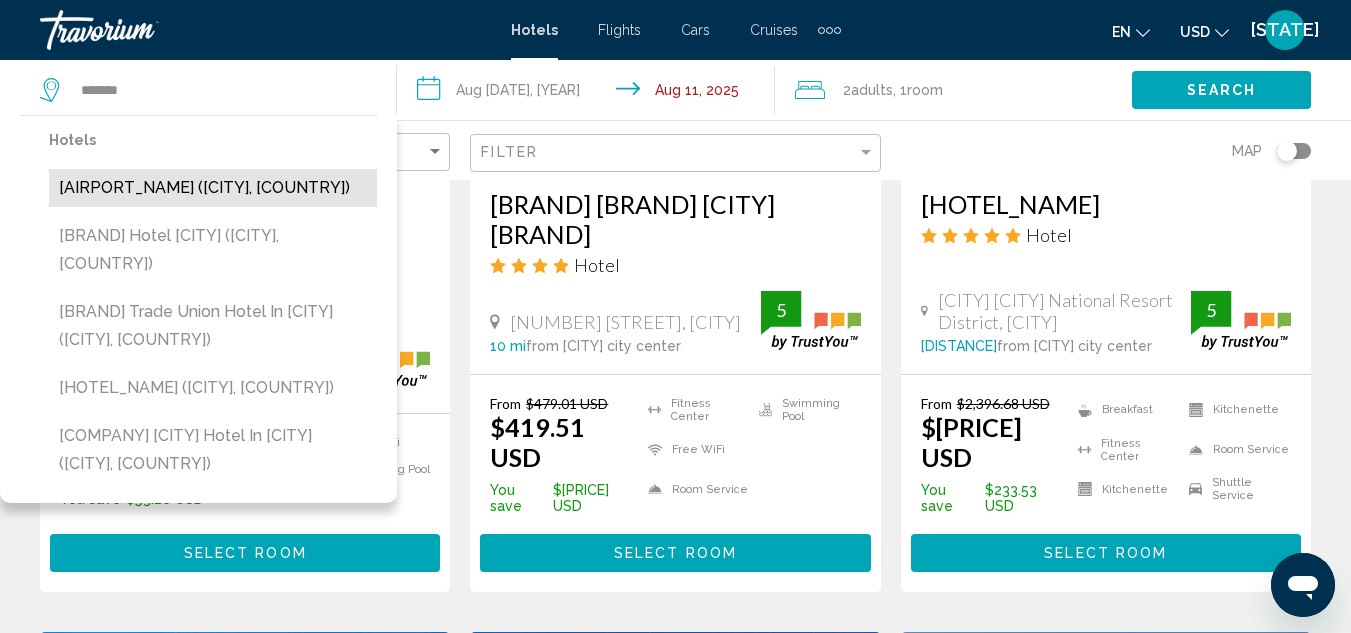 click on "[AIRPORT_NAME] ([CITY], [COUNTRY])" at bounding box center (213, 188) 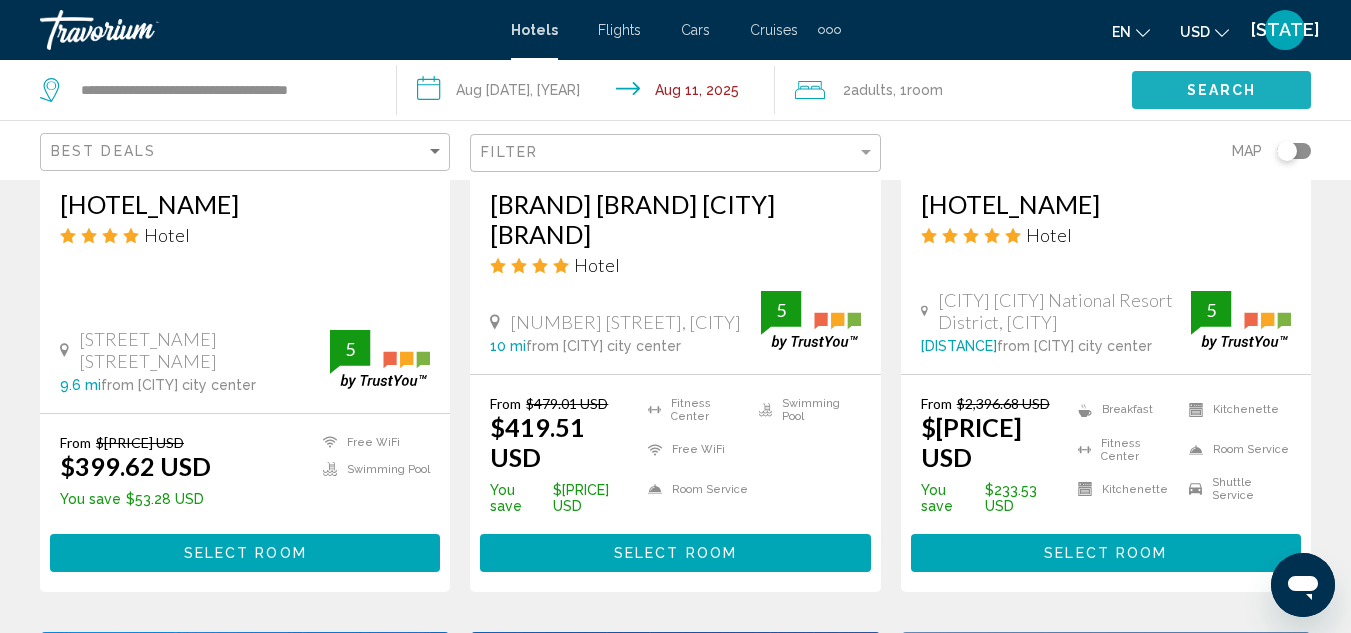 click on "Search" 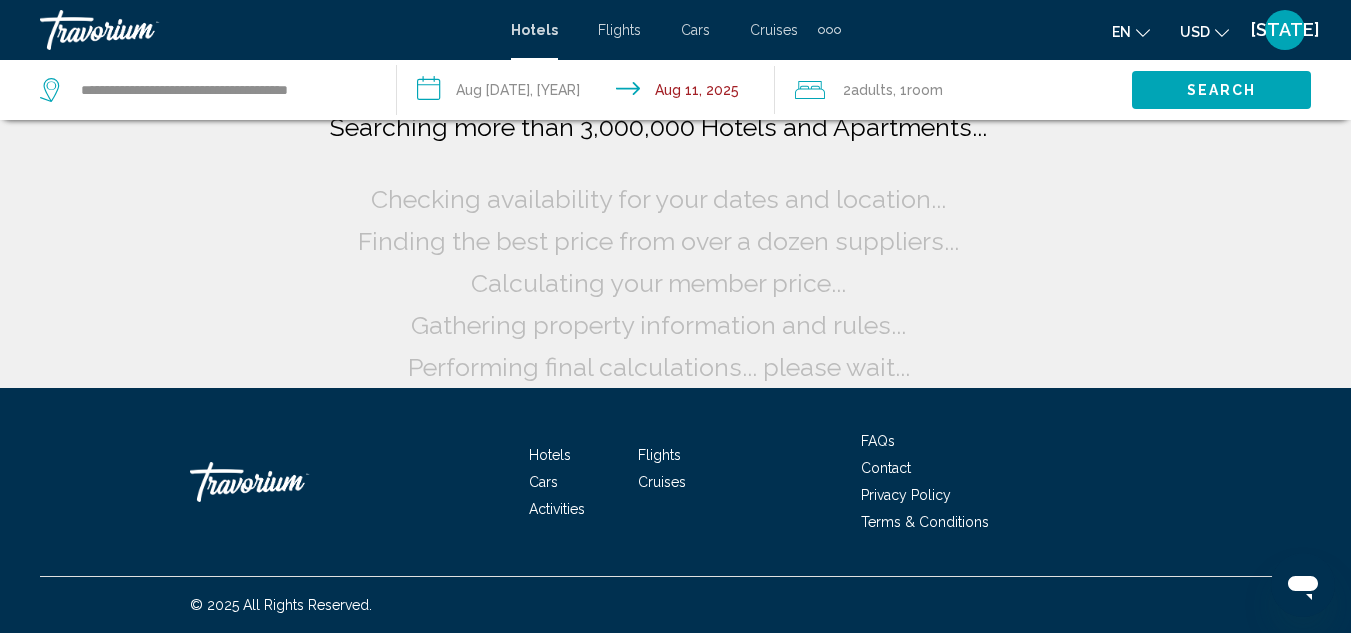 scroll, scrollTop: 24, scrollLeft: 0, axis: vertical 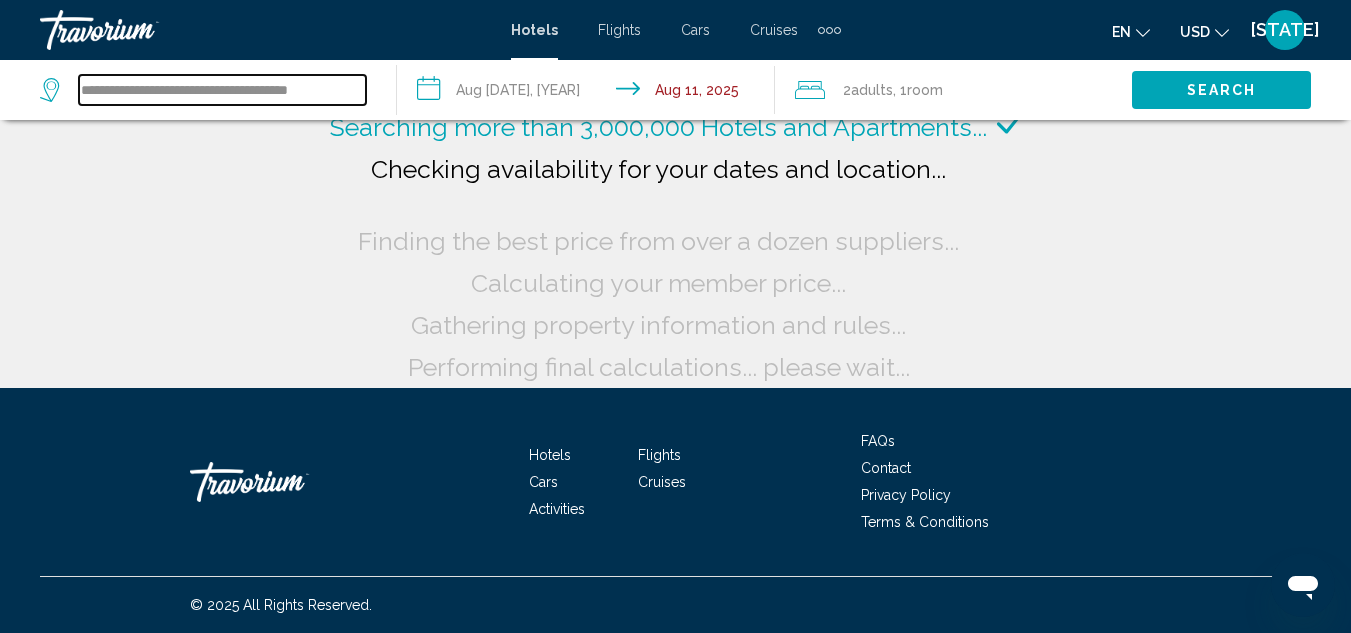 click on "**********" at bounding box center (222, 90) 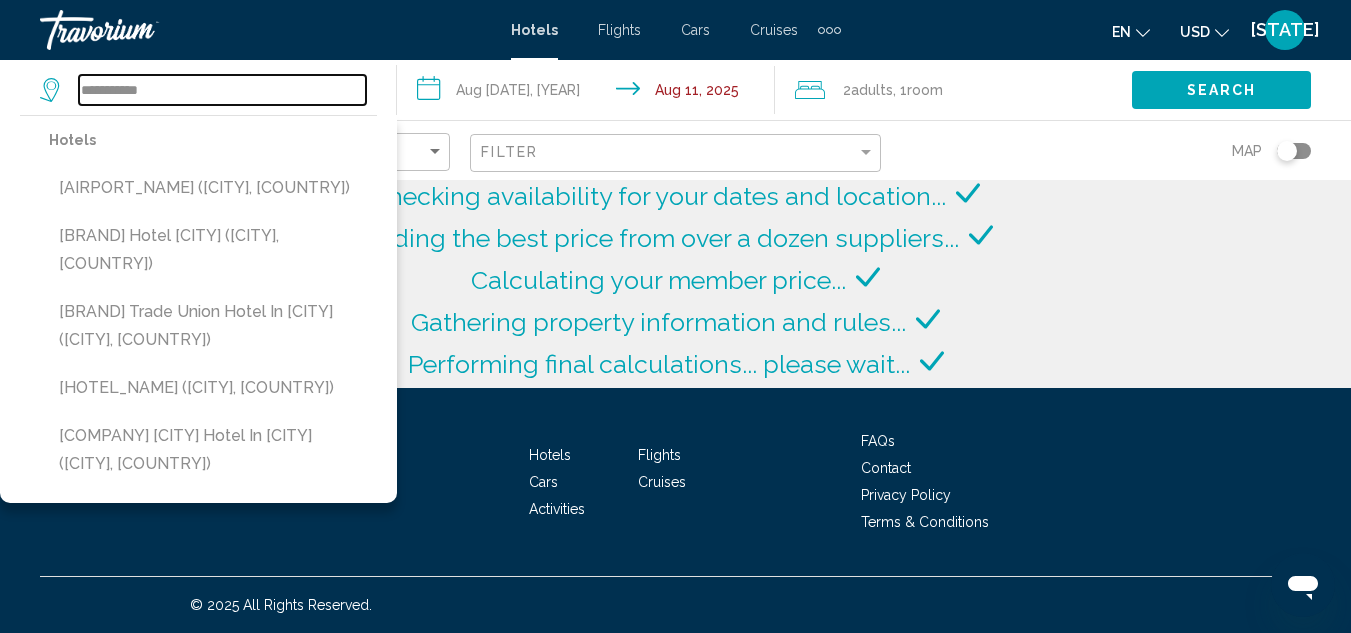 scroll, scrollTop: 0, scrollLeft: 0, axis: both 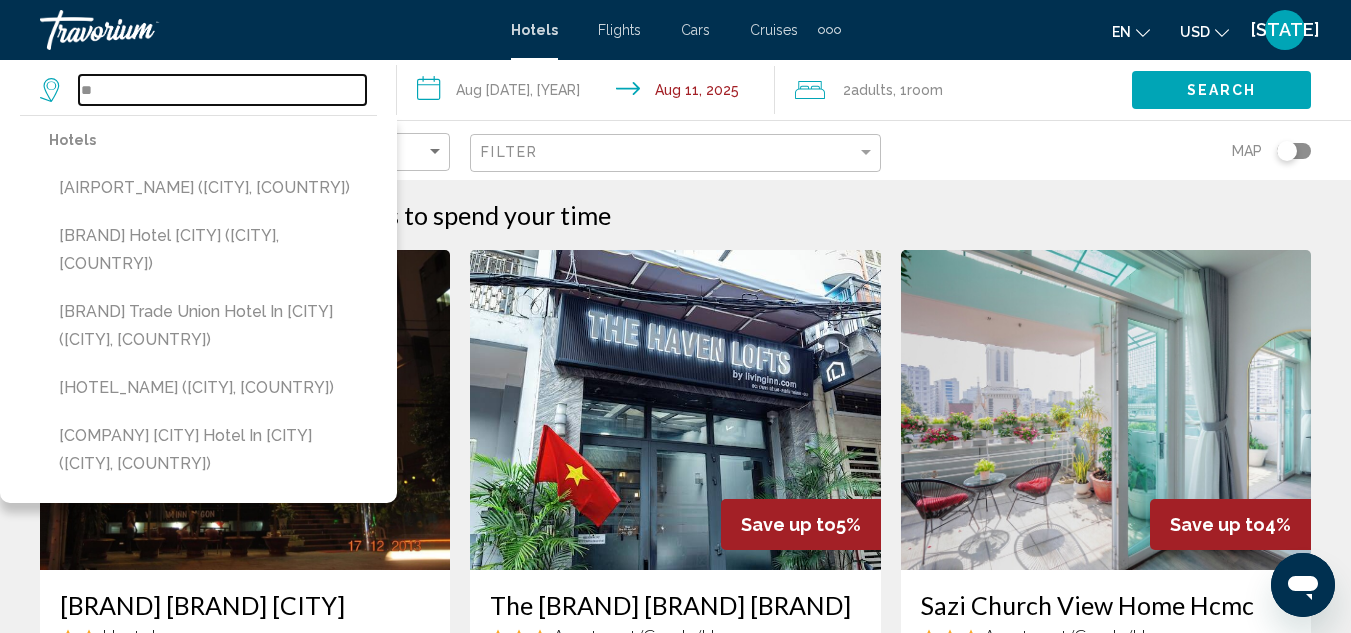 type on "*" 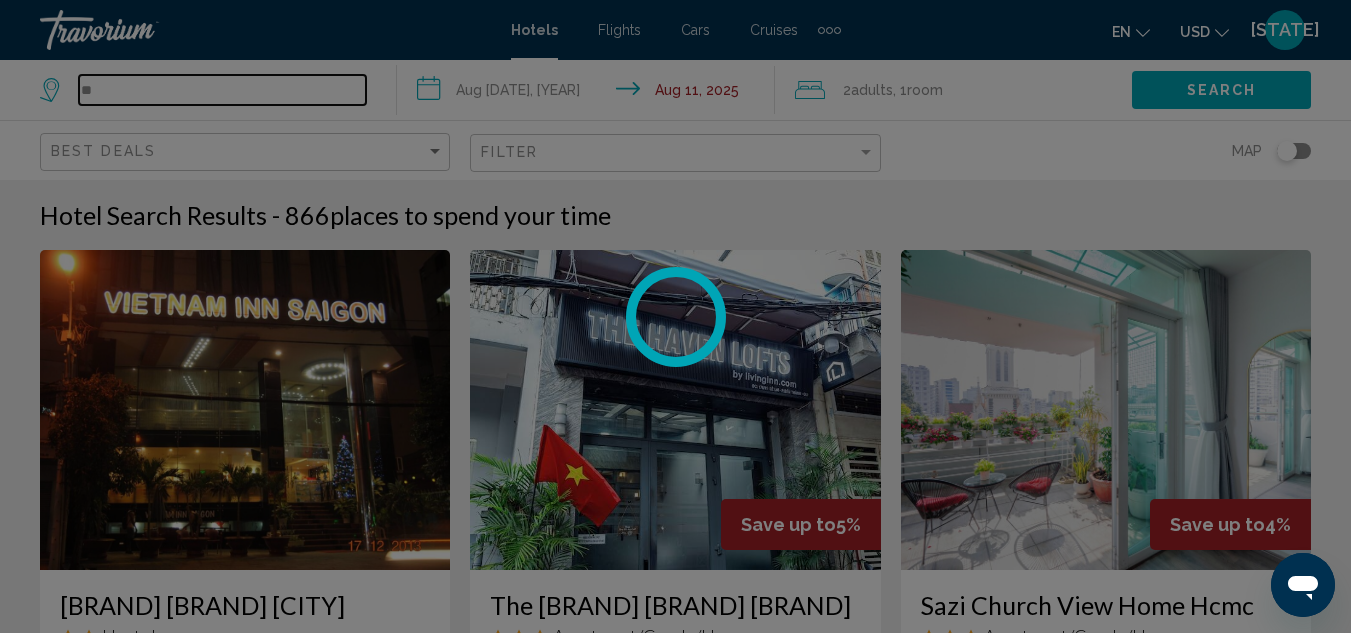 type on "*" 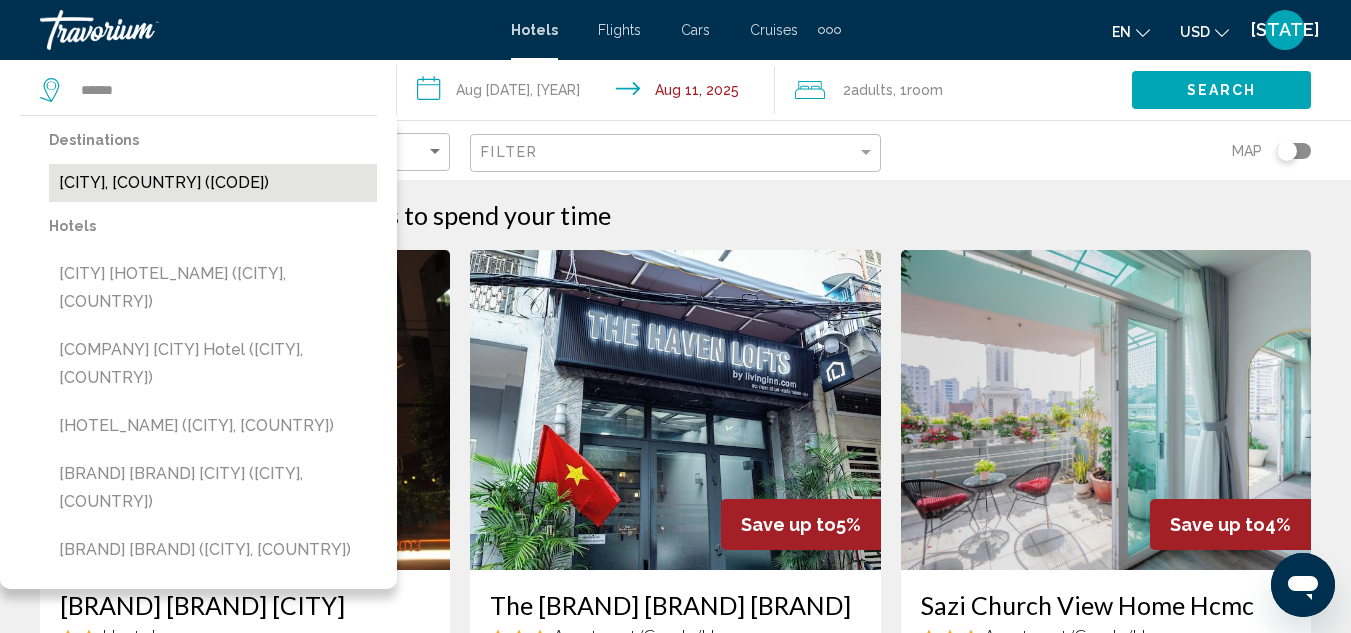 click on "[CITY], [COUNTRY] ([CODE])" at bounding box center (213, 183) 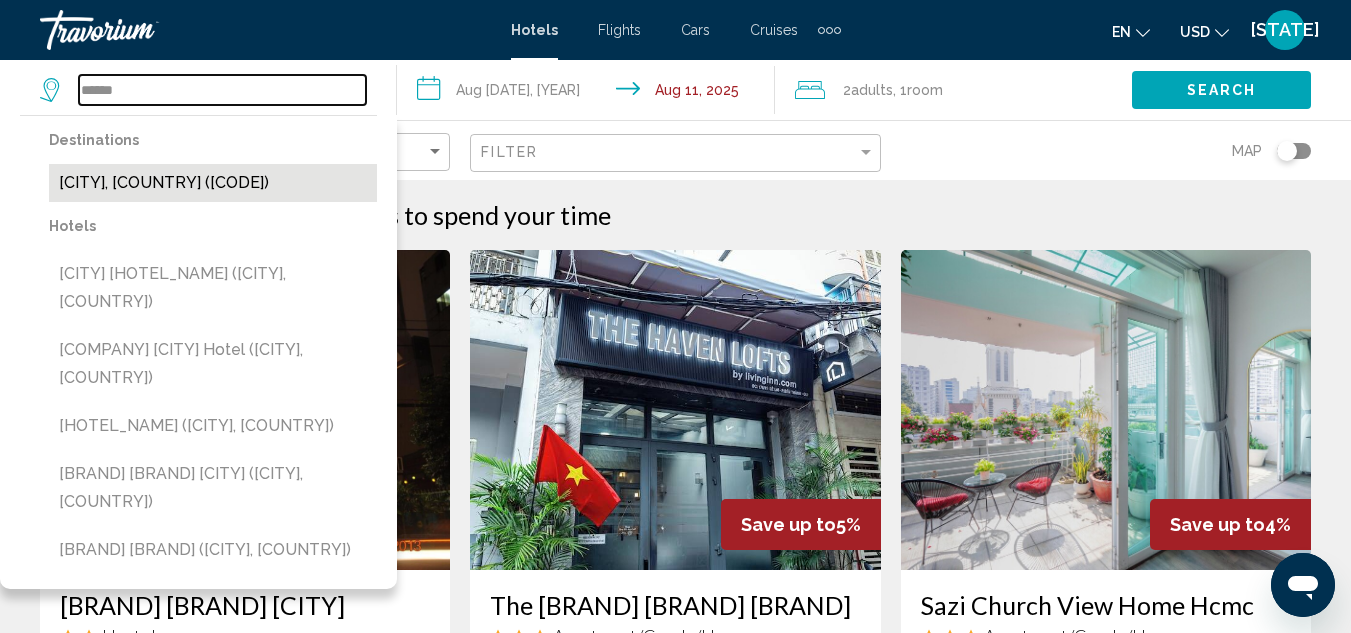 type on "**********" 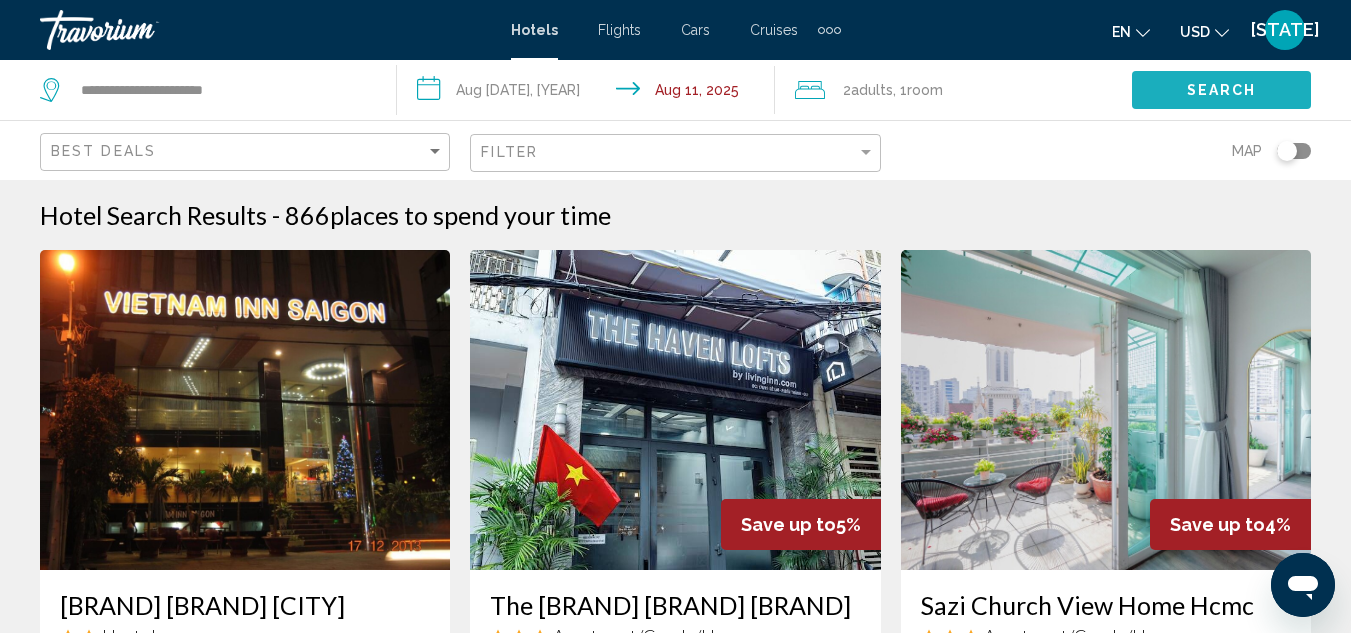 click on "Search" 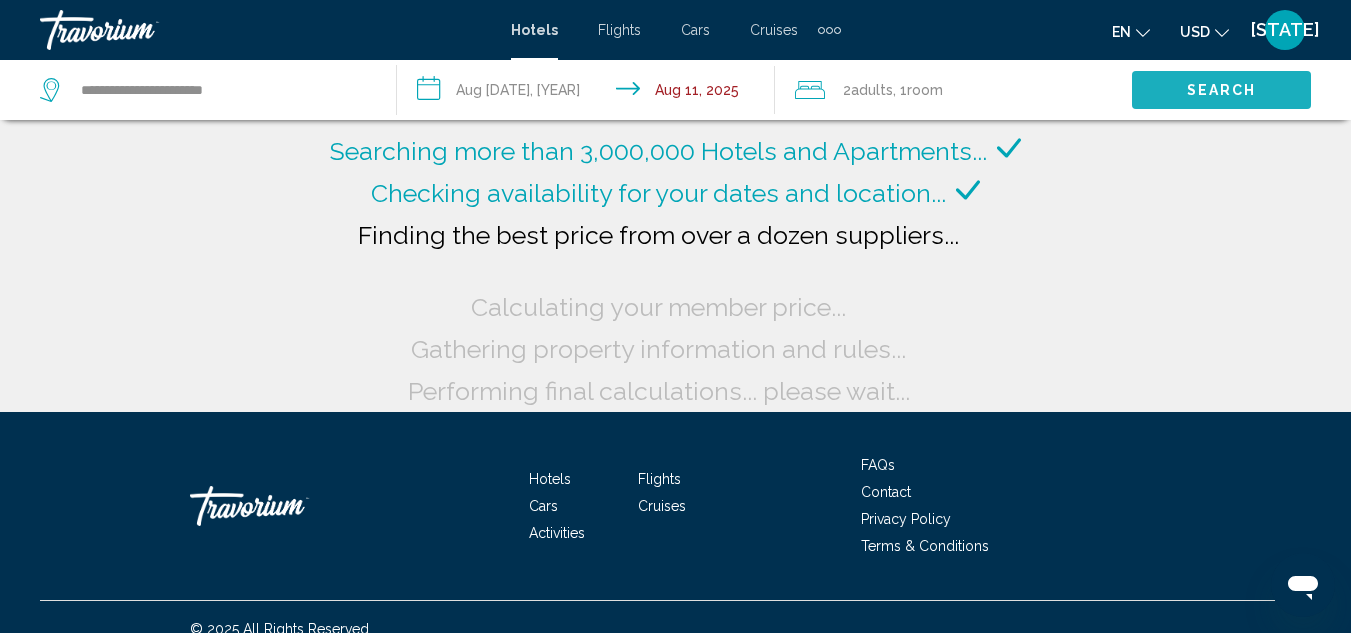 click on "Search" 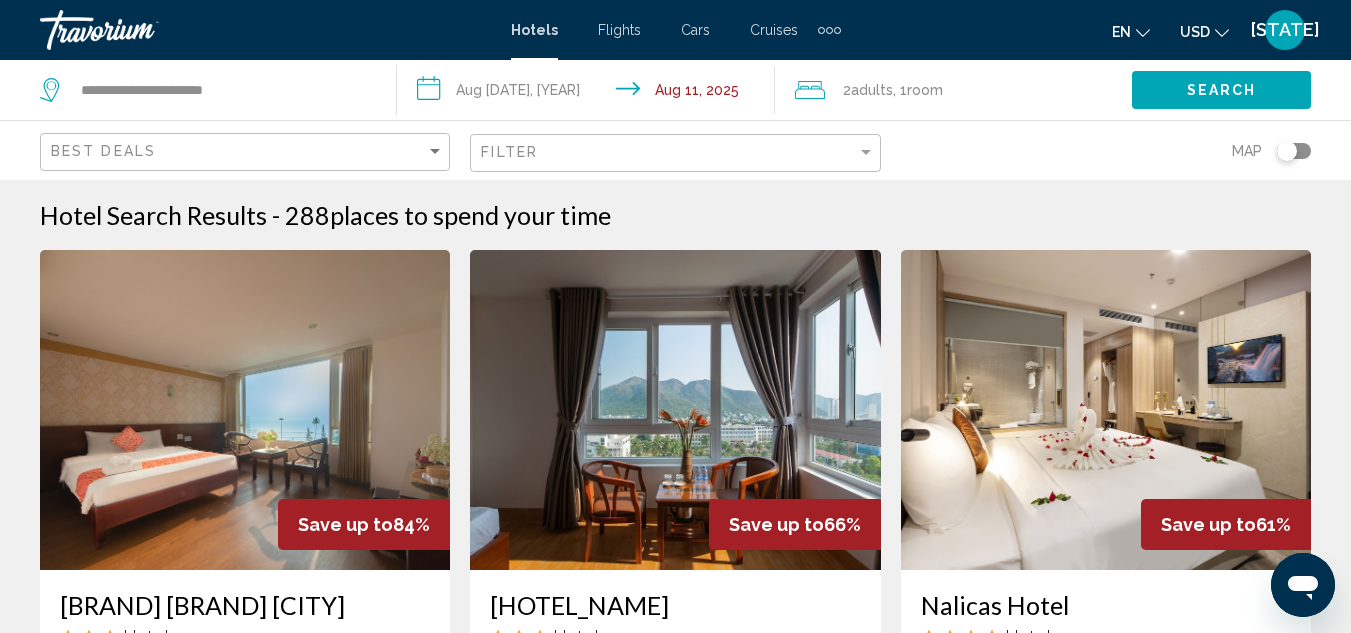 type 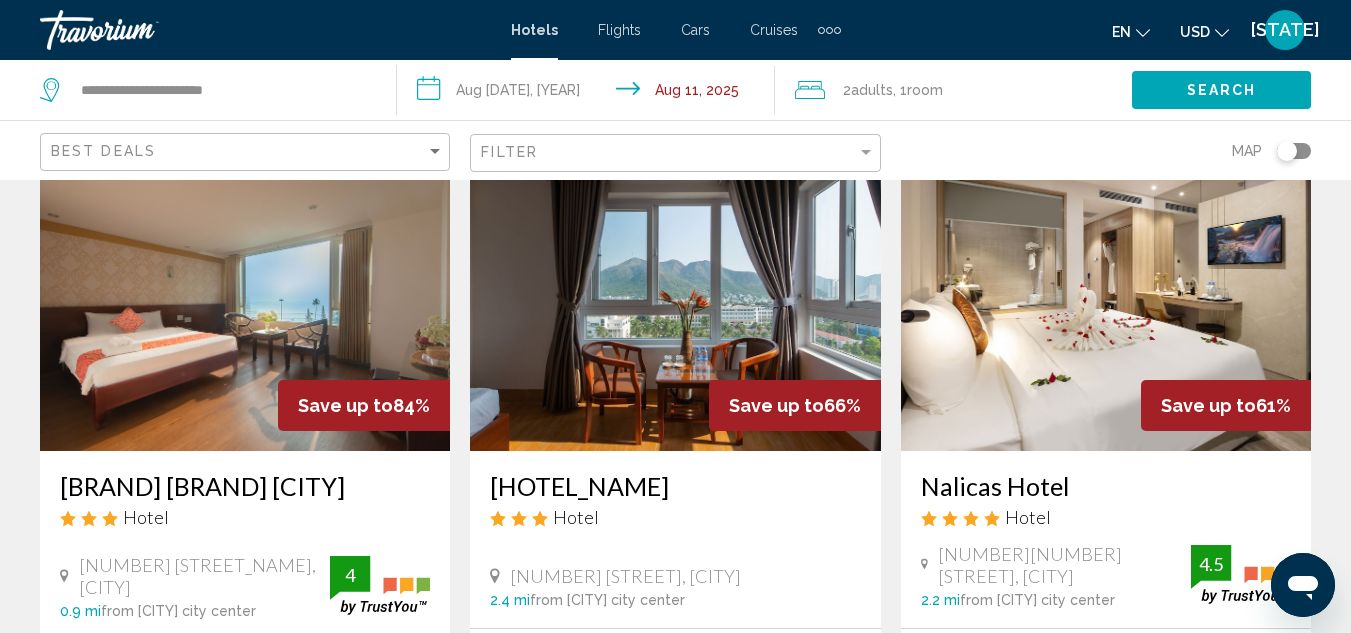 scroll, scrollTop: 120, scrollLeft: 0, axis: vertical 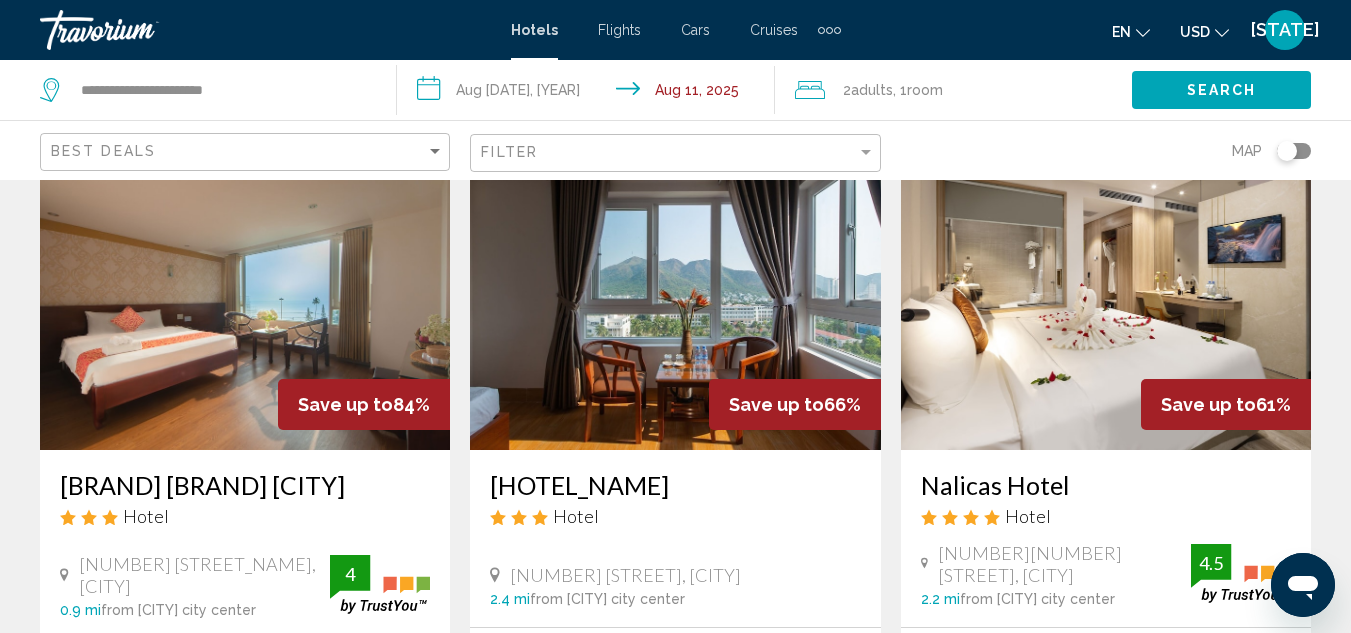 click at bounding box center [245, 290] 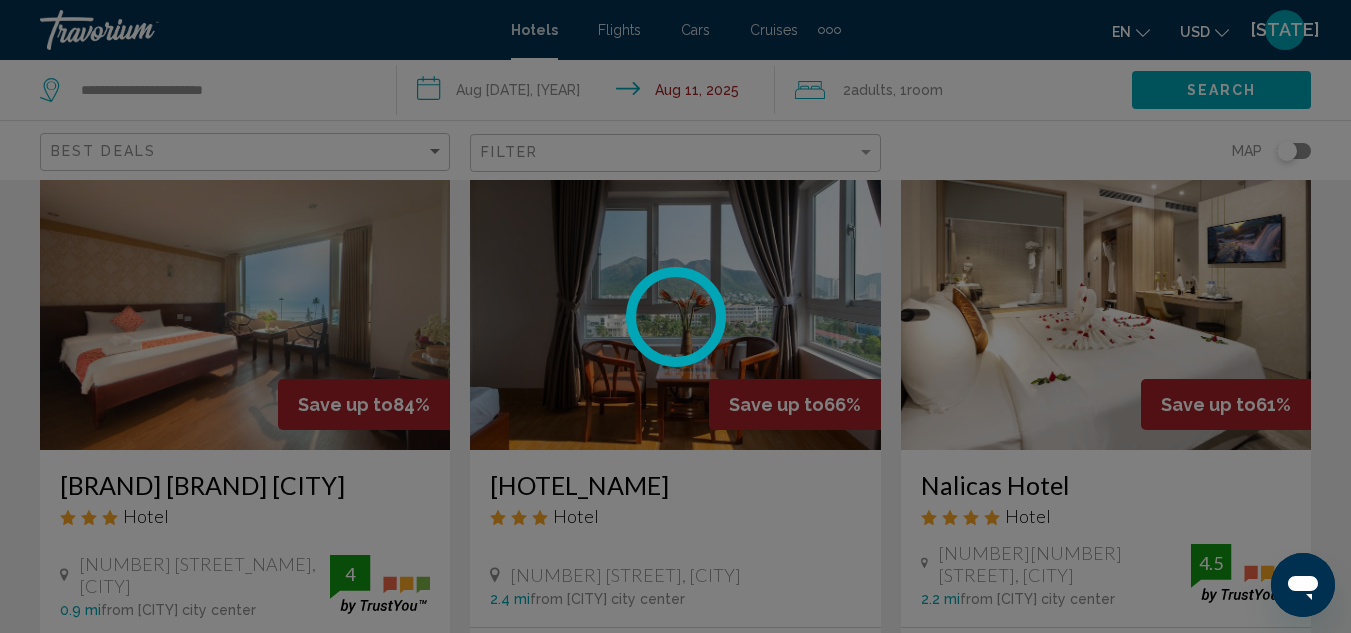 scroll, scrollTop: 0, scrollLeft: 0, axis: both 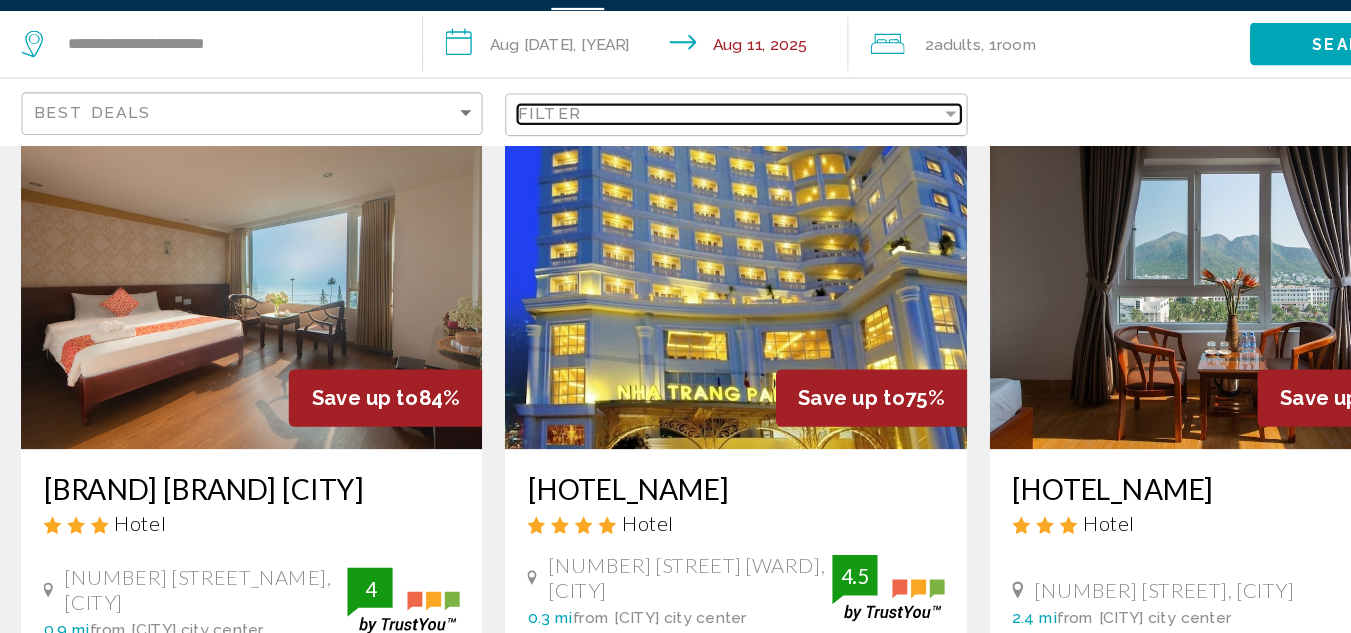 click on "Filter" at bounding box center (668, 152) 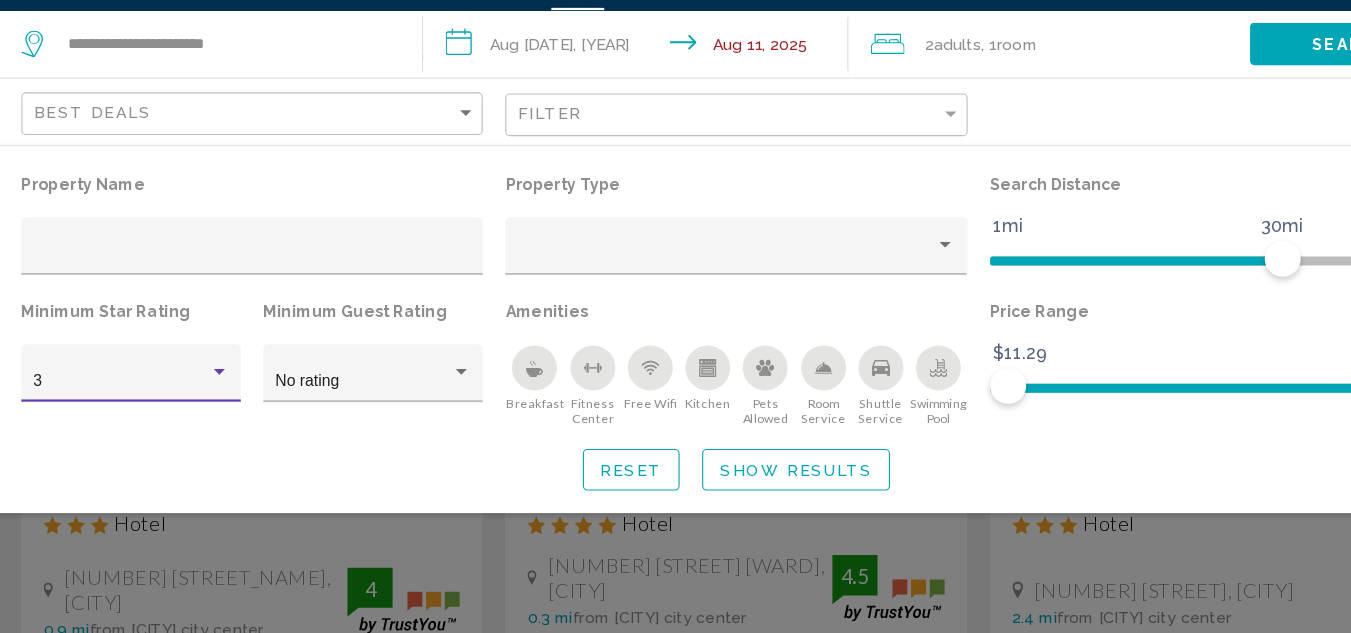 click at bounding box center (216, 382) 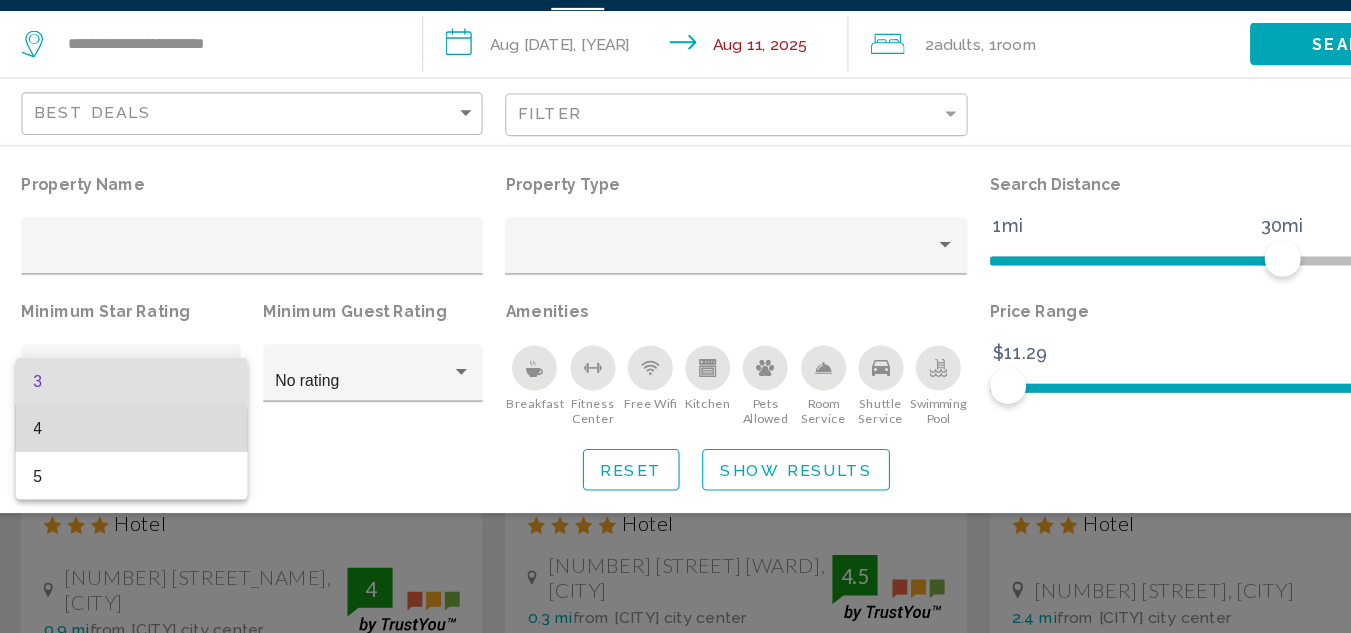 click on "4" at bounding box center (138, 432) 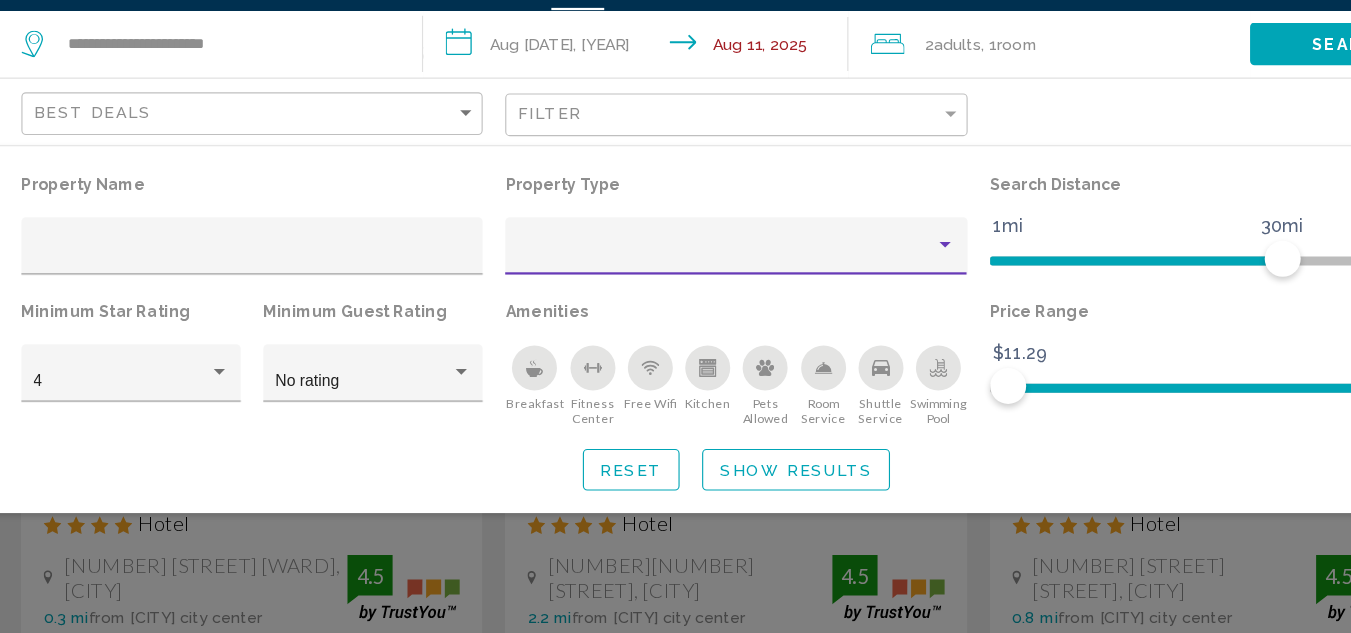 click at bounding box center [666, 277] 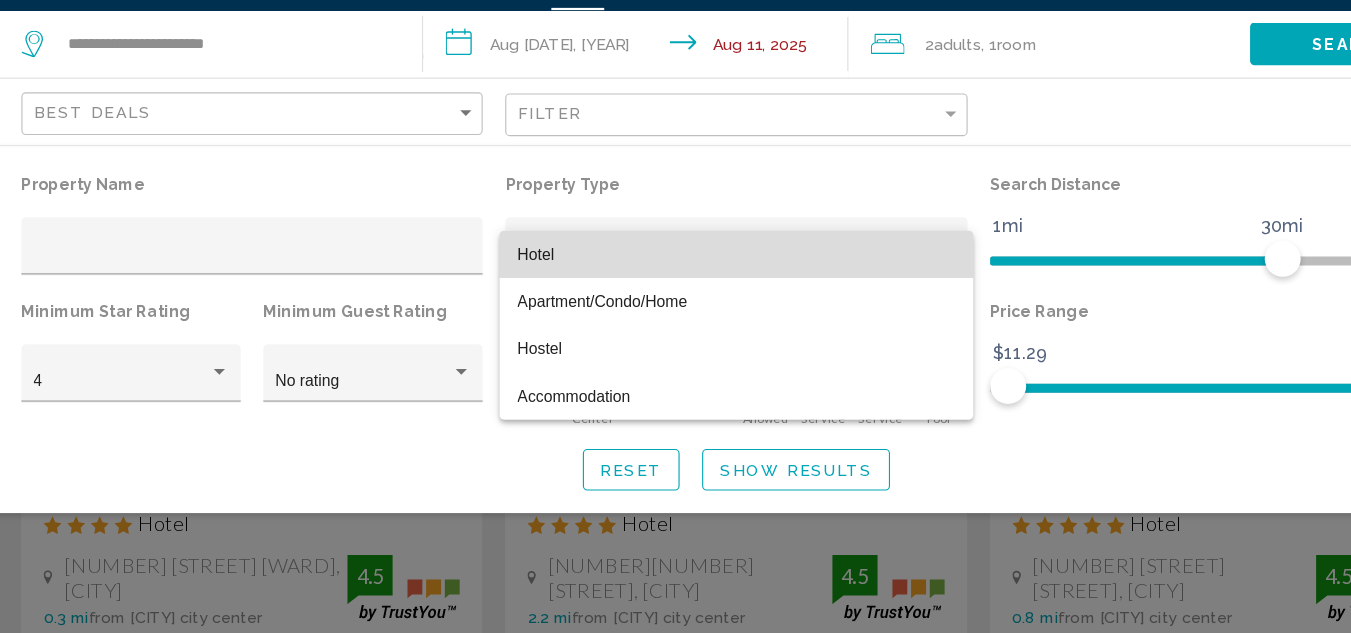 click on "Hotel" at bounding box center (675, 277) 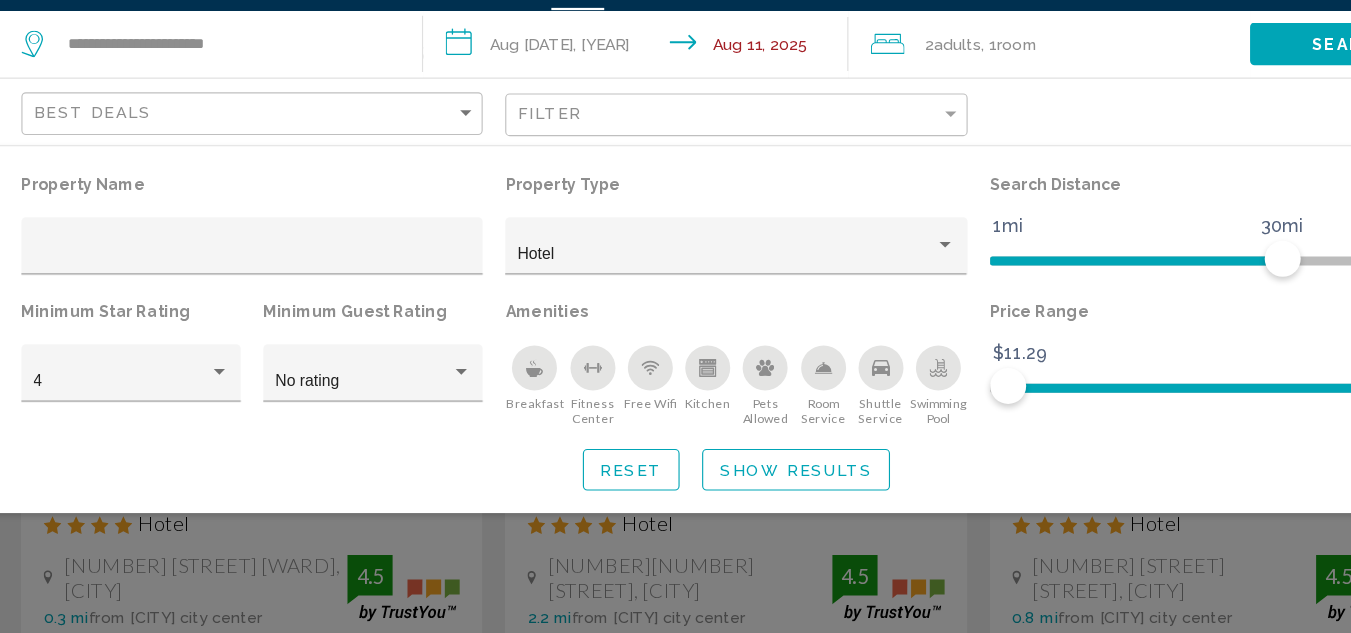 click 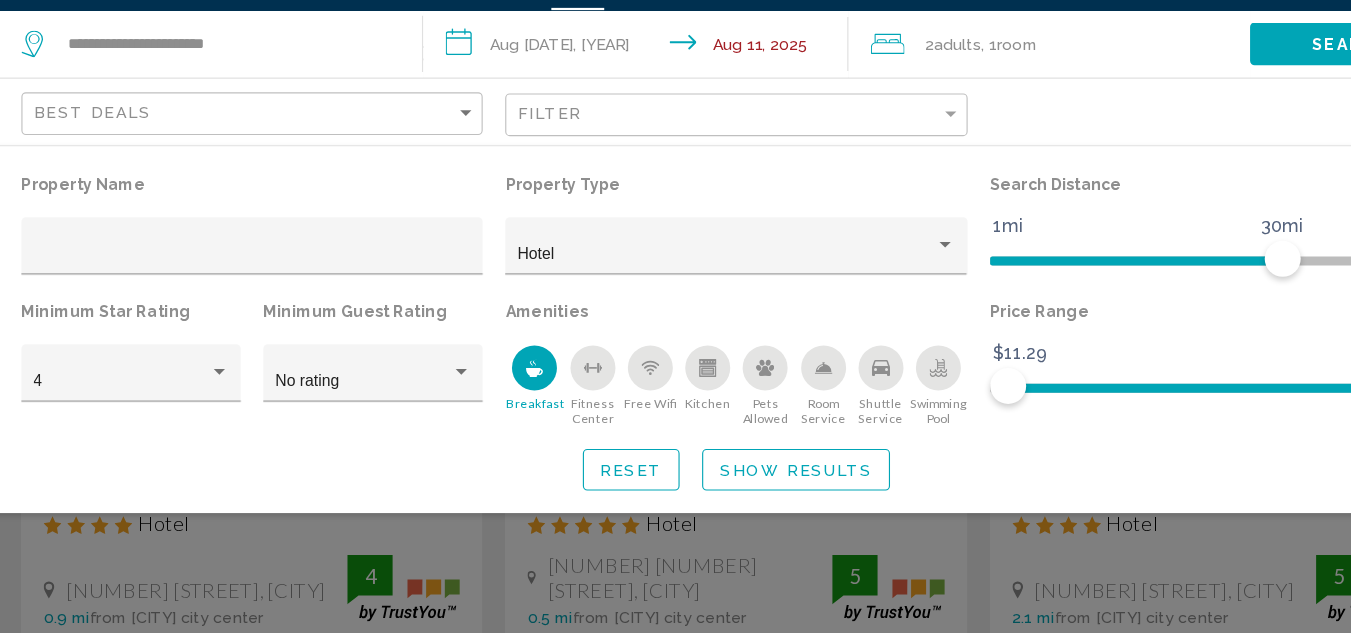 click 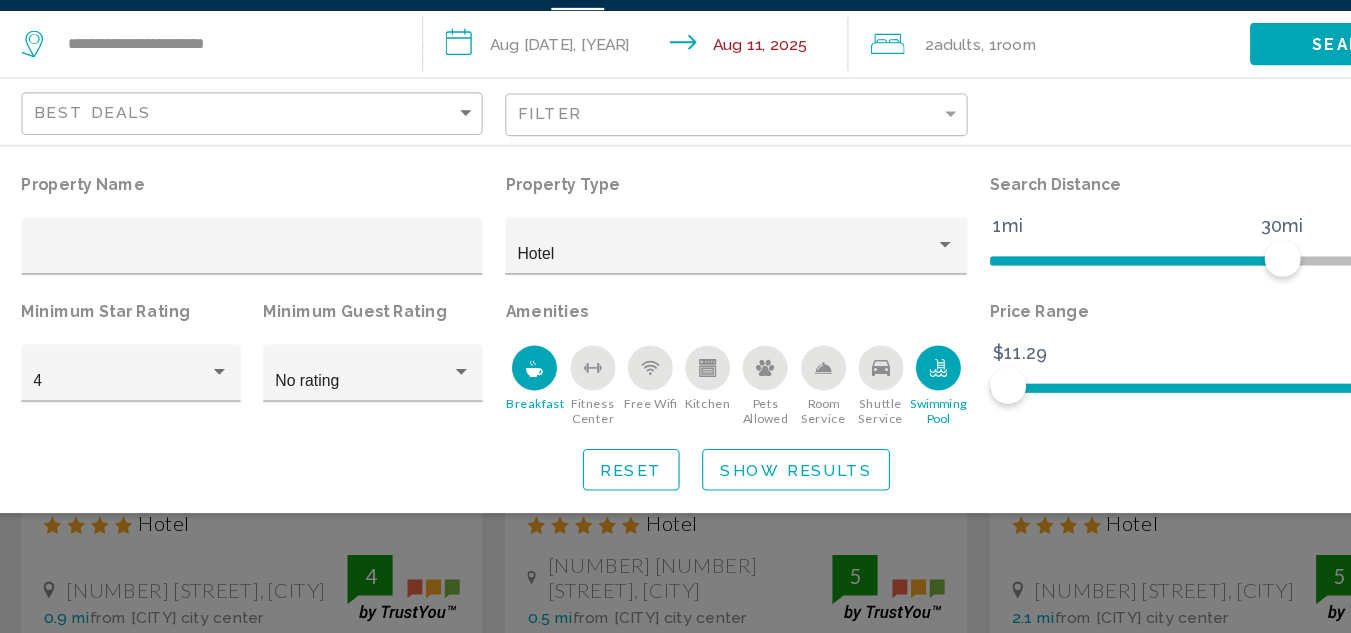 click 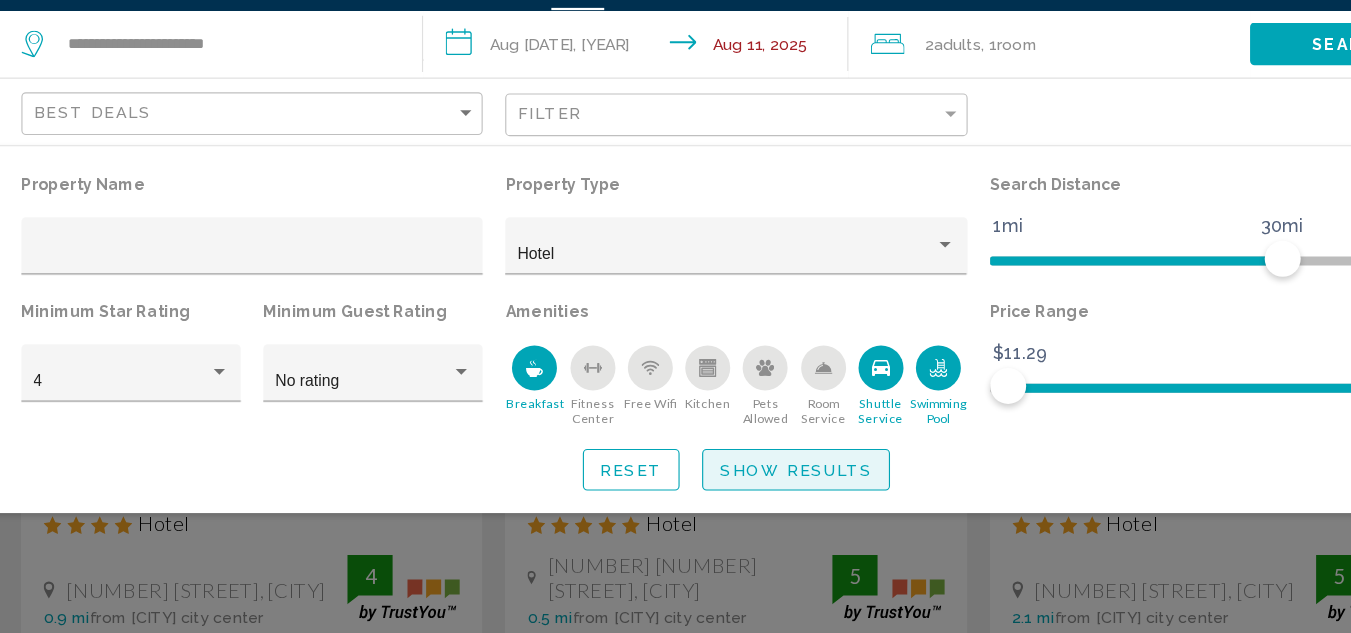 click on "Show Results" 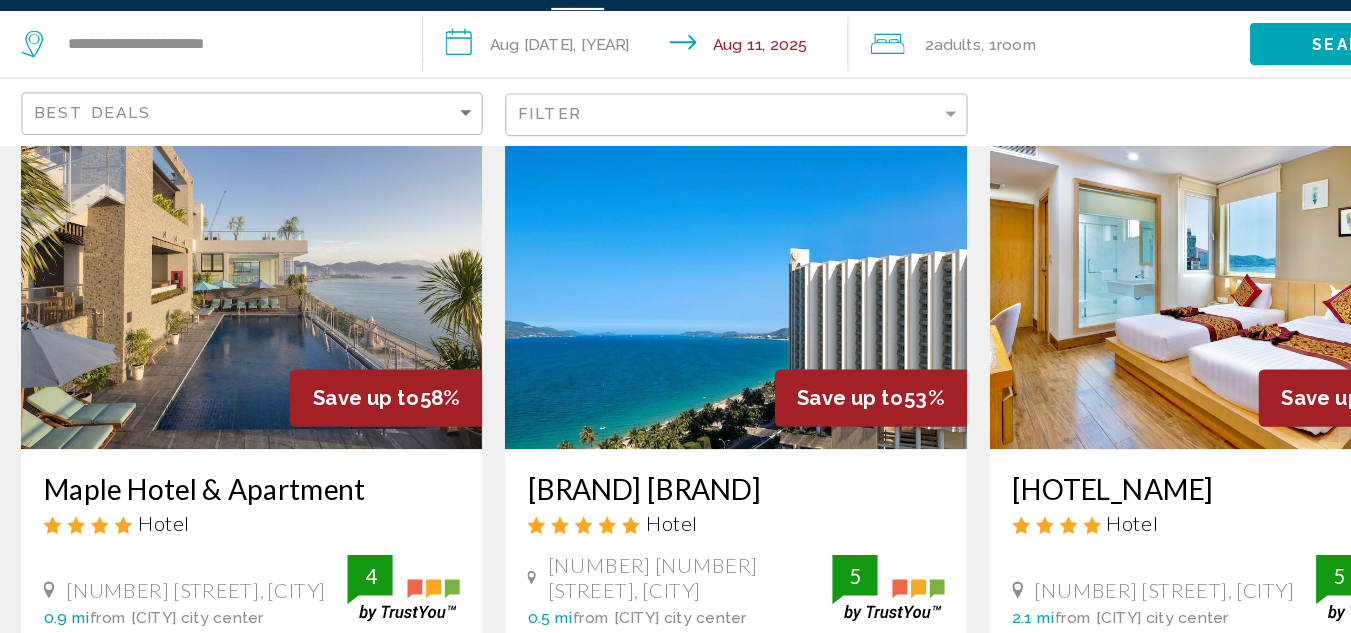 click on "Search" 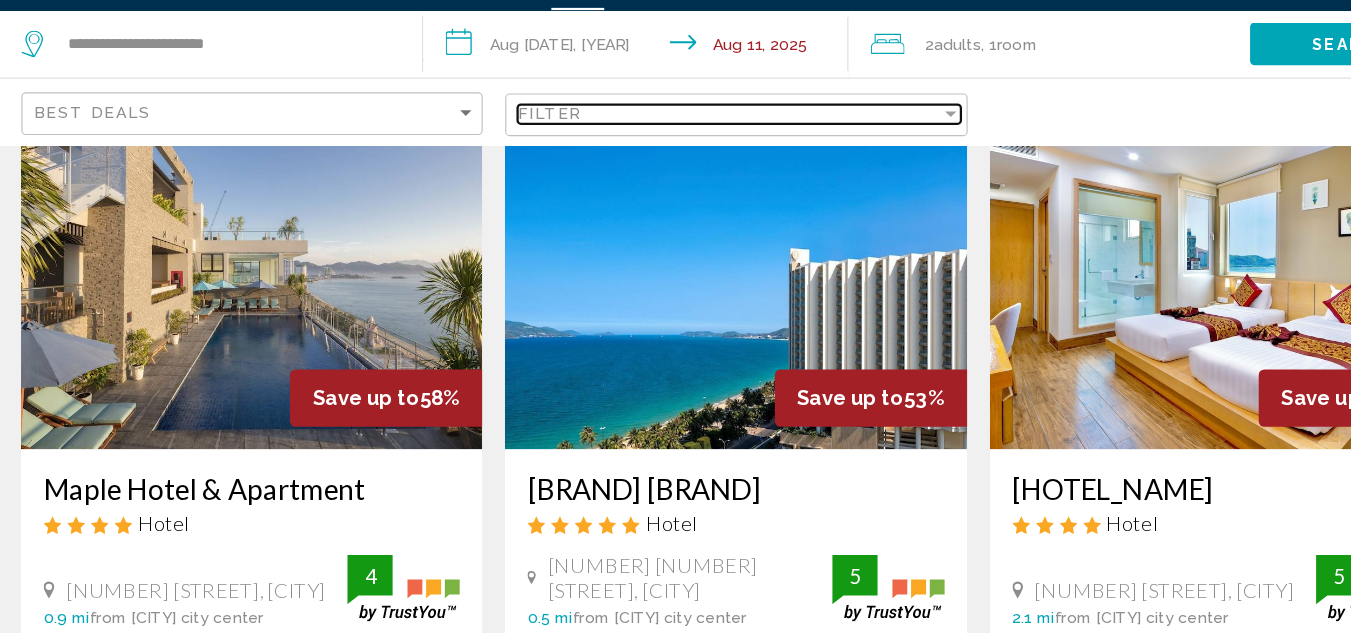 click at bounding box center [866, 152] 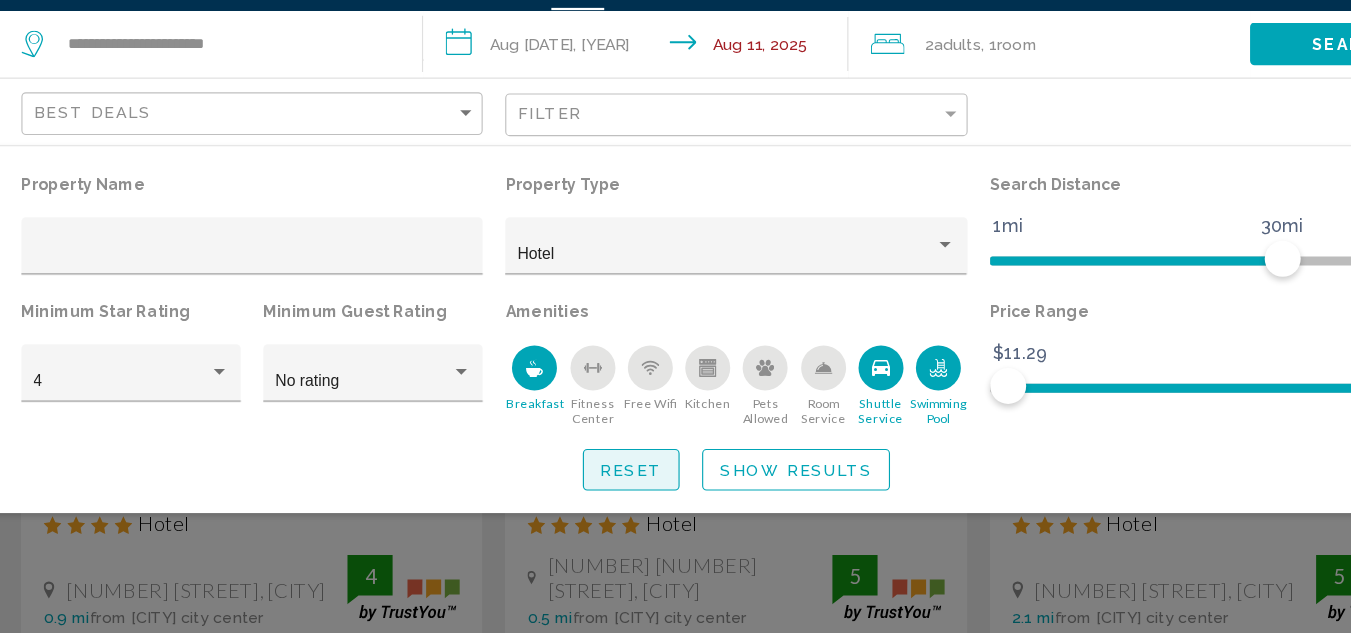click on "Reset" 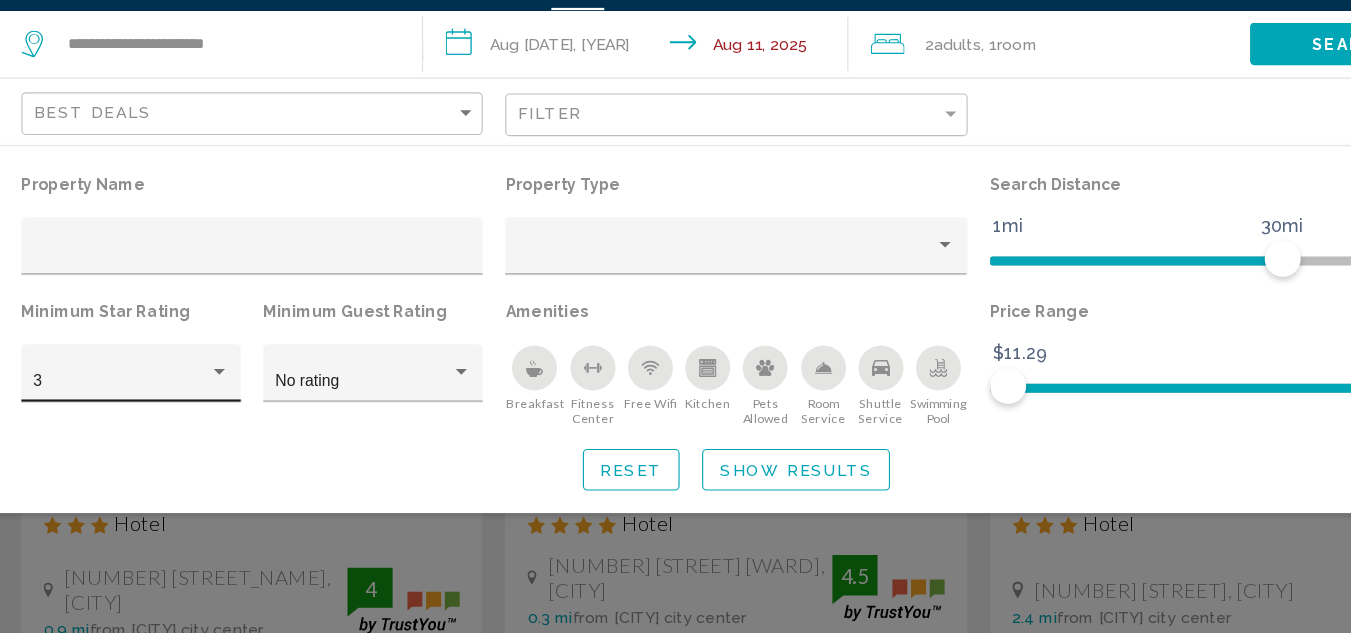 click on "3" 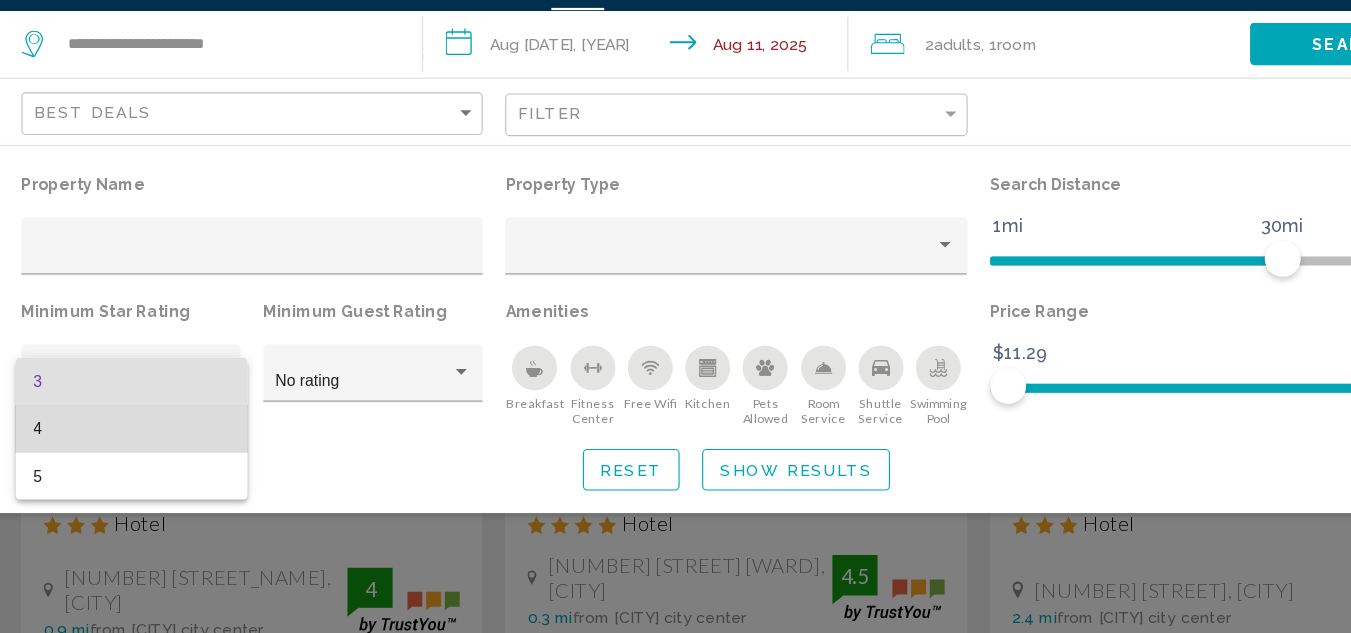 click on "4" at bounding box center [138, 432] 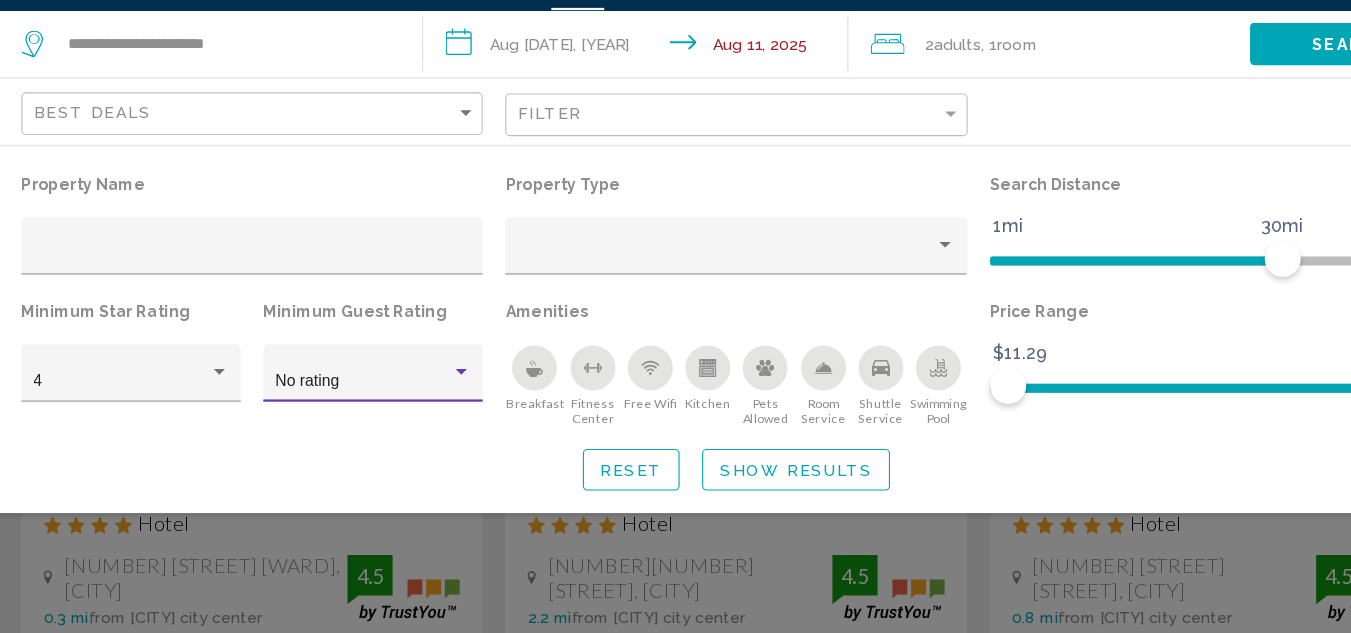 click at bounding box center (431, 382) 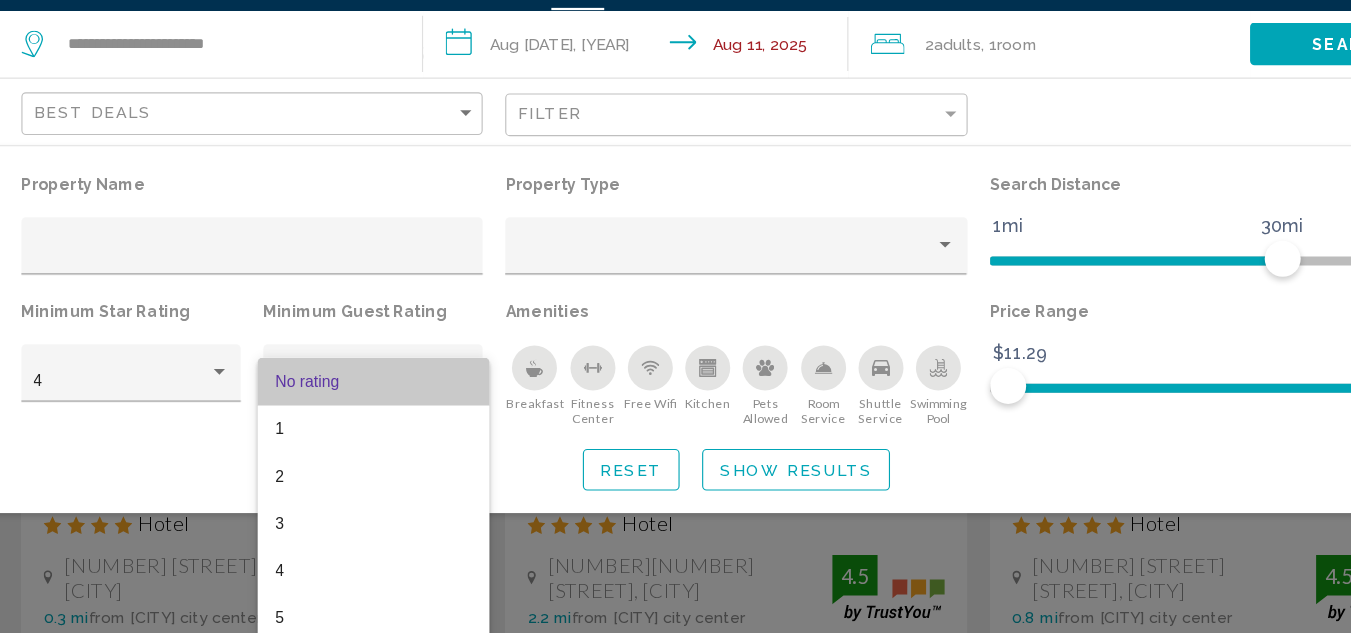 click on "No rating" at bounding box center (353, 390) 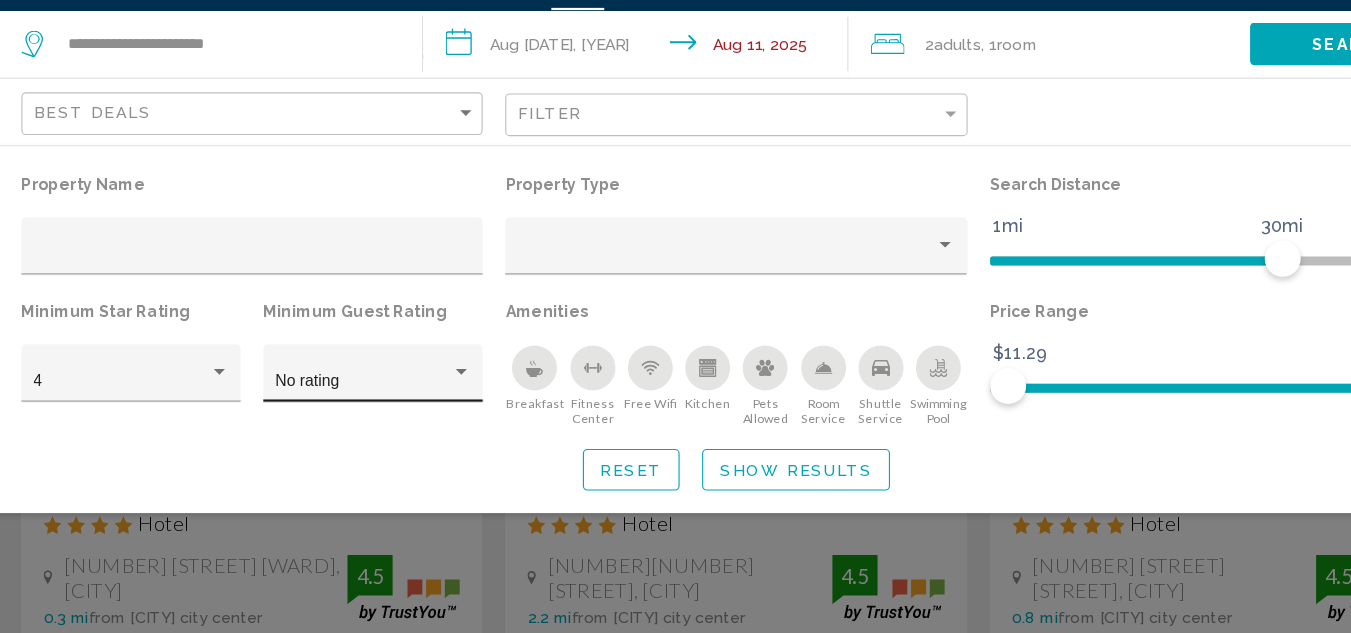 click on "No rating" 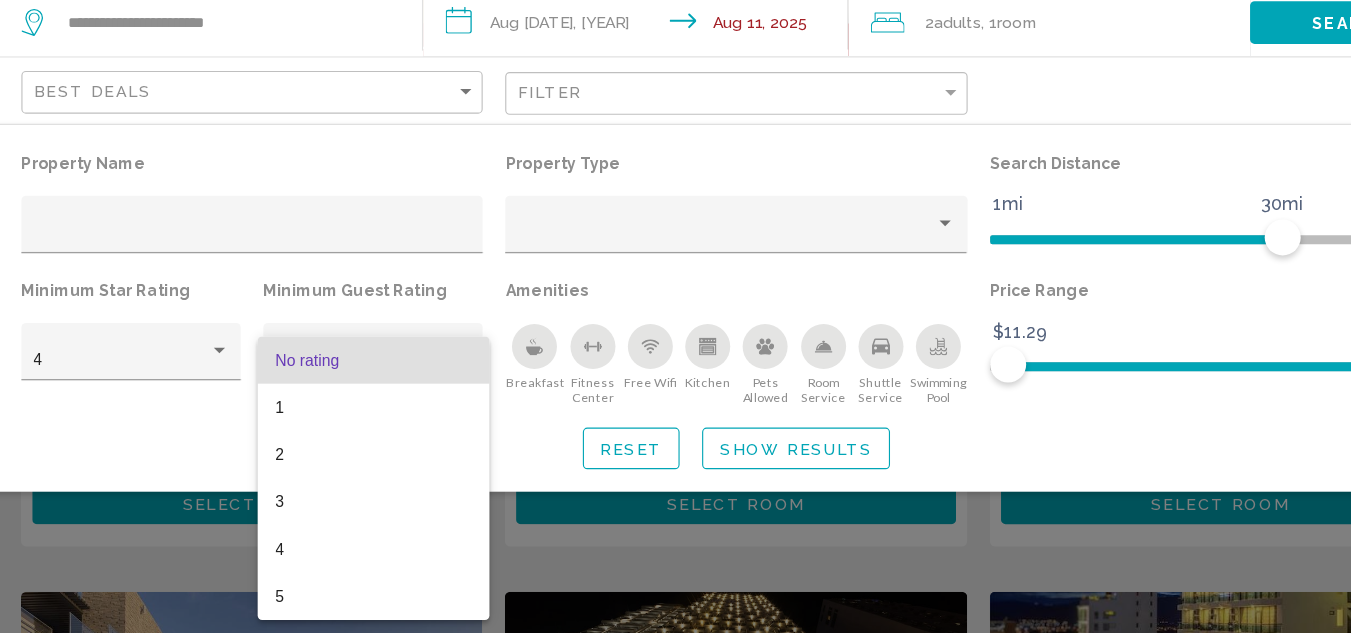 scroll, scrollTop: 269, scrollLeft: 0, axis: vertical 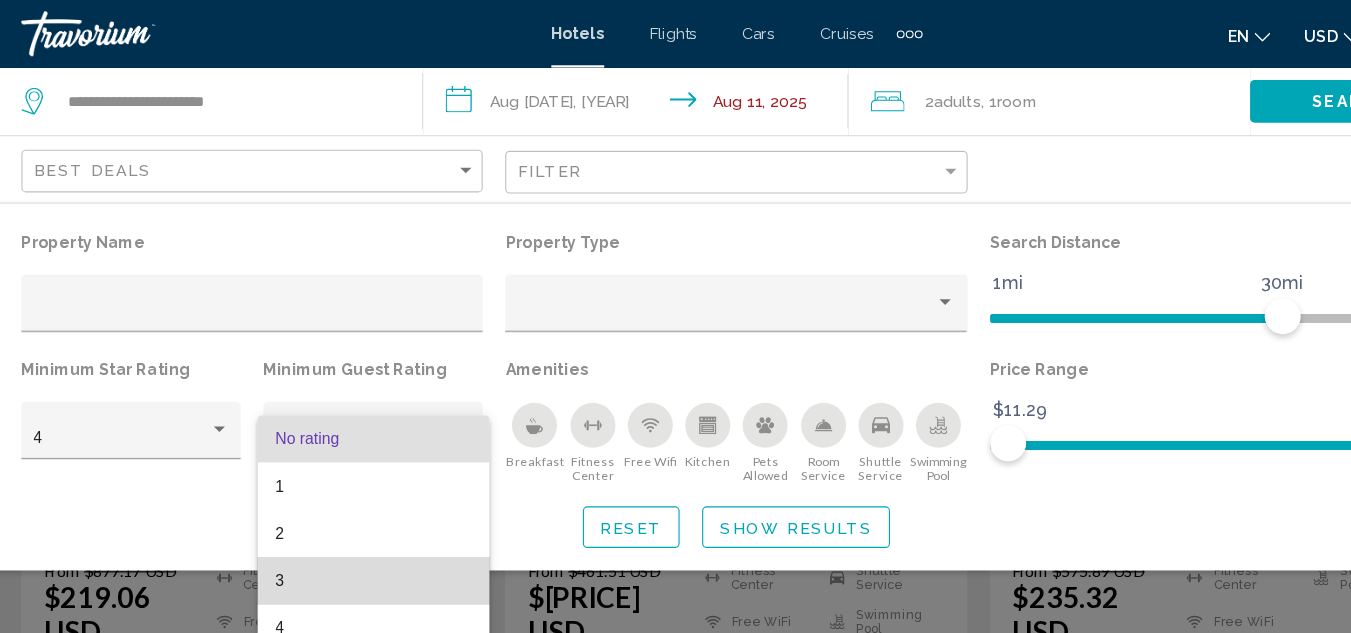 click on "3" at bounding box center (353, 516) 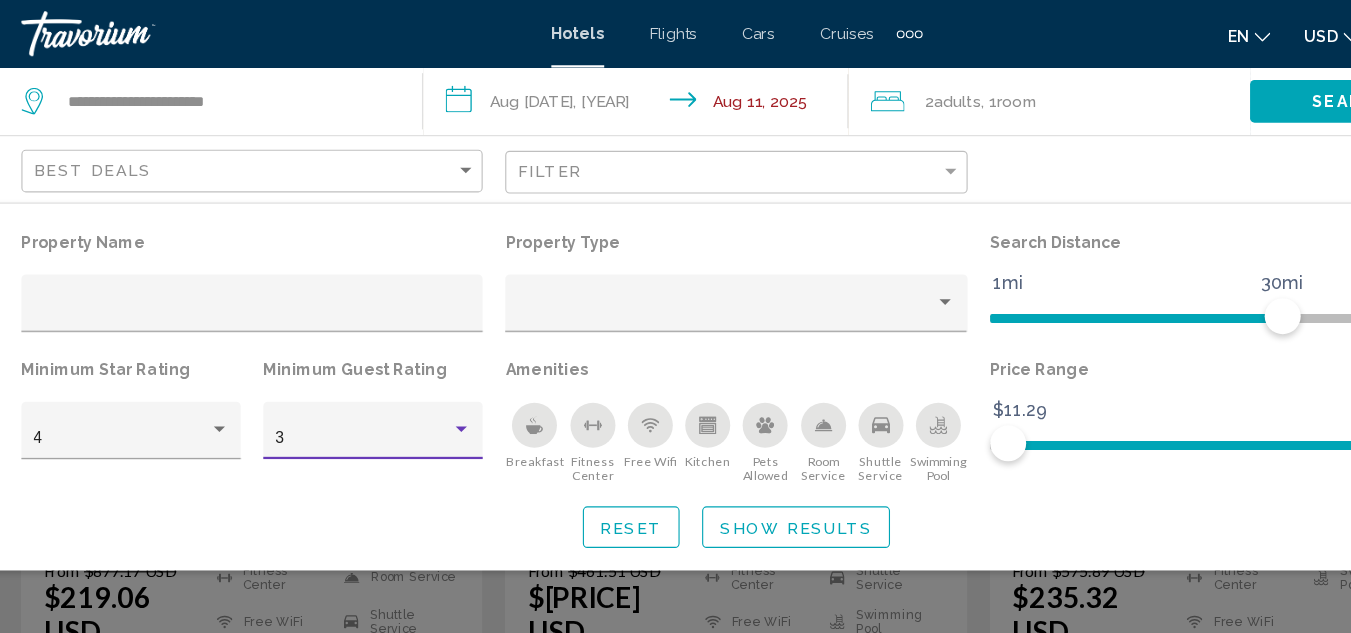 click on "3" at bounding box center [344, 390] 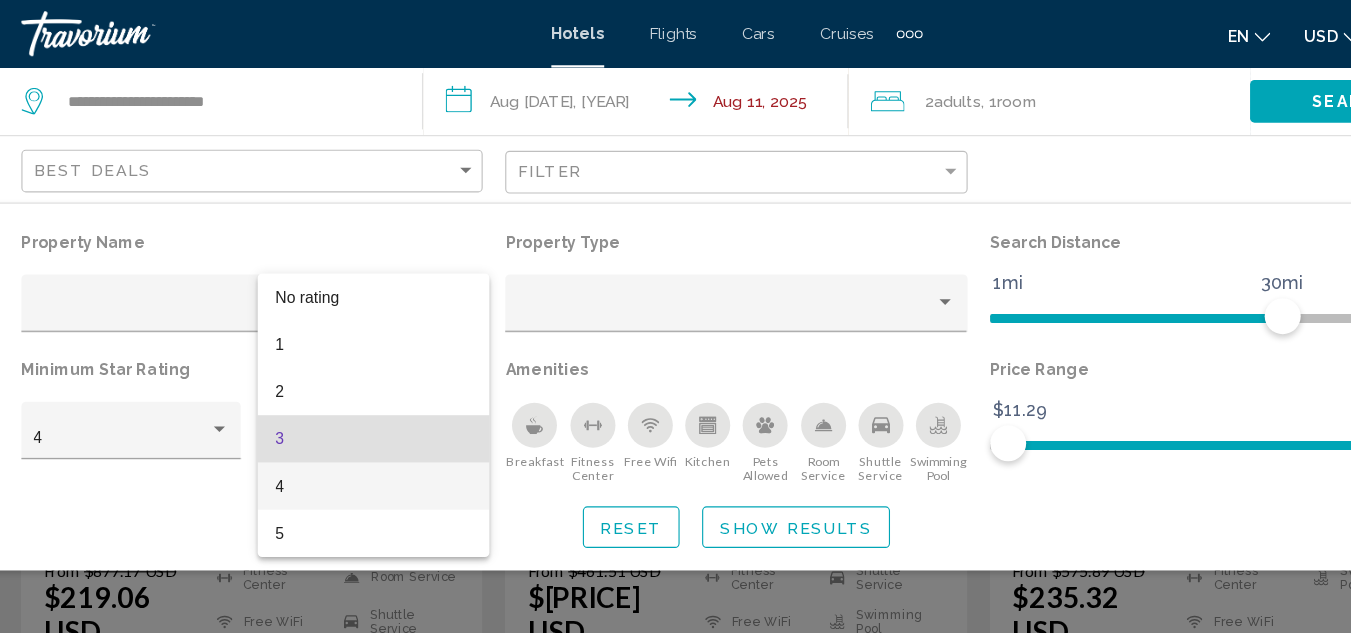 click on "4" at bounding box center [353, 432] 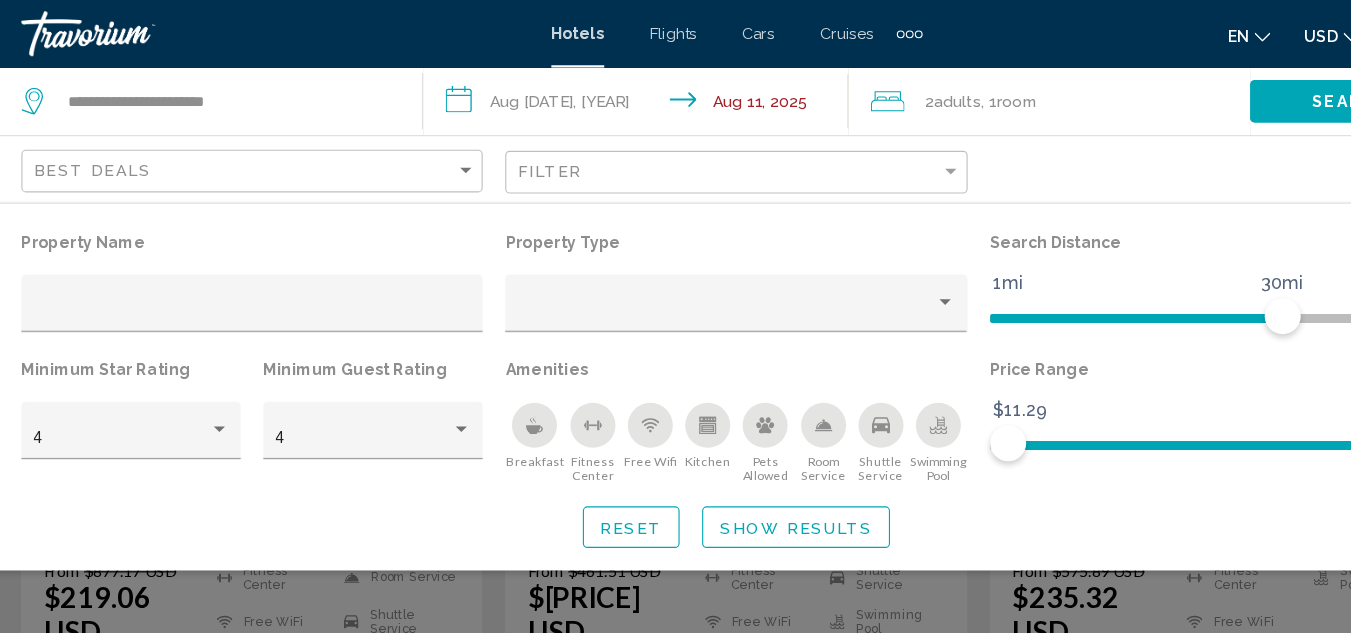 click 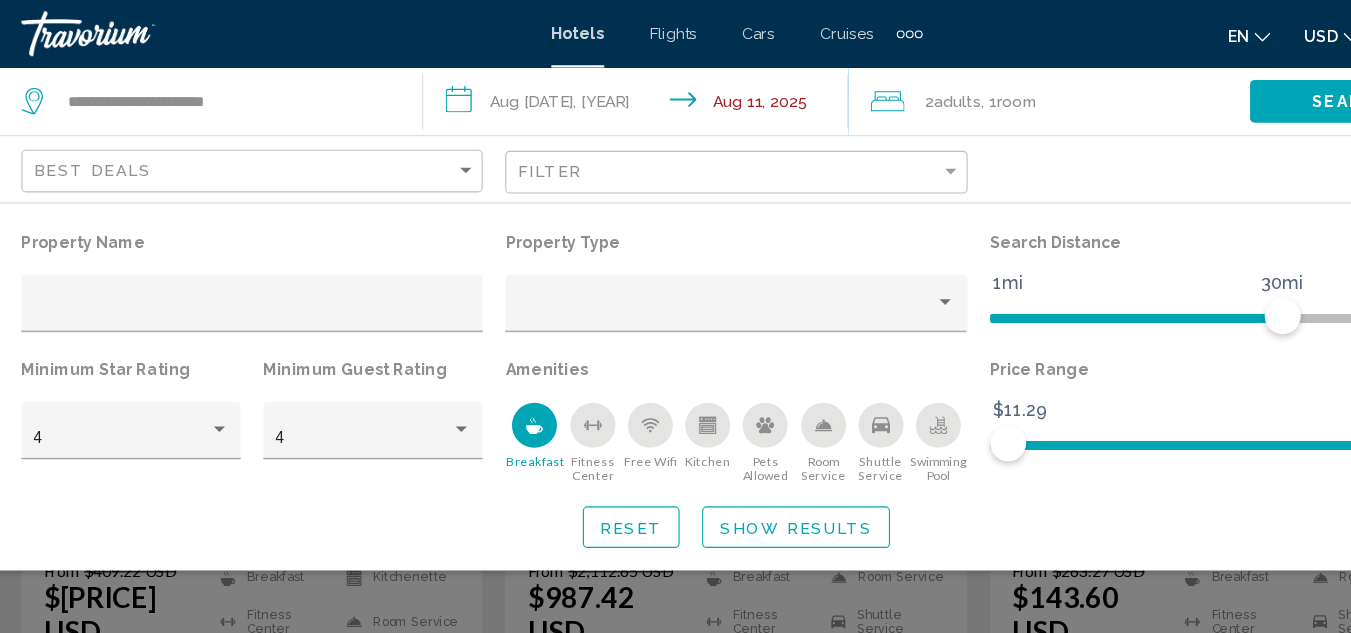 click 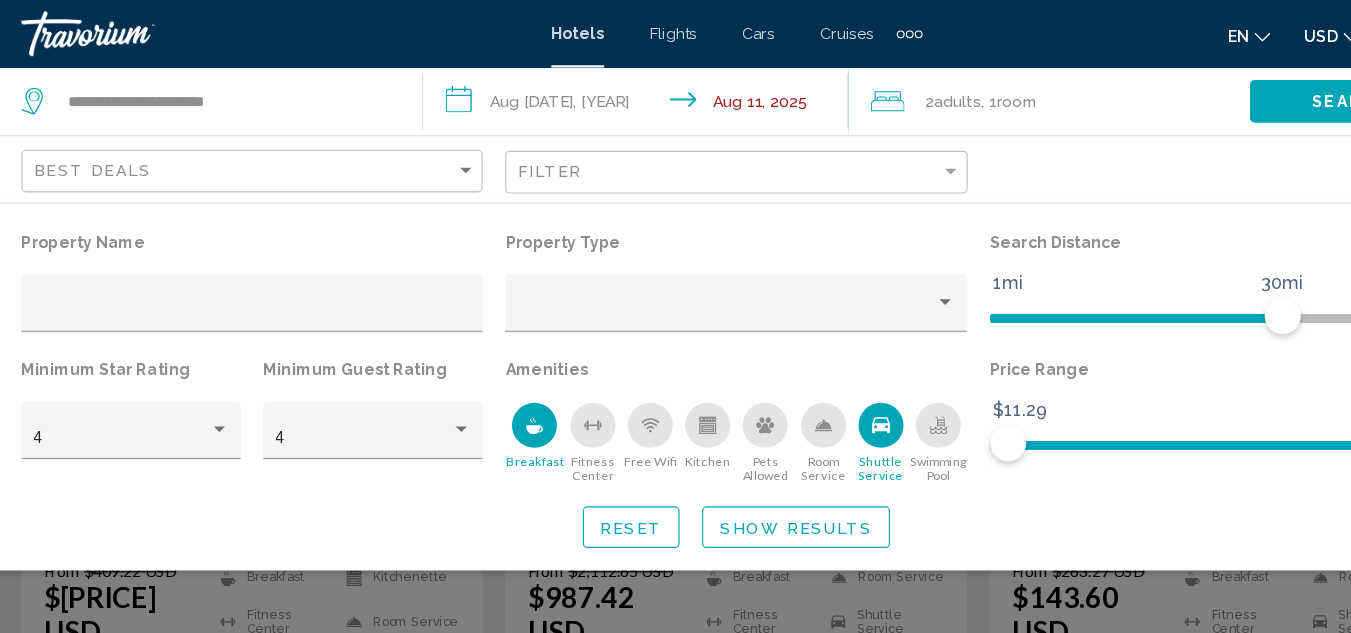 click 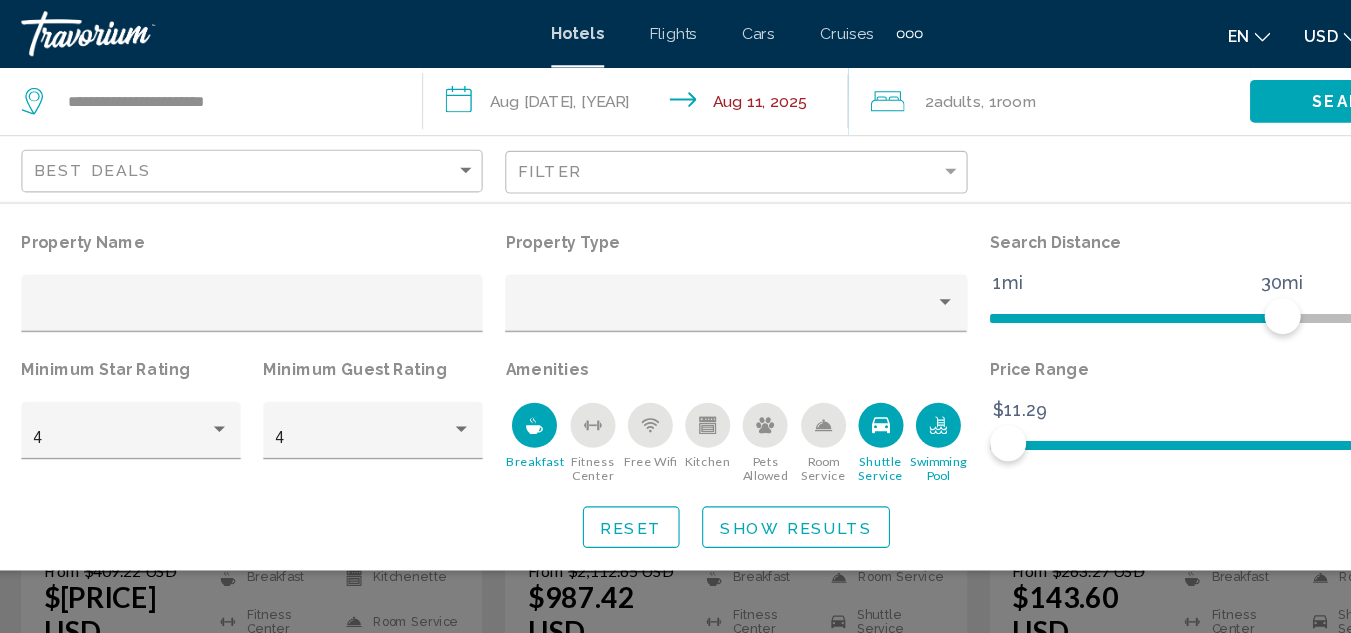 click 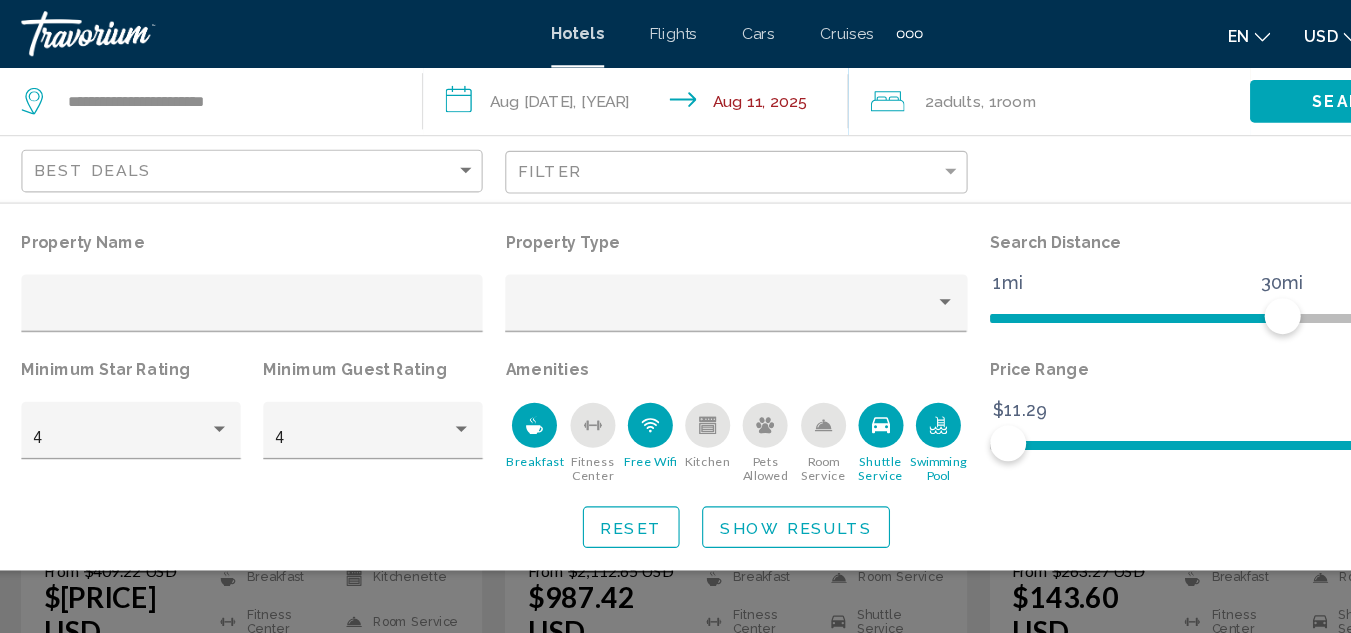 click 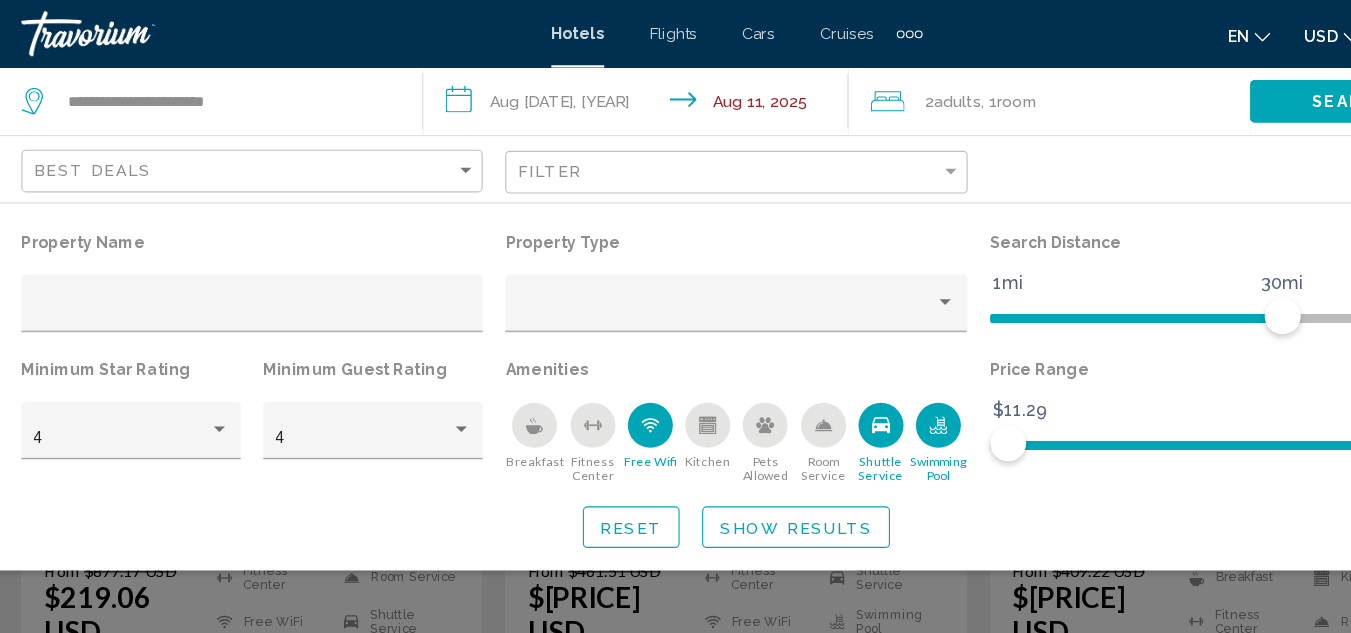 click 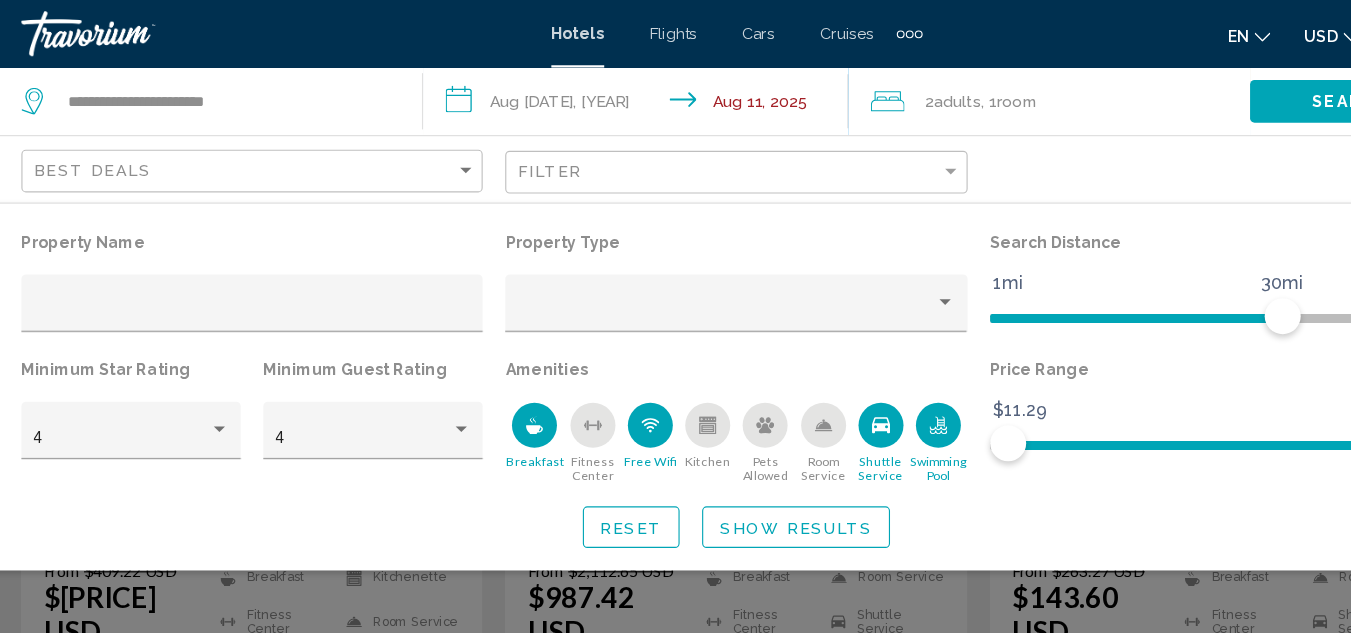 click on "Breakfast" 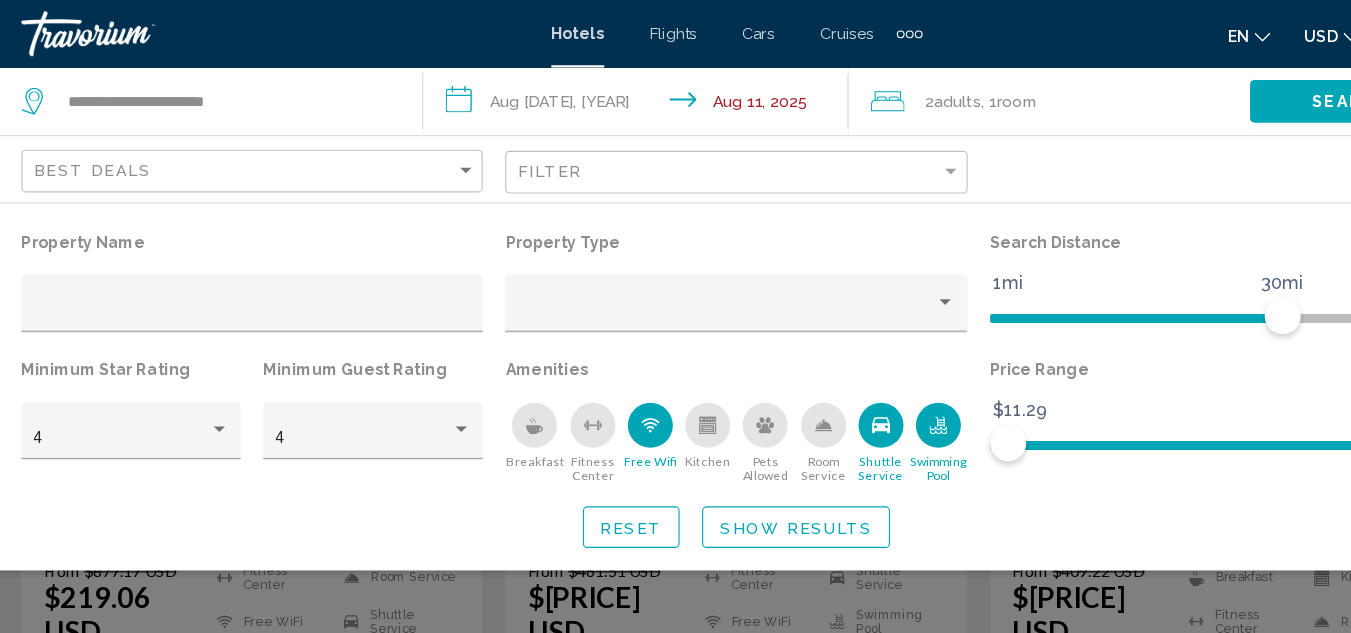 click on "Breakfast" 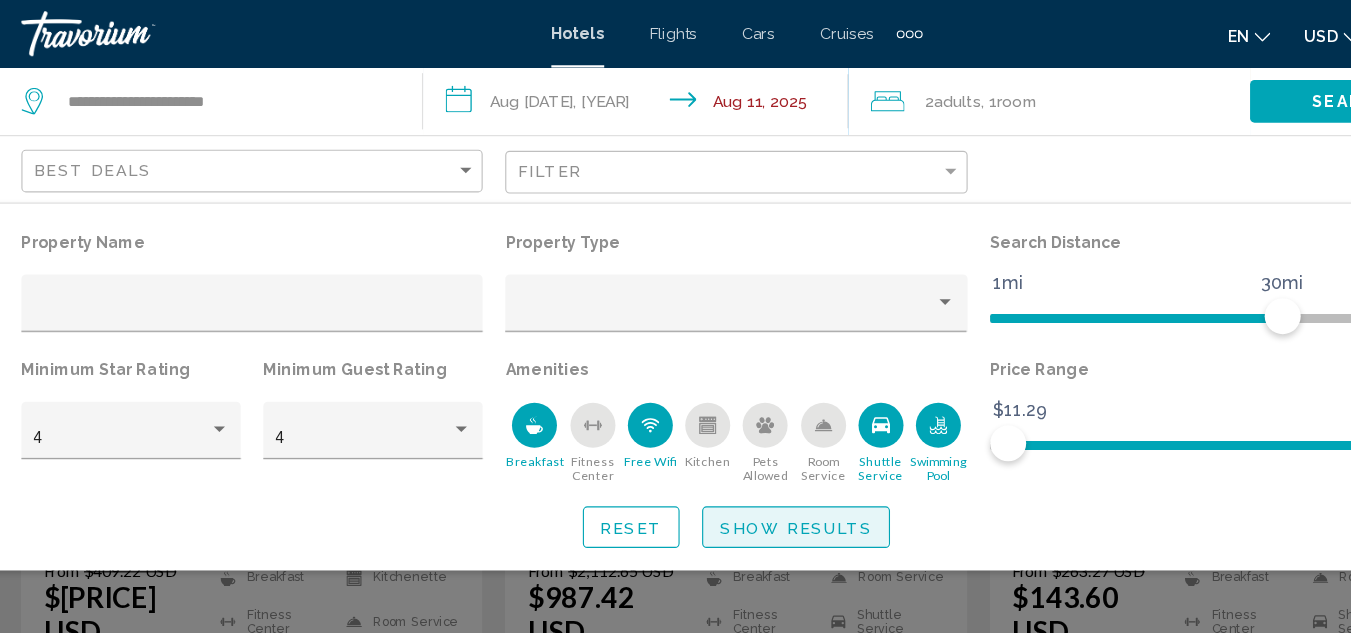click on "Show Results" 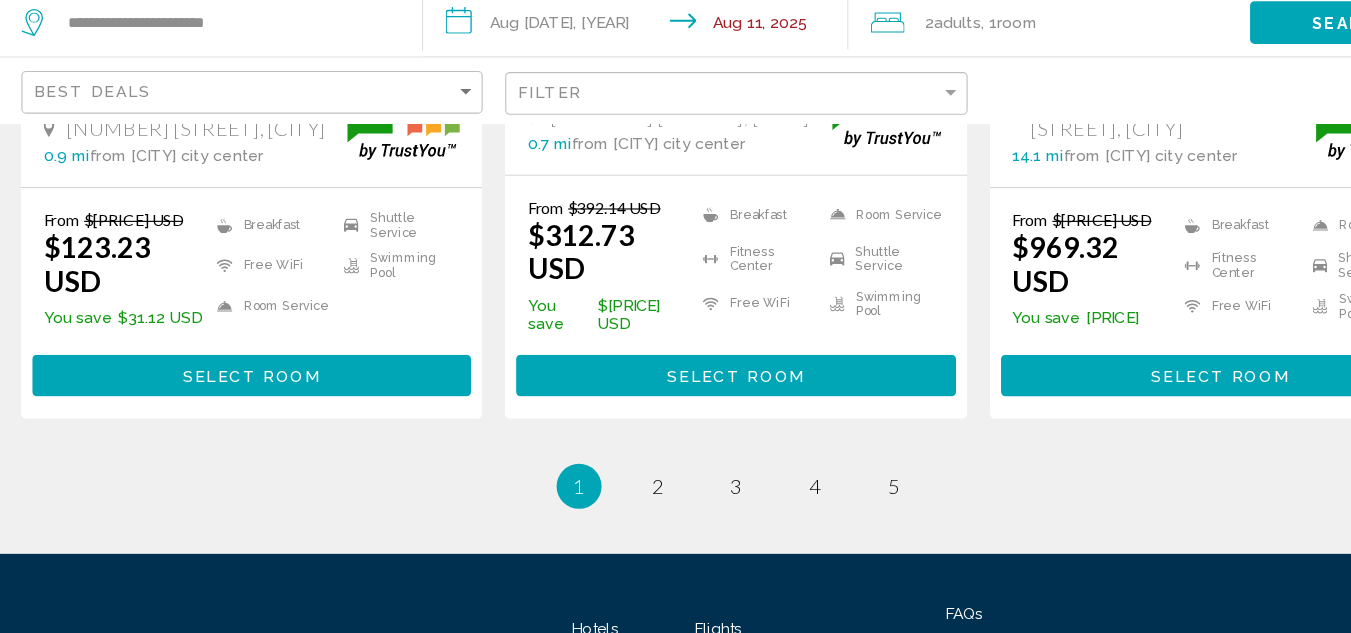 scroll, scrollTop: 2840, scrollLeft: 0, axis: vertical 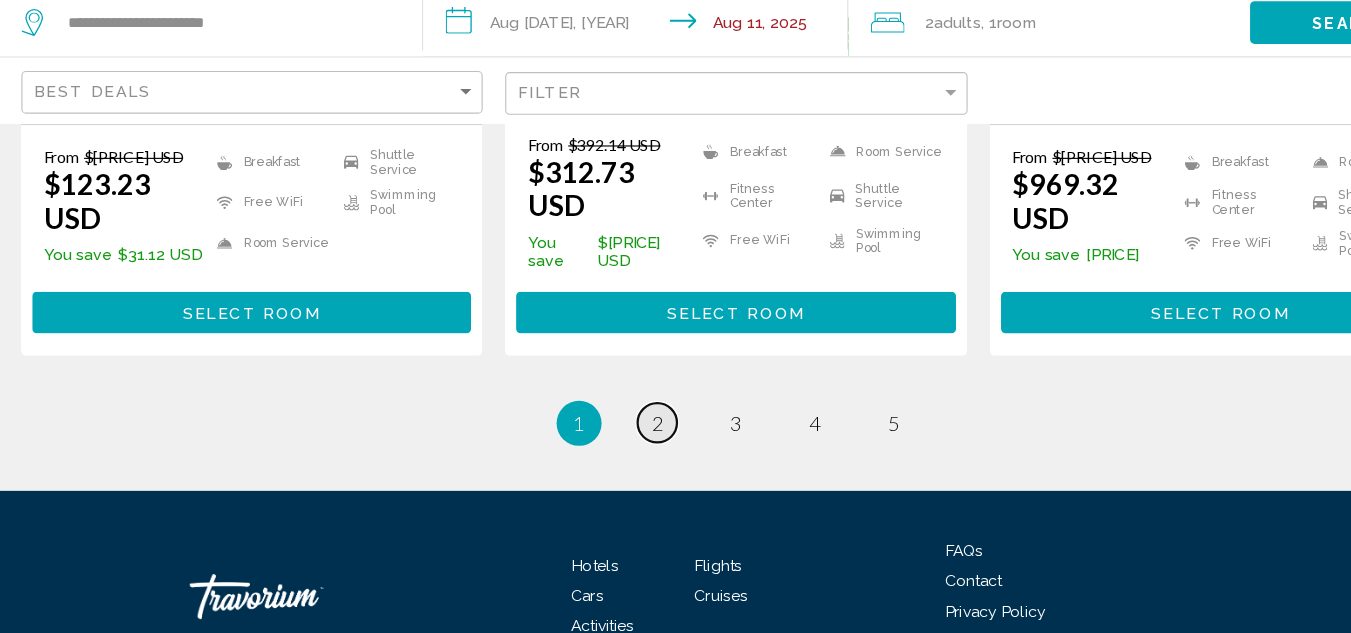 click on "2" at bounding box center (606, 446) 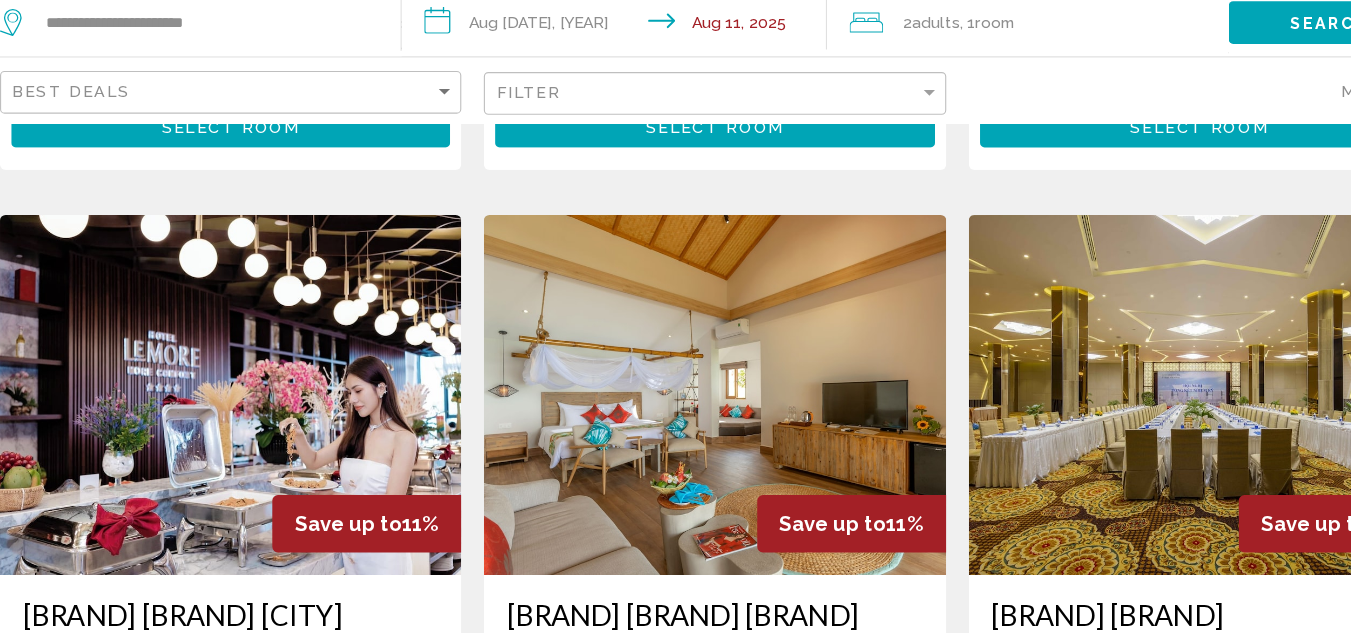 scroll, scrollTop: 1545, scrollLeft: 0, axis: vertical 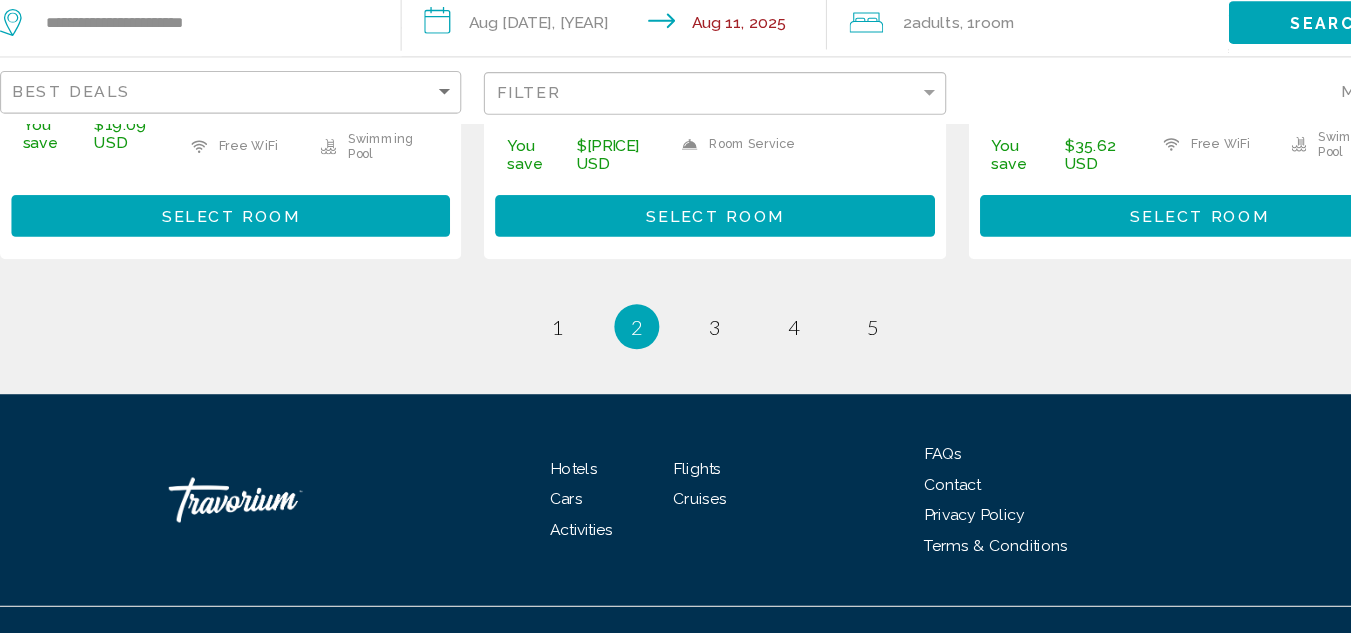 click on "page  3" at bounding box center (676, 360) 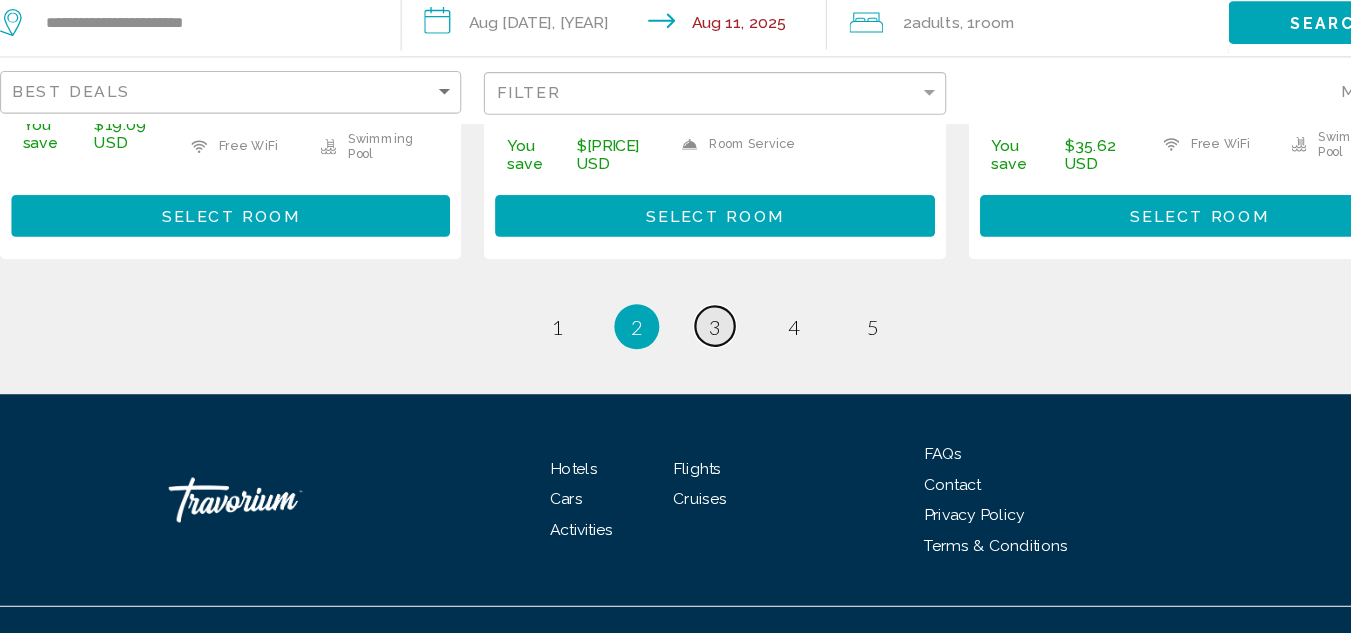 click on "page  3" at bounding box center [675, 359] 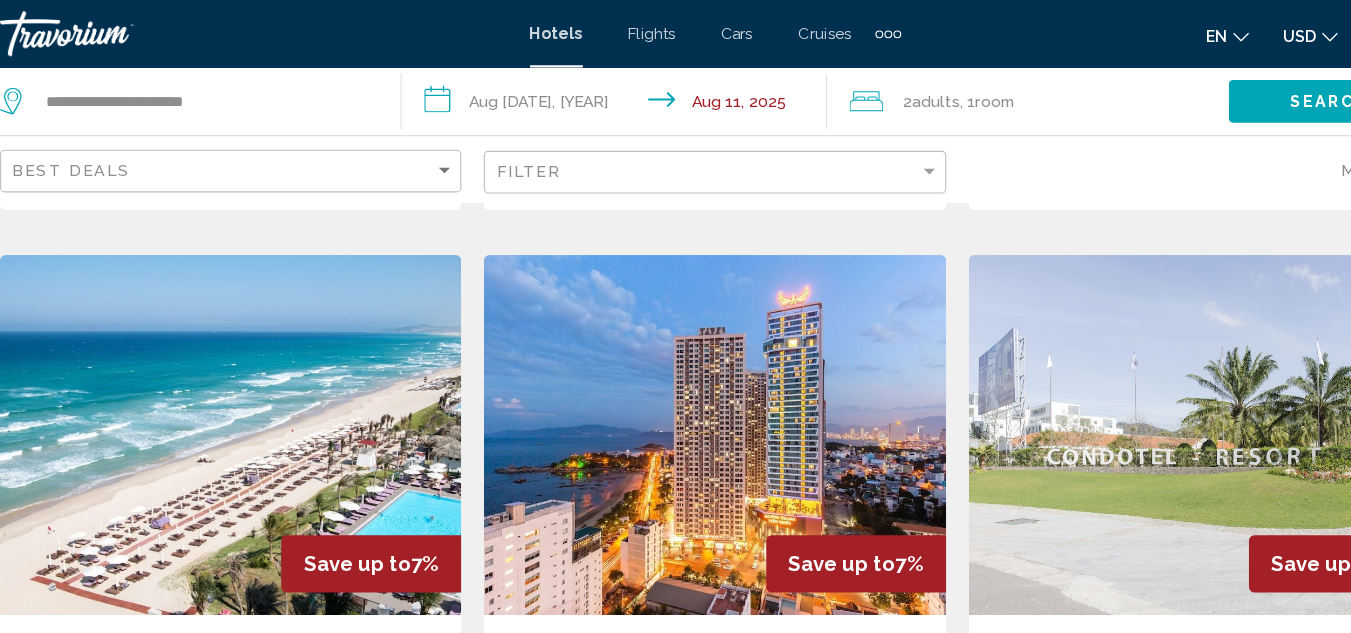 scroll, scrollTop: 0, scrollLeft: 0, axis: both 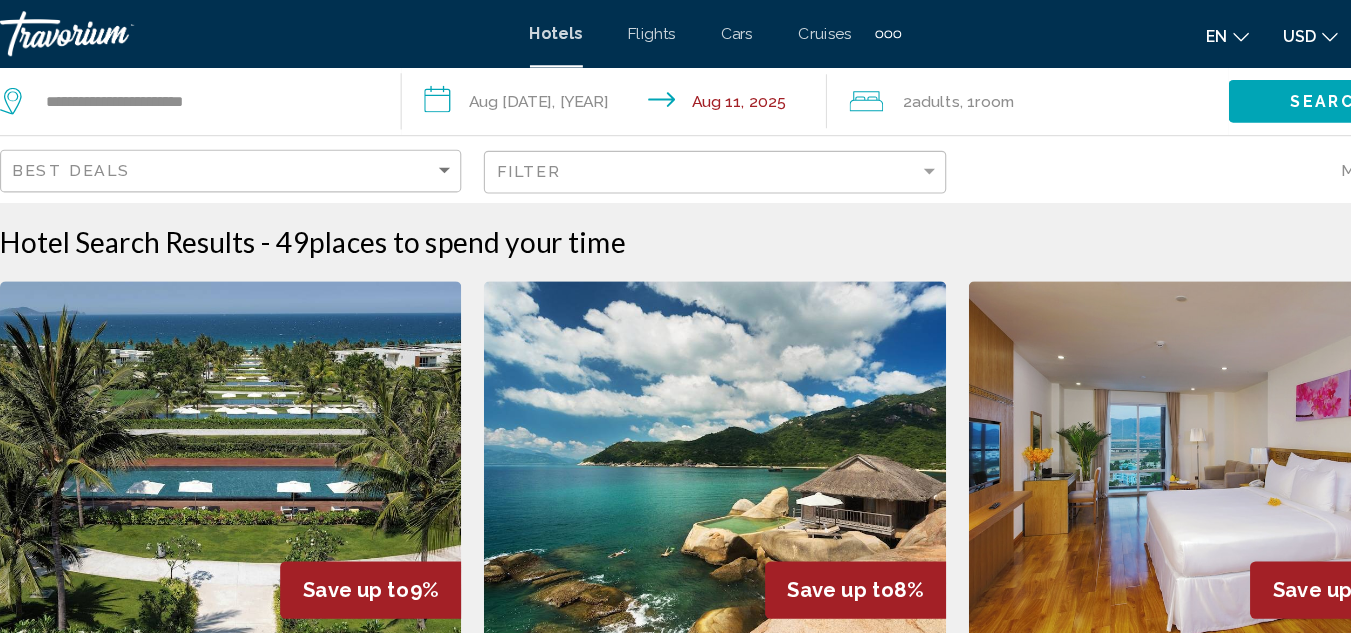 click on "Filter" 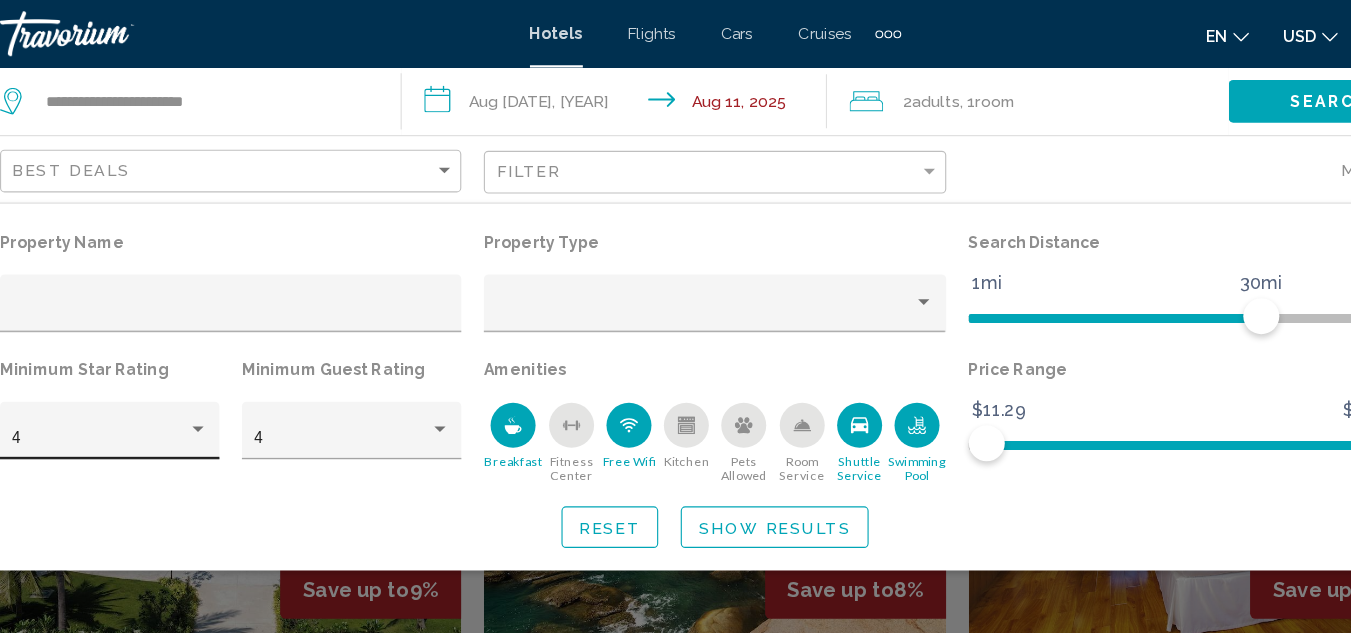 click on "4" 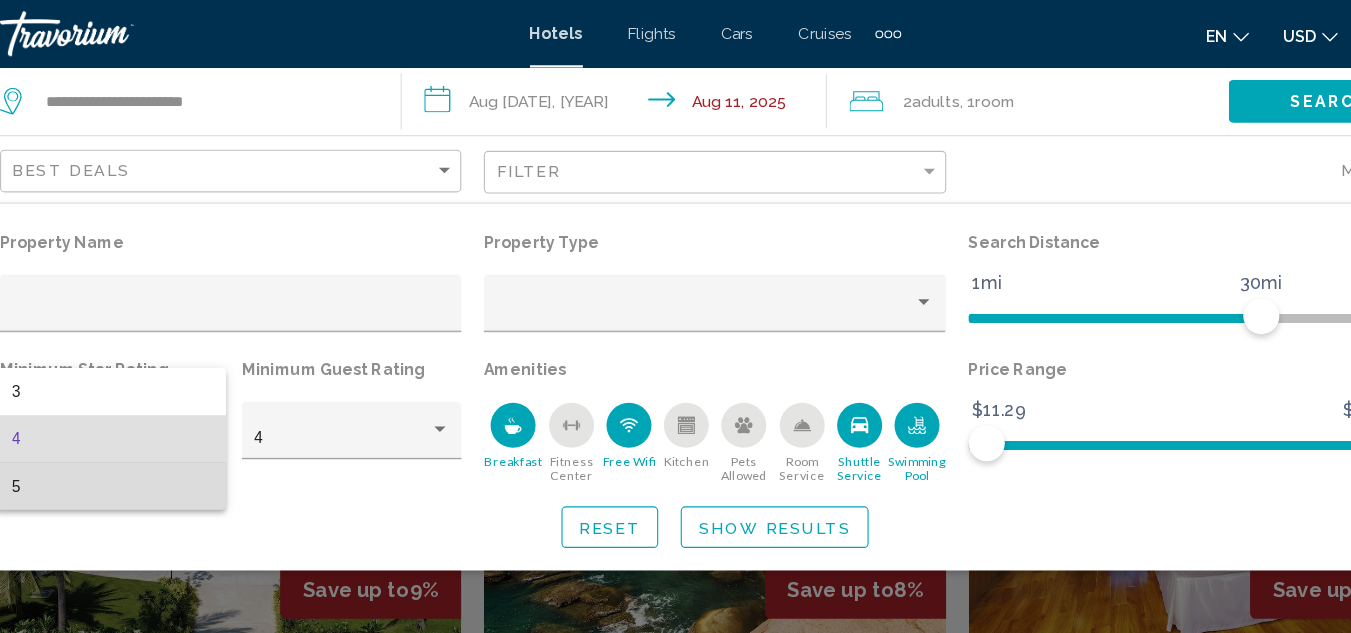 click on "5" at bounding box center (138, 432) 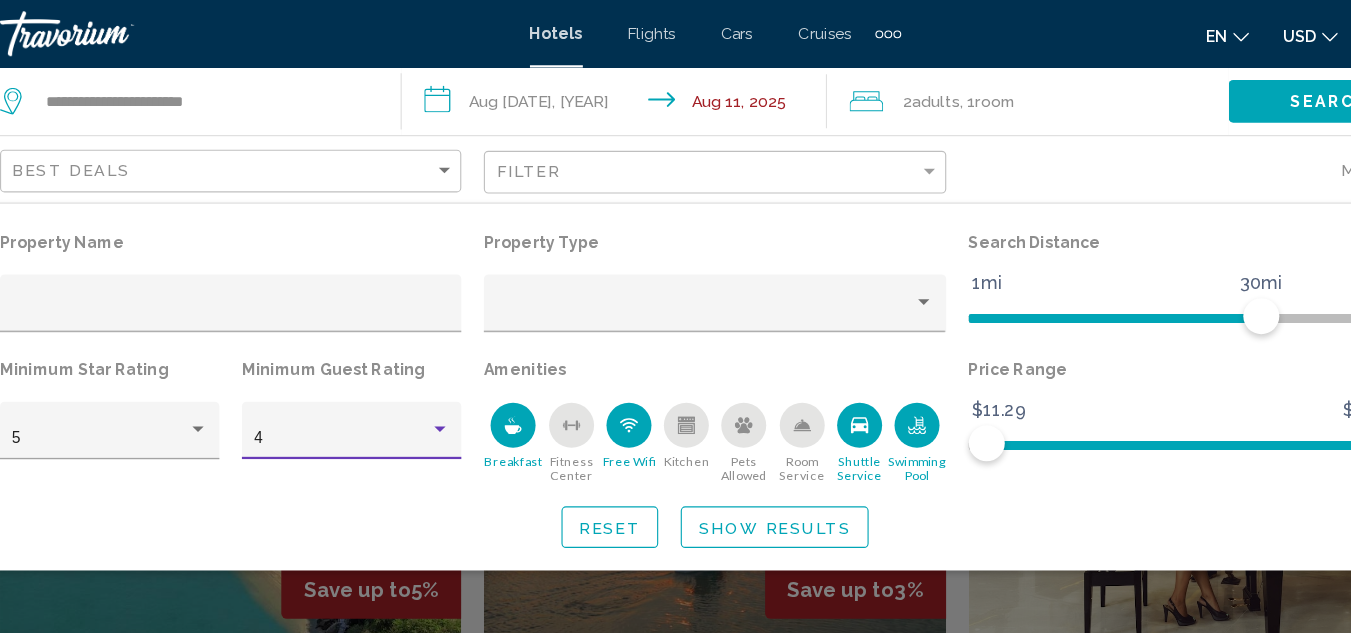 click at bounding box center [431, 382] 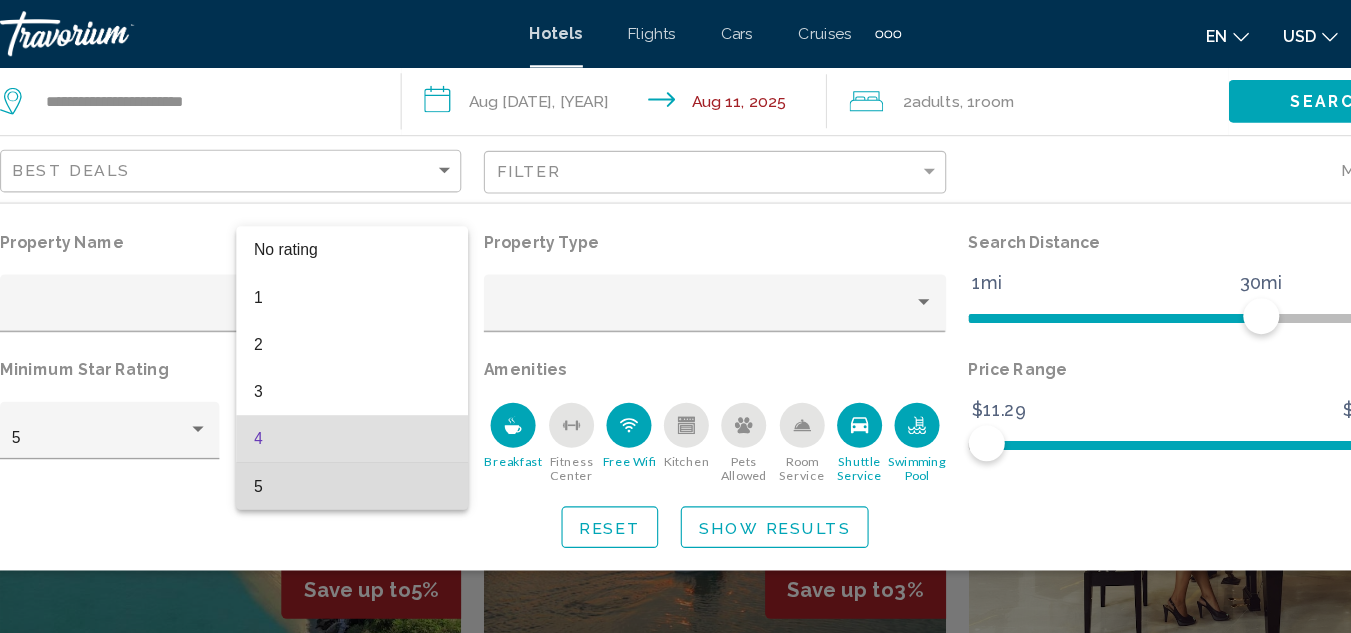 click on "5" at bounding box center [353, 432] 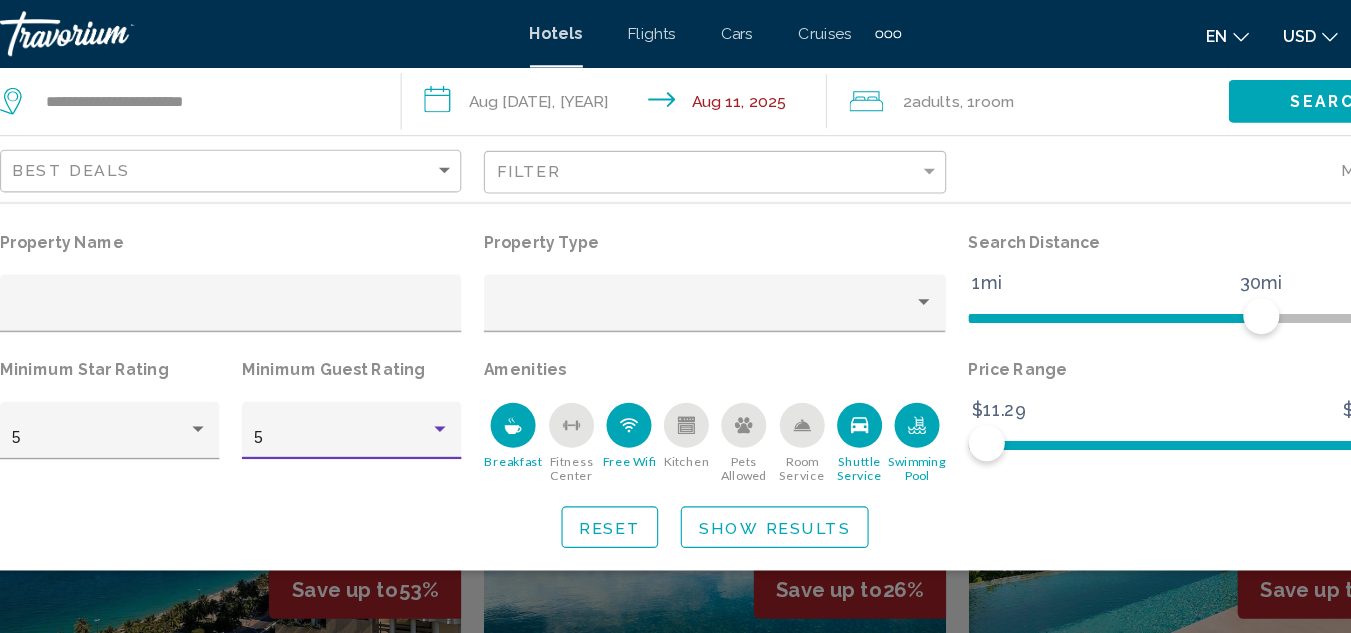 click on "Show Results" 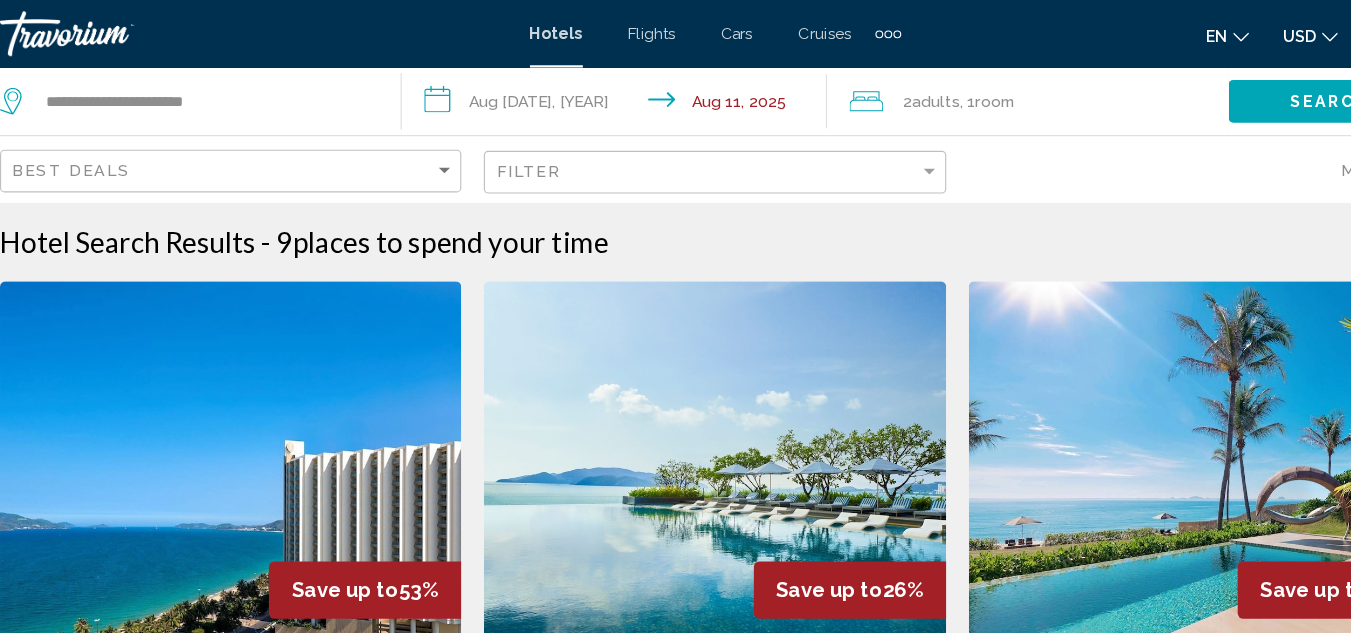 scroll, scrollTop: 1002, scrollLeft: 0, axis: vertical 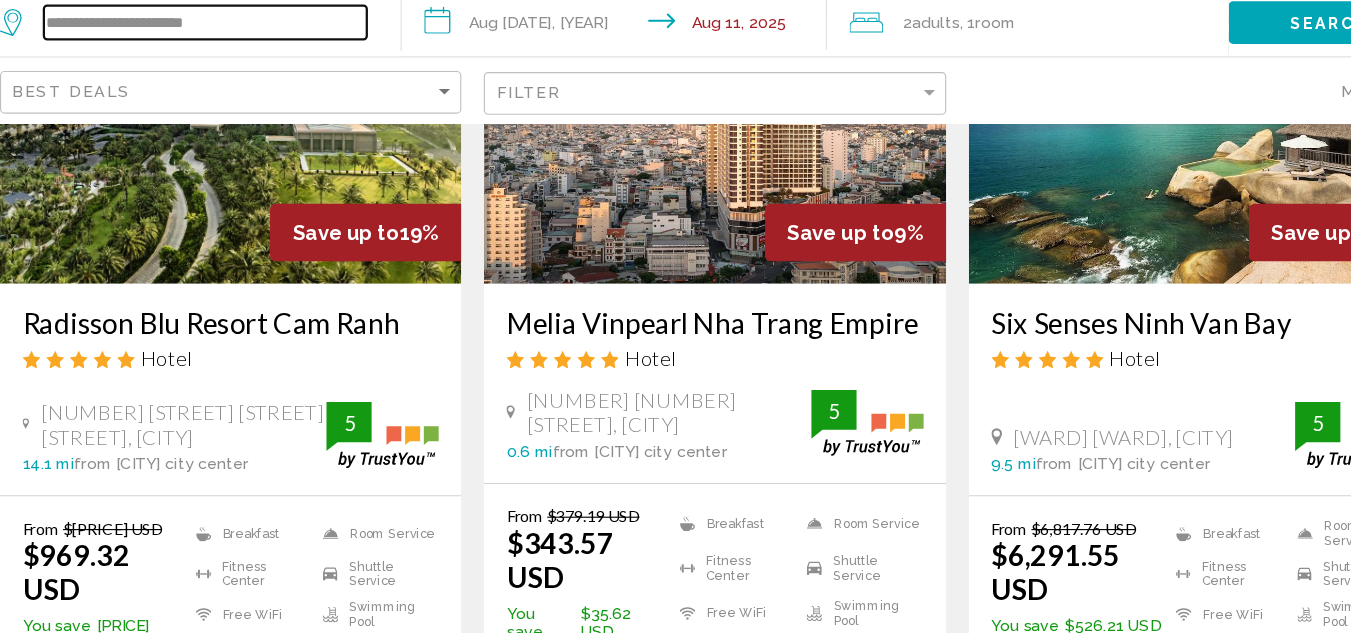 click on "**********" at bounding box center (222, 90) 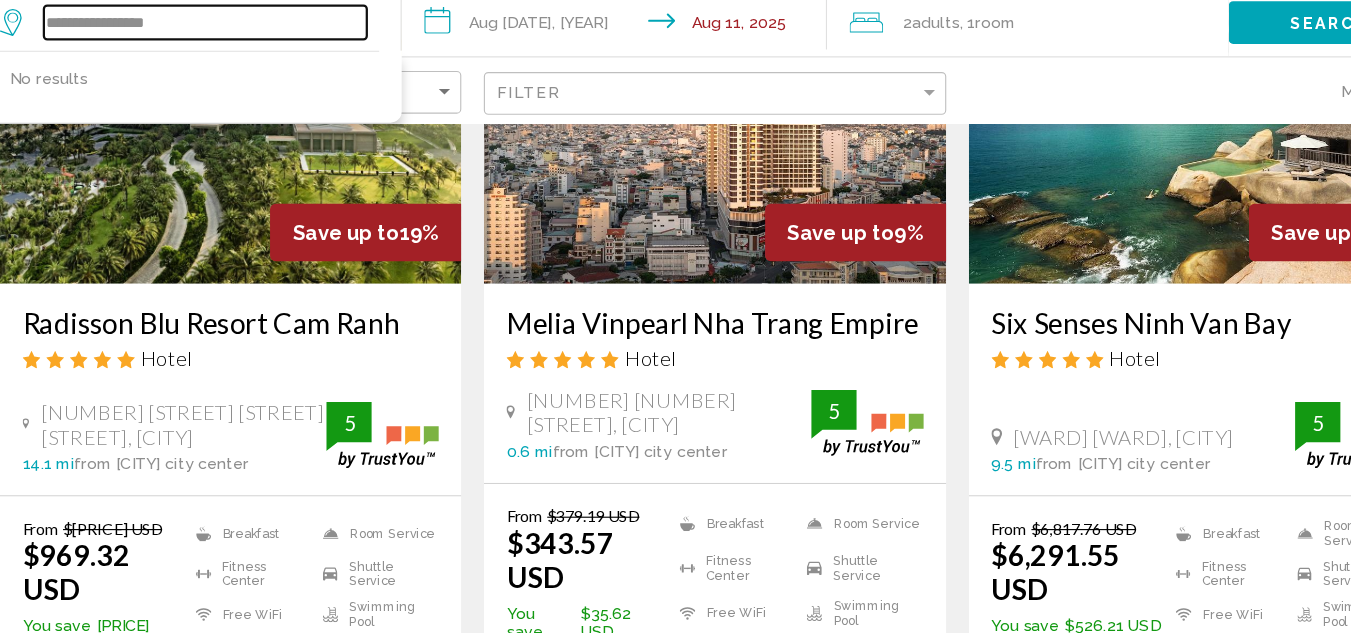 click on "**********" at bounding box center (222, 90) 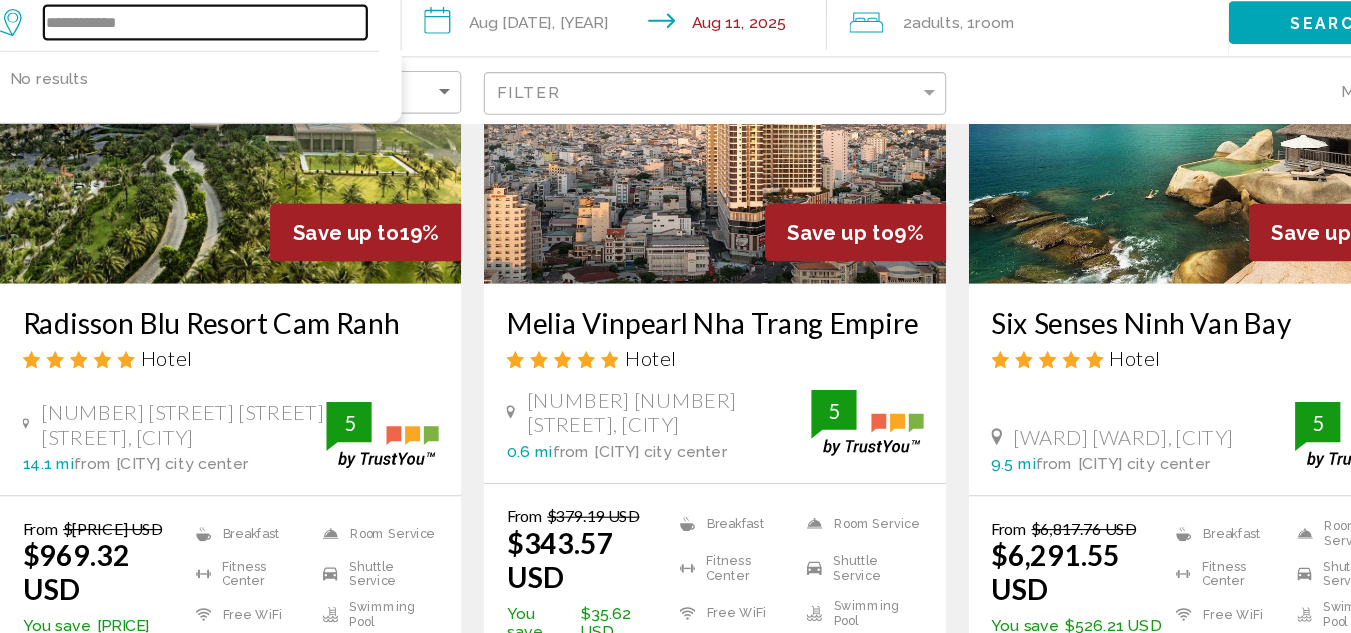 click on "**********" at bounding box center (222, 90) 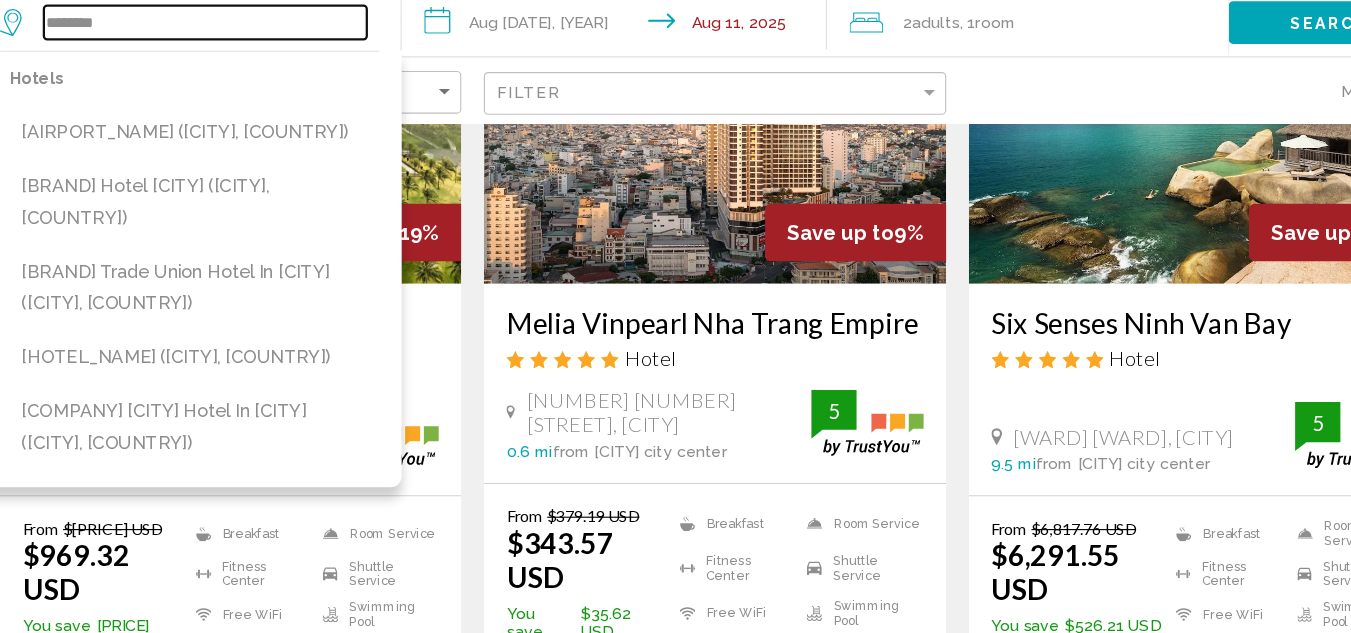 click on "*******" at bounding box center (222, 90) 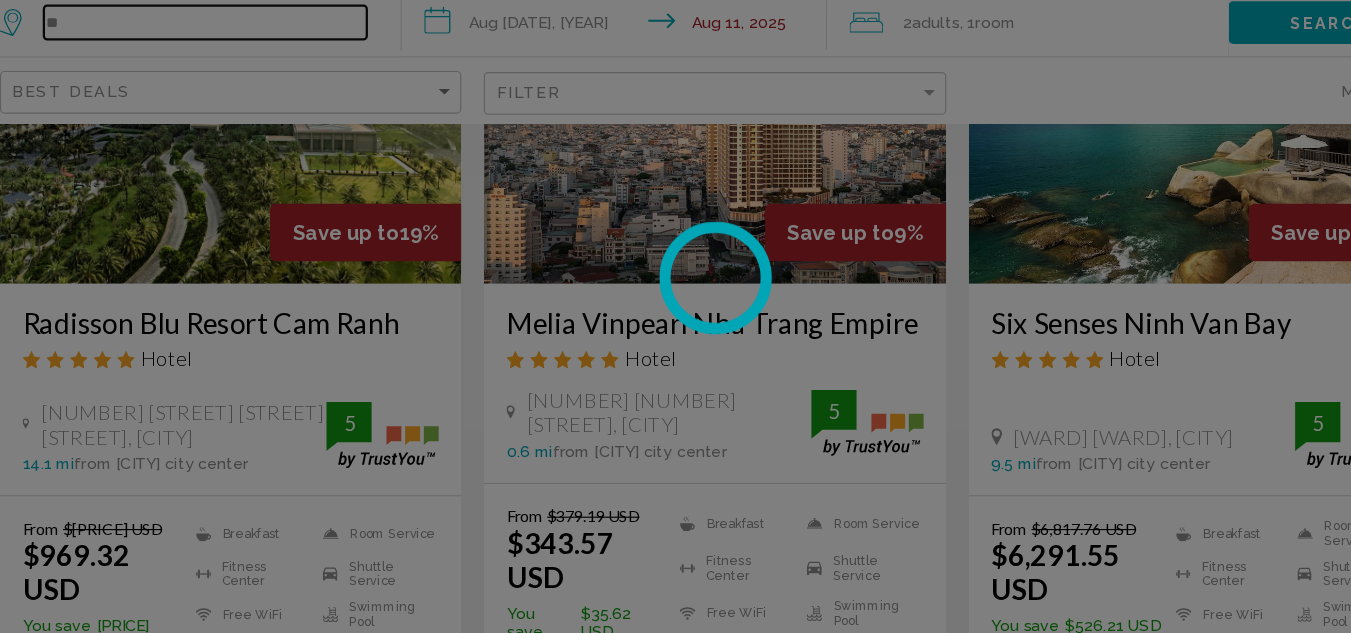 type on "*" 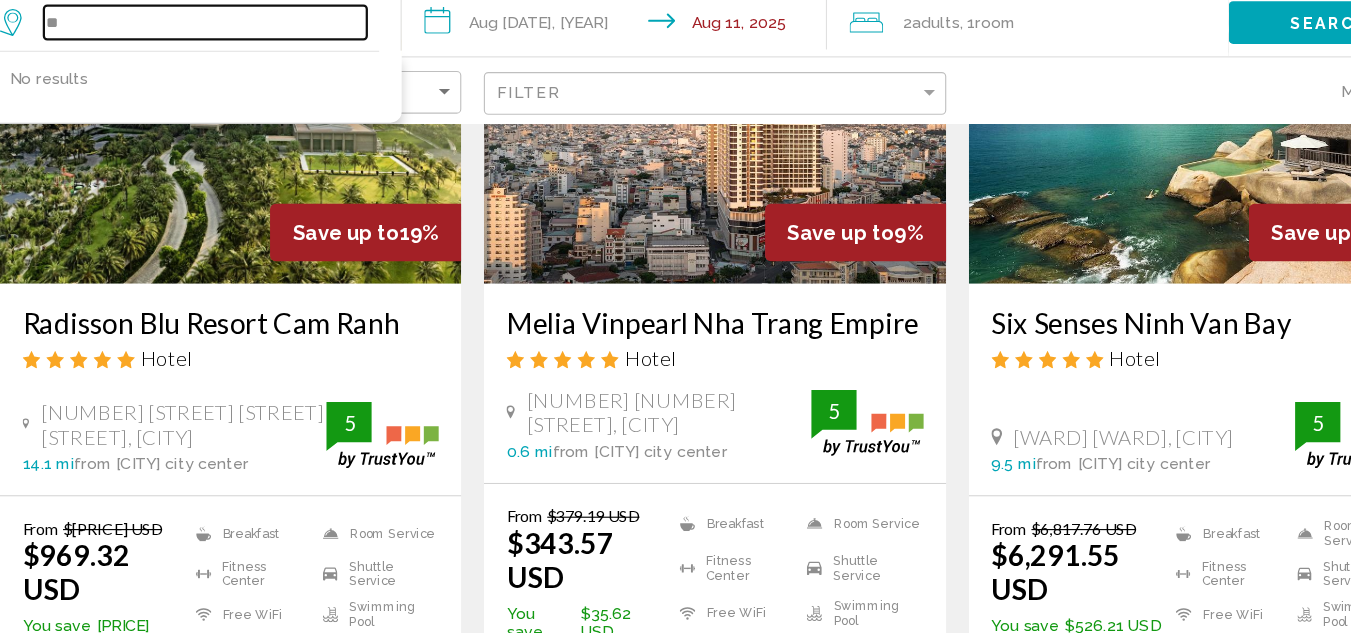 type on "*" 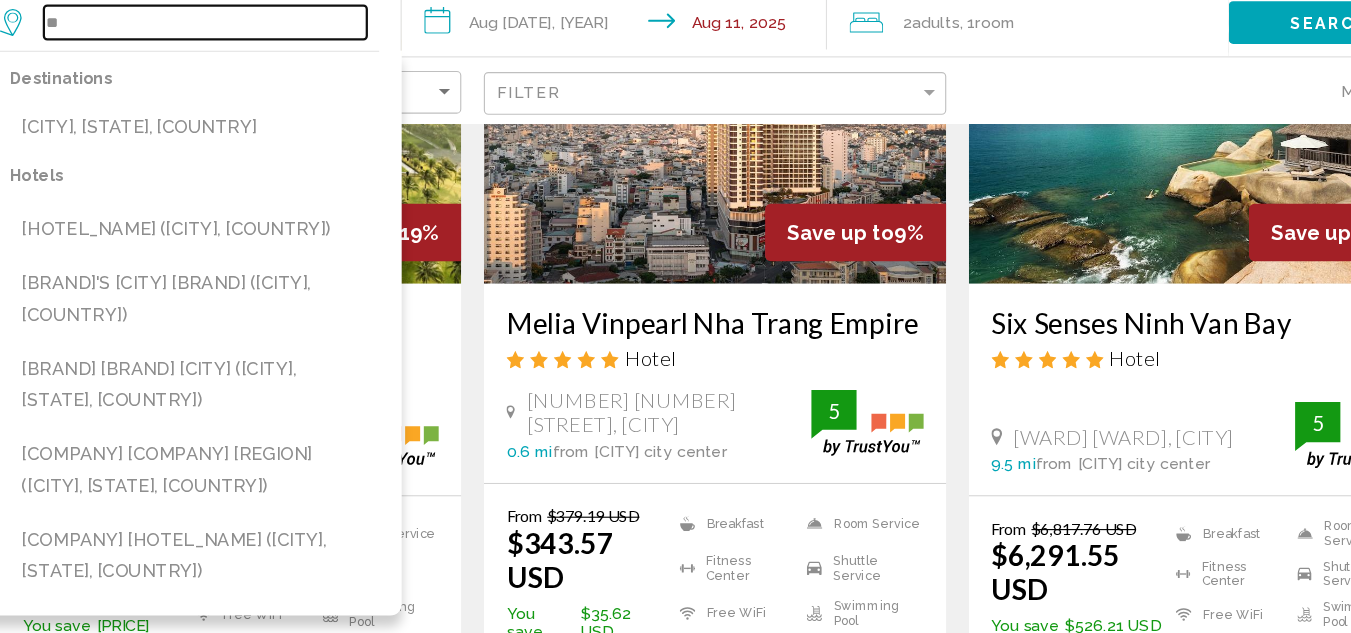 type on "*" 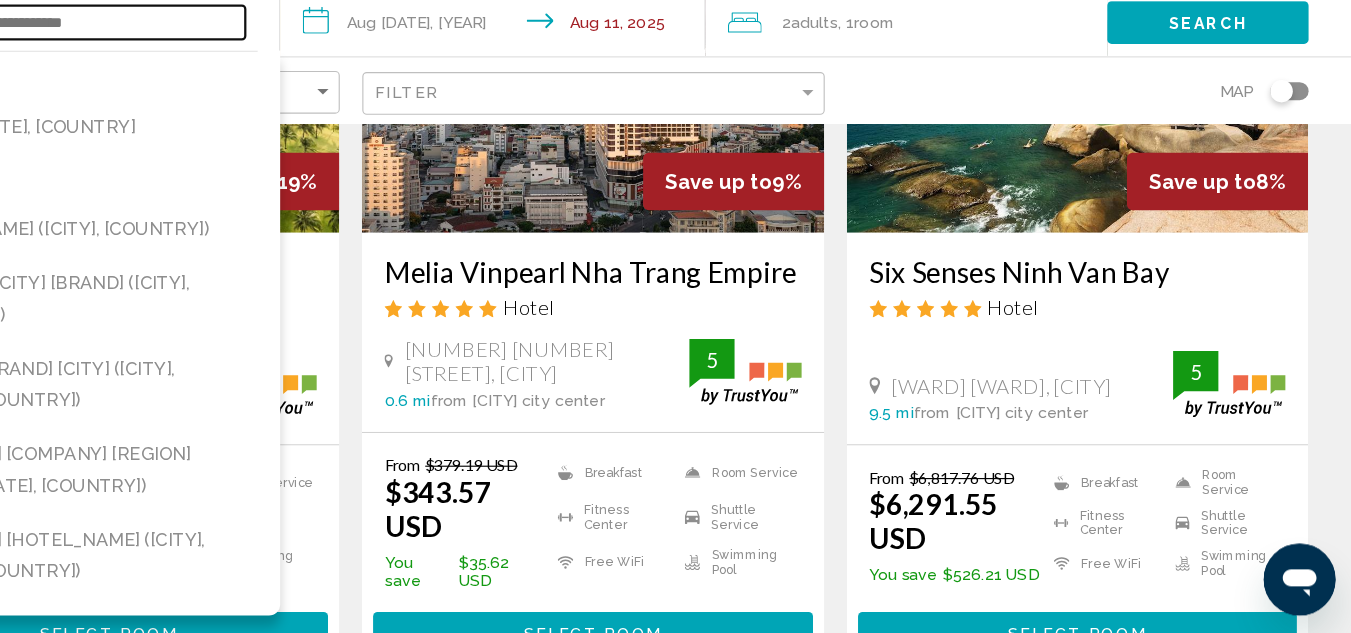 scroll, scrollTop: 1049, scrollLeft: 0, axis: vertical 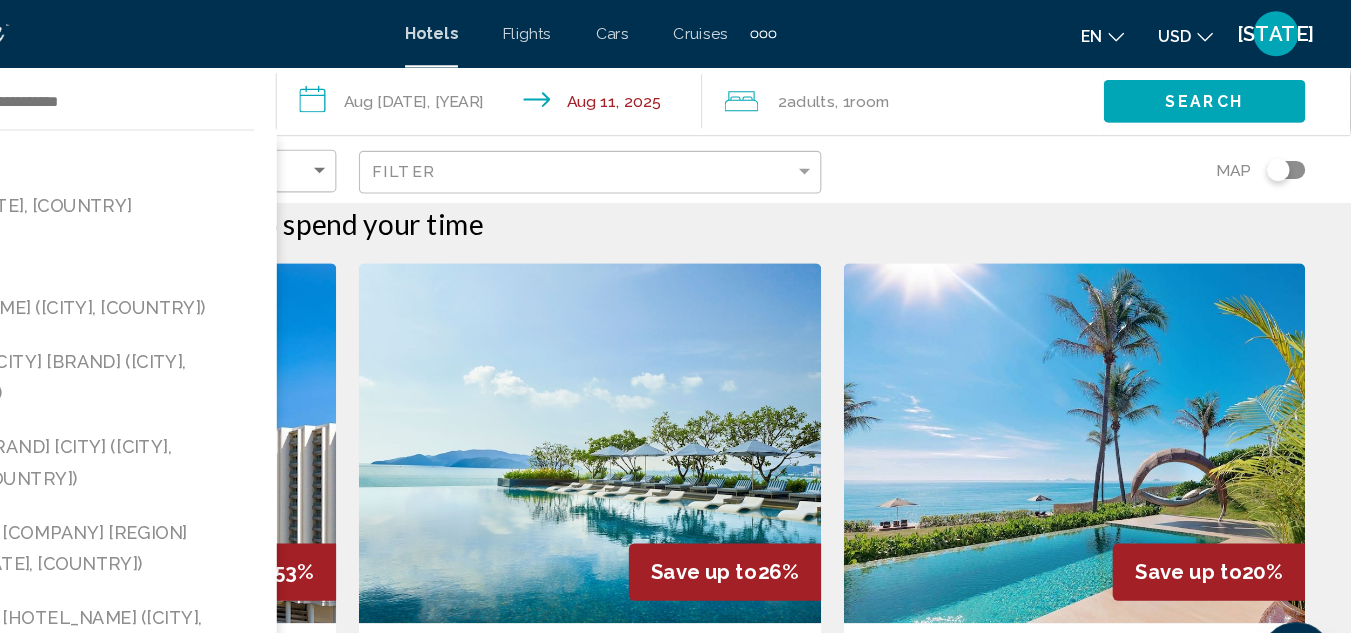 click on "**********" at bounding box center [675, 1301] 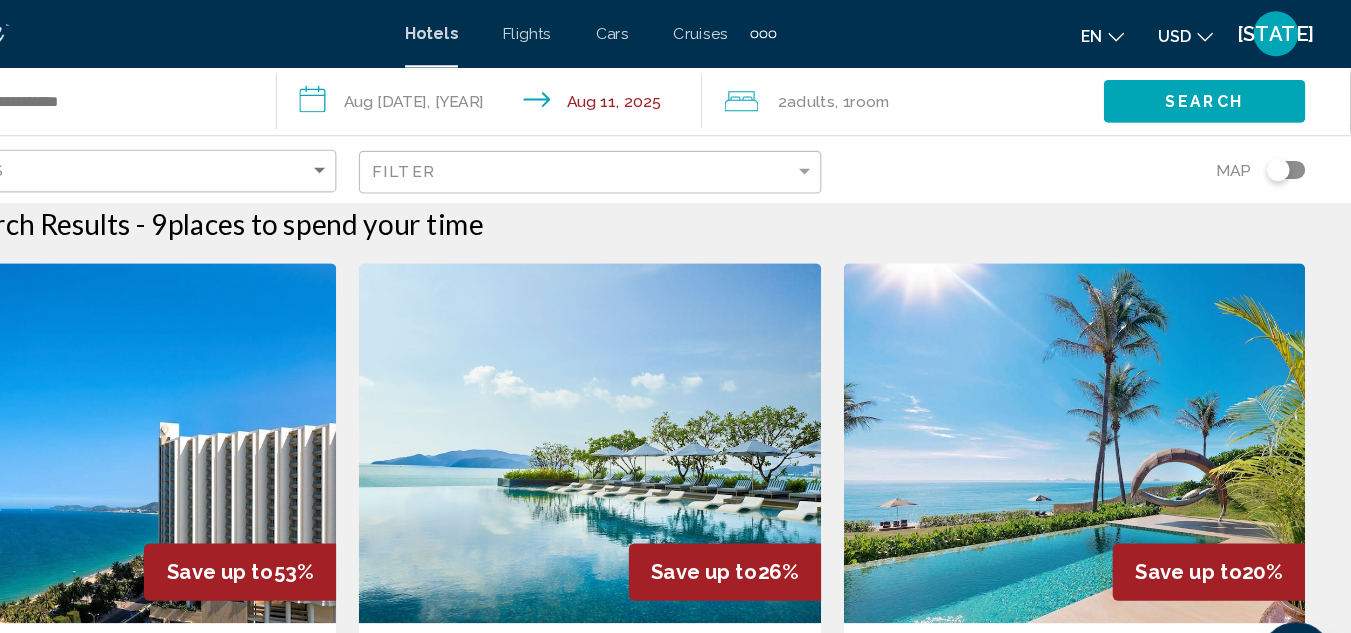 drag, startPoint x: 667, startPoint y: 194, endPoint x: 670, endPoint y: 211, distance: 17.262676 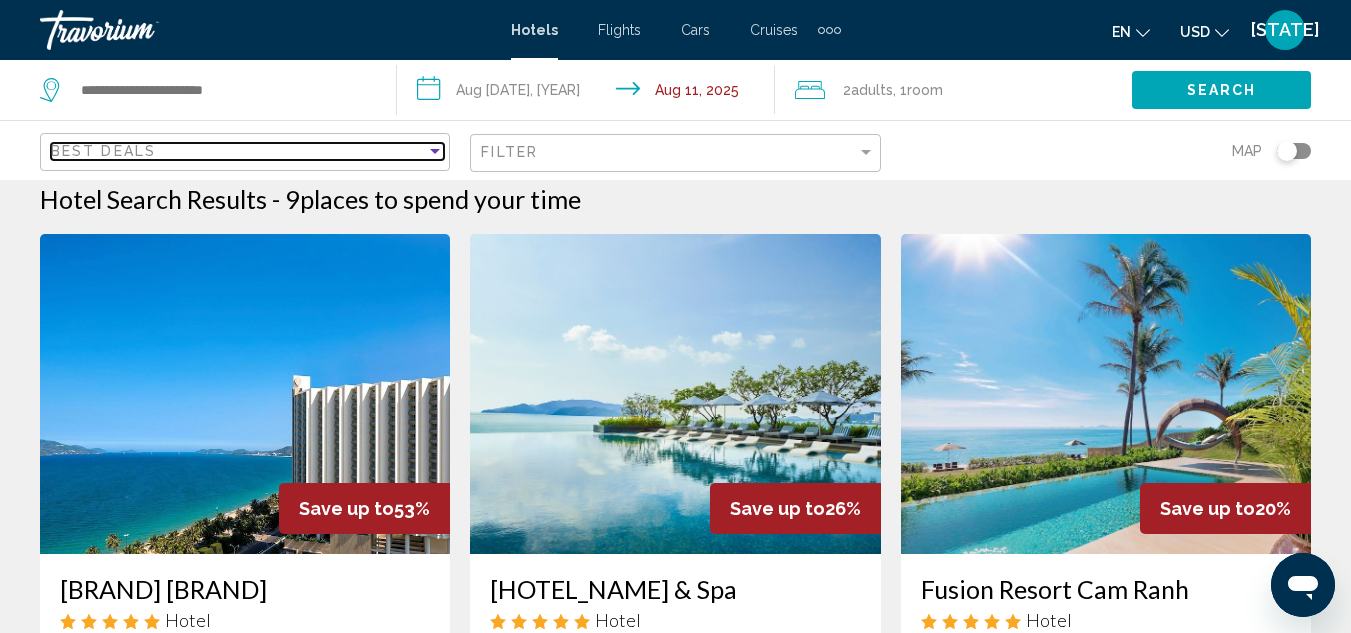 click on "Best Deals" at bounding box center [238, 151] 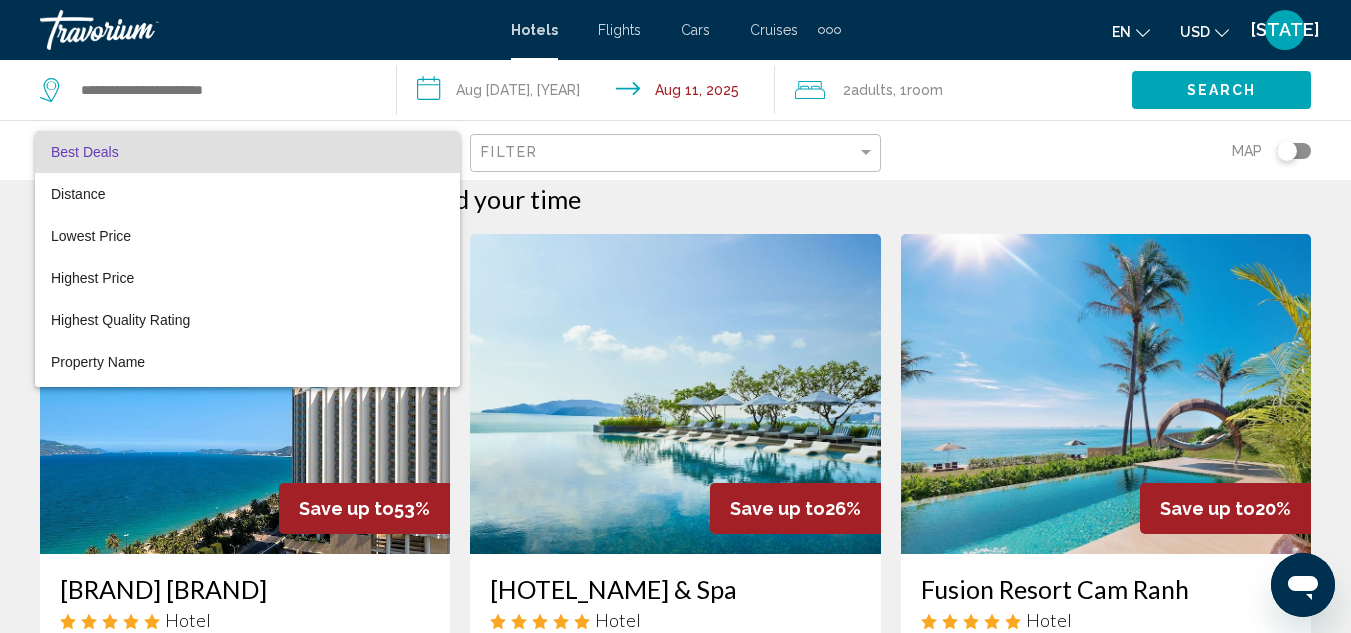 click at bounding box center (675, 316) 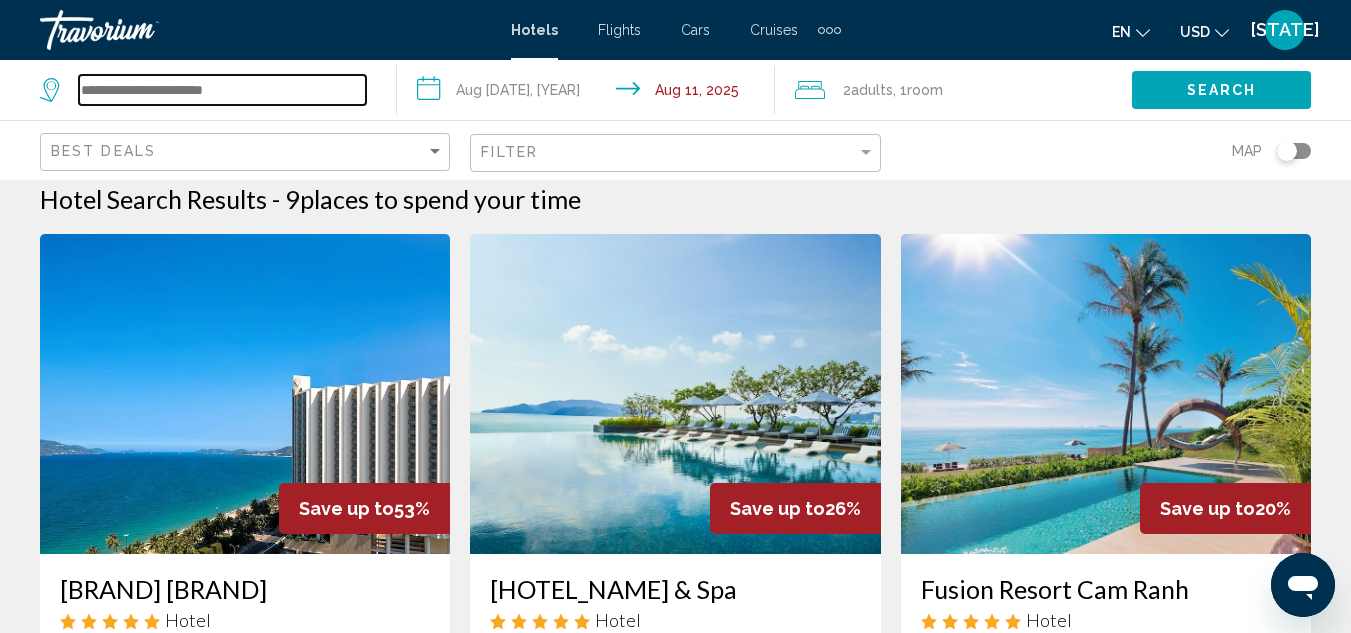 click at bounding box center (222, 90) 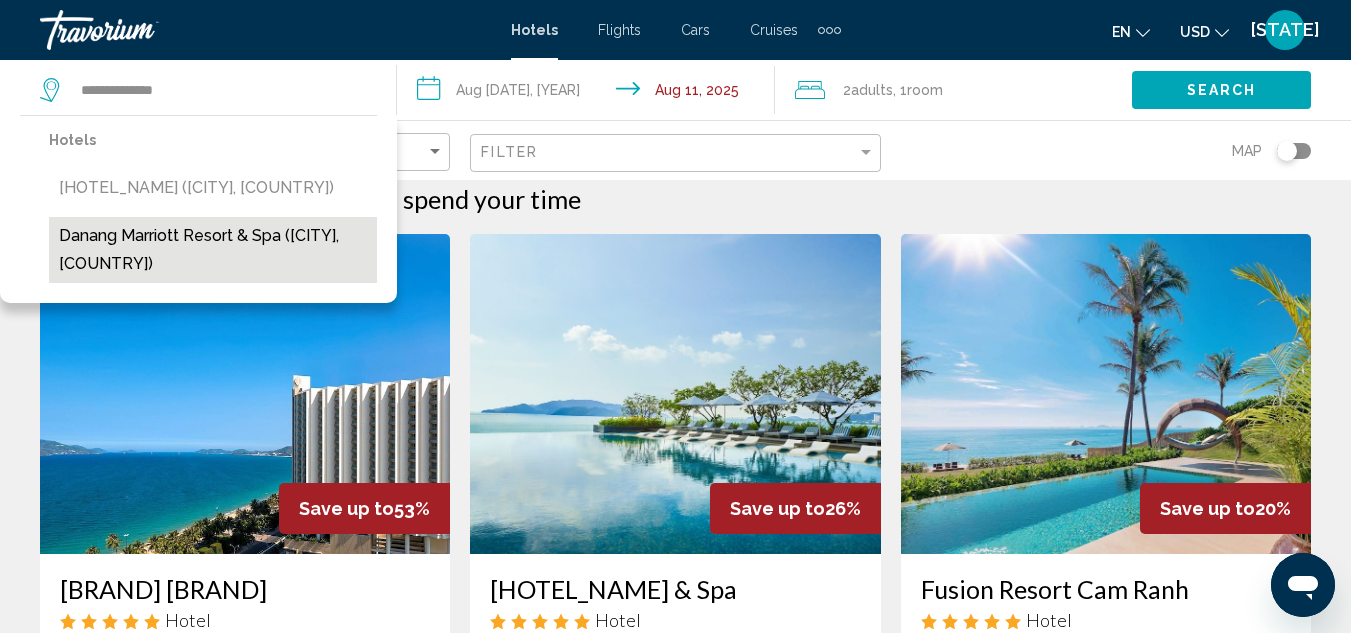 click on "Danang Marriott Resort & Spa ([CITY], [COUNTRY])" at bounding box center (213, 250) 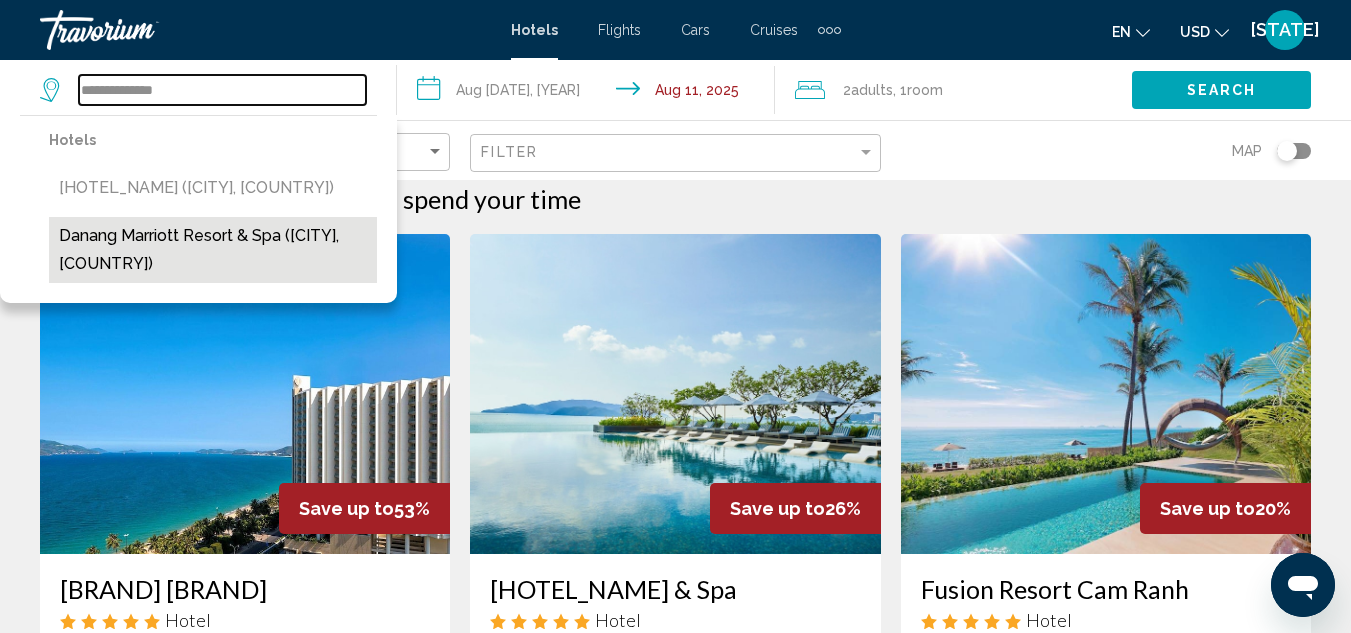 type on "**********" 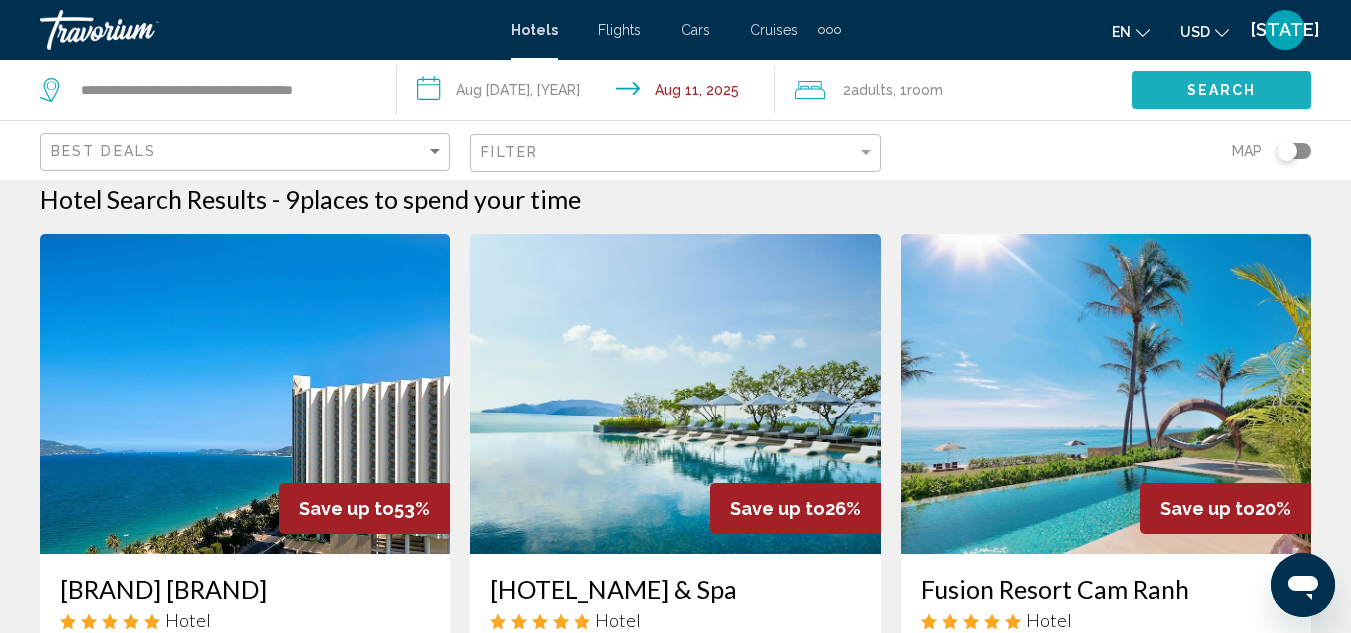 click on "Search" 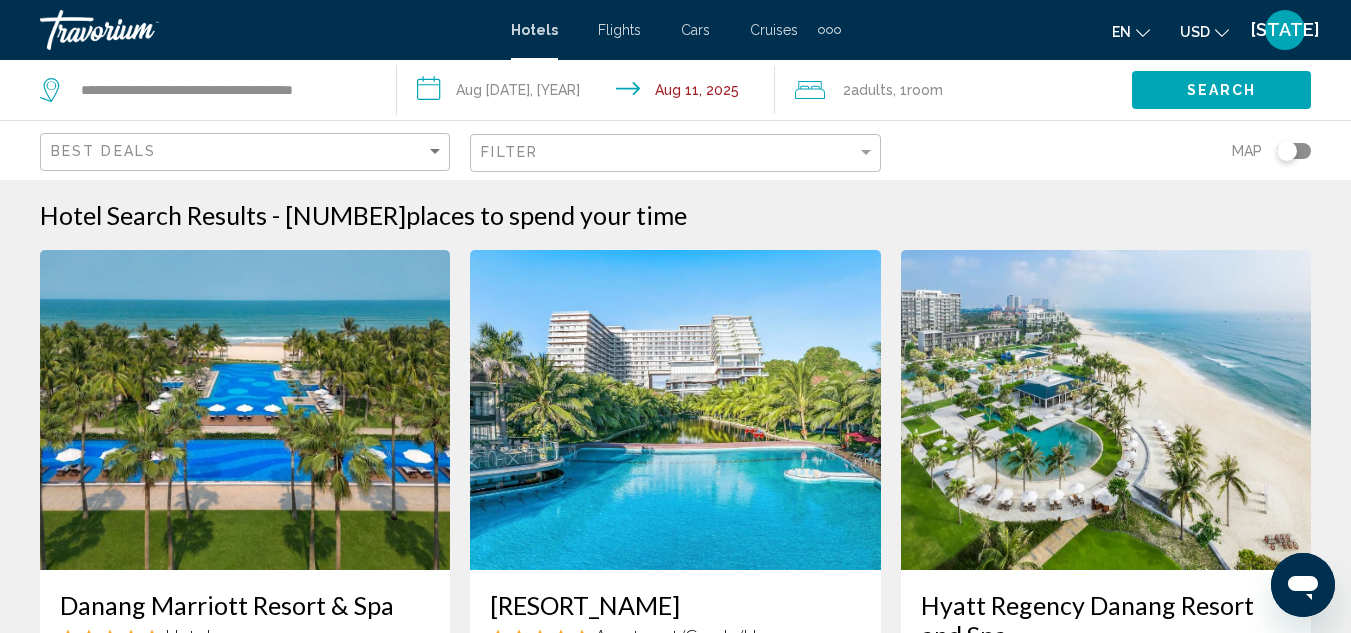 type 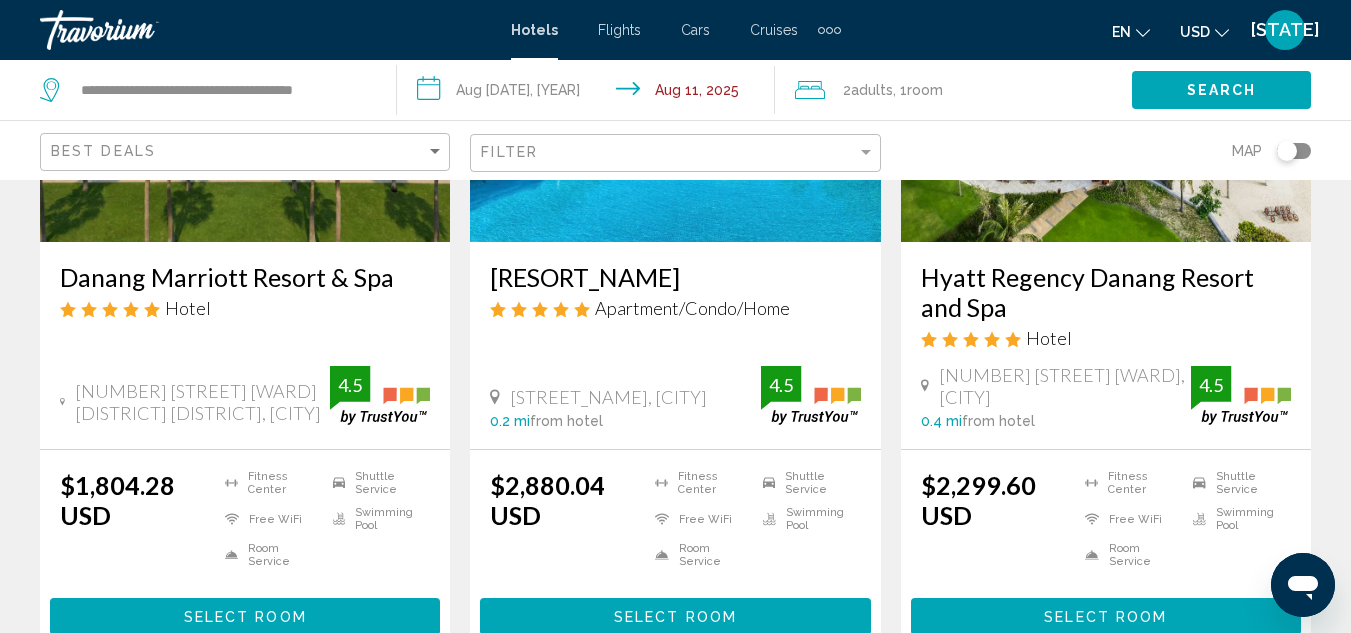 scroll, scrollTop: 360, scrollLeft: 0, axis: vertical 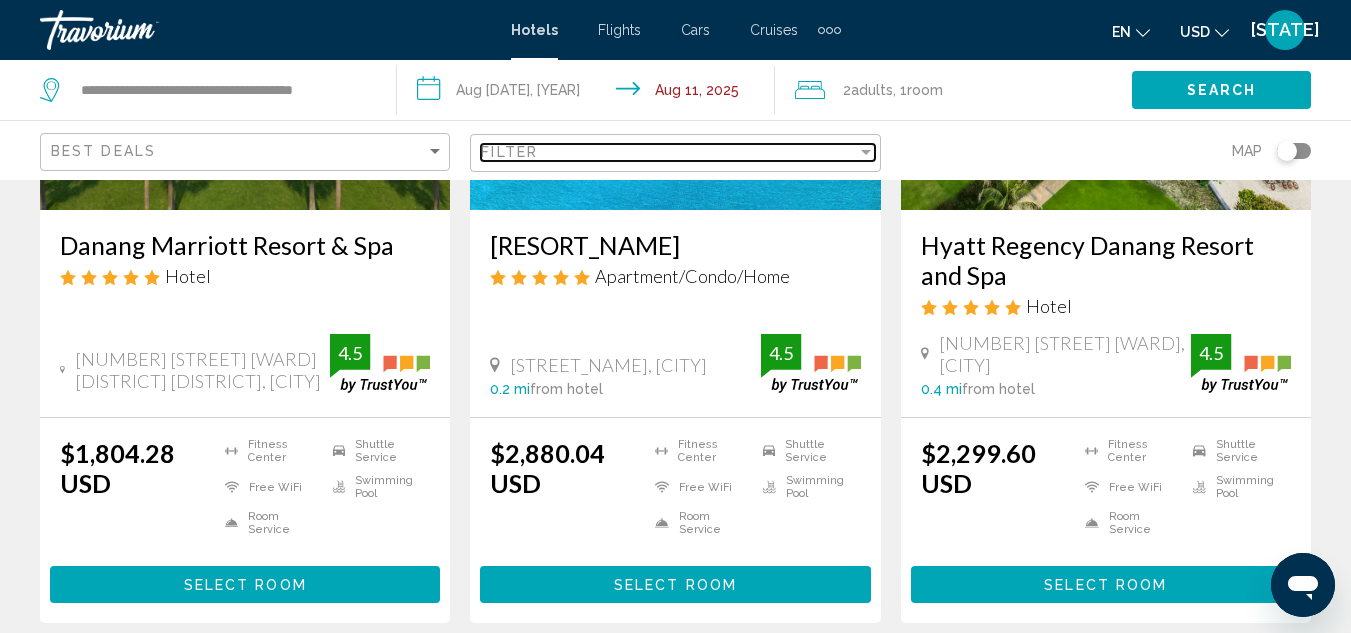 click on "Filter" at bounding box center (668, 152) 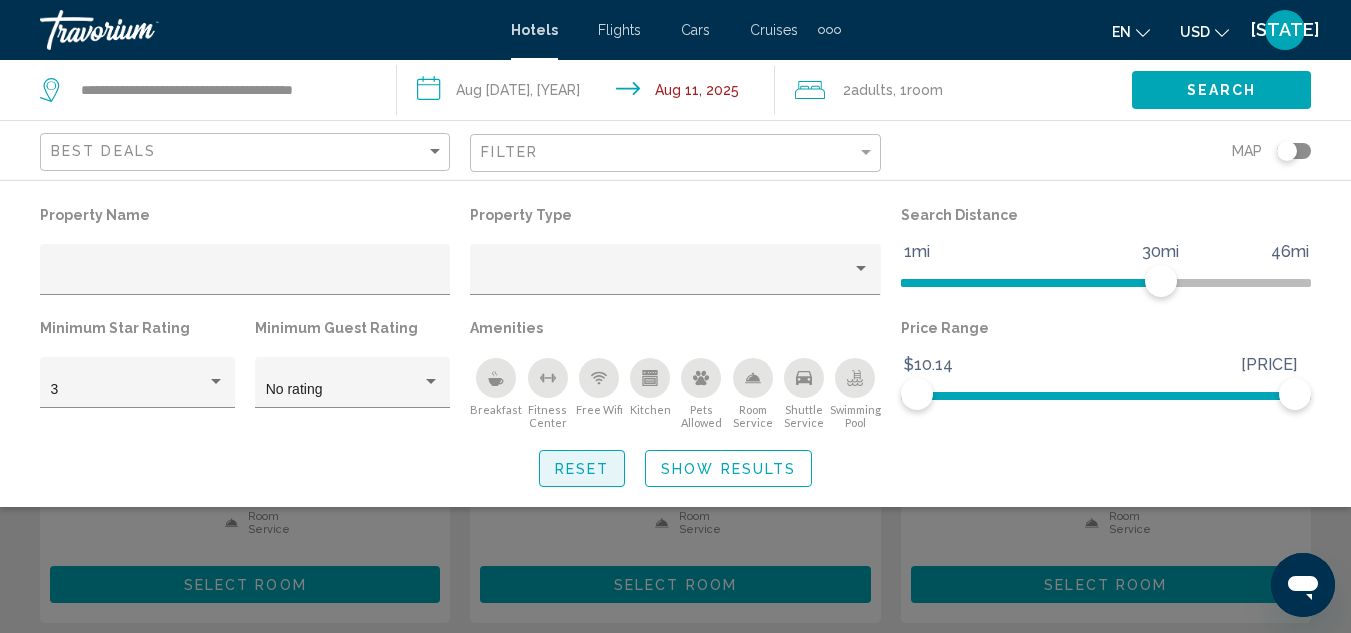 click on "Reset" 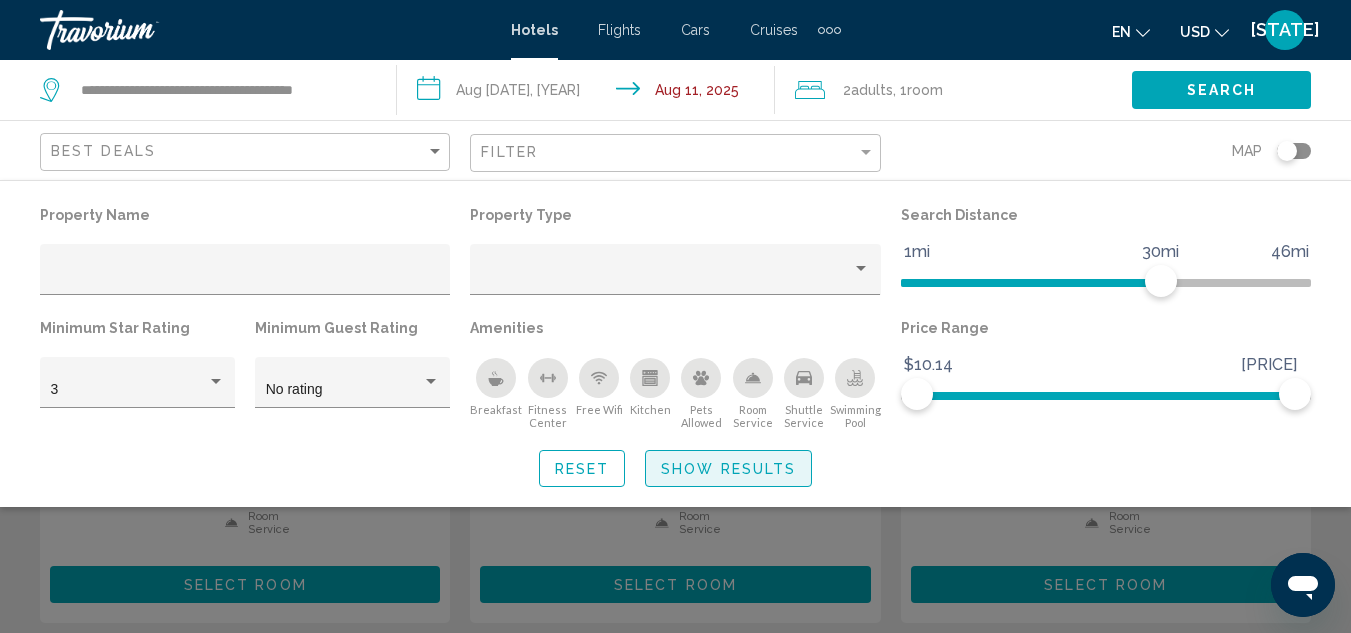 click on "Show Results" 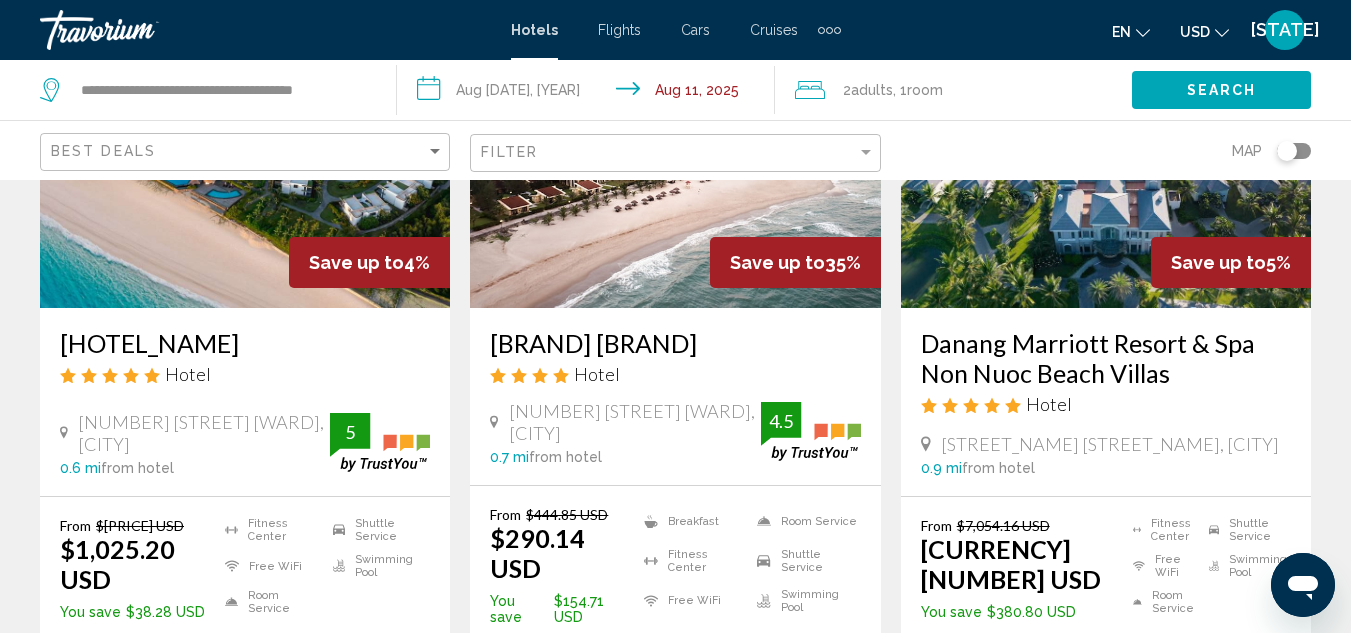 scroll, scrollTop: 1095, scrollLeft: 0, axis: vertical 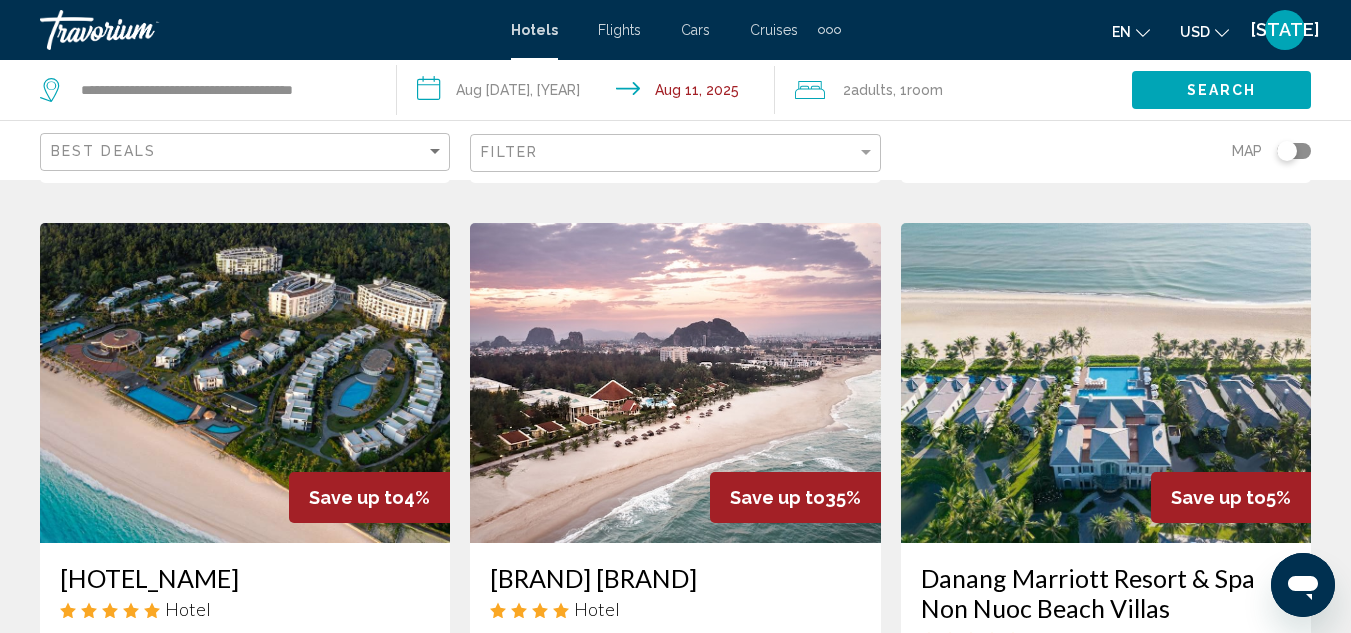 click at bounding box center (675, 383) 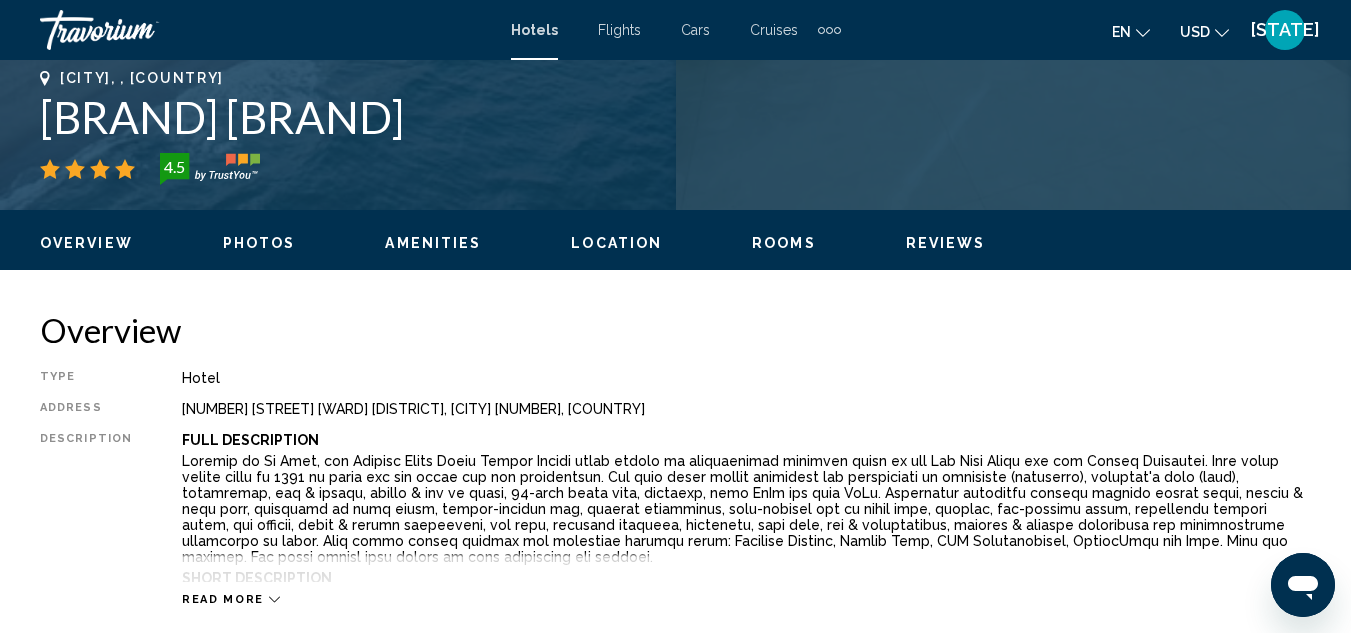 scroll, scrollTop: 219, scrollLeft: 0, axis: vertical 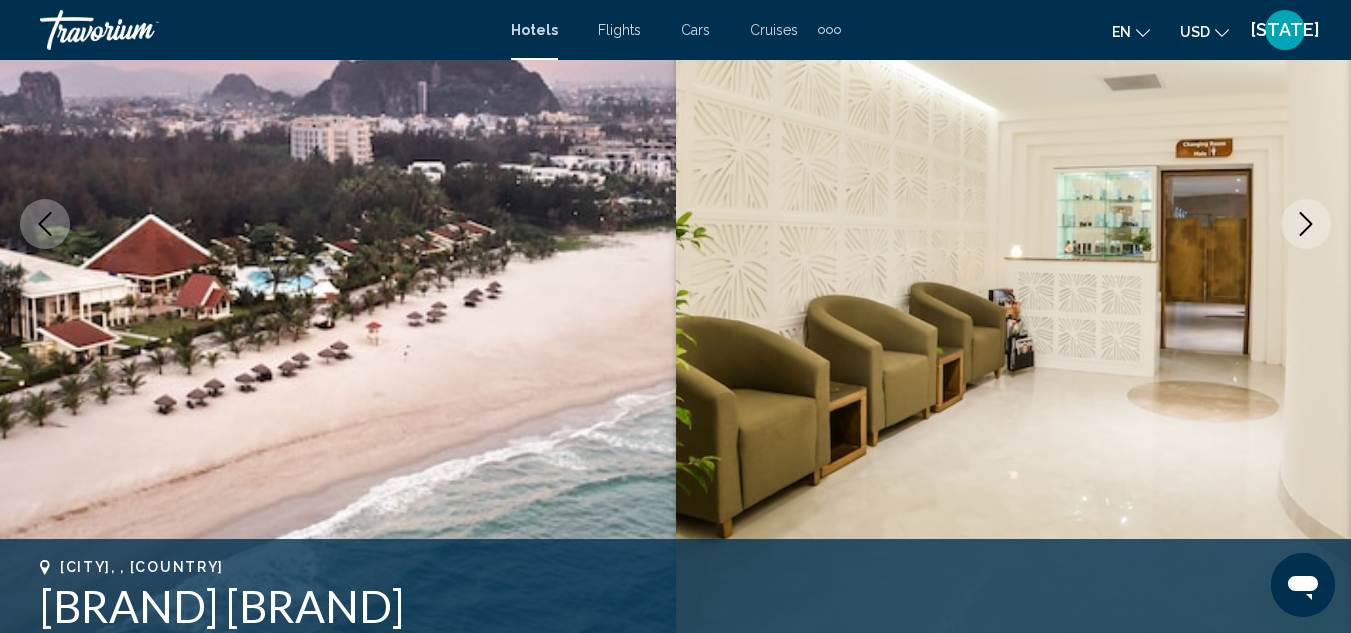 click at bounding box center (1306, 224) 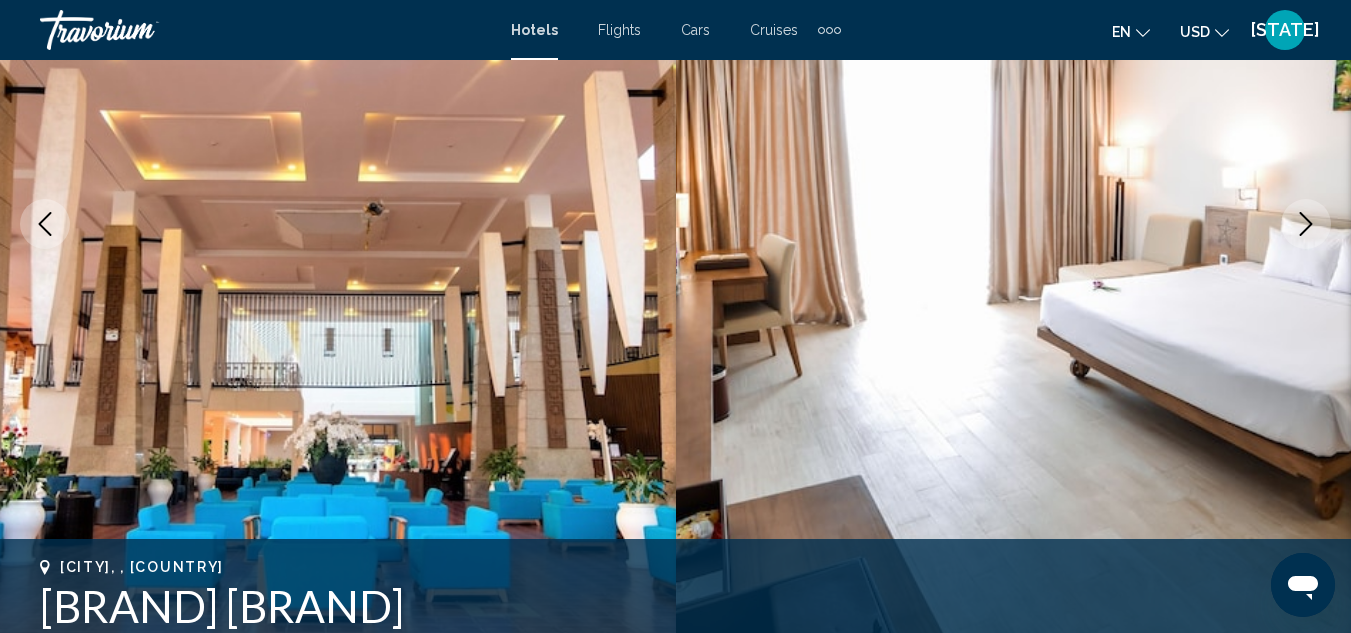 click at bounding box center [1306, 224] 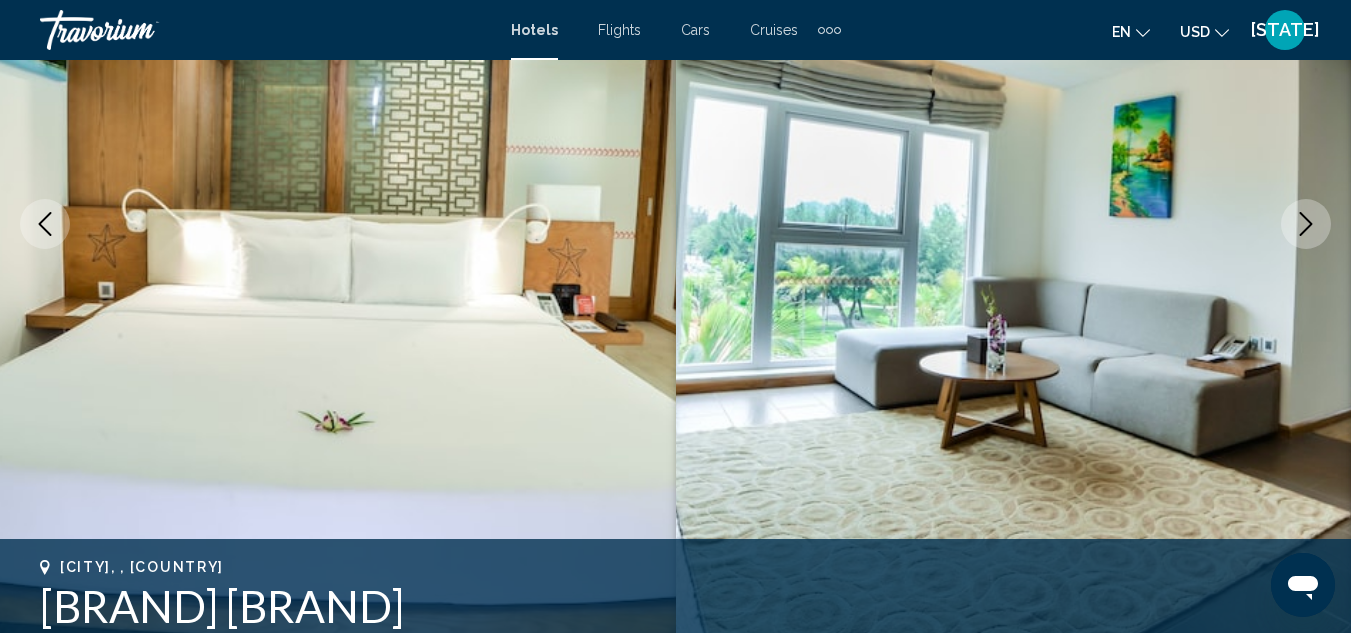 click at bounding box center [1306, 224] 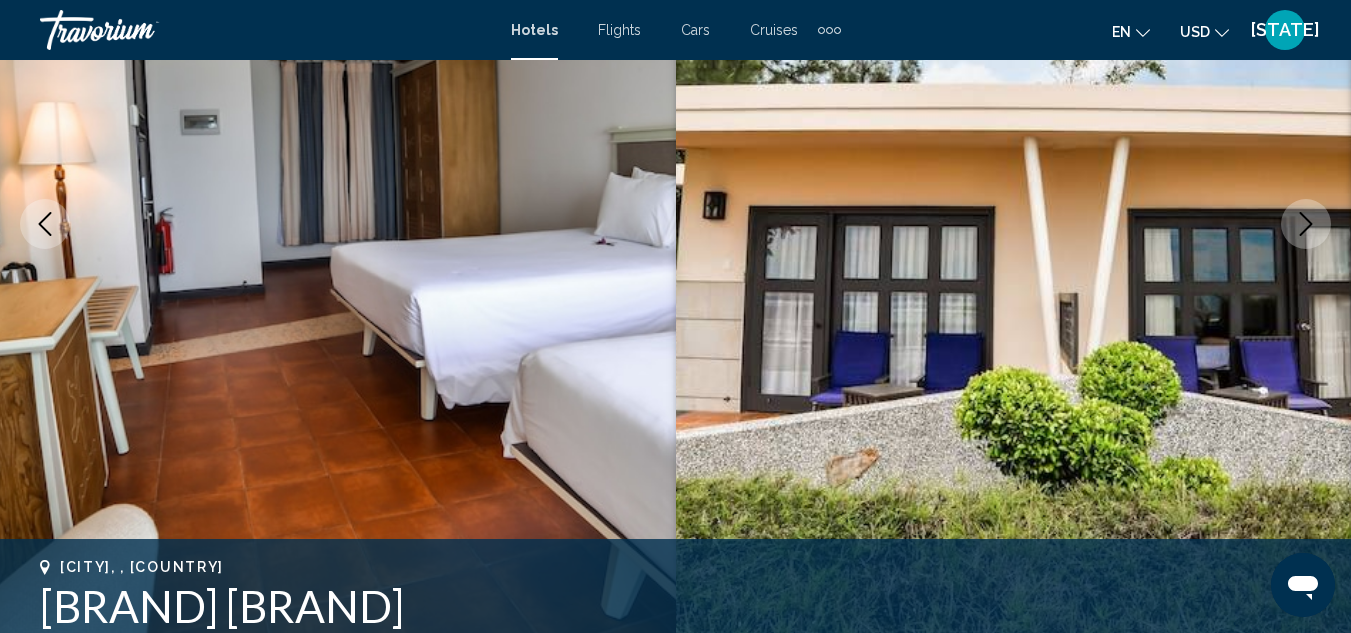 click at bounding box center (1306, 224) 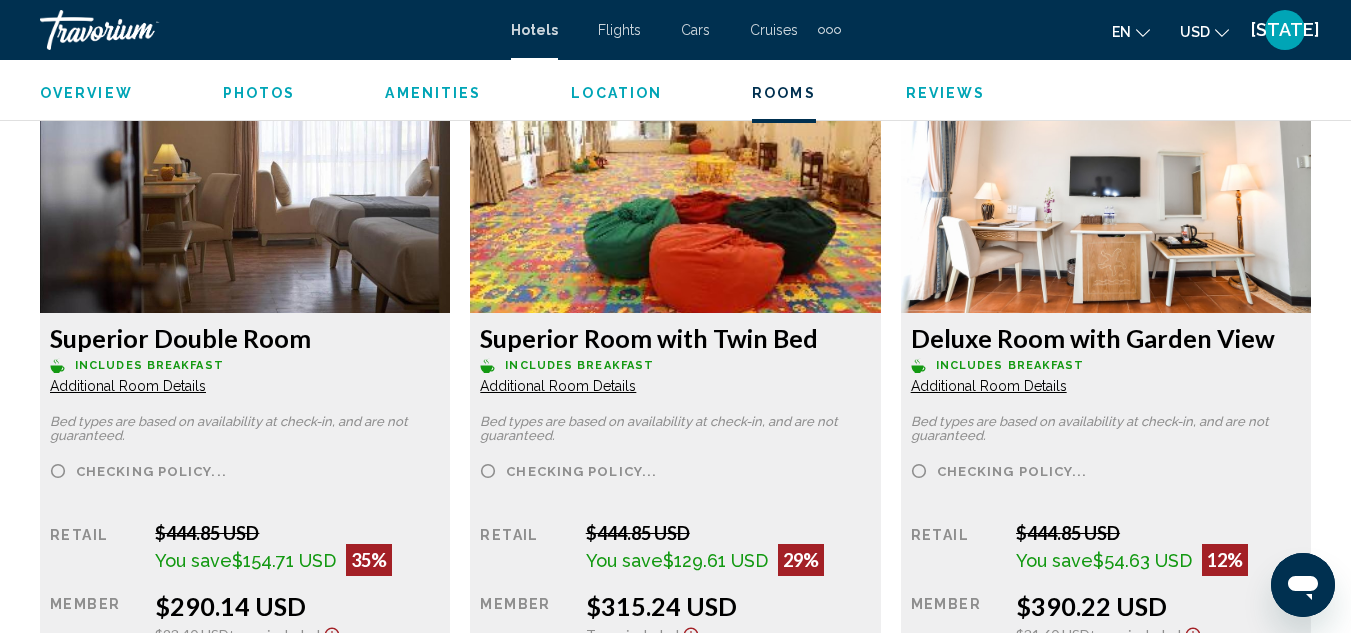 scroll, scrollTop: 0, scrollLeft: 0, axis: both 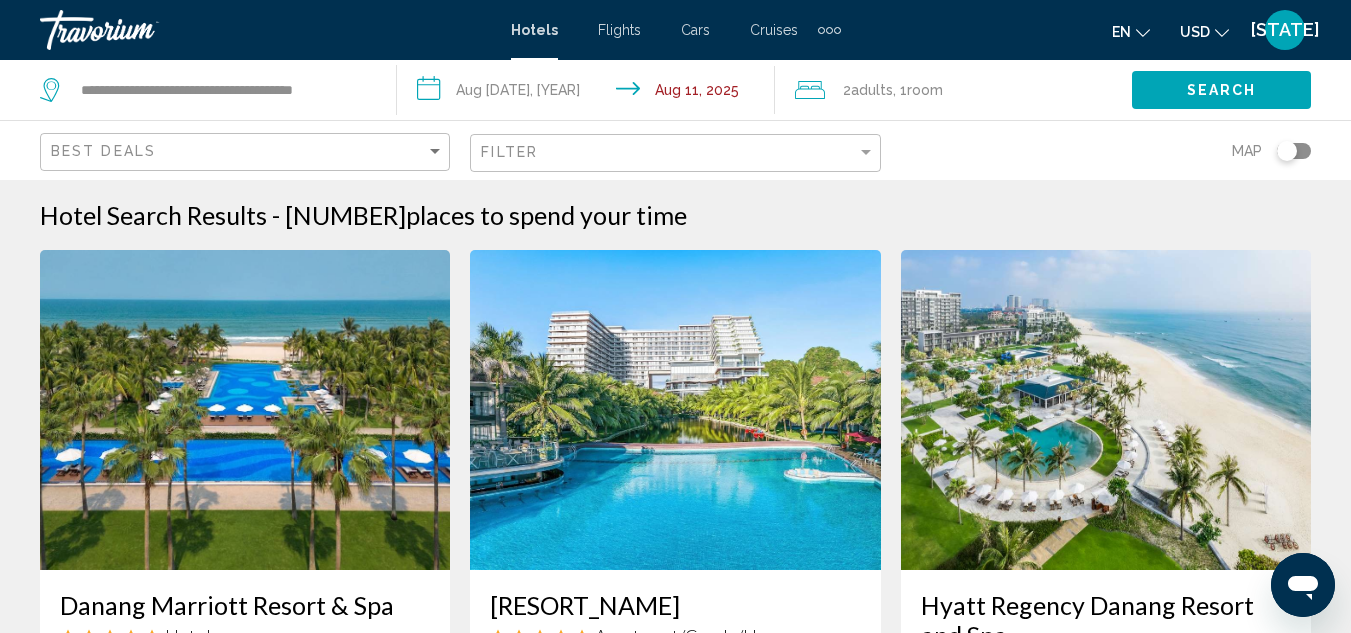 click at bounding box center (829, 30) 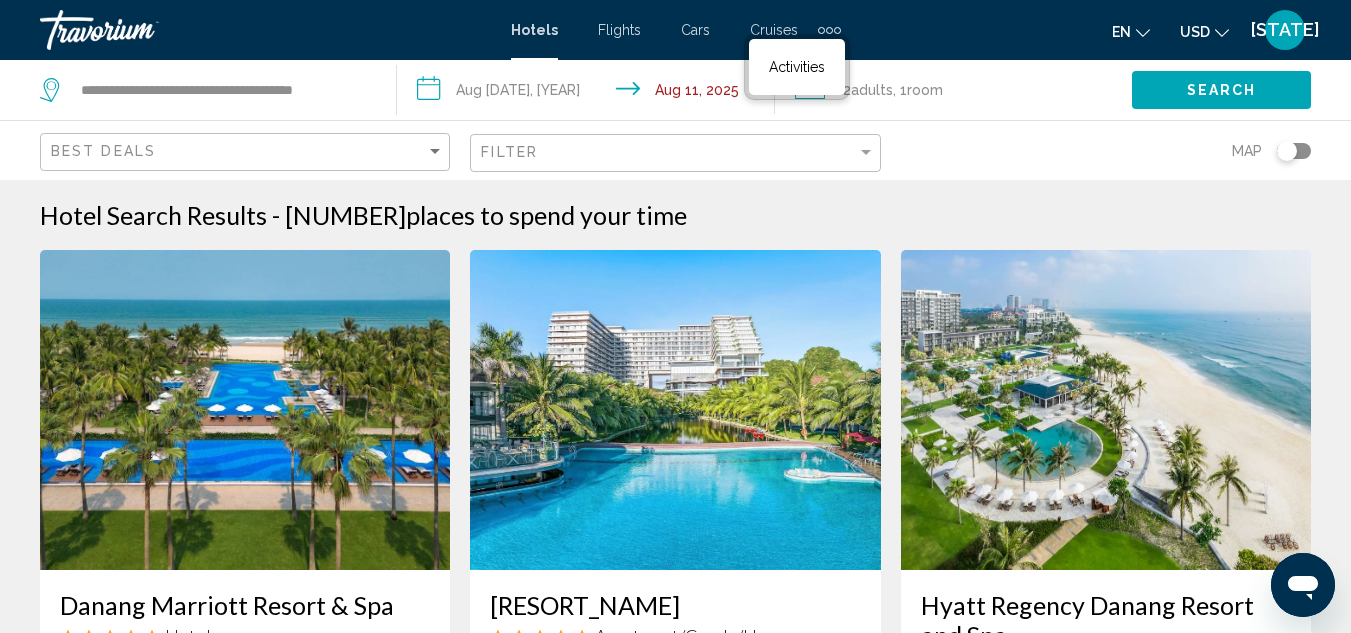 click on "Hotels Flights Cars Cruises Activities" at bounding box center (797, 67) 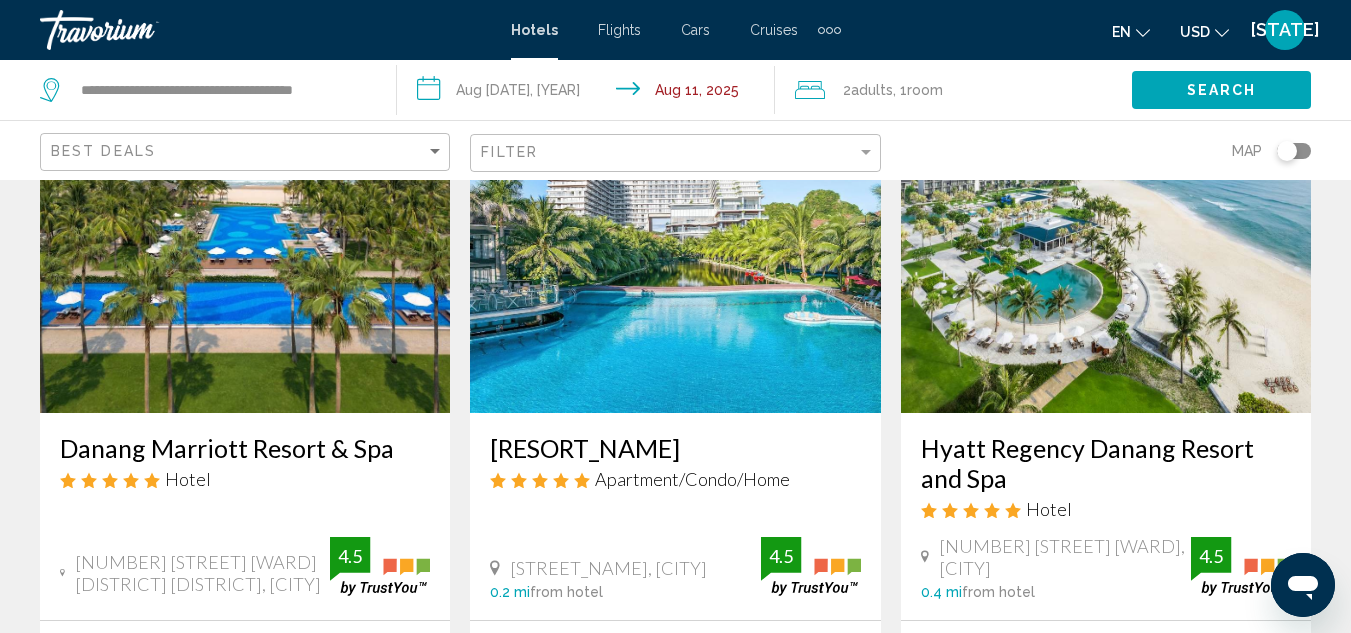 scroll, scrollTop: 0, scrollLeft: 0, axis: both 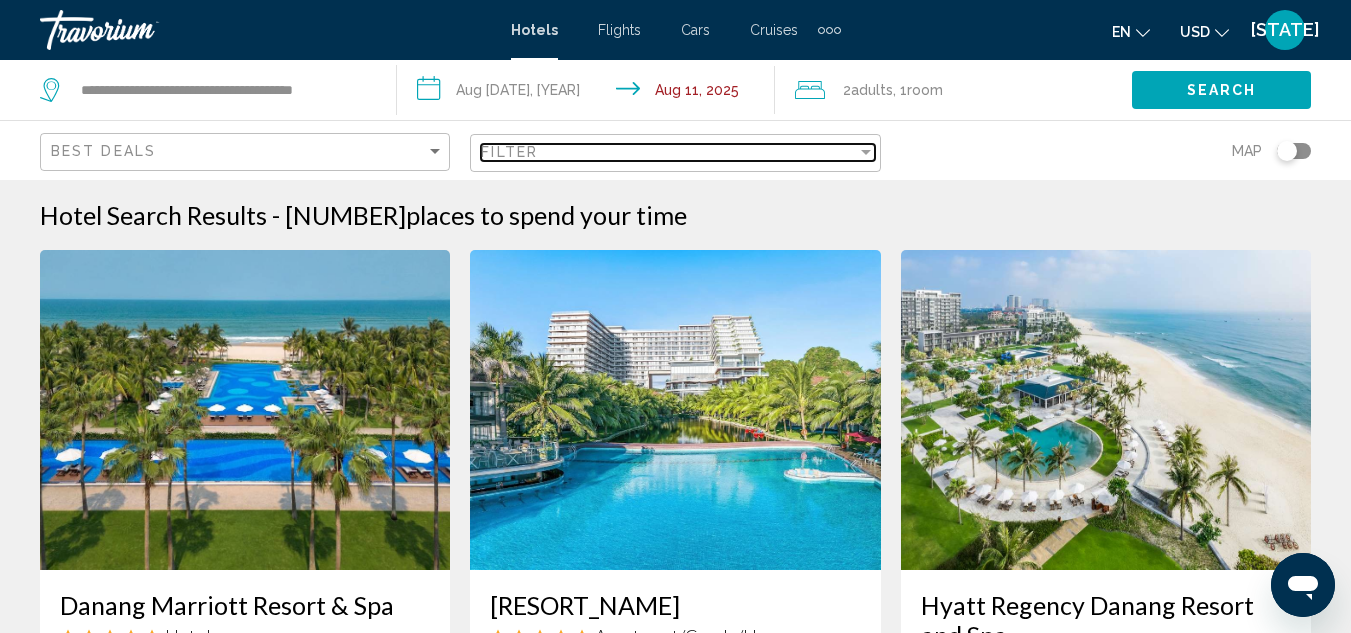 click on "Filter" at bounding box center [668, 152] 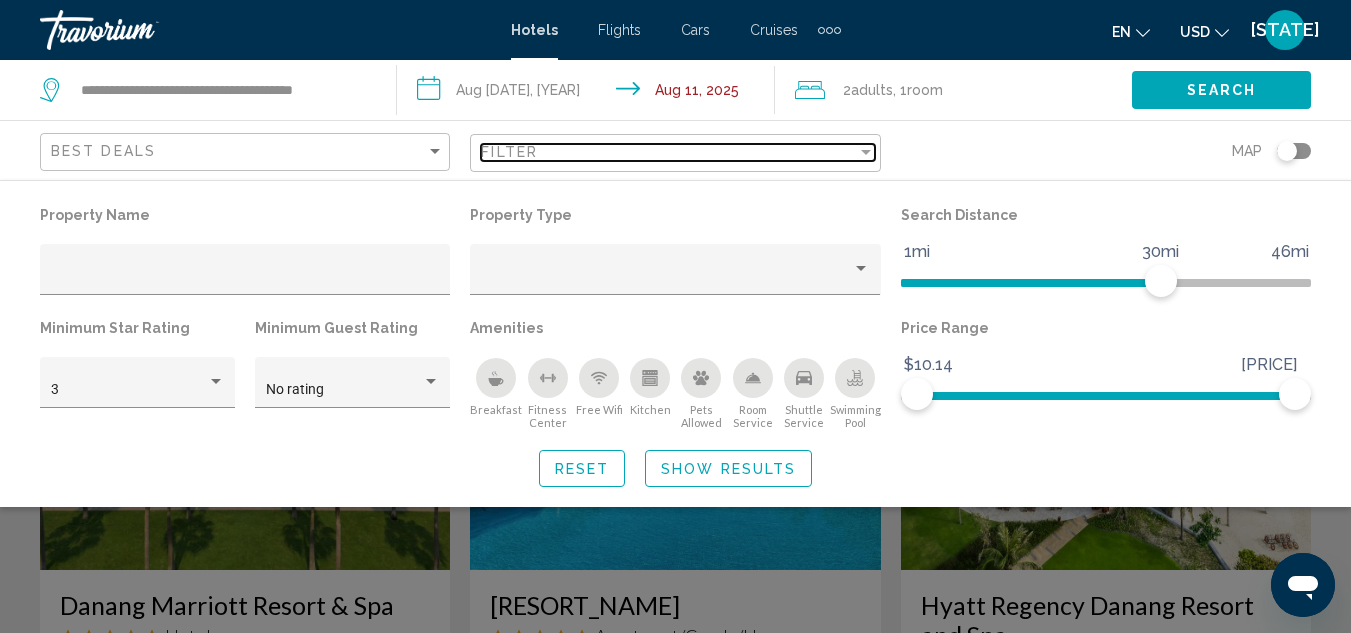 click on "Filter" at bounding box center [668, 152] 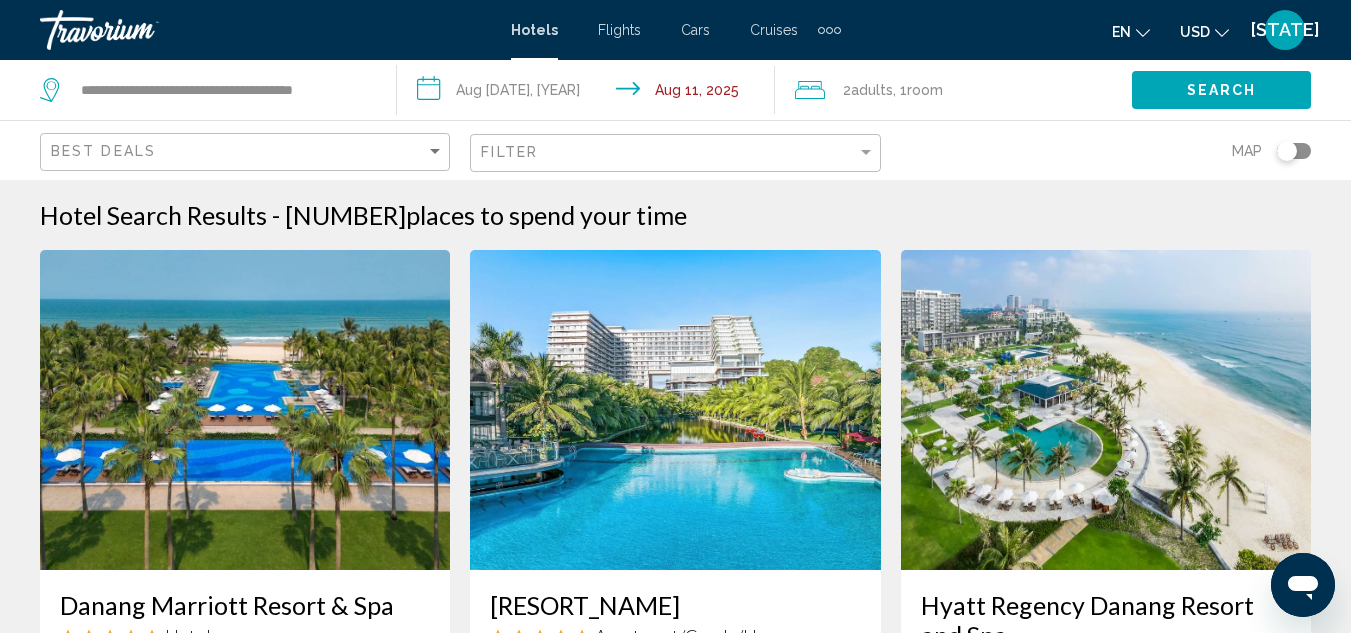 click on "en
English Español Français Italiano Português русский" 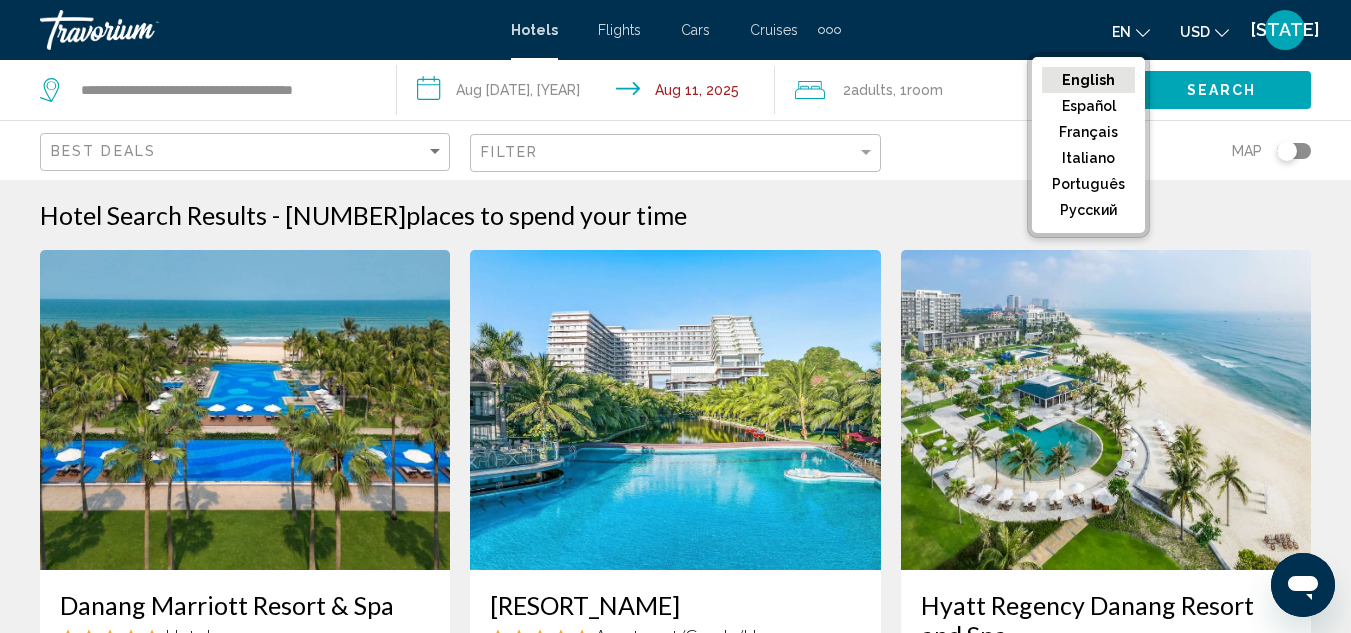 click on "English Español Français Italiano Português русский" 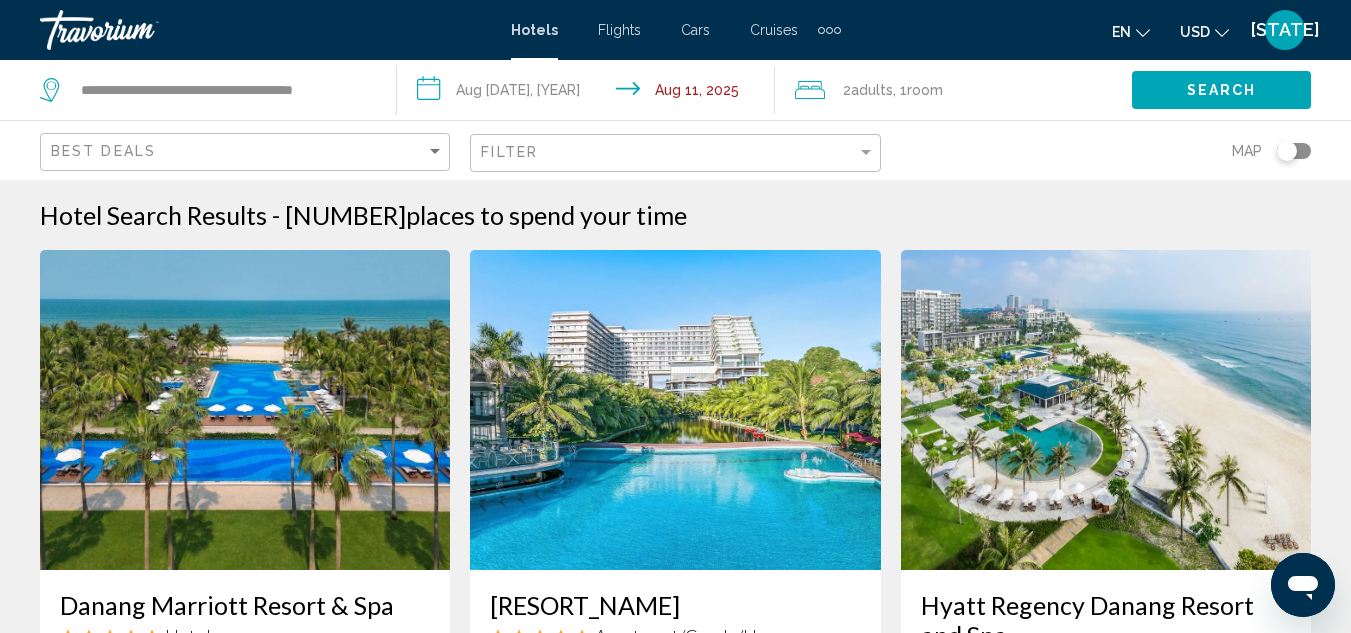 click on "en
English Español Français Italiano Português русский" 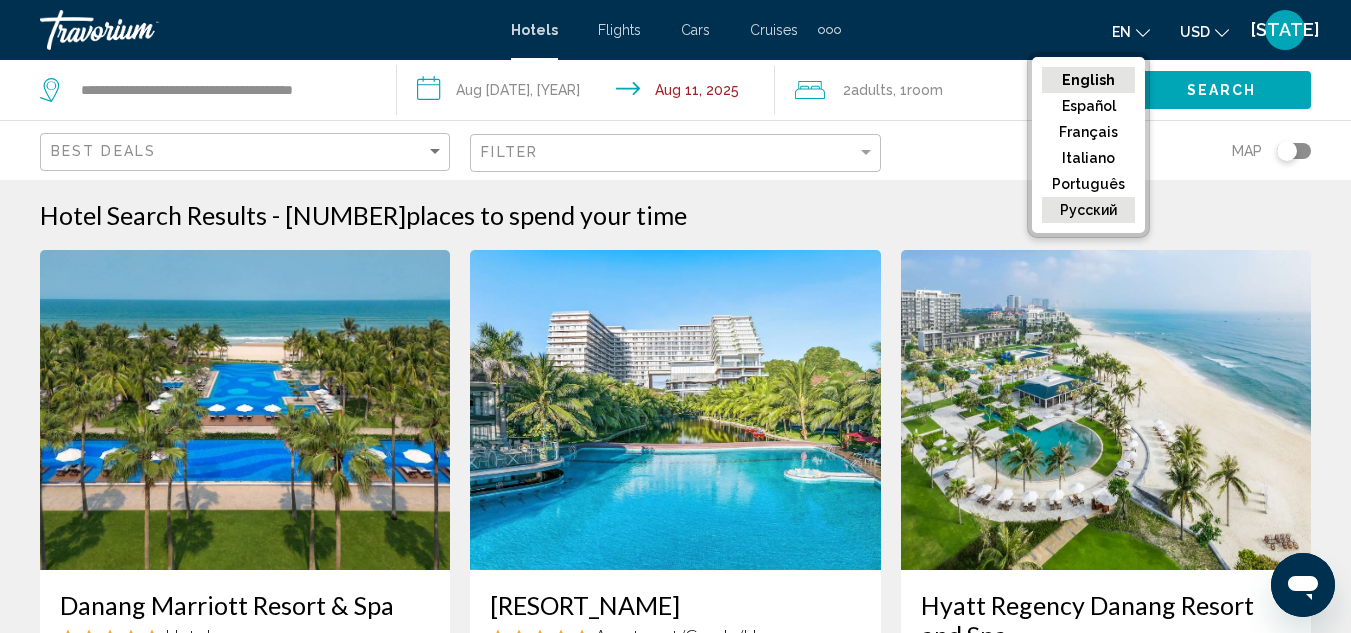click on "русский" 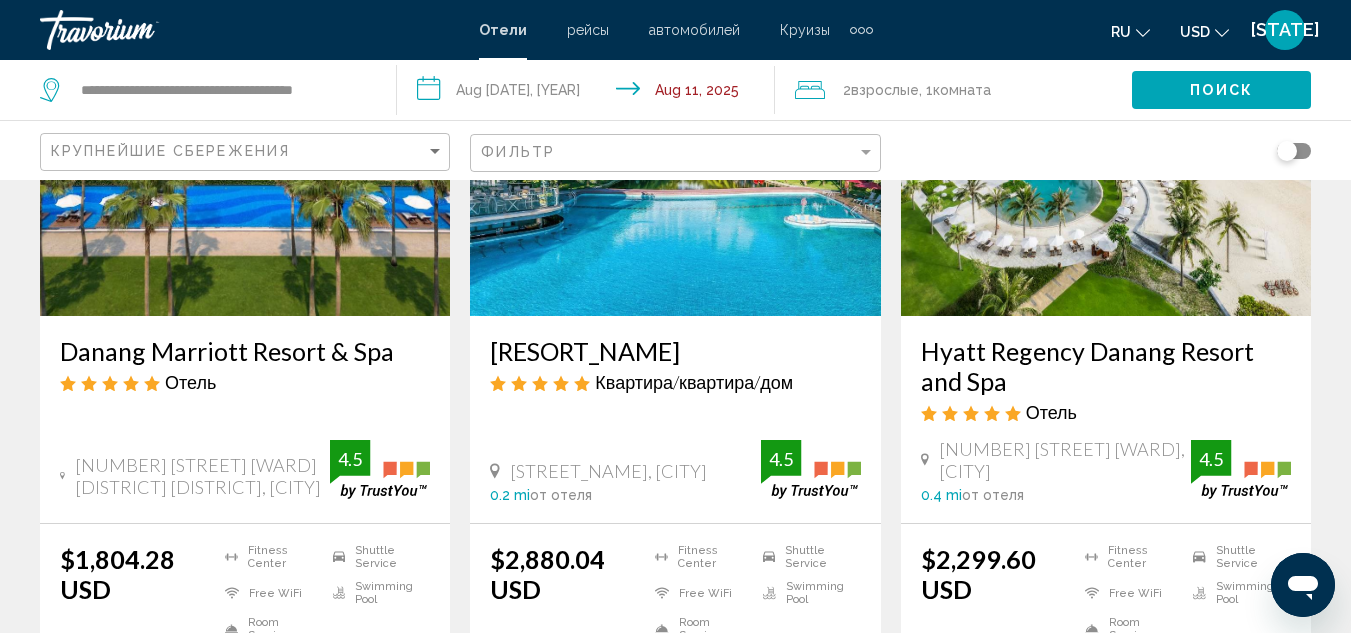scroll, scrollTop: 0, scrollLeft: 0, axis: both 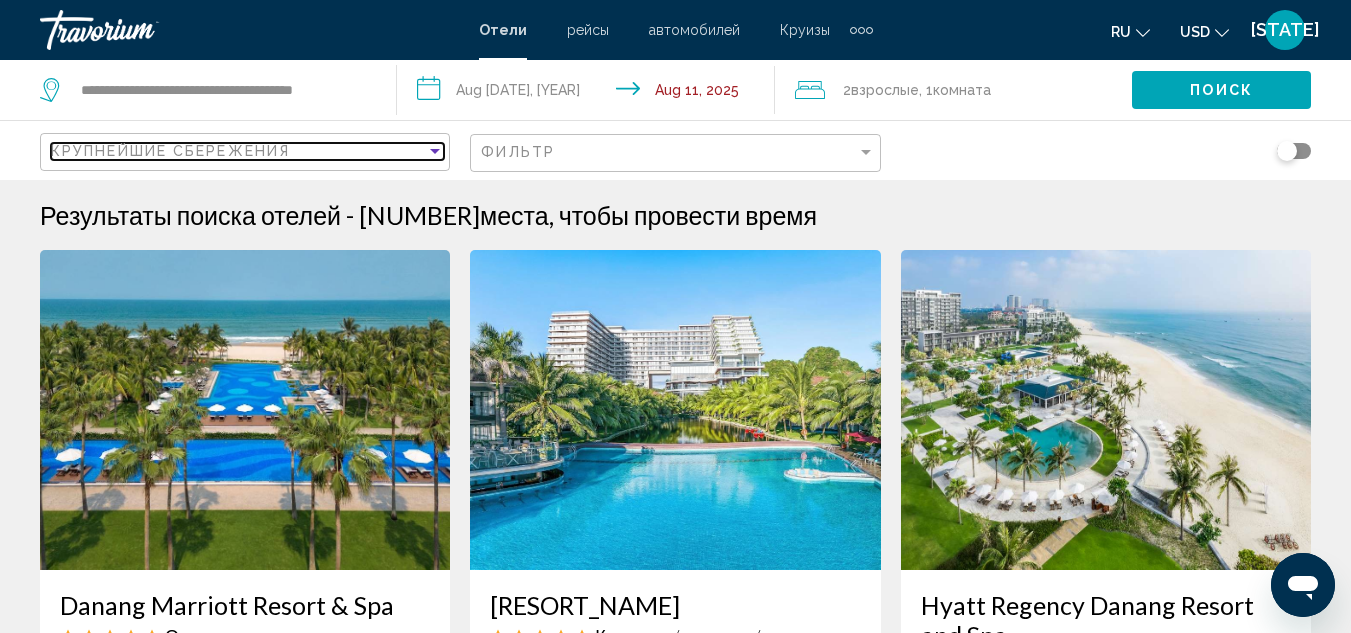 click on "Крупнейшие сбережения" at bounding box center (238, 151) 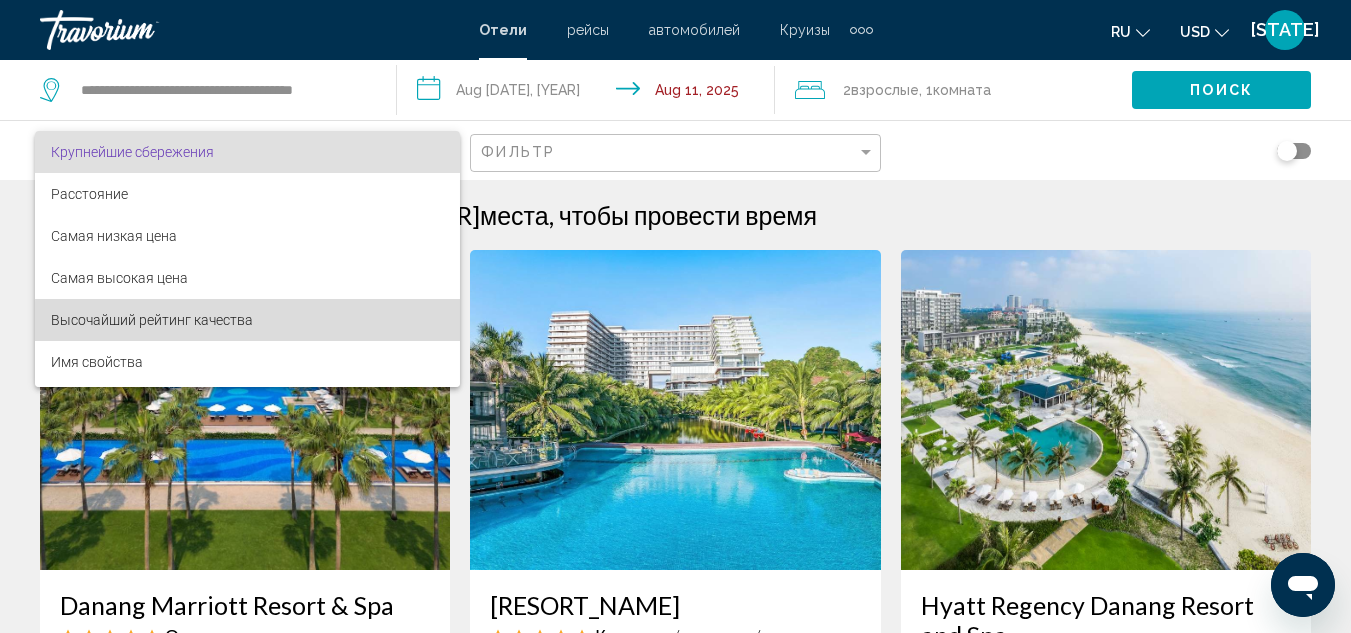 click on "Высочайший рейтинг качества" at bounding box center [247, 320] 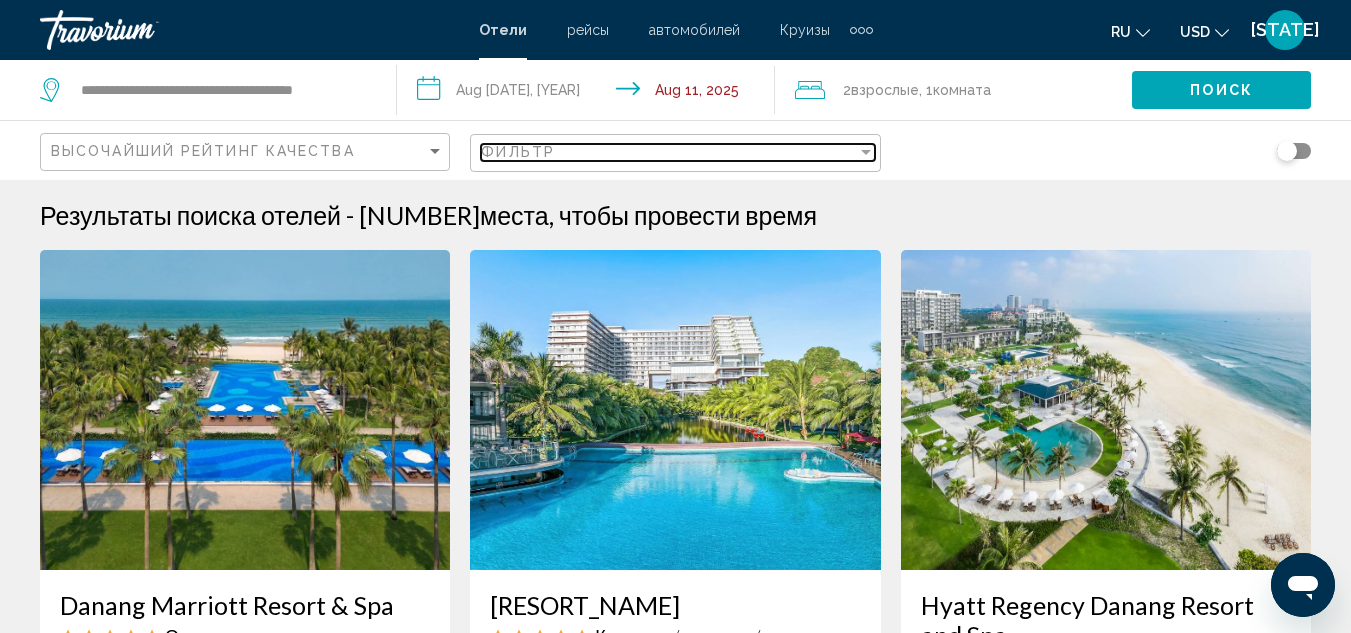 click on "Фильтр" at bounding box center (668, 152) 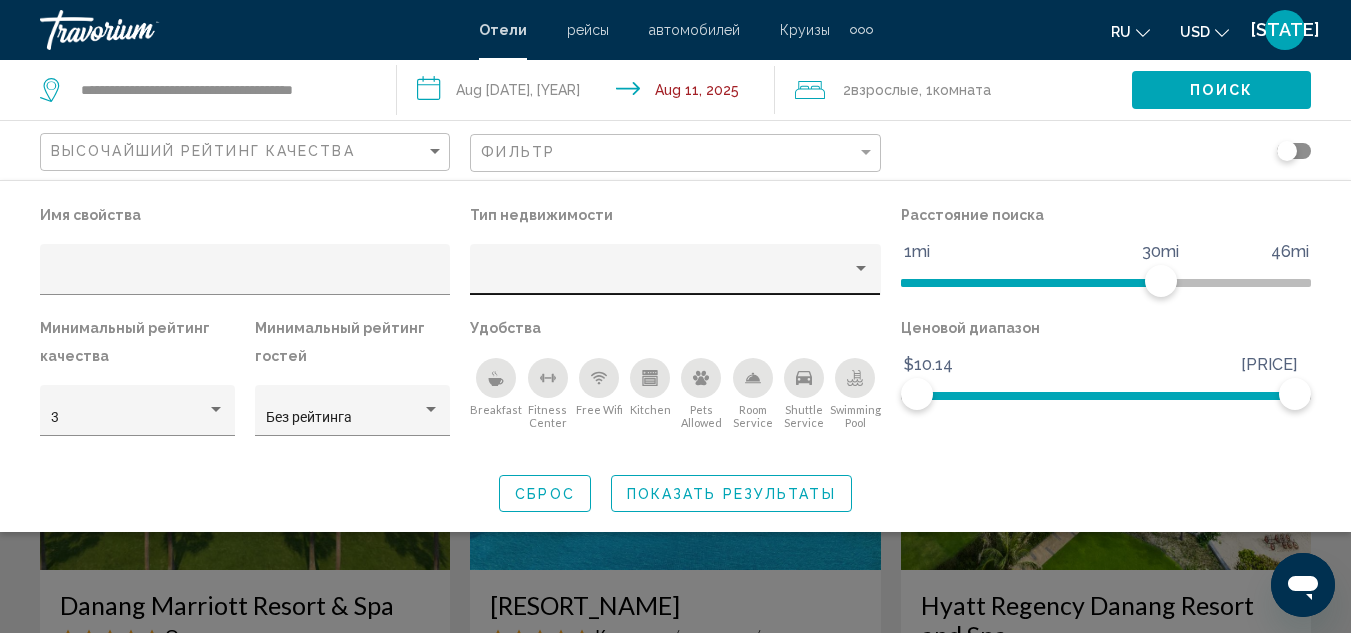 click 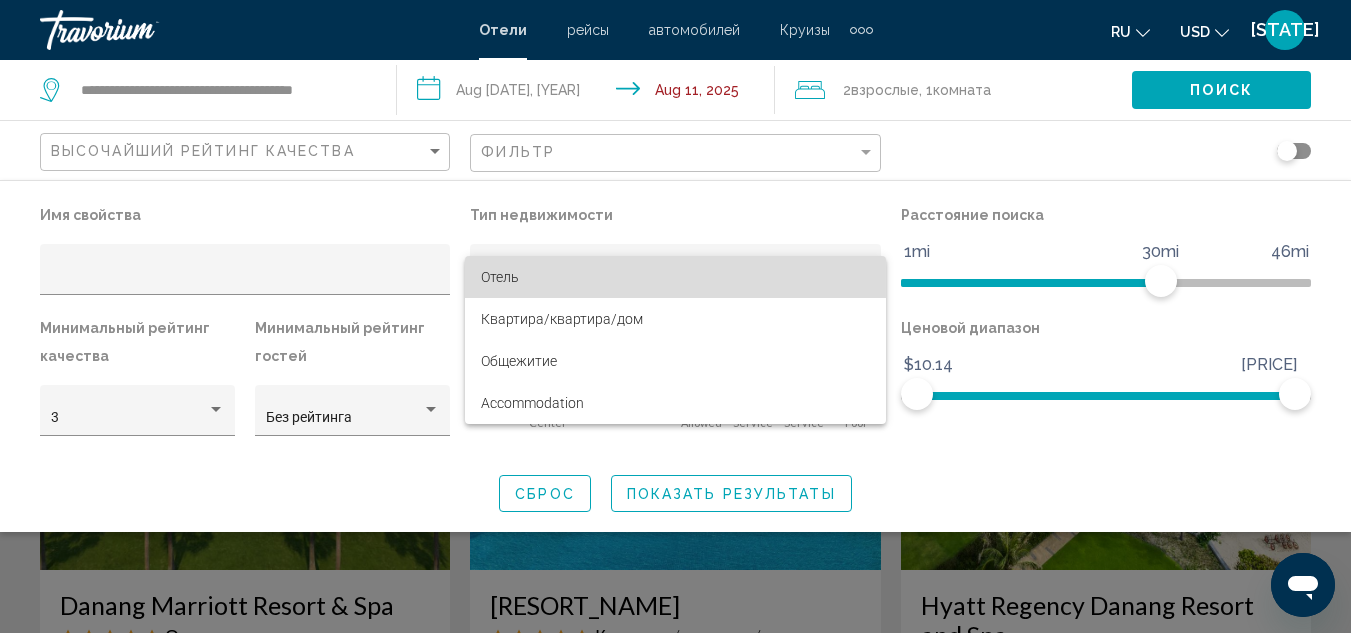 click on "Отель" at bounding box center [675, 277] 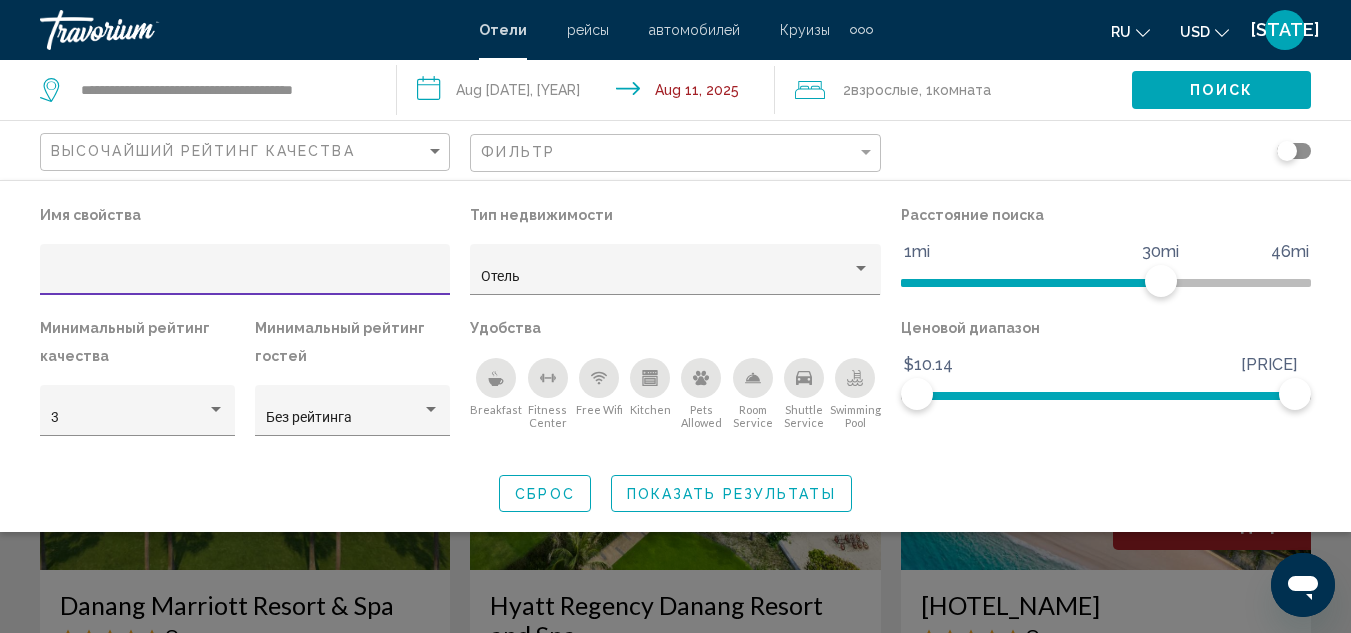 click at bounding box center [245, 277] 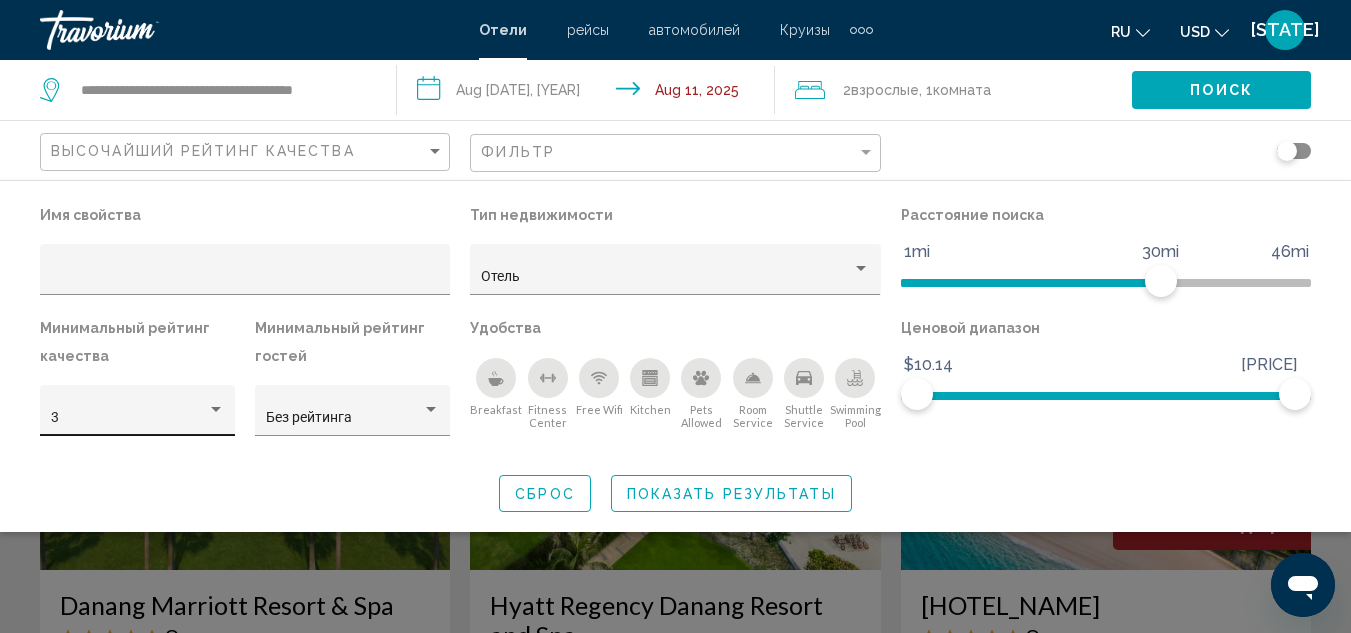 click on "3" 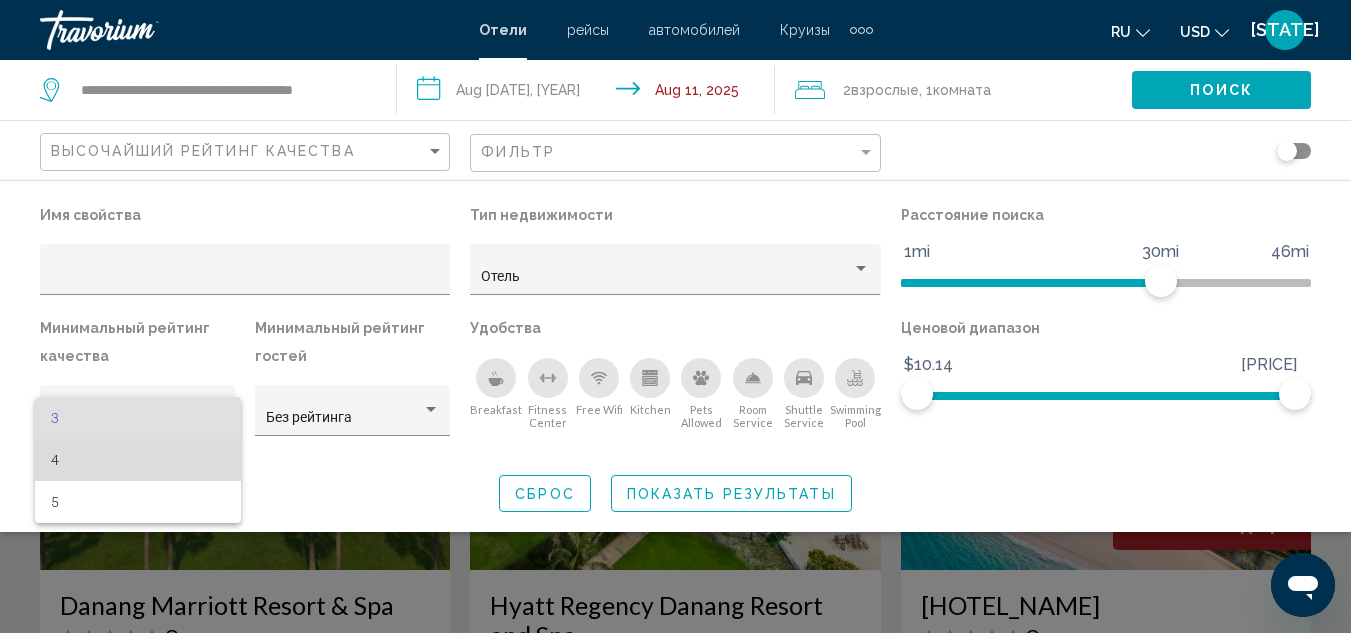 click on "4" at bounding box center (138, 460) 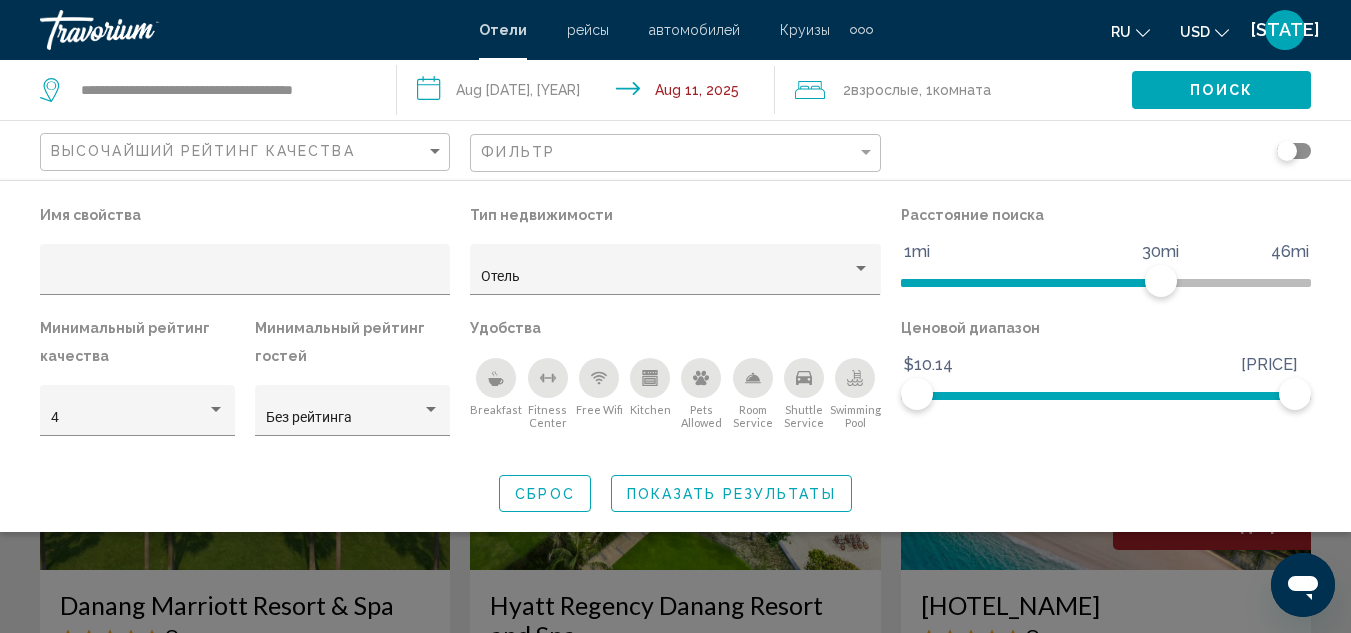 click 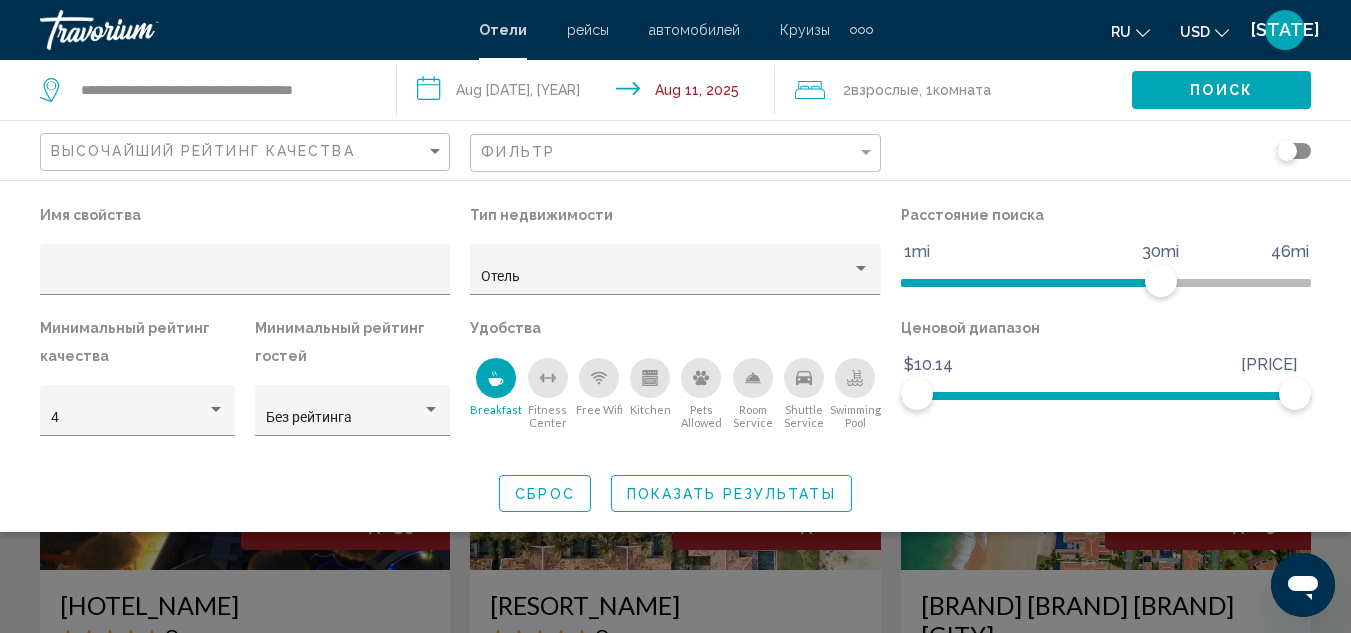 click 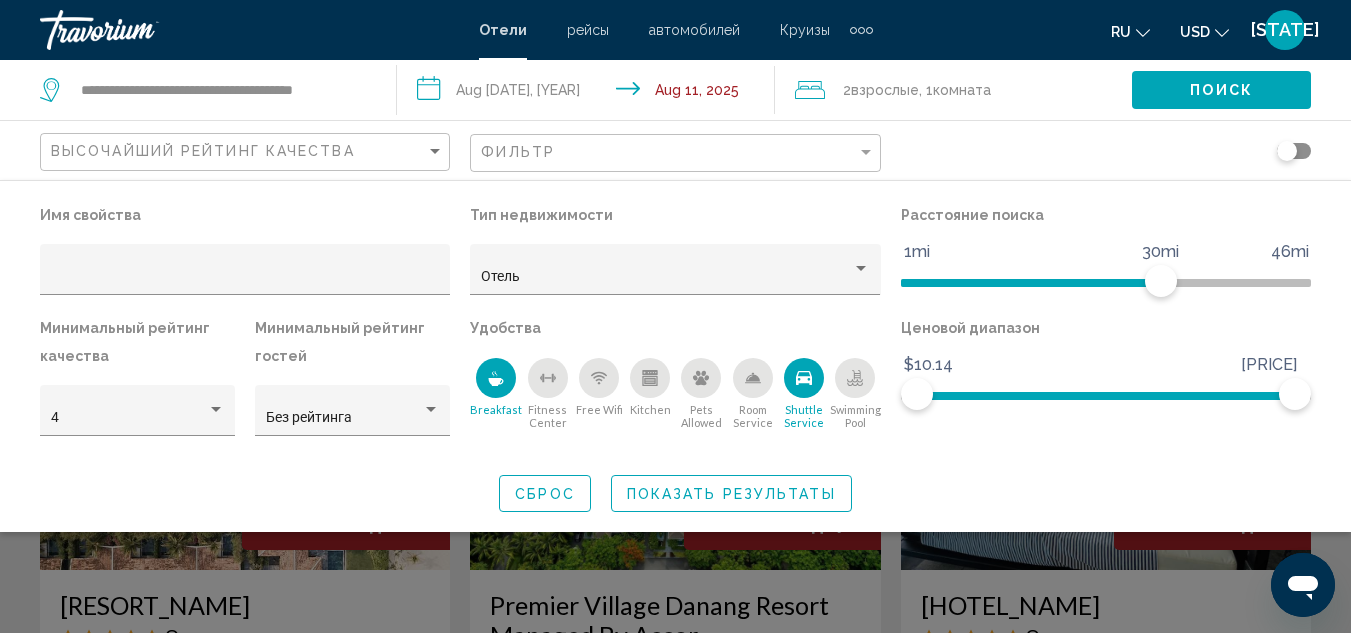 click 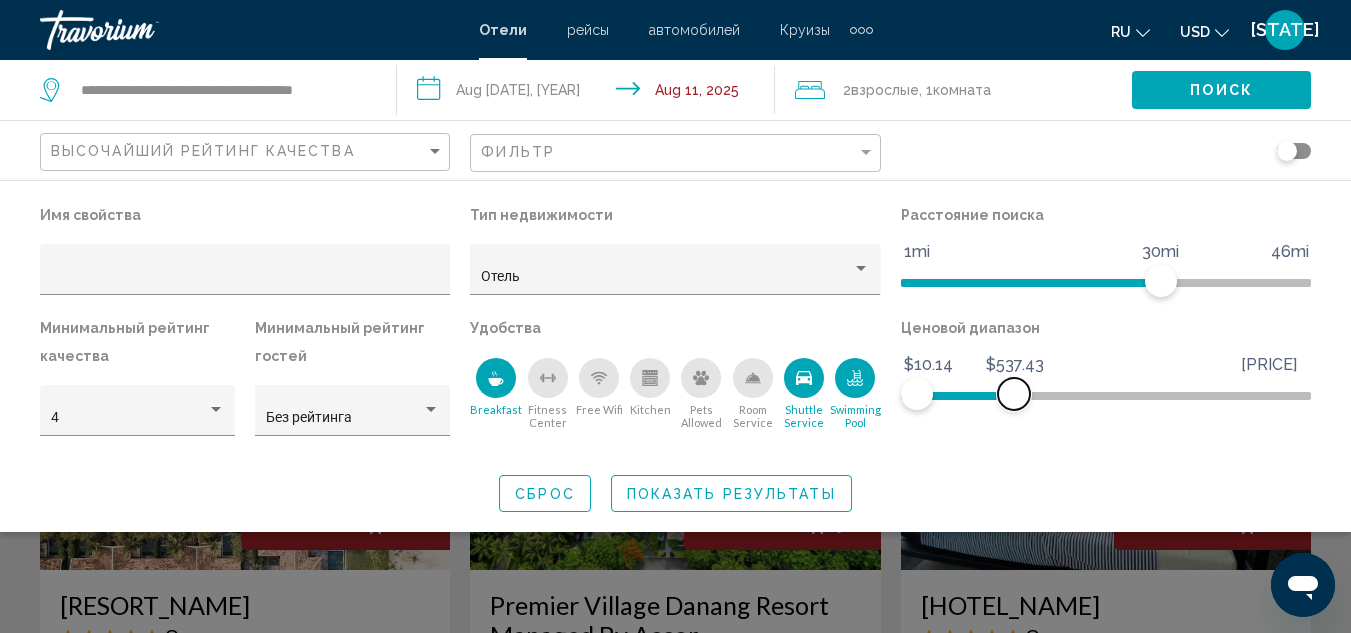 drag, startPoint x: 1287, startPoint y: 398, endPoint x: 1014, endPoint y: 403, distance: 273.04578 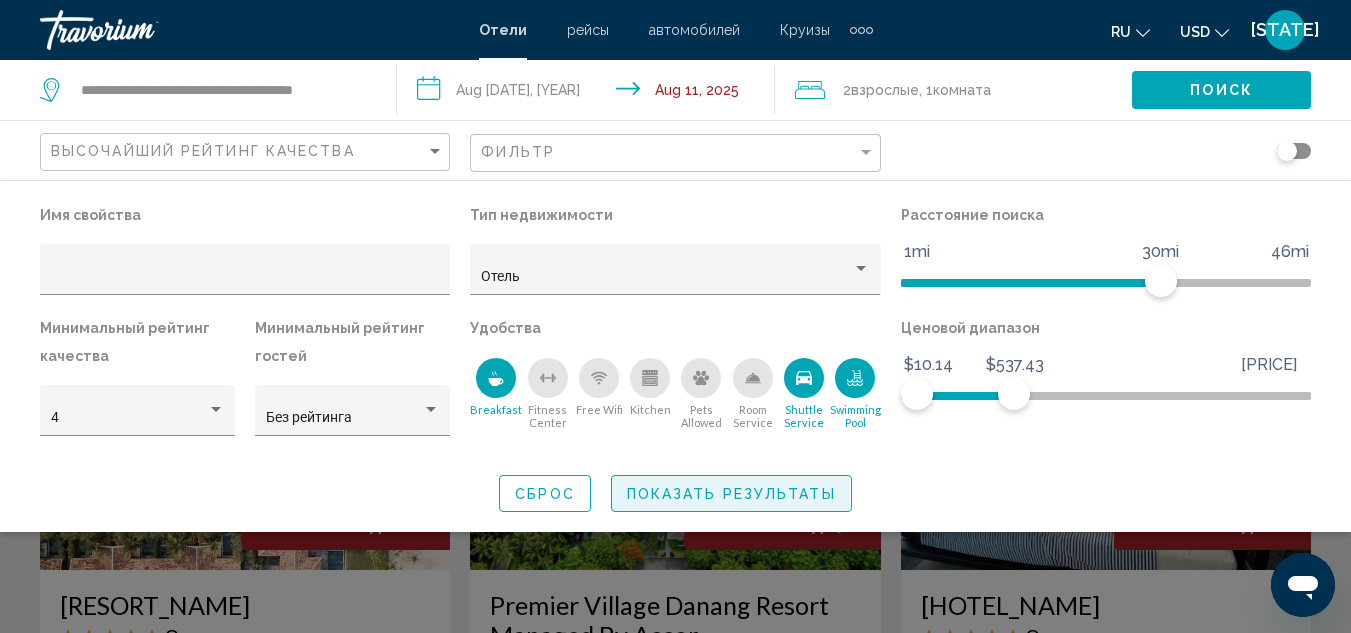 click on "Показать результаты" 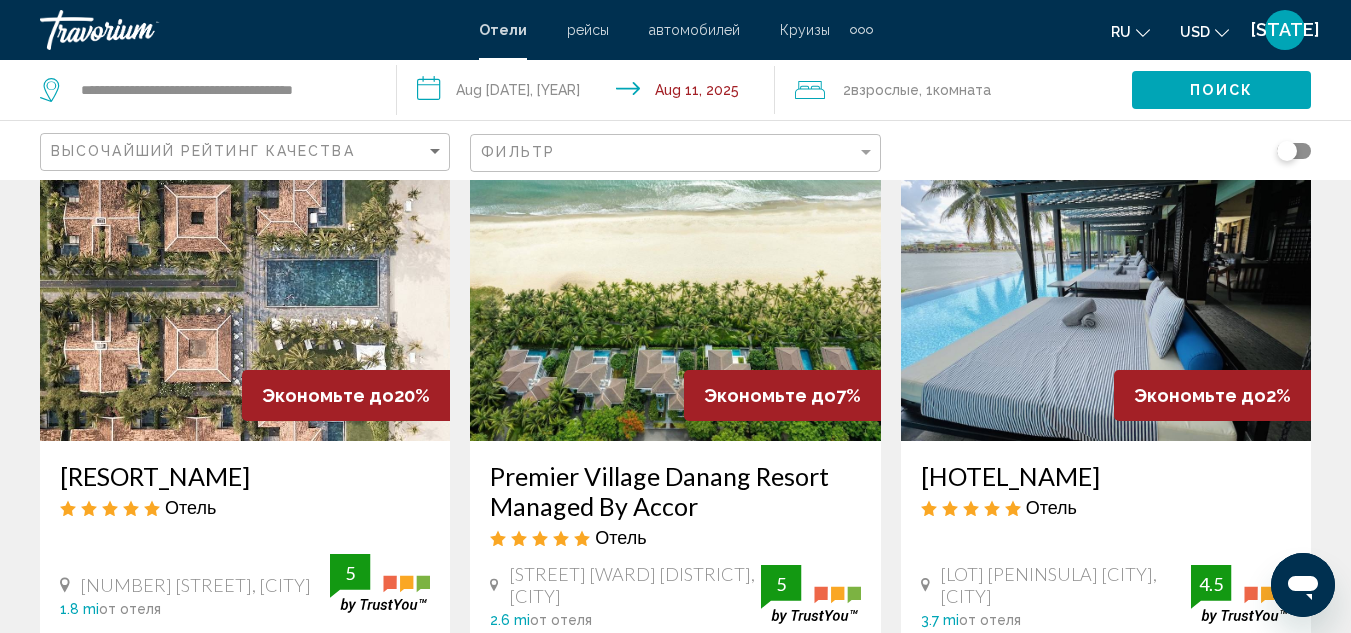 scroll, scrollTop: 136, scrollLeft: 0, axis: vertical 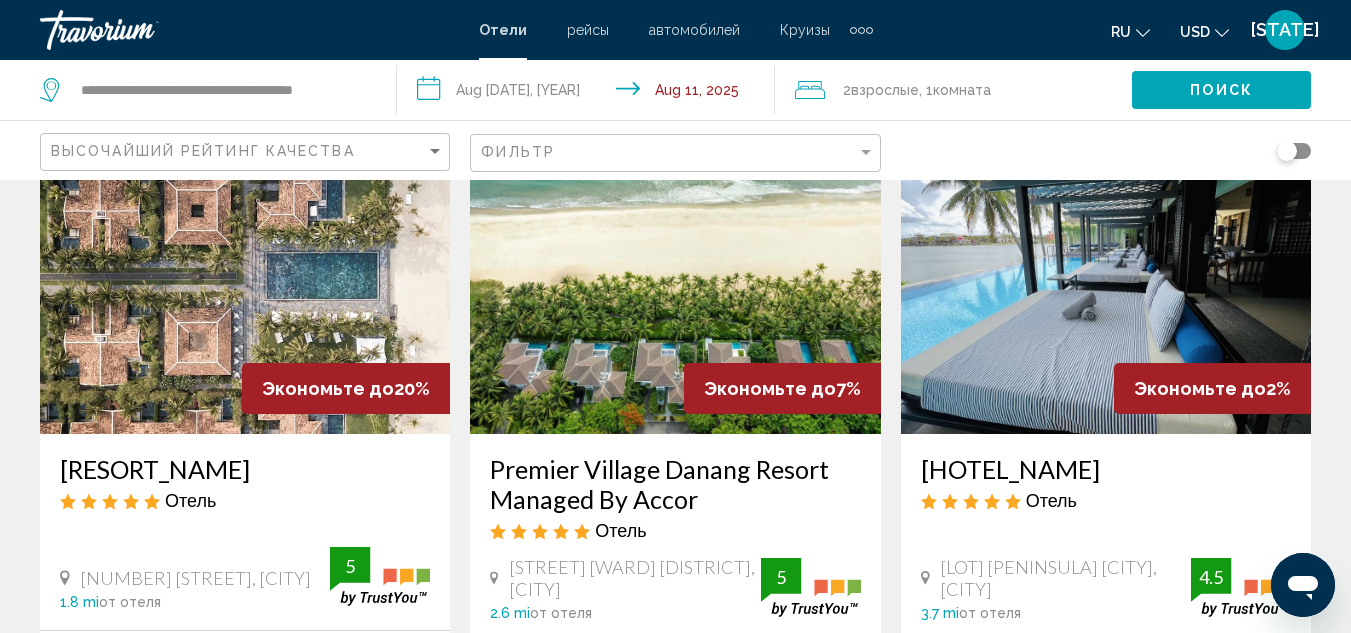 click at bounding box center (1106, 274) 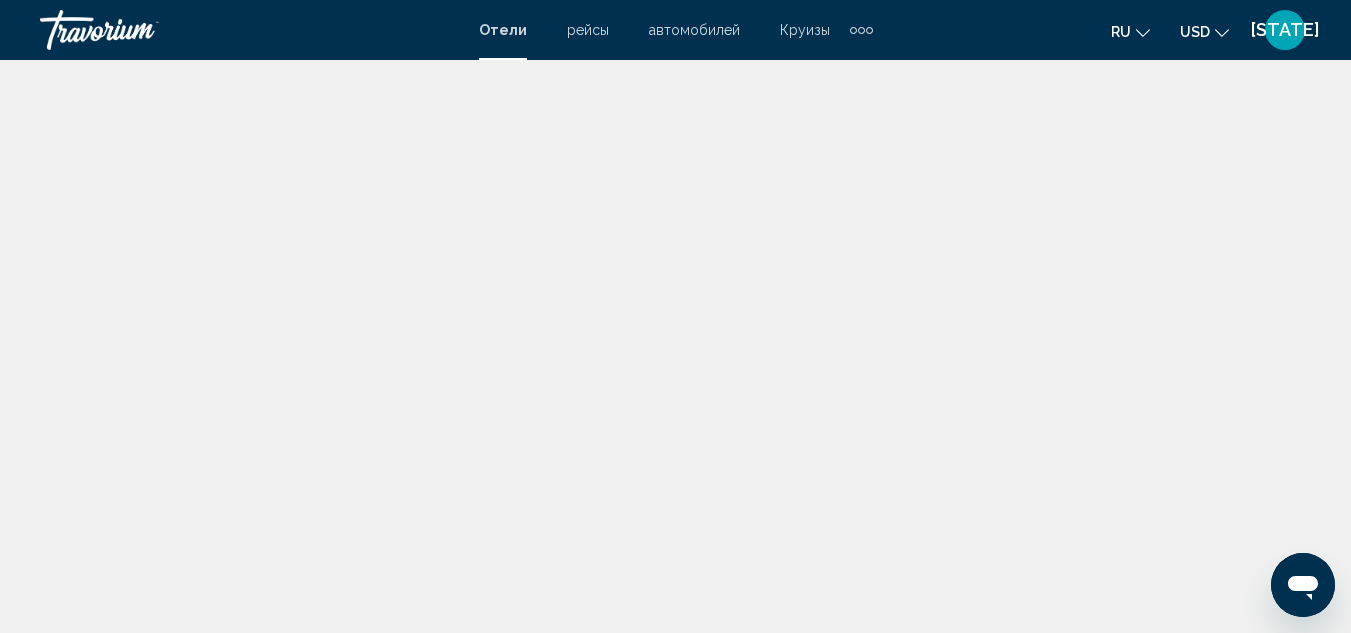 scroll, scrollTop: 0, scrollLeft: 0, axis: both 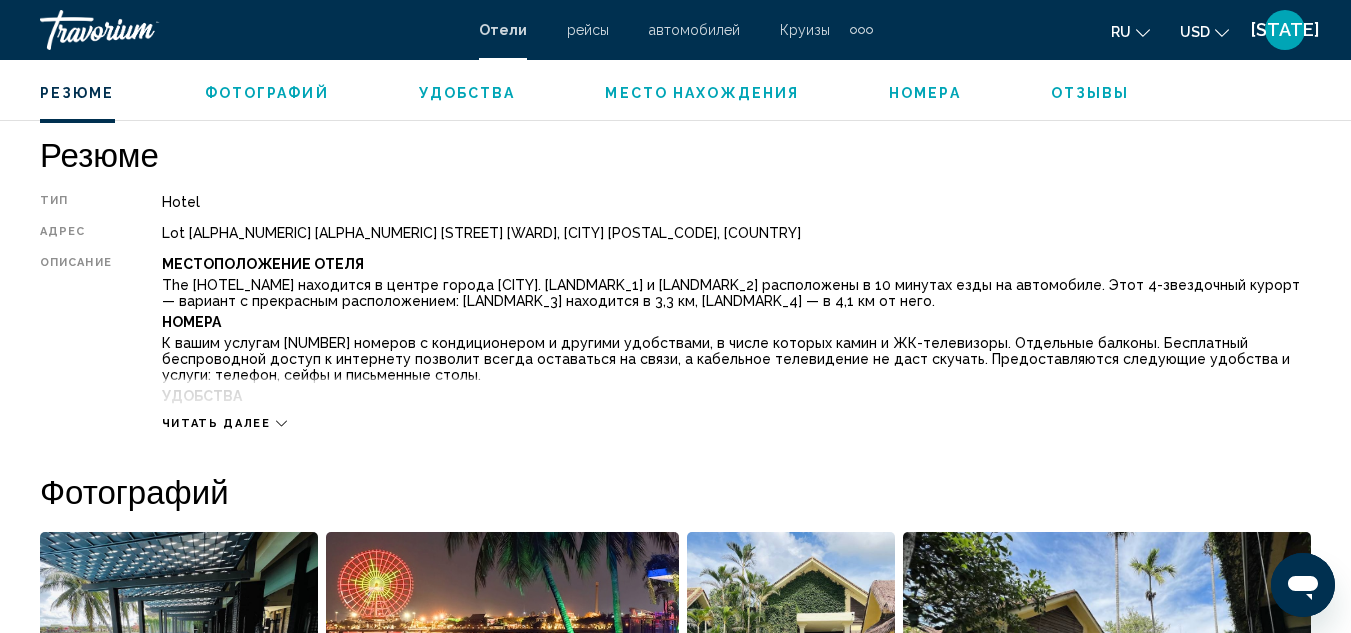 click 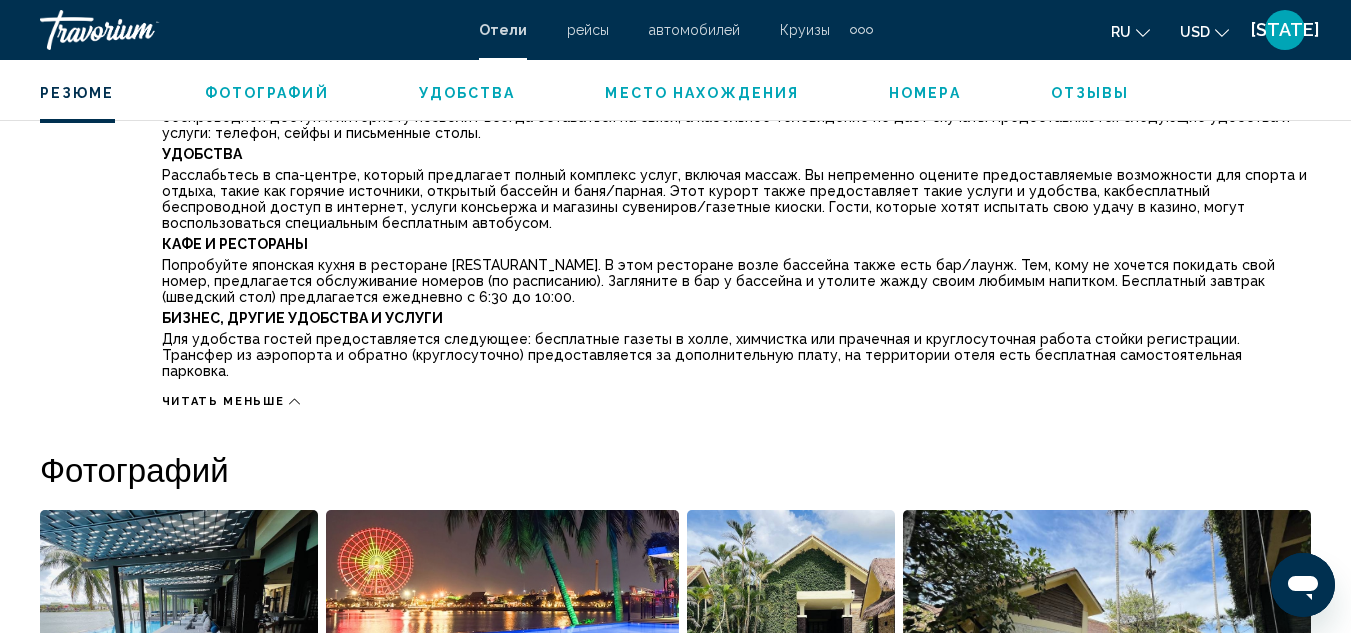 scroll, scrollTop: 823, scrollLeft: 0, axis: vertical 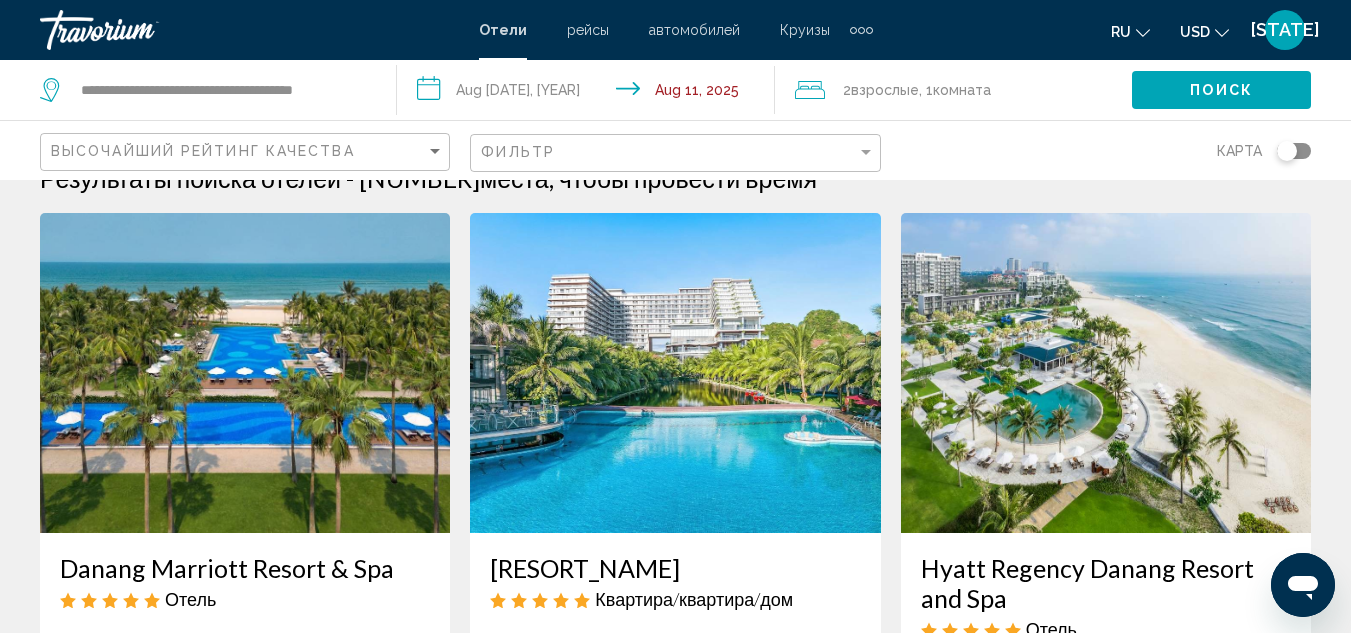 click on "Фильтр" 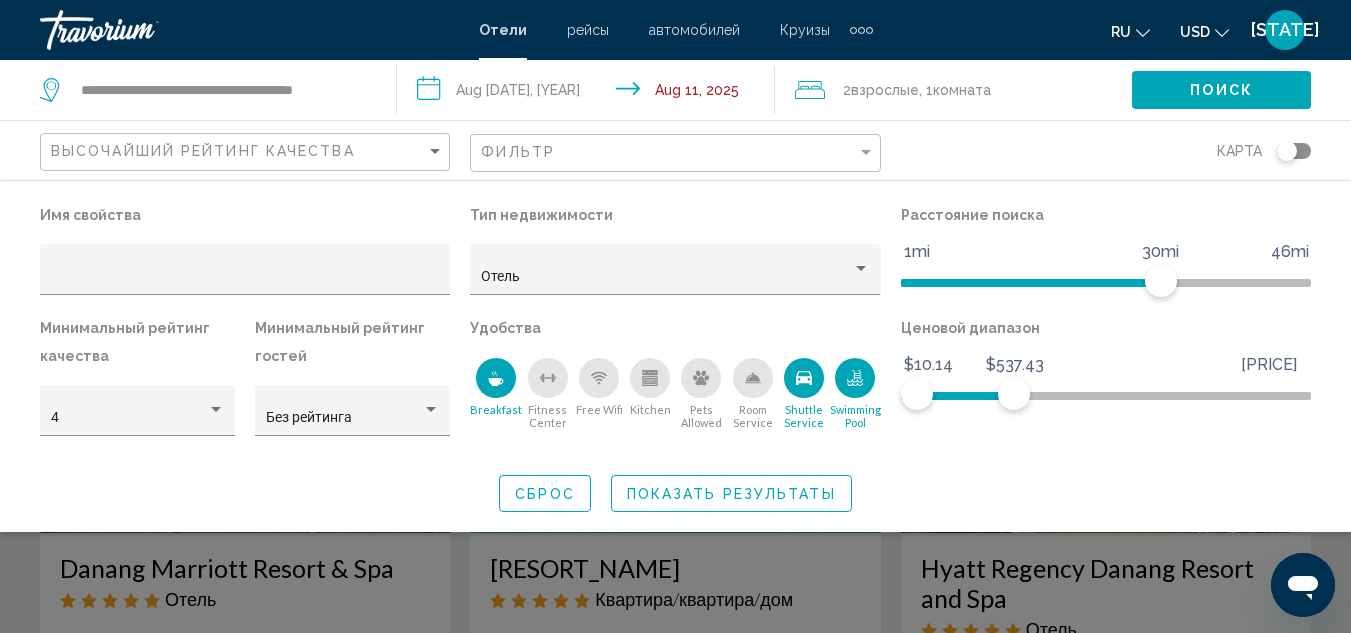 click on "Фильтр" 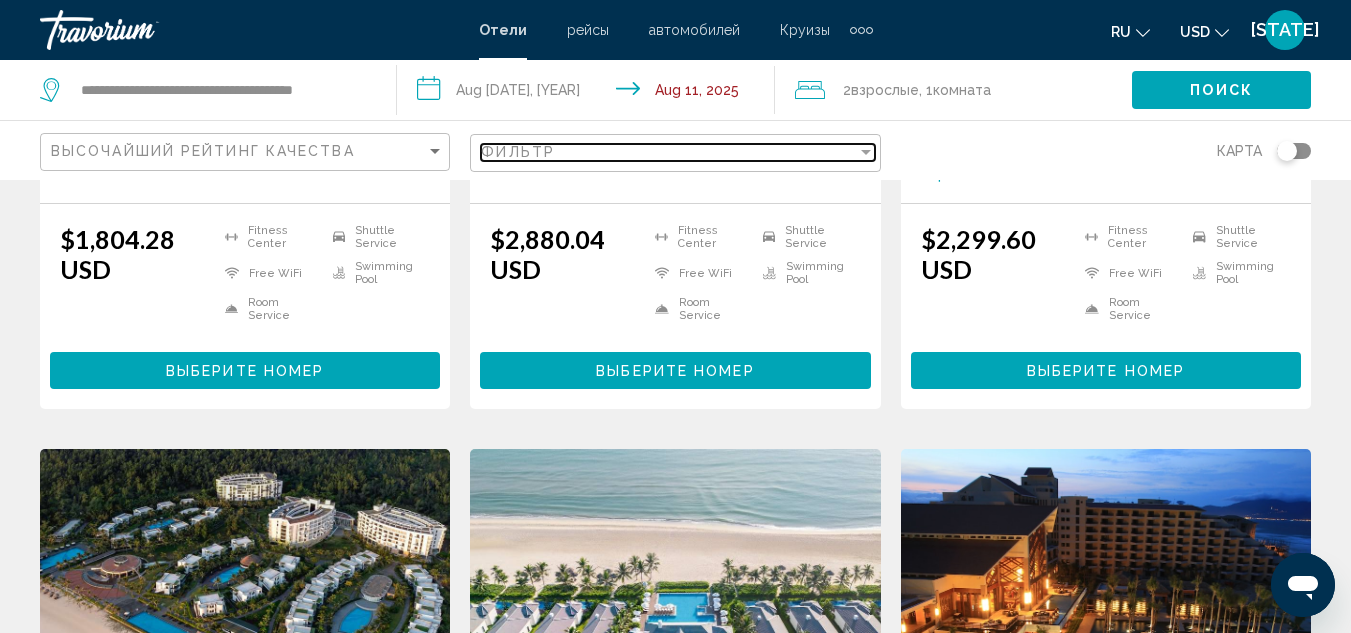 scroll, scrollTop: 842, scrollLeft: 0, axis: vertical 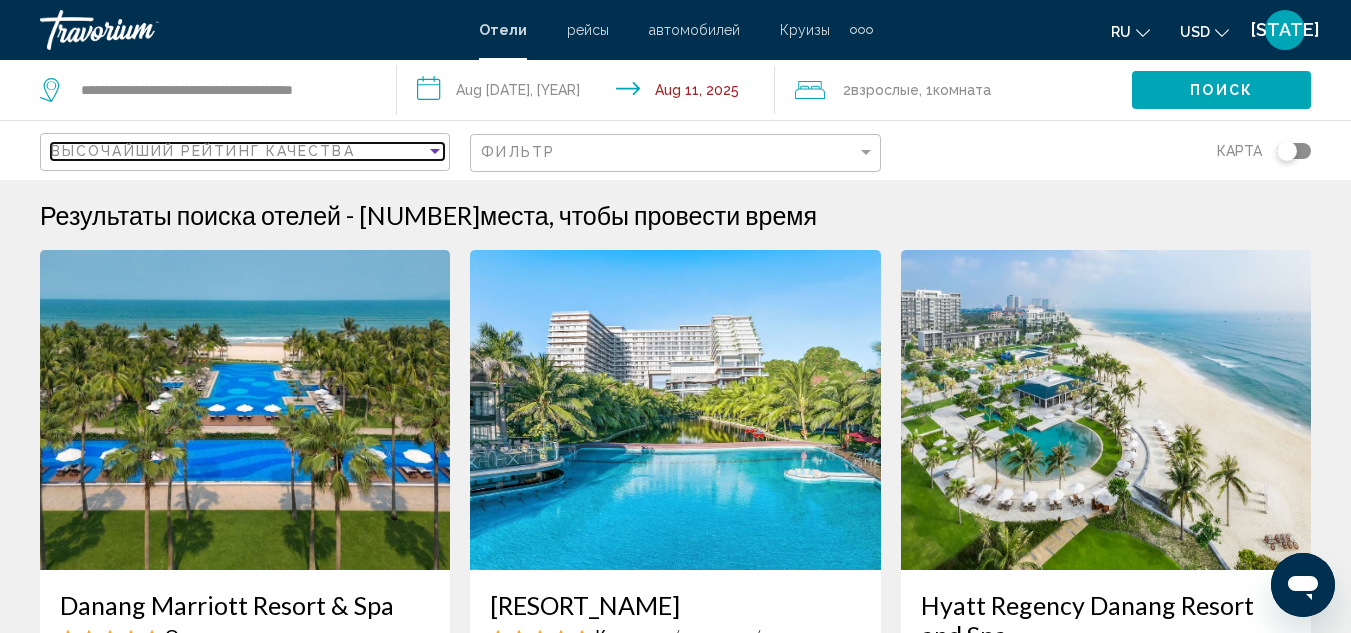click on "Высочайший рейтинг качества" at bounding box center [203, 151] 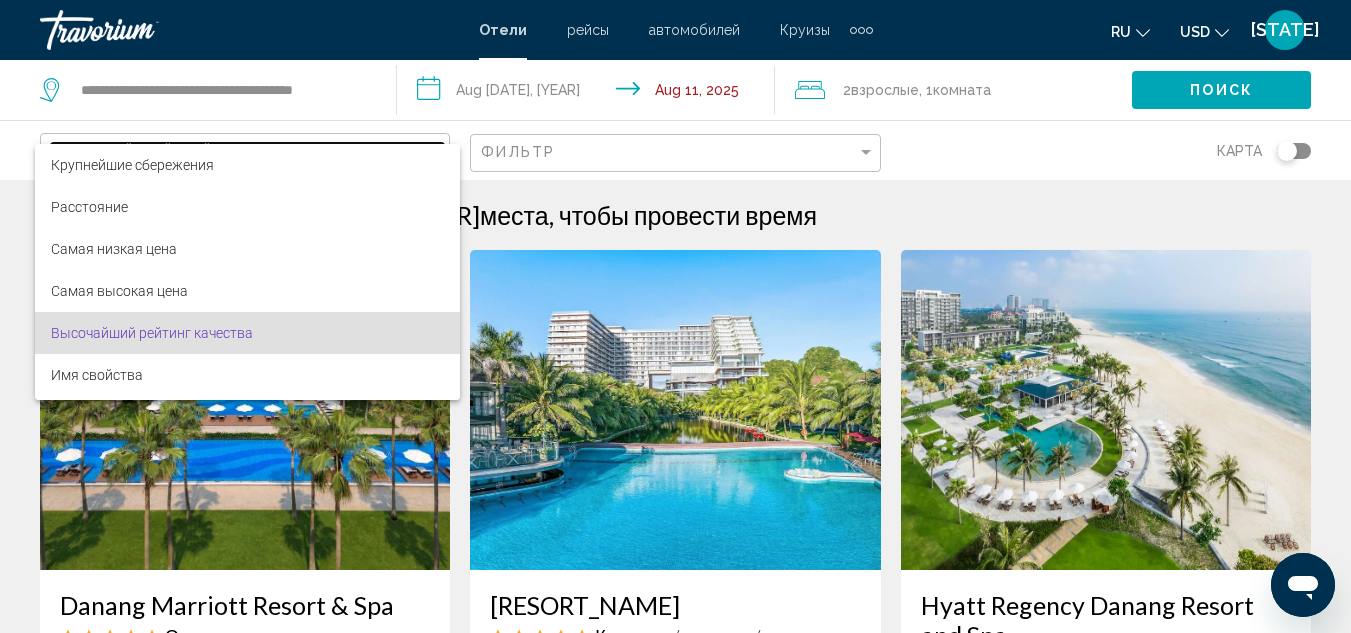 scroll, scrollTop: 38, scrollLeft: 0, axis: vertical 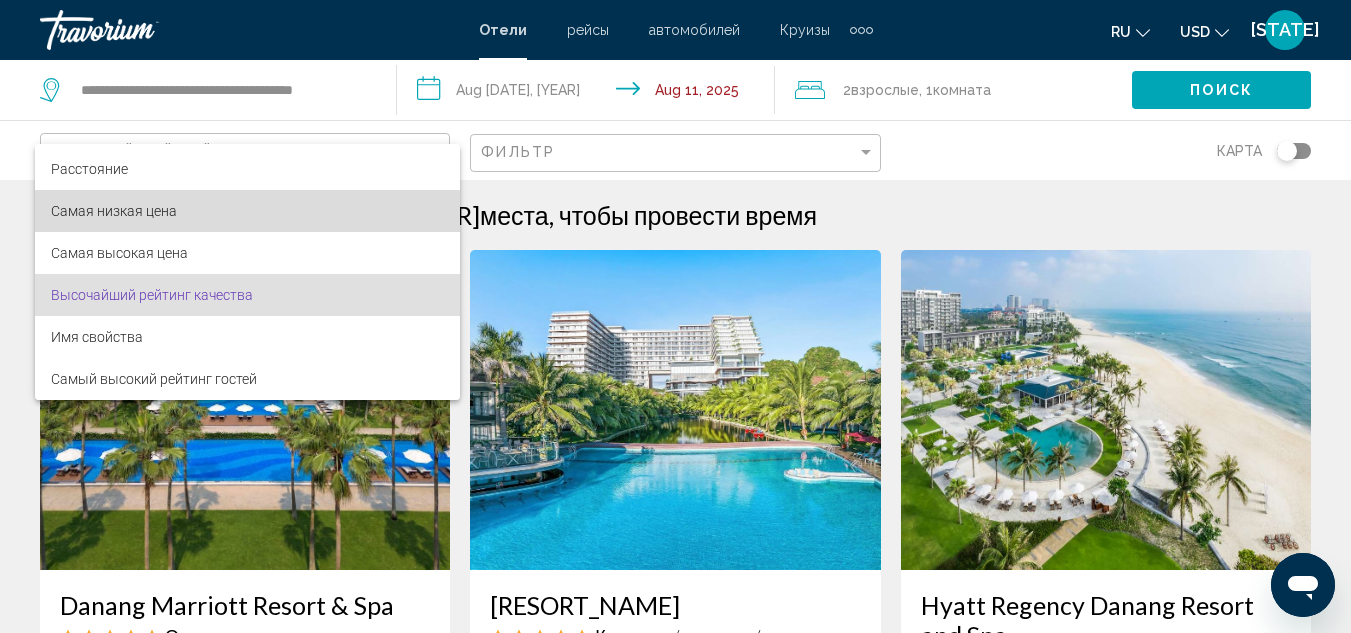 click on "Самая низкая цена" at bounding box center (247, 211) 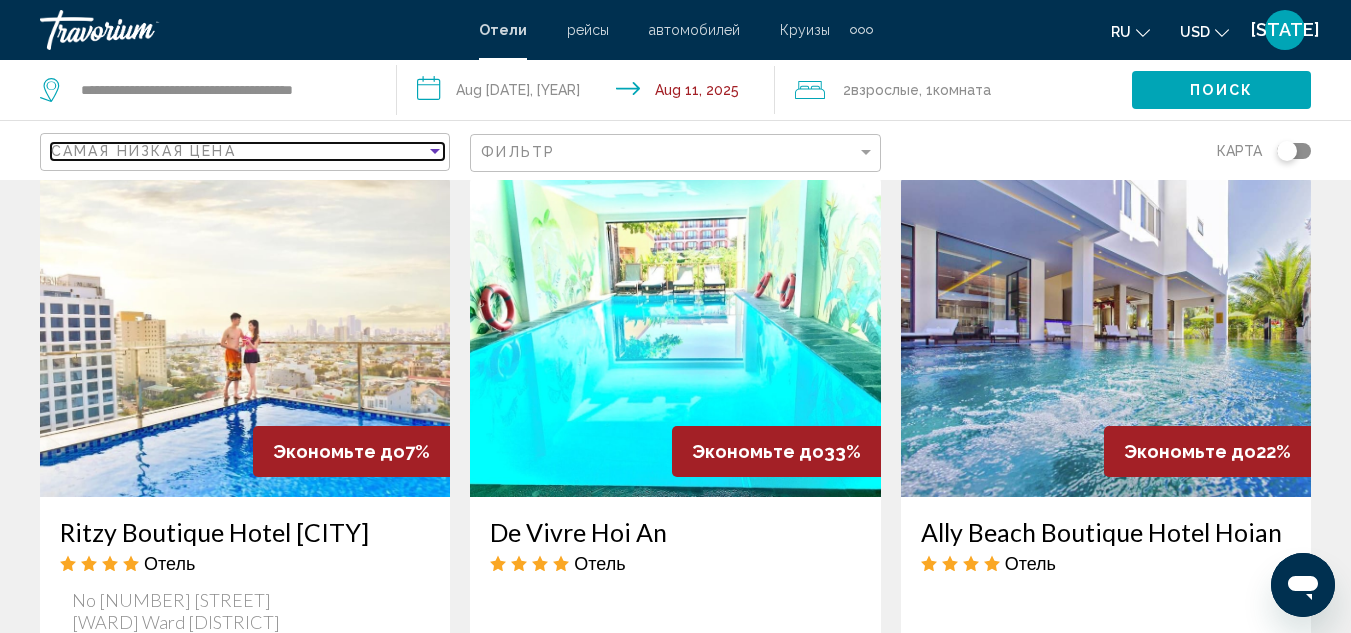 scroll, scrollTop: 851, scrollLeft: 0, axis: vertical 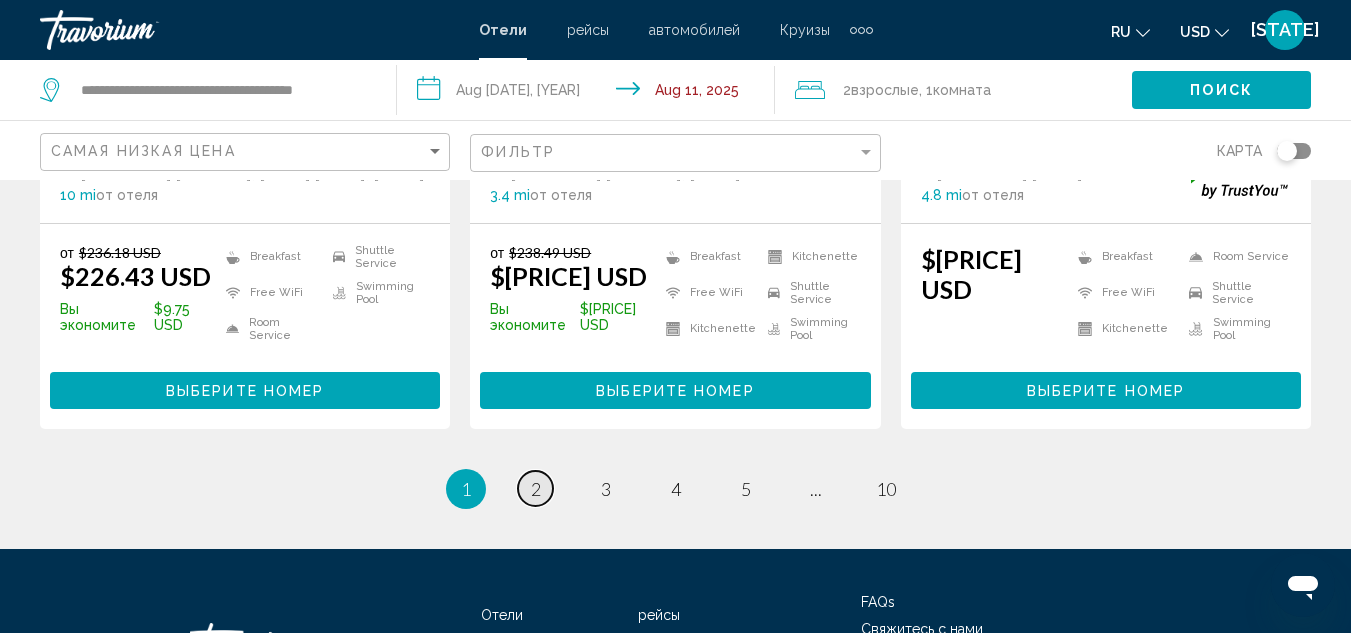click on "page  2" at bounding box center [535, 488] 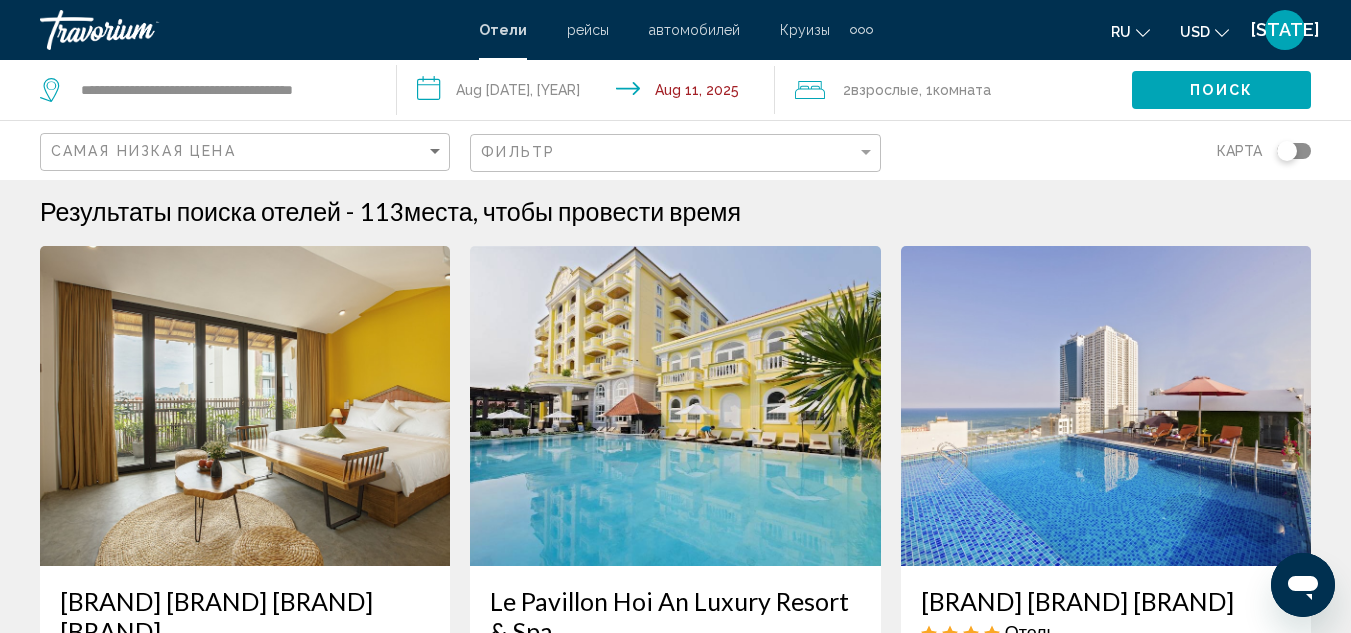 scroll, scrollTop: 0, scrollLeft: 0, axis: both 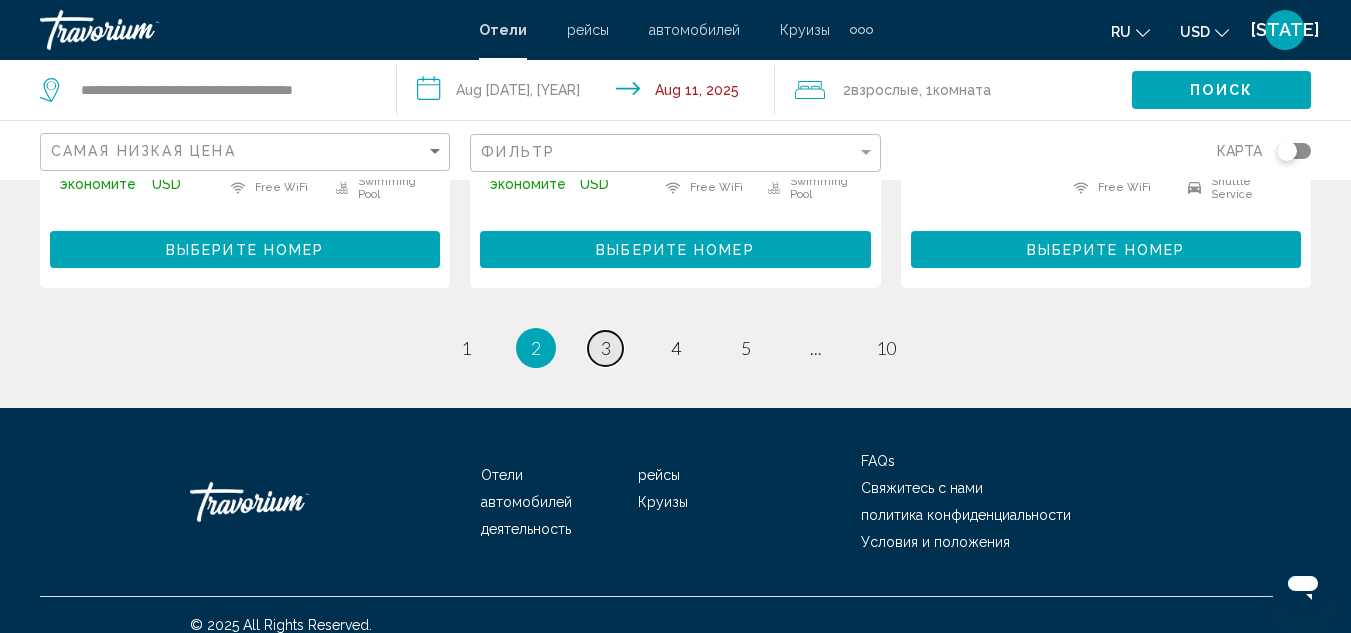 click on "page  3" at bounding box center [605, 348] 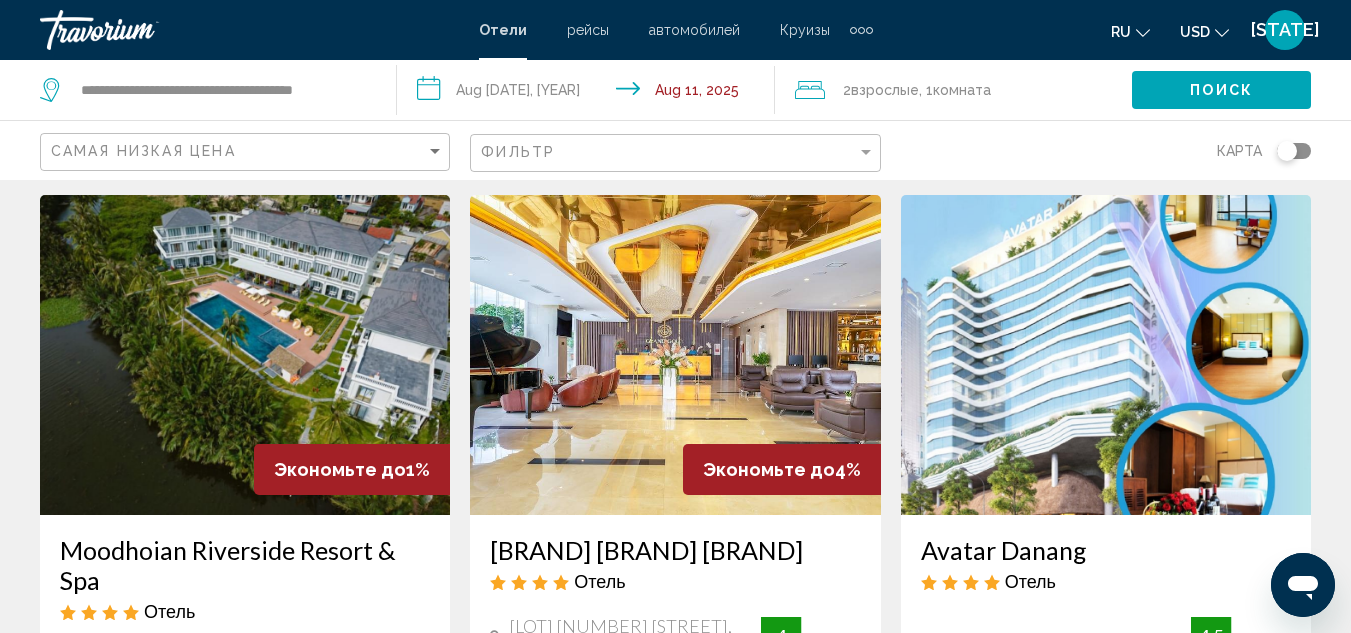 scroll, scrollTop: 24, scrollLeft: 0, axis: vertical 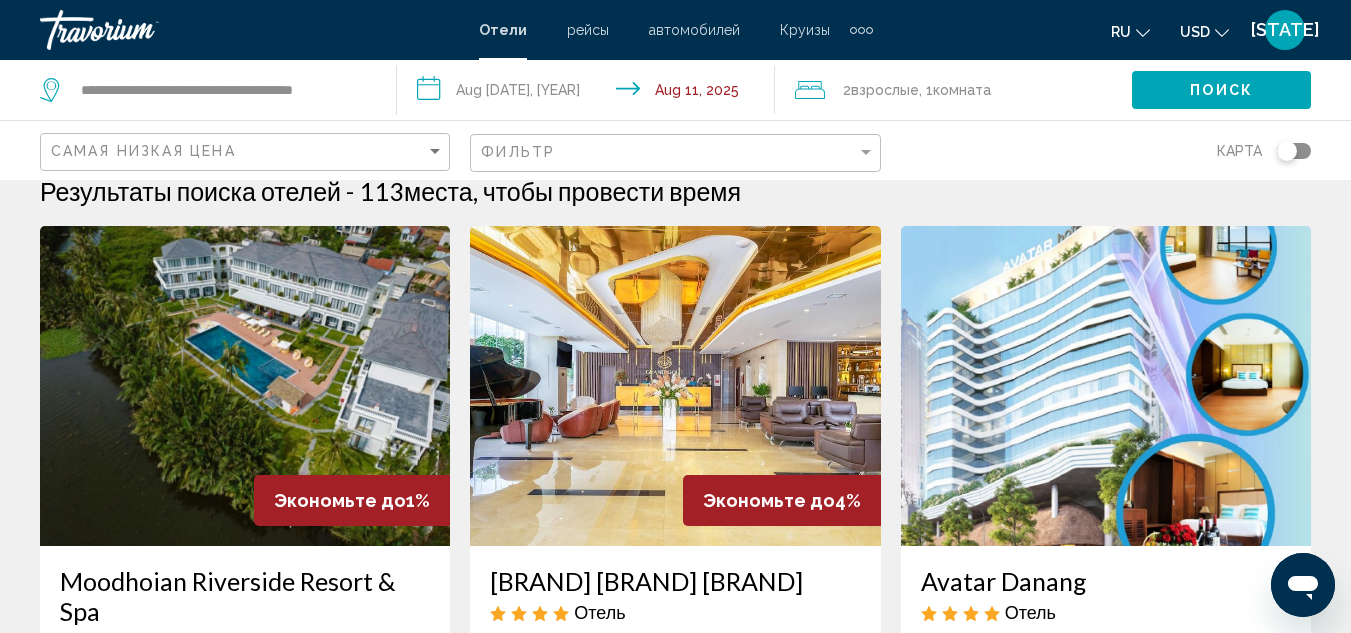 click at bounding box center [861, 30] 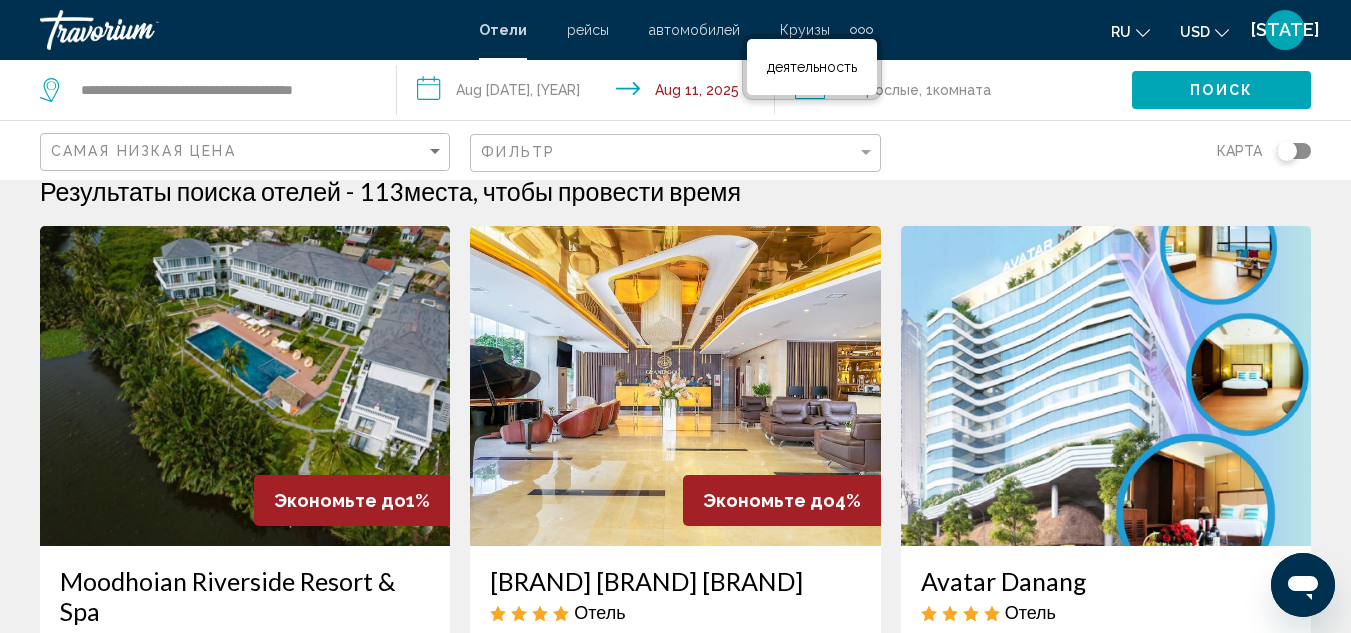 click at bounding box center (861, 30) 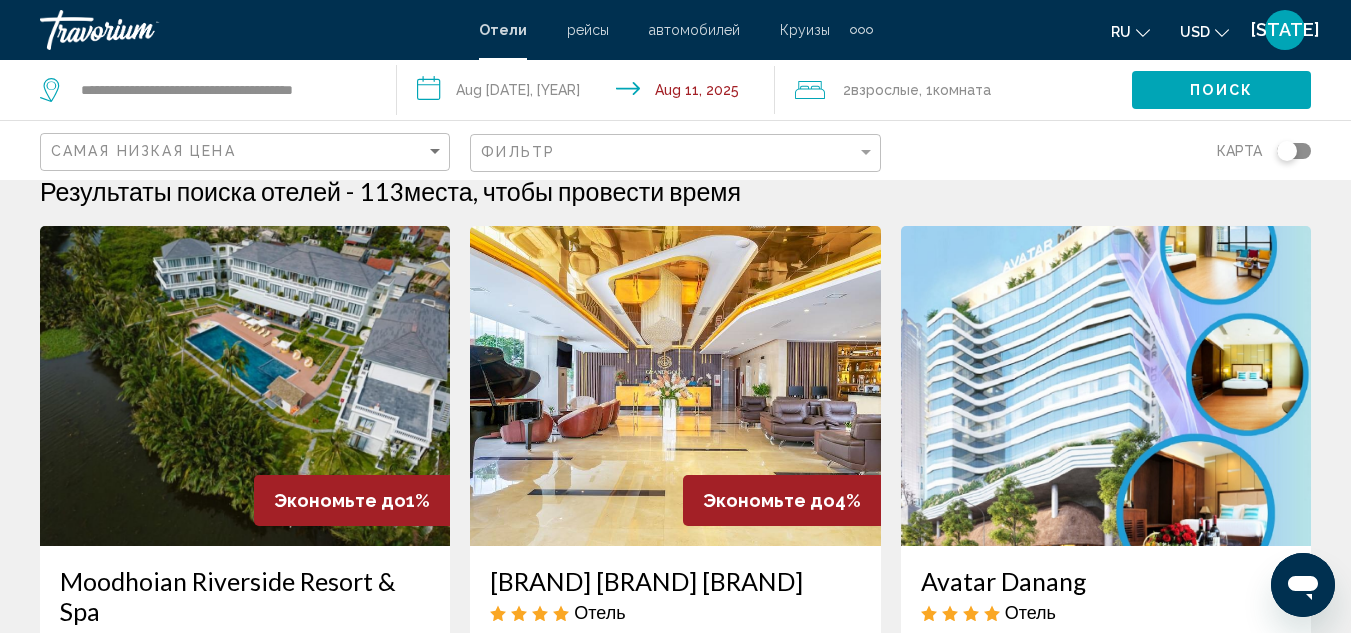 click 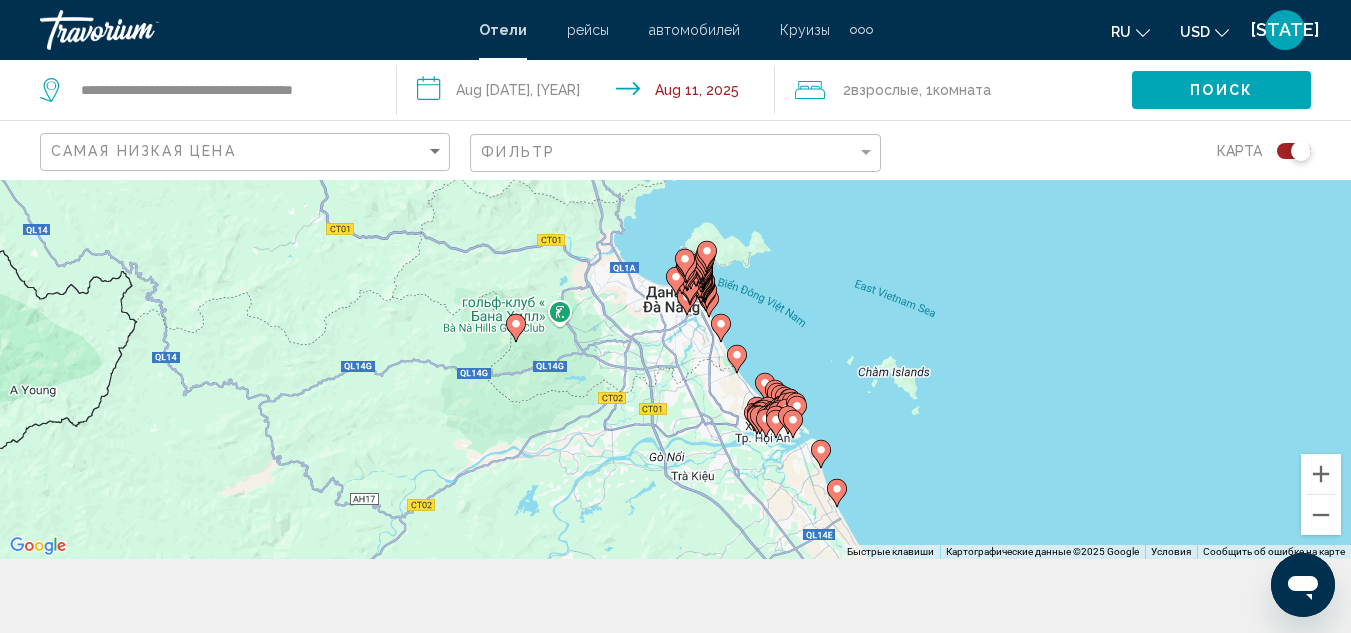scroll, scrollTop: 89, scrollLeft: 0, axis: vertical 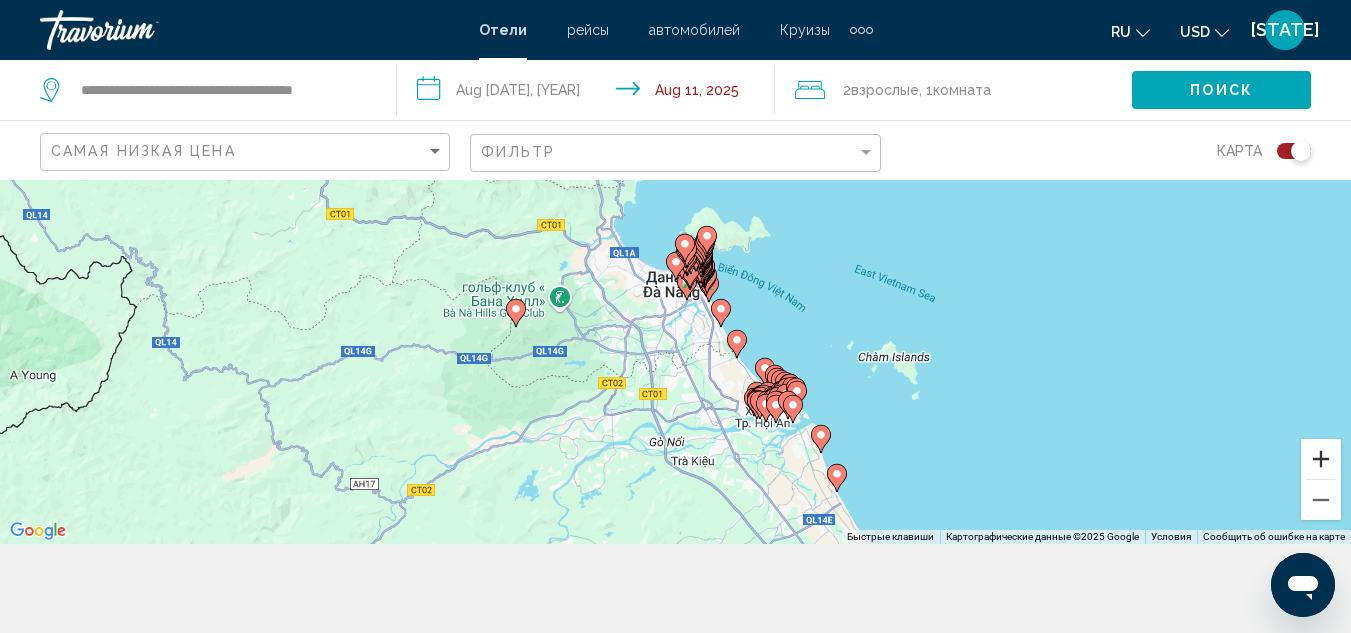 click at bounding box center (1321, 459) 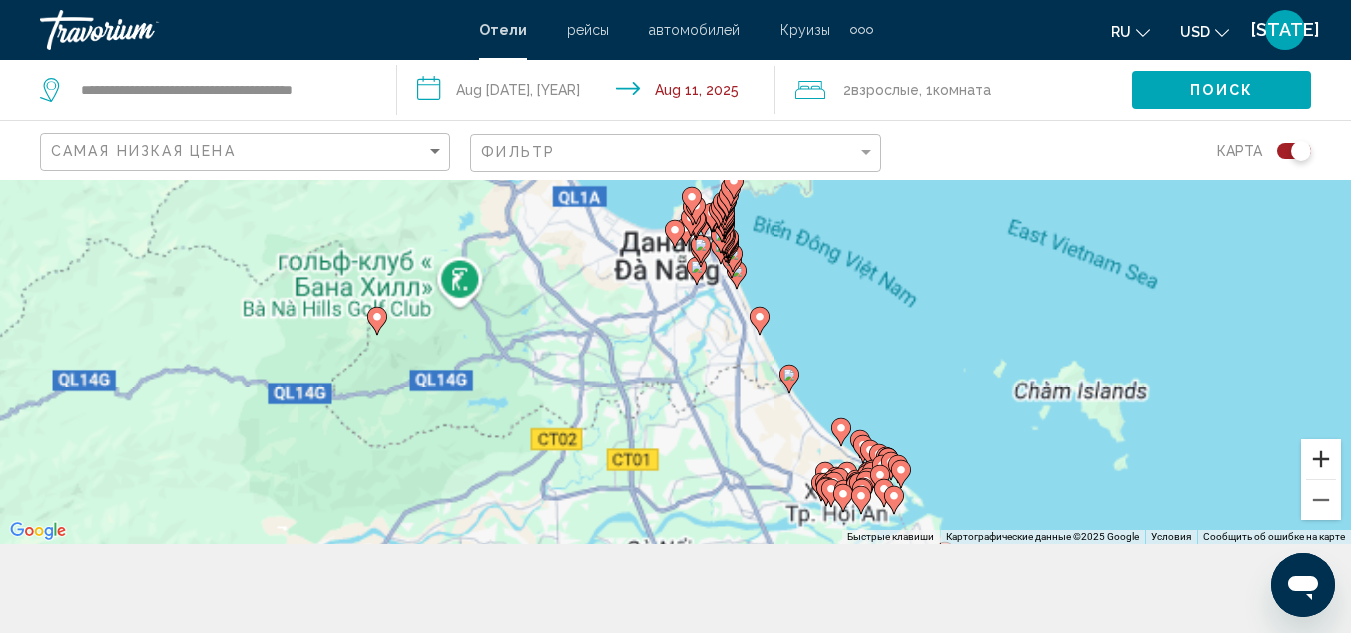 click at bounding box center [1321, 459] 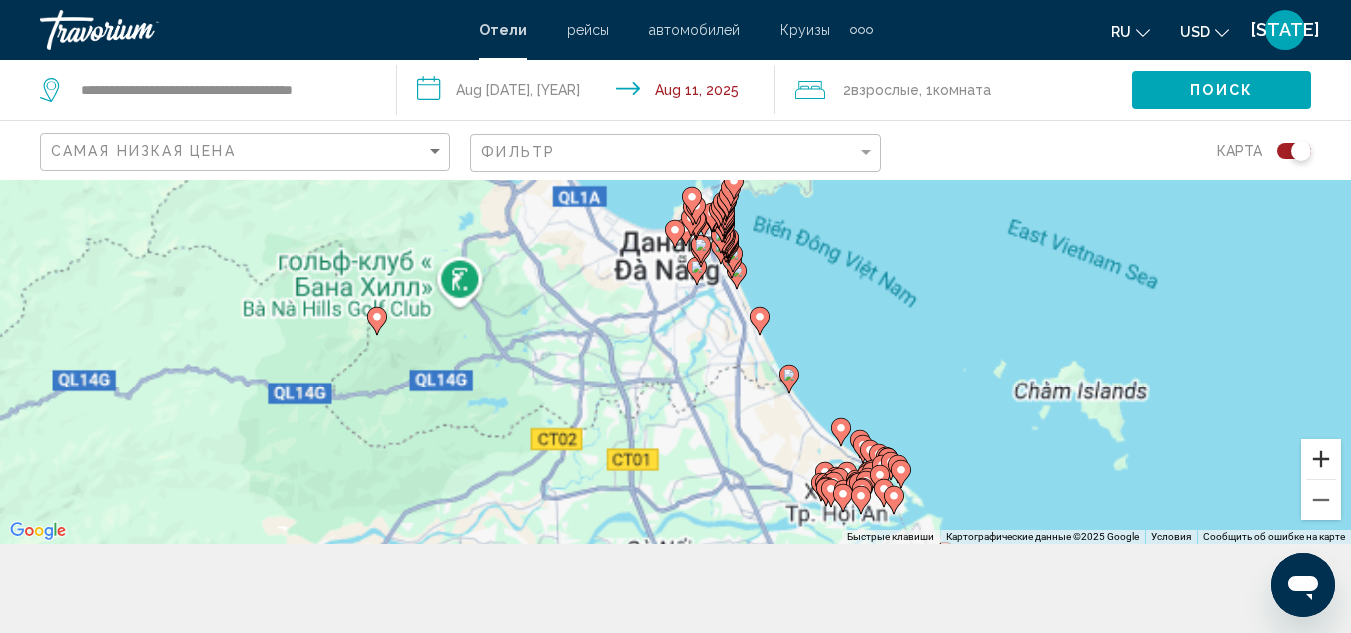 click at bounding box center (1321, 459) 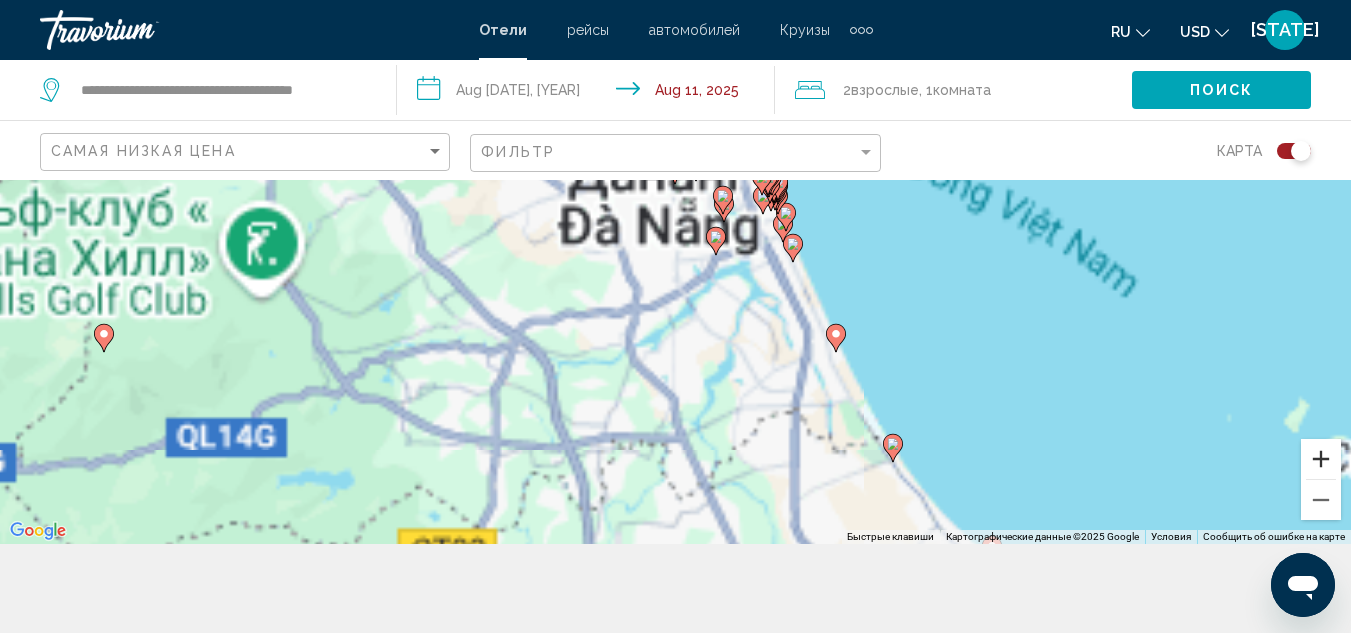 click at bounding box center (1321, 459) 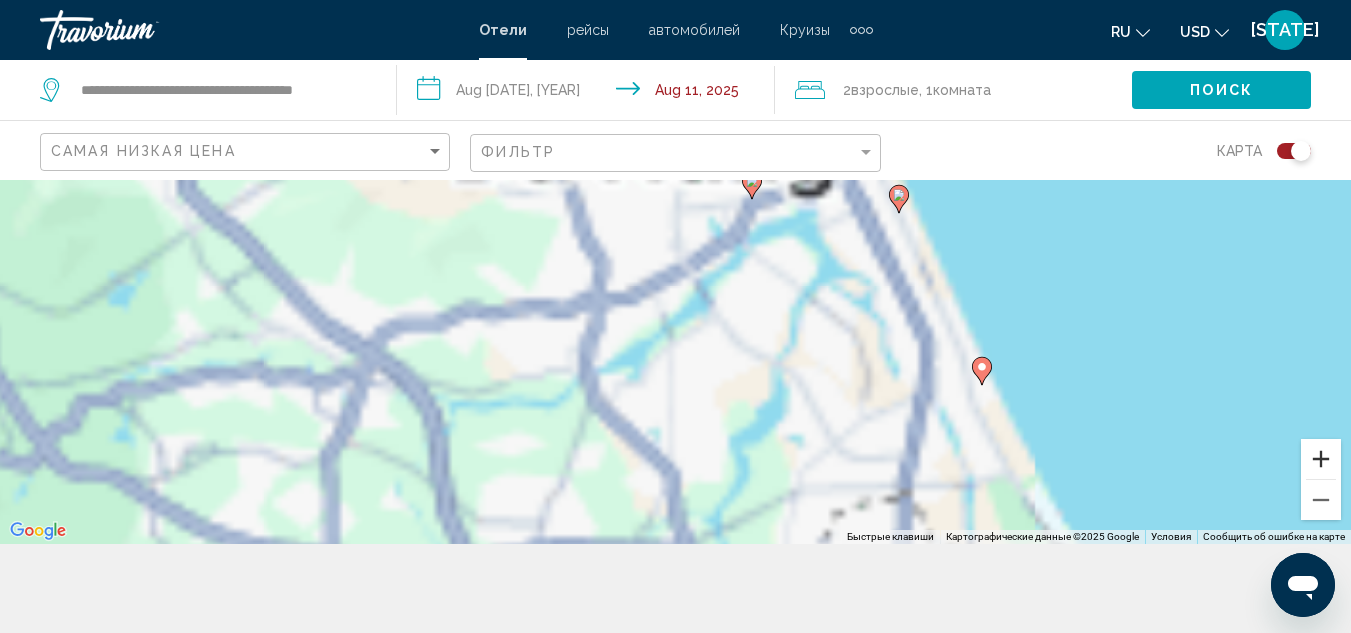click at bounding box center [1321, 459] 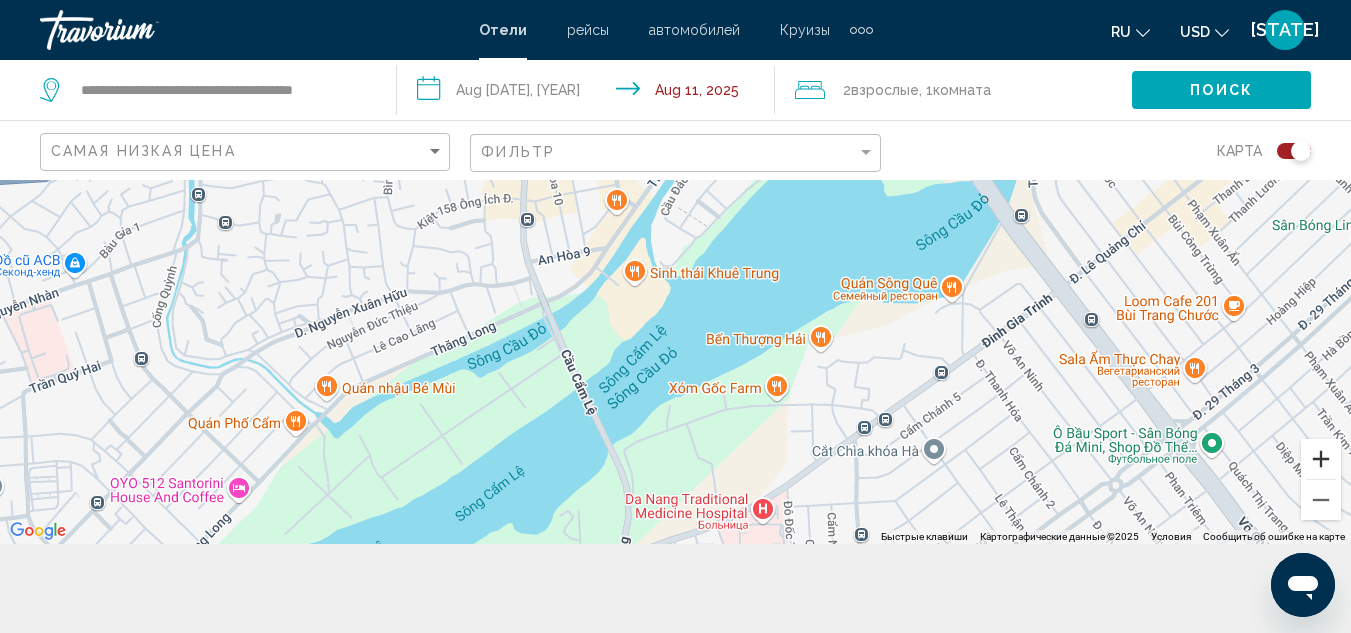 scroll, scrollTop: 0, scrollLeft: 0, axis: both 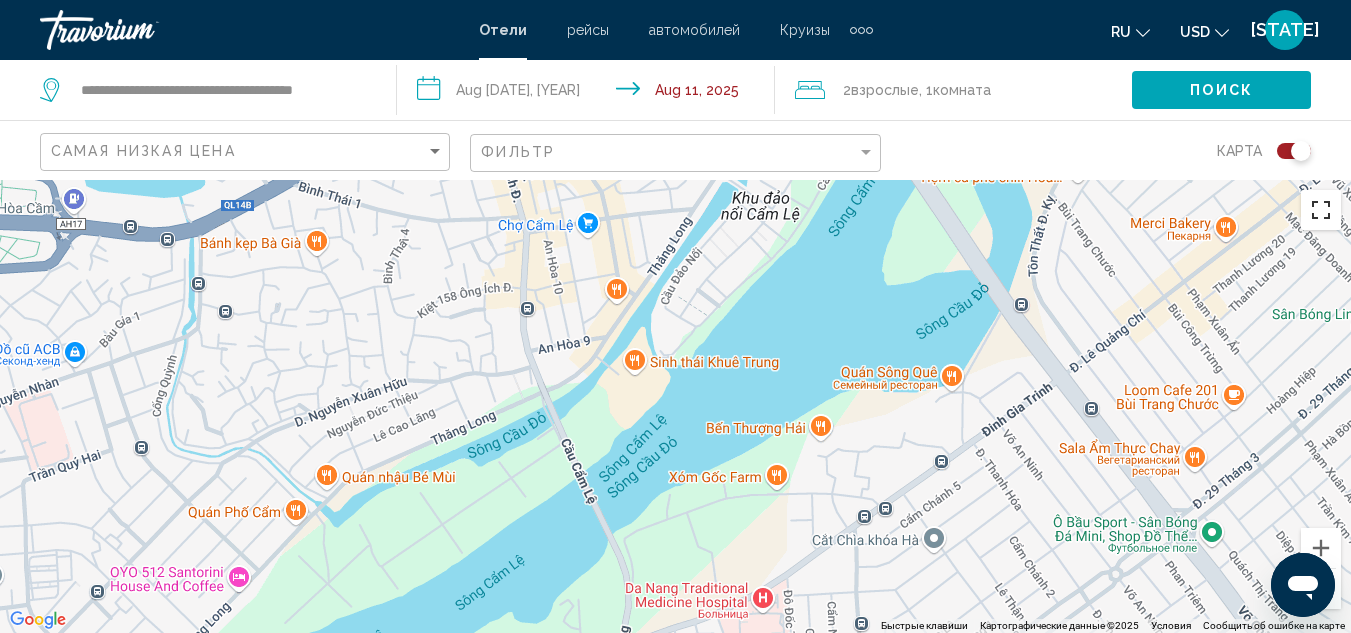 click at bounding box center [1321, 210] 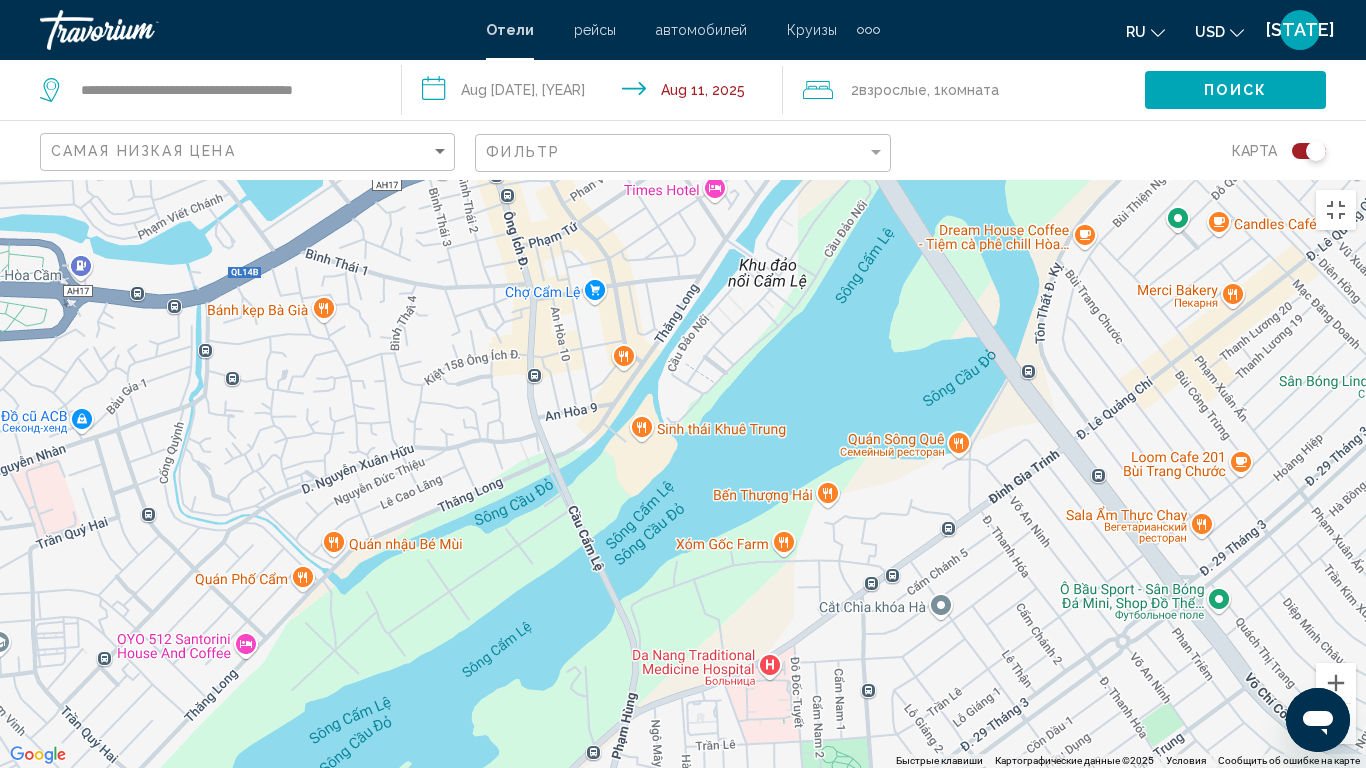 click at bounding box center [1336, 724] 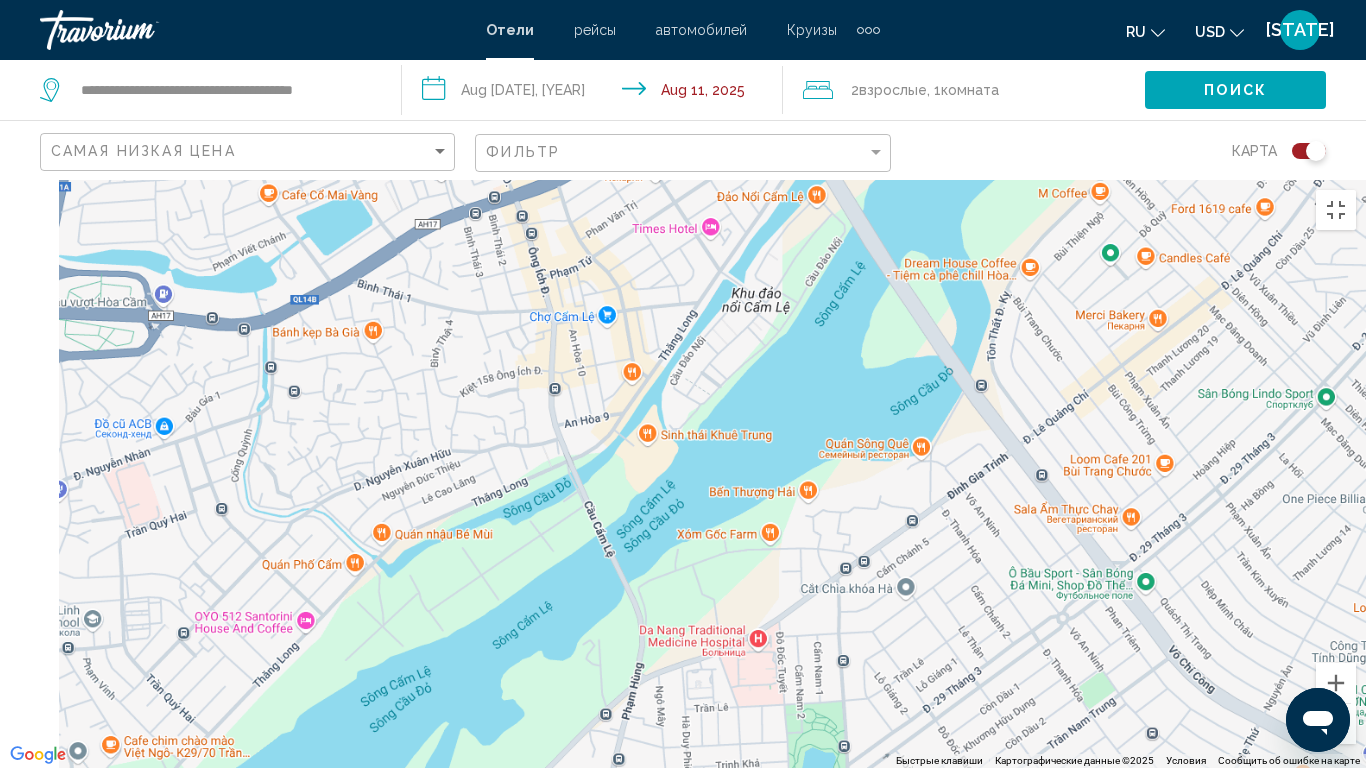 click at bounding box center (1336, 724) 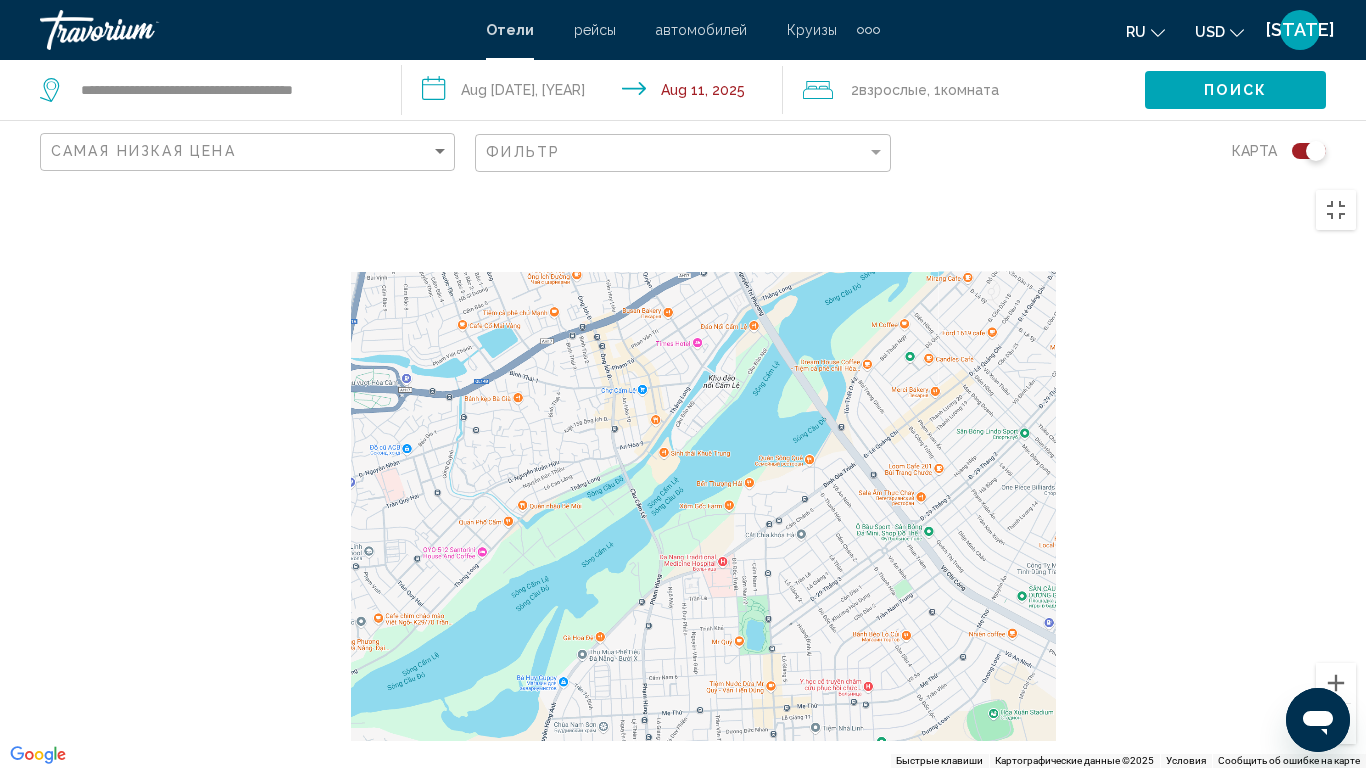 click at bounding box center [1336, 724] 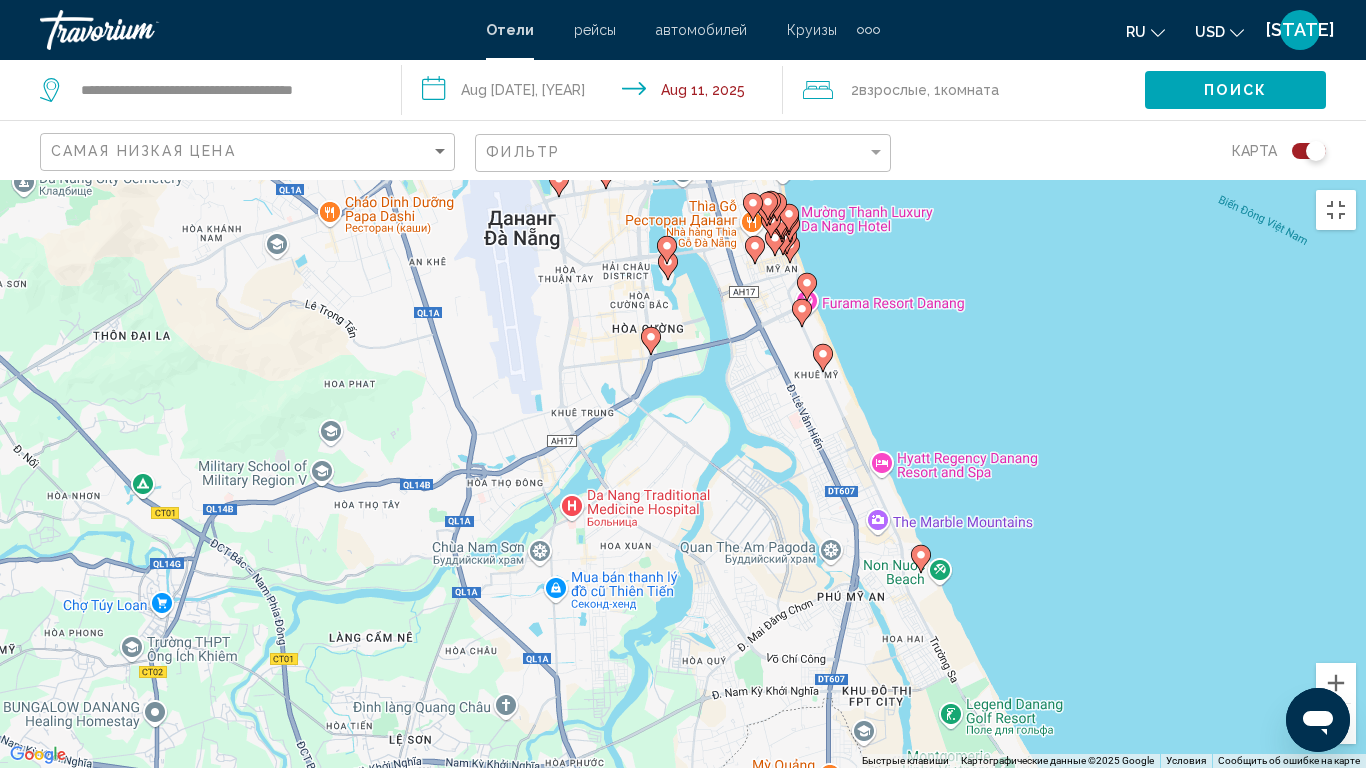 drag, startPoint x: 967, startPoint y: 344, endPoint x: 819, endPoint y: 378, distance: 151.8552 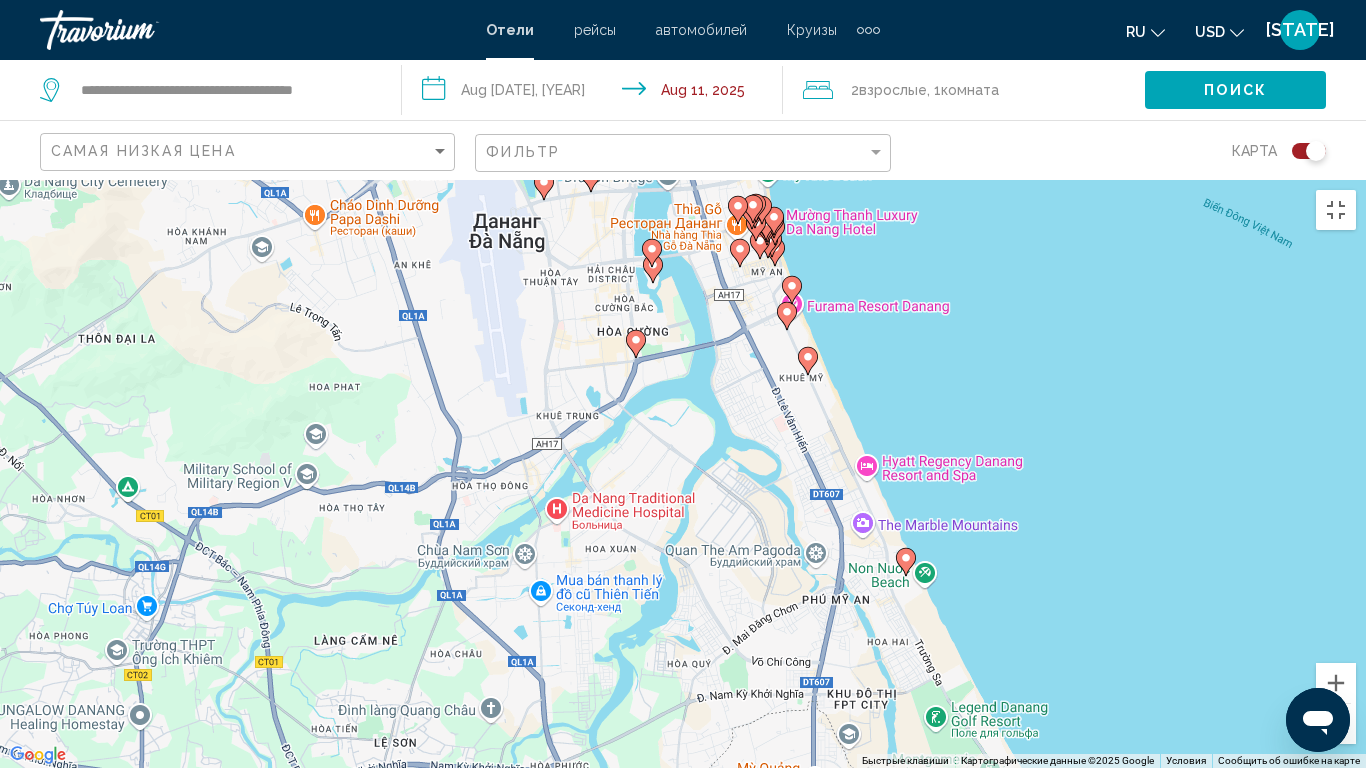 click on "Для навигации используйте клавиши со стрелками. Чтобы активировать перетаскивание с помощью клавиатуры, нажмите Alt + Ввод. После этого перемещайте маркер, используя клавиши со стрелками. Чтобы завершить перетаскивание, нажмите клавишу Ввод. Чтобы отменить действие, нажмите клавишу Esc." at bounding box center [683, 474] 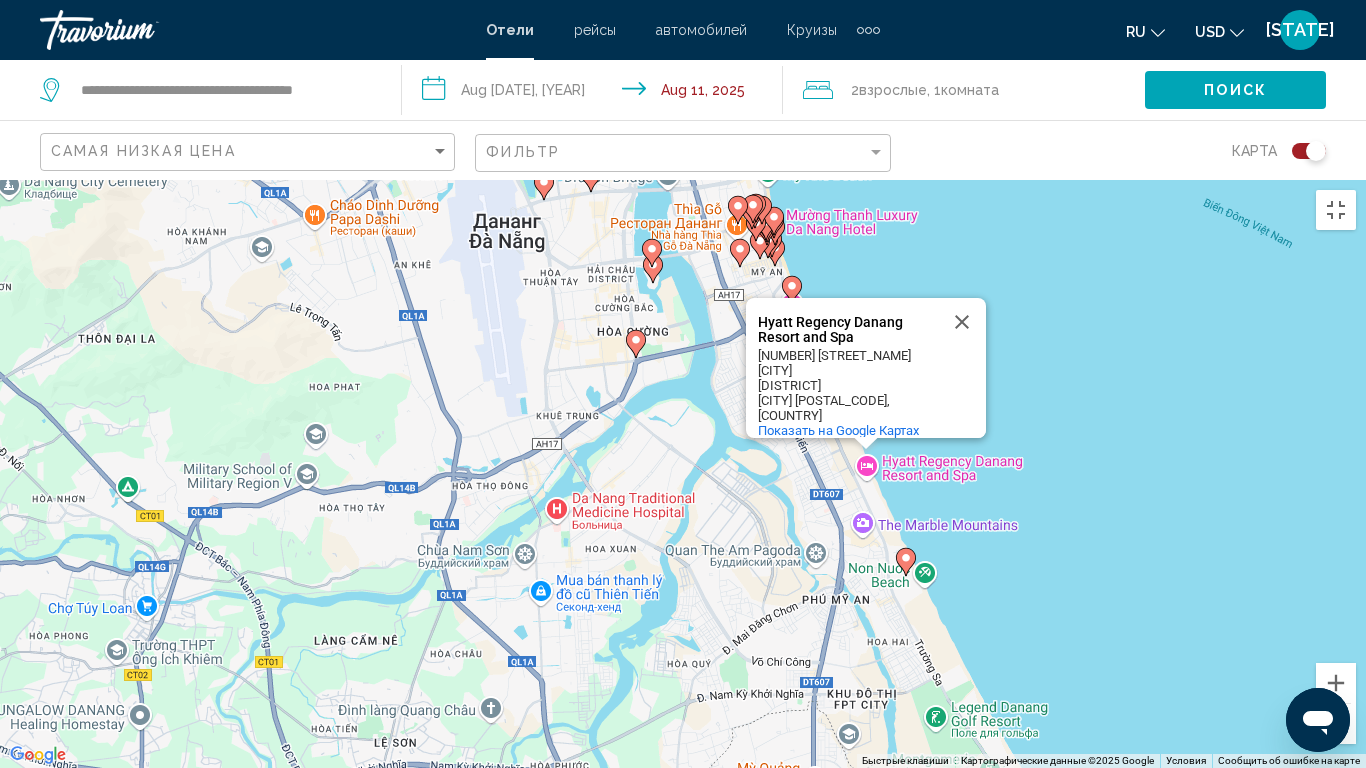 click on "Для навигации используйте клавиши со стрелками. Чтобы активировать перетаскивание с помощью клавиатуры, нажмите Alt + Ввод. После этого перемещайте маркер, используя клавиши со стрелками. Чтобы завершить перетаскивание, нажмите клавишу Ввод. Чтобы отменить действие, нажмите клавишу Esc.     [HOTEL_NAME]                     [HOTEL_NAME]                 [NUMBER] [STREET_NAME] [NEIGHBORHOOD] [CITY] [POSTAL_CODE], [COUNTRY]             Показать на Google Картах" at bounding box center (683, 474) 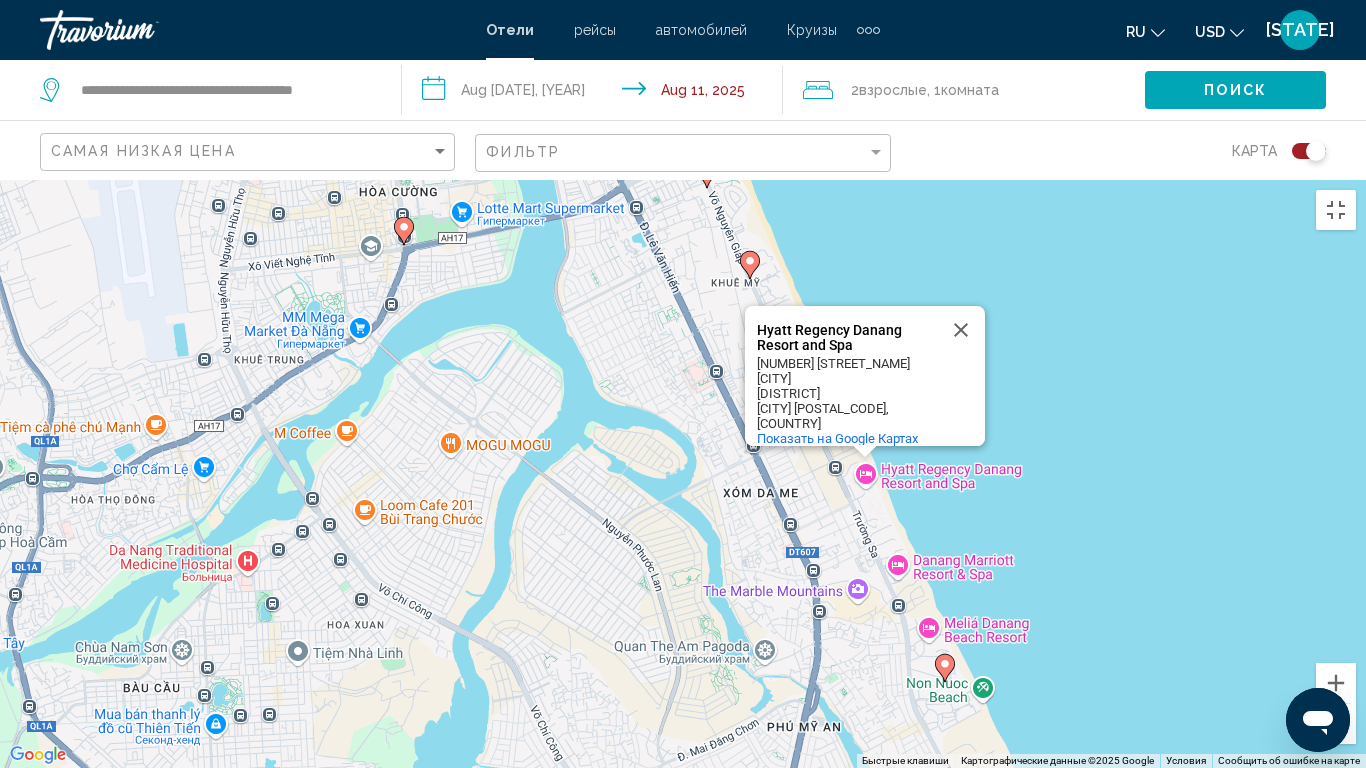 click on "[CITY]" at bounding box center (847, 378) 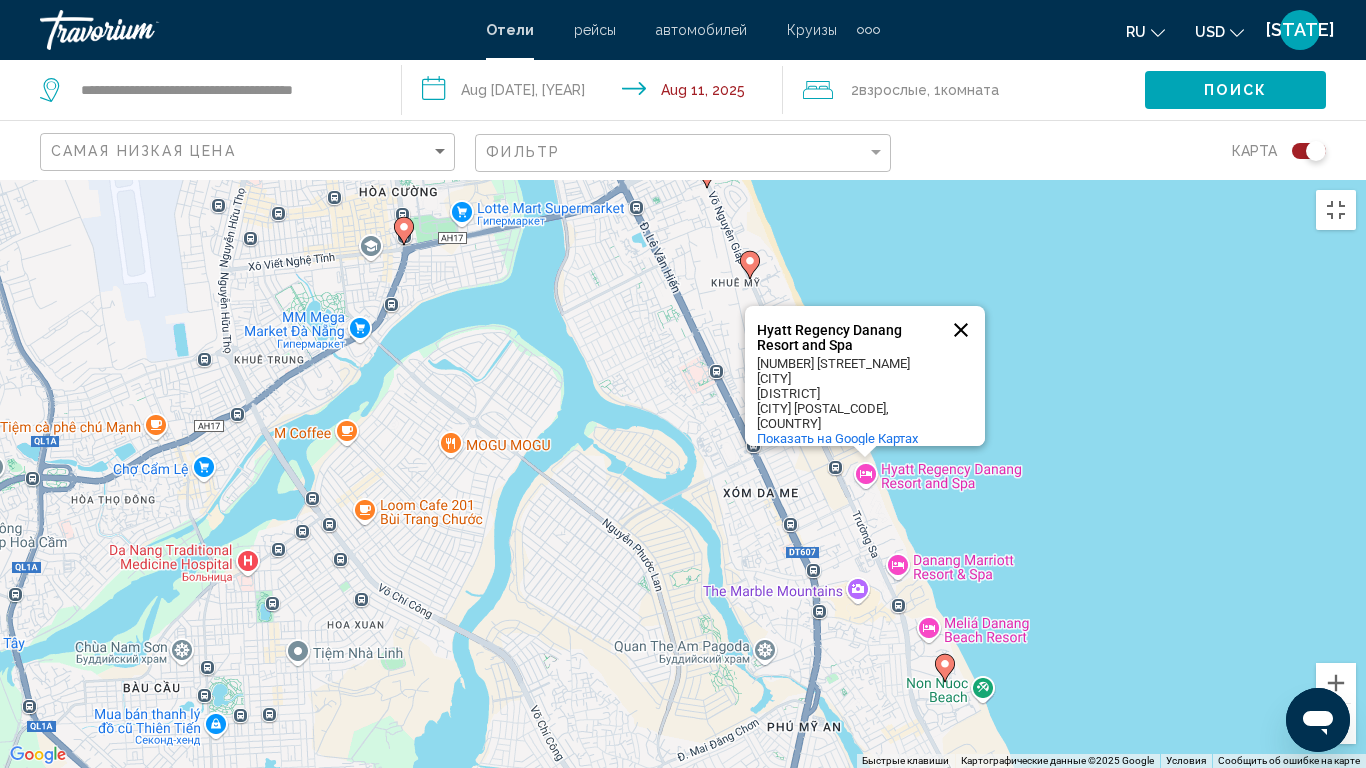 click at bounding box center [961, 330] 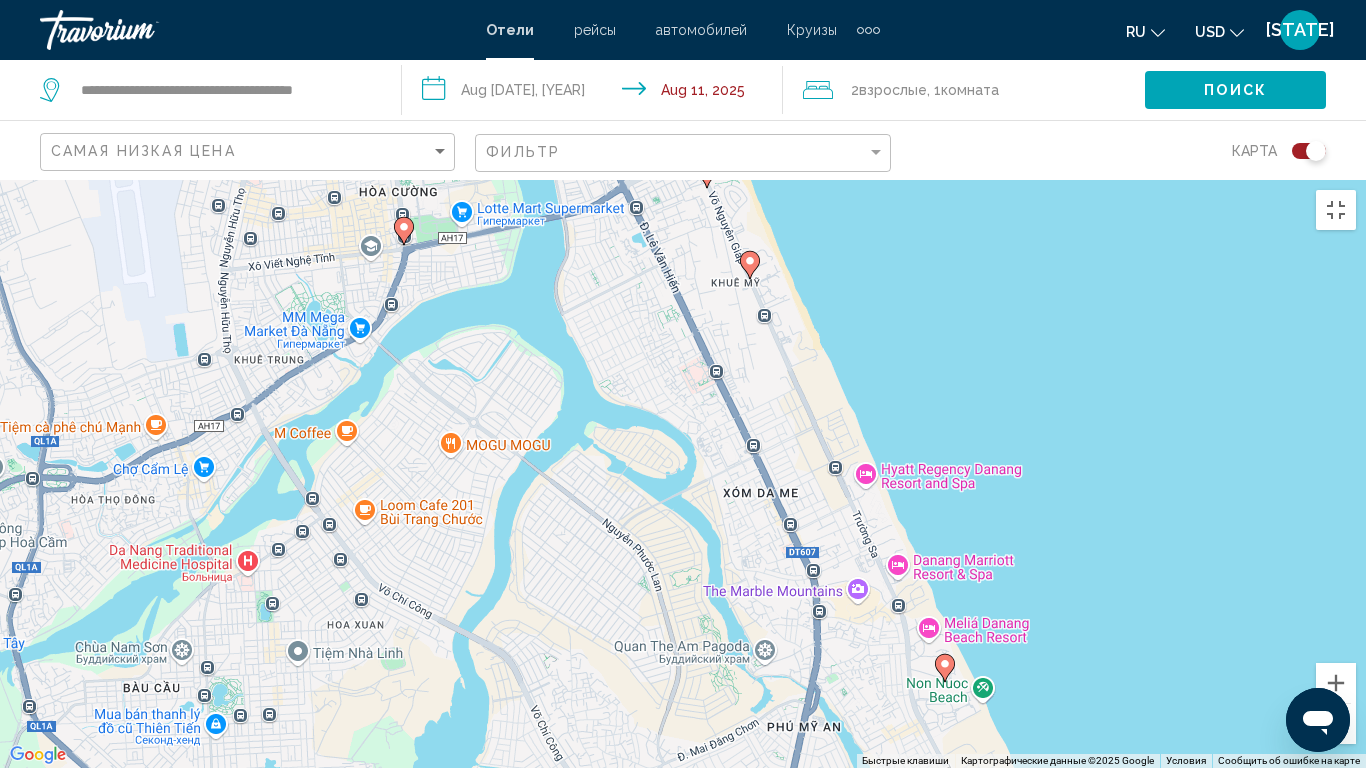 click on "Для навигации используйте клавиши со стрелками. Чтобы активировать перетаскивание с помощью клавиатуры, нажмите Alt + Ввод. После этого перемещайте маркер, используя клавиши со стрелками. Чтобы завершить перетаскивание, нажмите клавишу Ввод. Чтобы отменить действие, нажмите клавишу Esc." at bounding box center [683, 474] 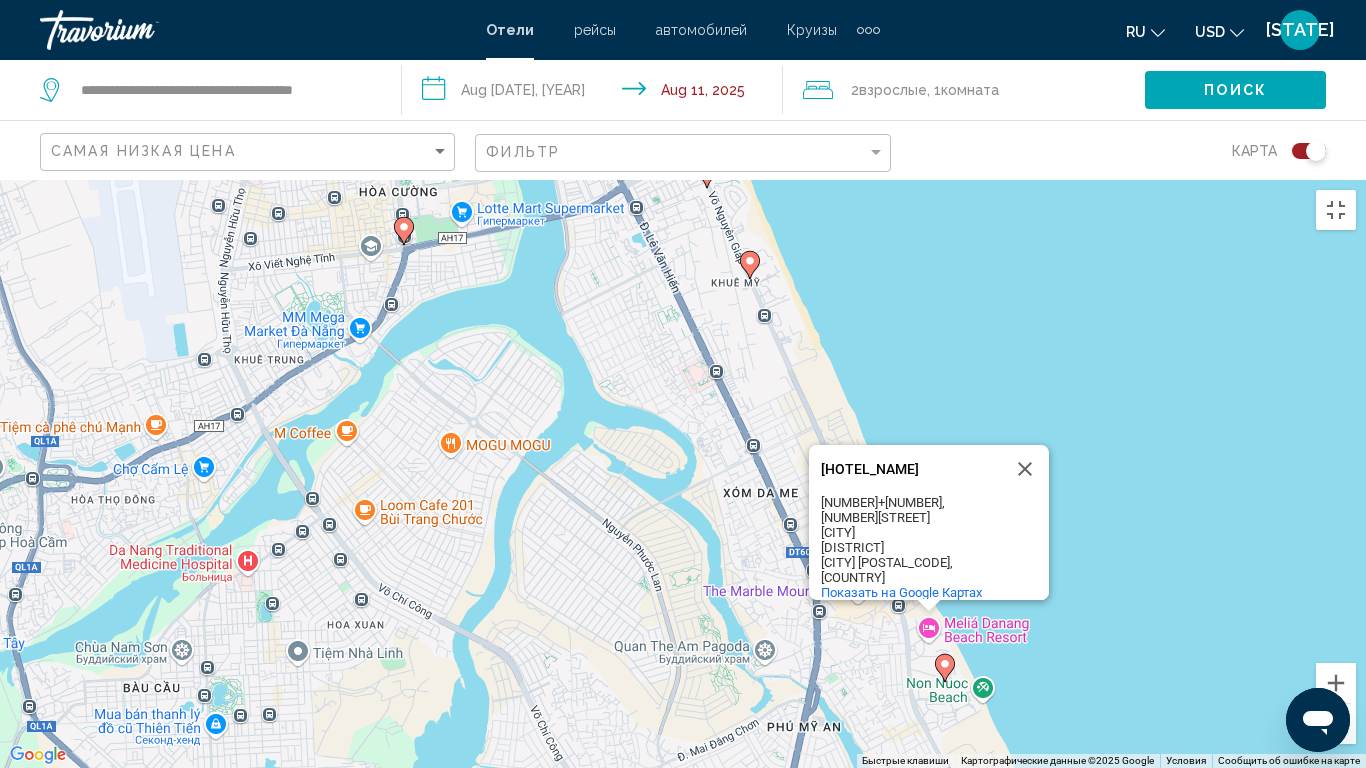 click on "Для навигации используйте клавиши со стрелками. Чтобы активировать перетаскивание с помощью клавиатуры, нажмите Alt + Ввод. После этого перемещайте маркер, используя клавиши со стрелками. Чтобы завершить перетаскивание, нажмите клавишу Ввод. Чтобы отменить действие, нажмите клавишу Esc.     [BRAND] [CITY] [BRAND]                     [BRAND] [CITY] [BRAND]                 [COORDINATES], [NUMBER] [STREET] [WARD] [DISTRICT] [CITY], [COUNTRY]             Показать на Google Картах" at bounding box center [683, 474] 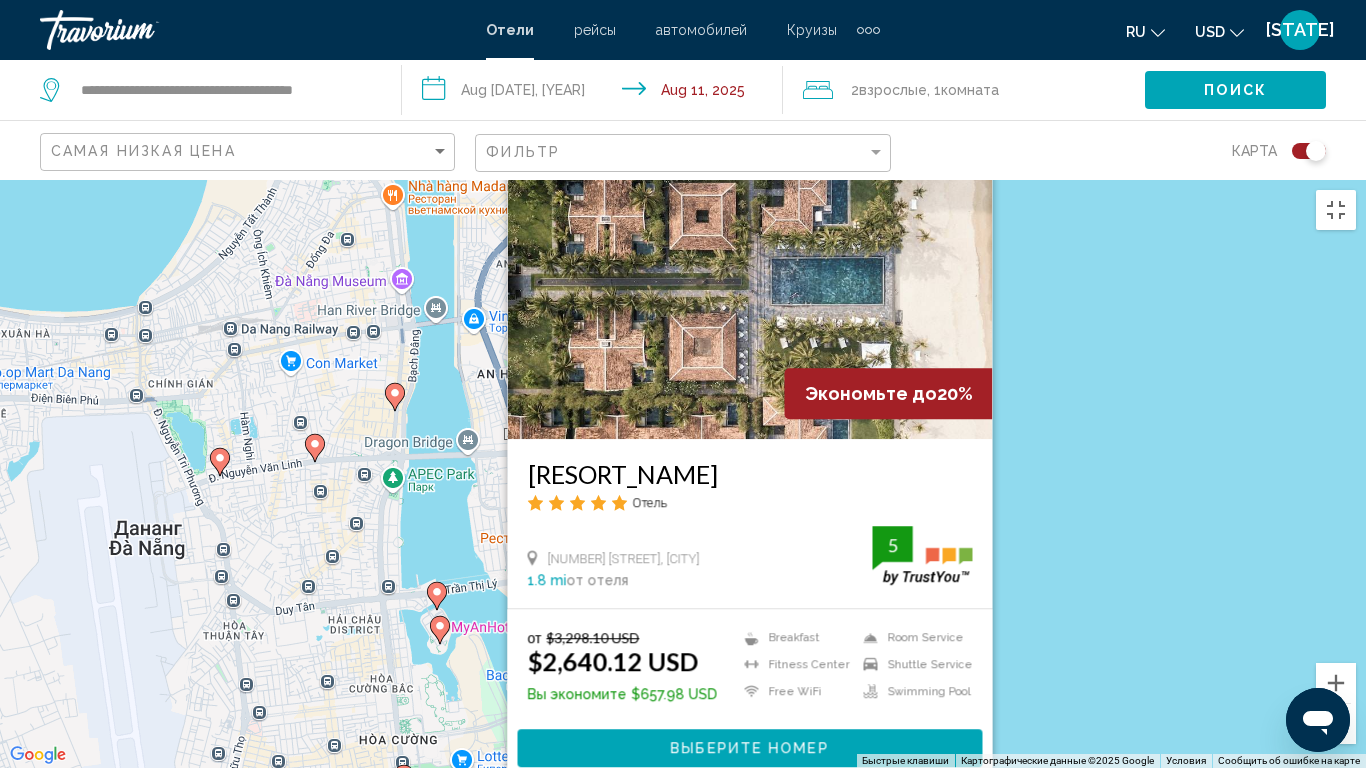 click on "Для навигации используйте клавиши со стрелками. Чтобы активировать перетаскивание с помощью клавиатуры, нажмите Alt + Ввод. После этого перемещайте маркер, используя клавиши со стрелками. Чтобы завершить перетаскивание, нажмите клавишу Ввод. Чтобы отменить действие, нажмите клавишу Esc. Экономьте до  [PERCENT]%   [BRAND] [BRAND] [BRAND]
Отель
[NUMBER] [STREET], [CITY] [DISTANCE]  от отеля [NUMBER] от [CURRENCY][NUMBER] USD [CURRENCY][NUMBER] USD  Вы экономите  [CURRENCY][NUMBER] USD
Breakfast
Fitness Center [NUMBER]" at bounding box center (683, 474) 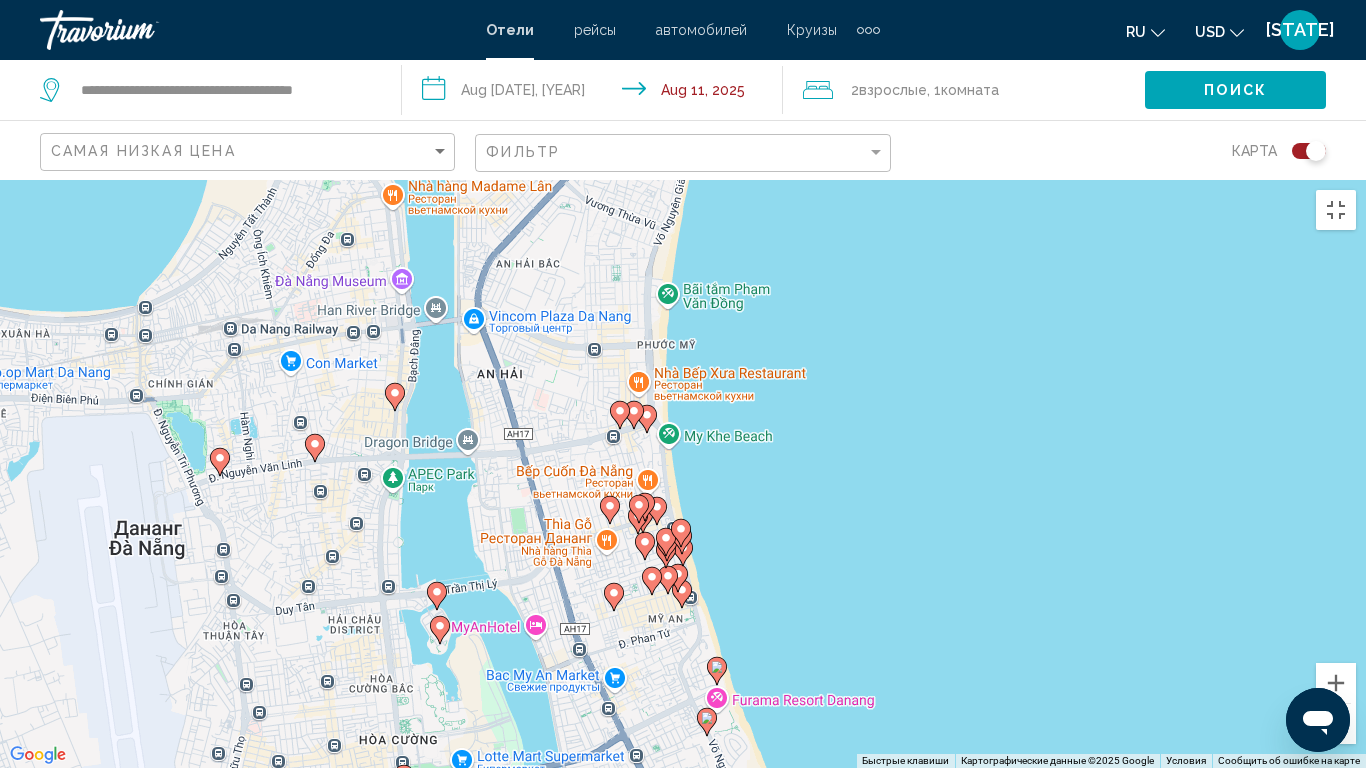 click 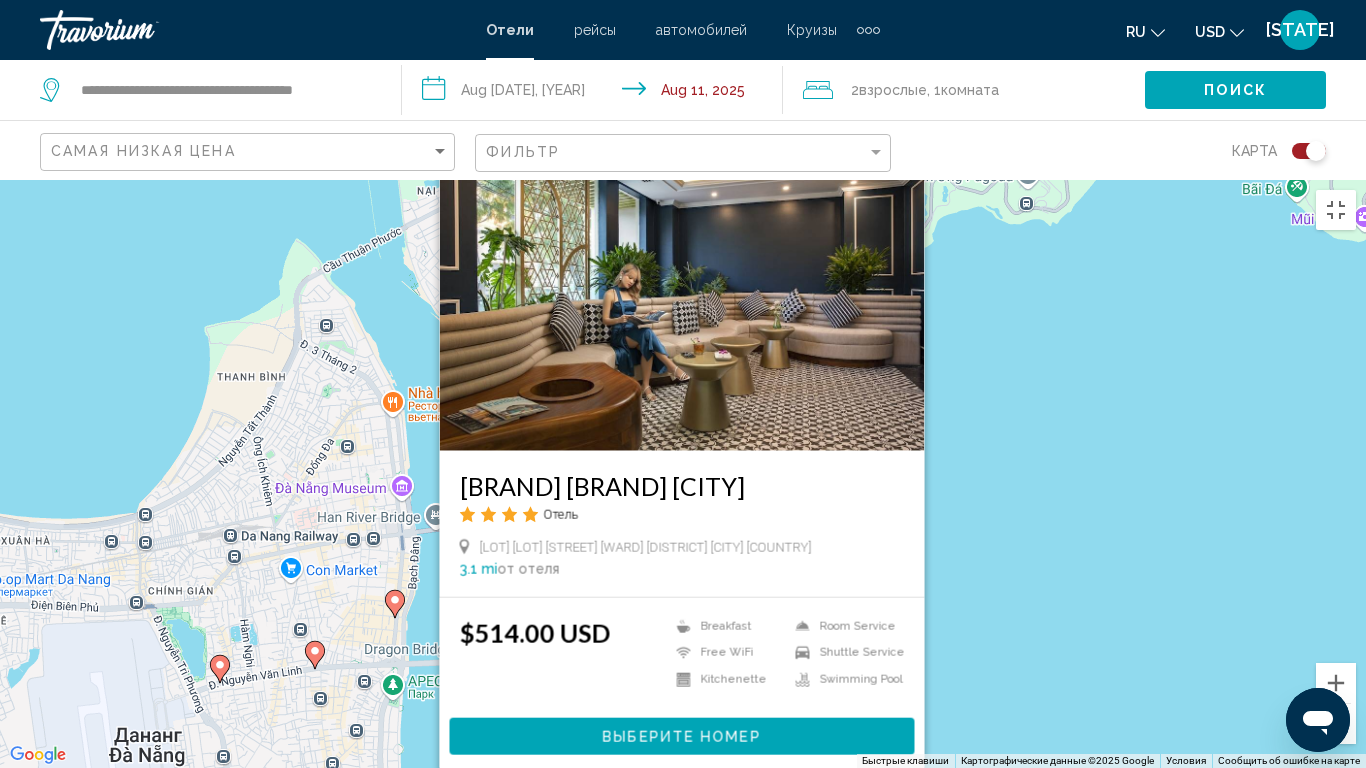 click at bounding box center (682, 291) 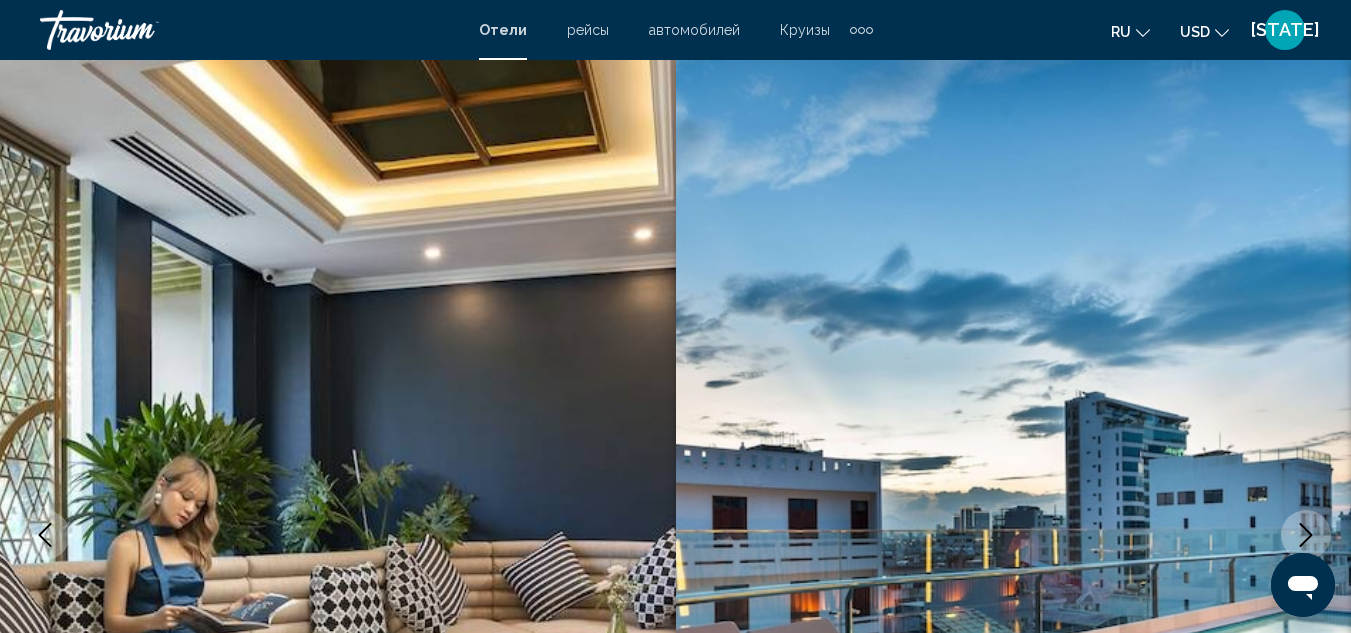 click at bounding box center [1014, 535] 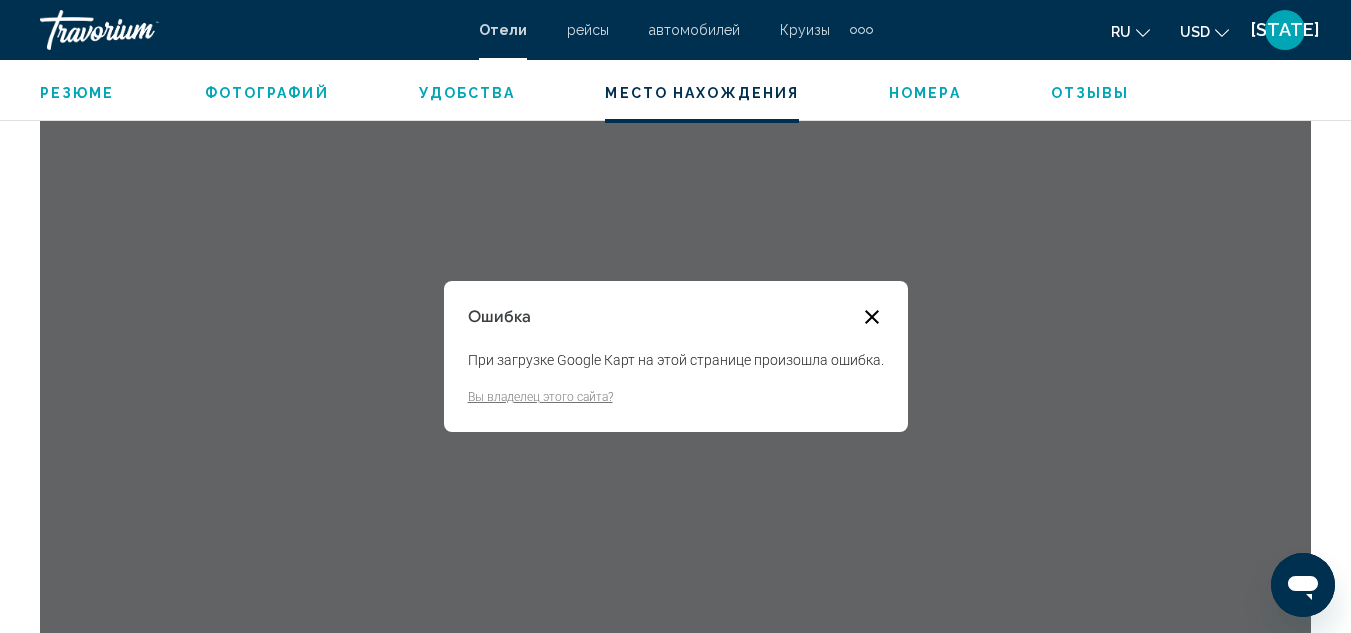 click at bounding box center (872, 317) 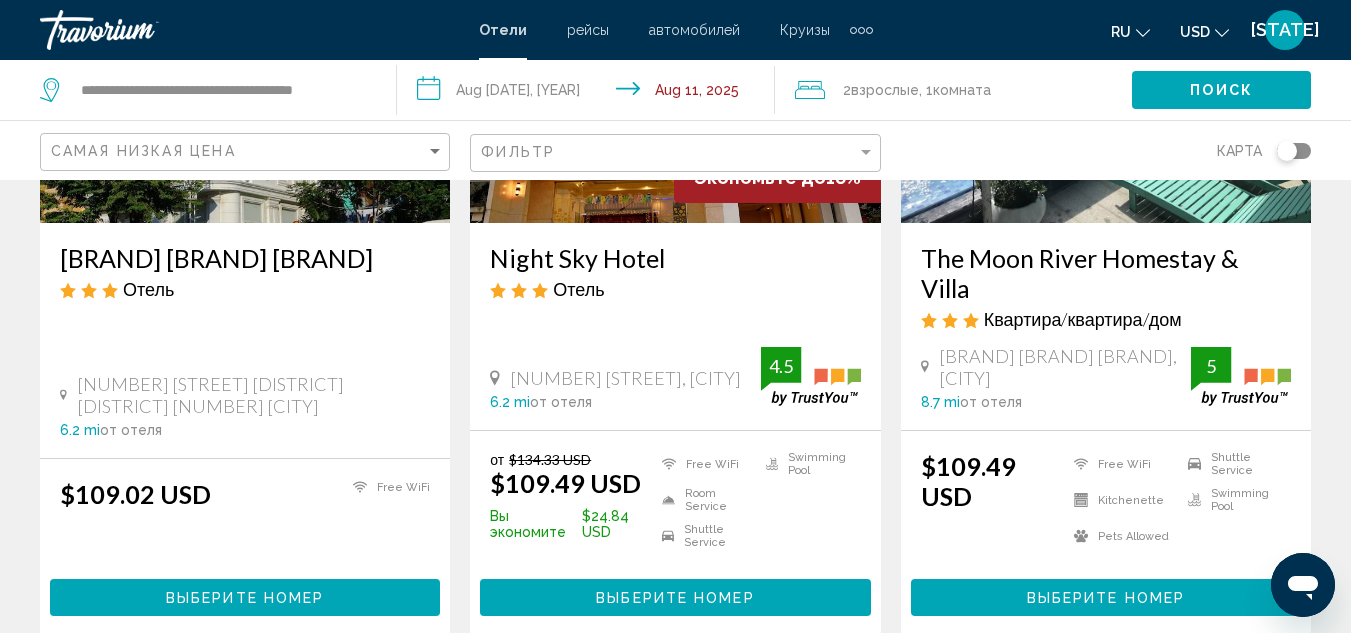 scroll, scrollTop: 0, scrollLeft: 0, axis: both 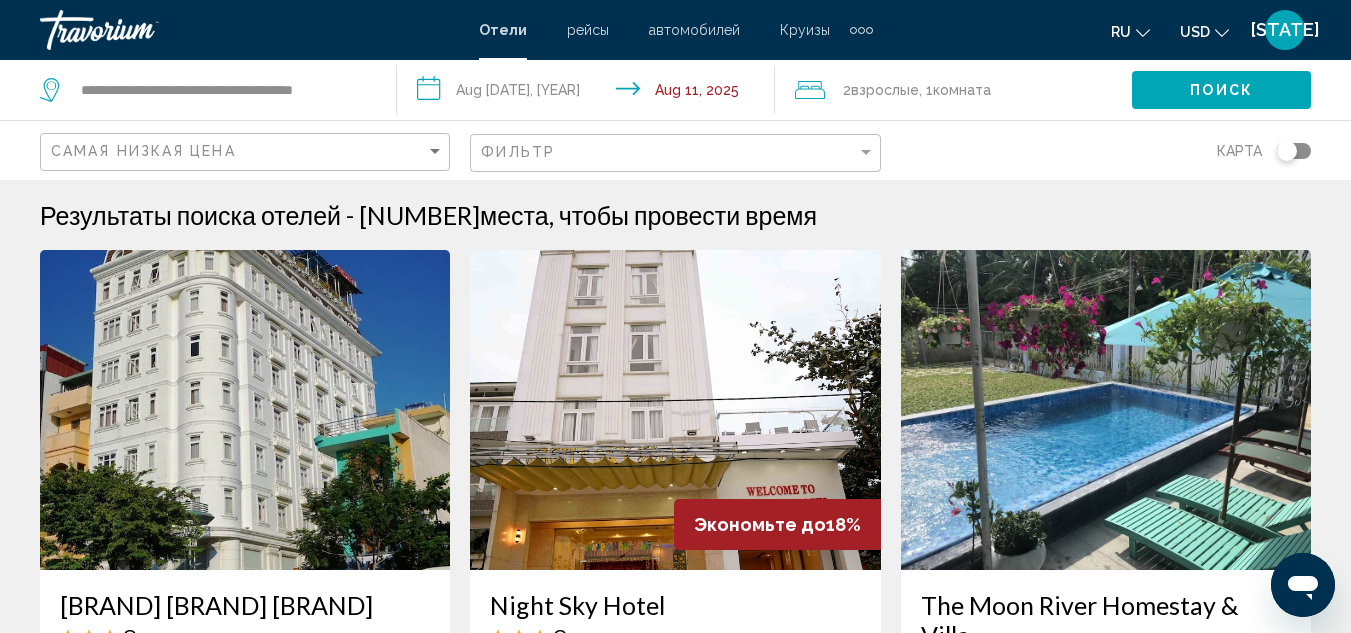 click on "рейсы" at bounding box center [588, 30] 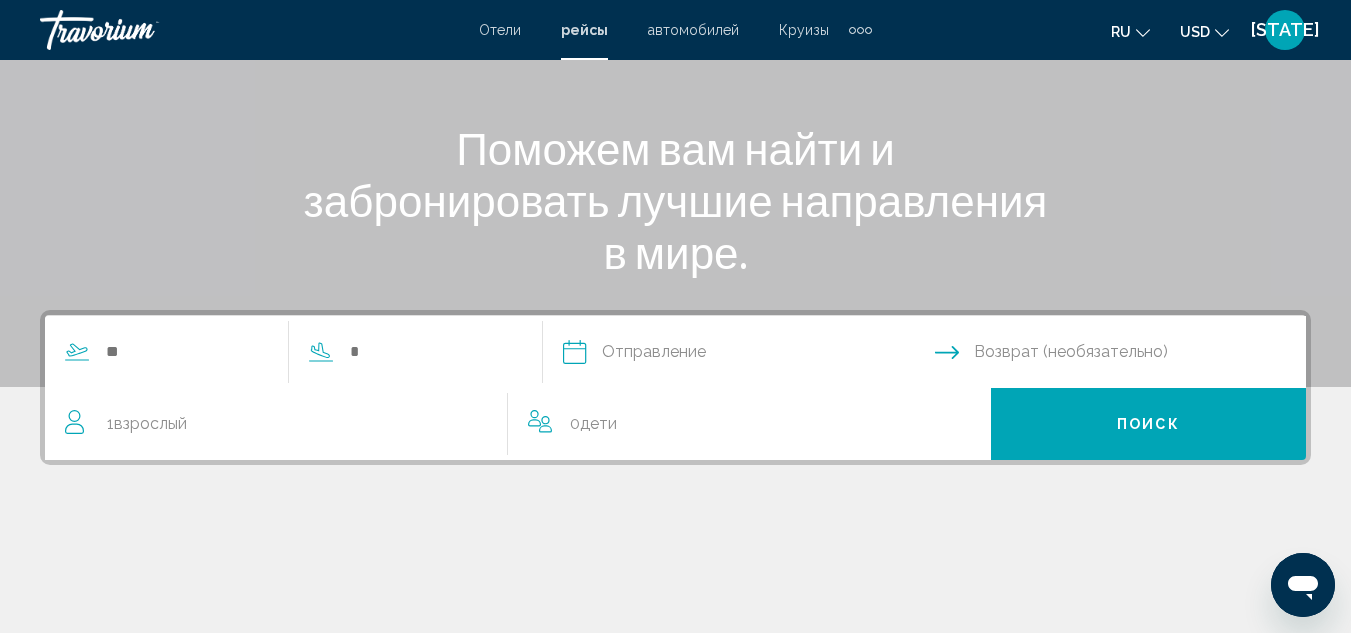 scroll, scrollTop: 214, scrollLeft: 0, axis: vertical 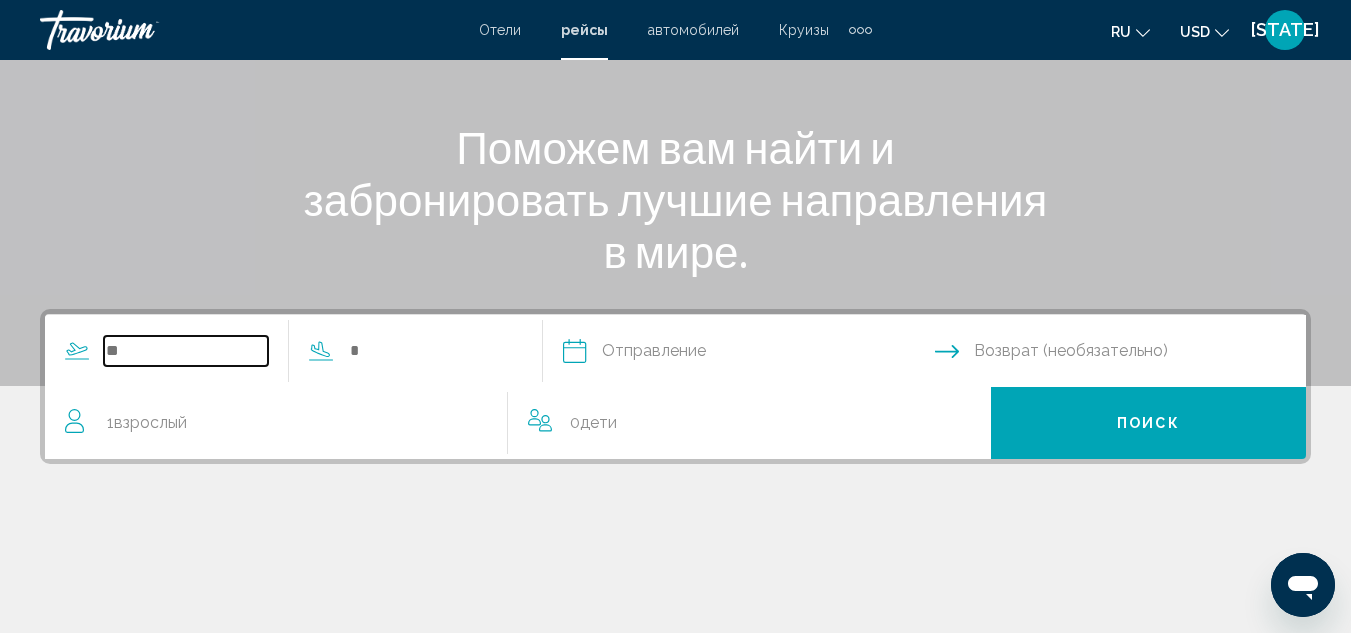 click at bounding box center (186, 351) 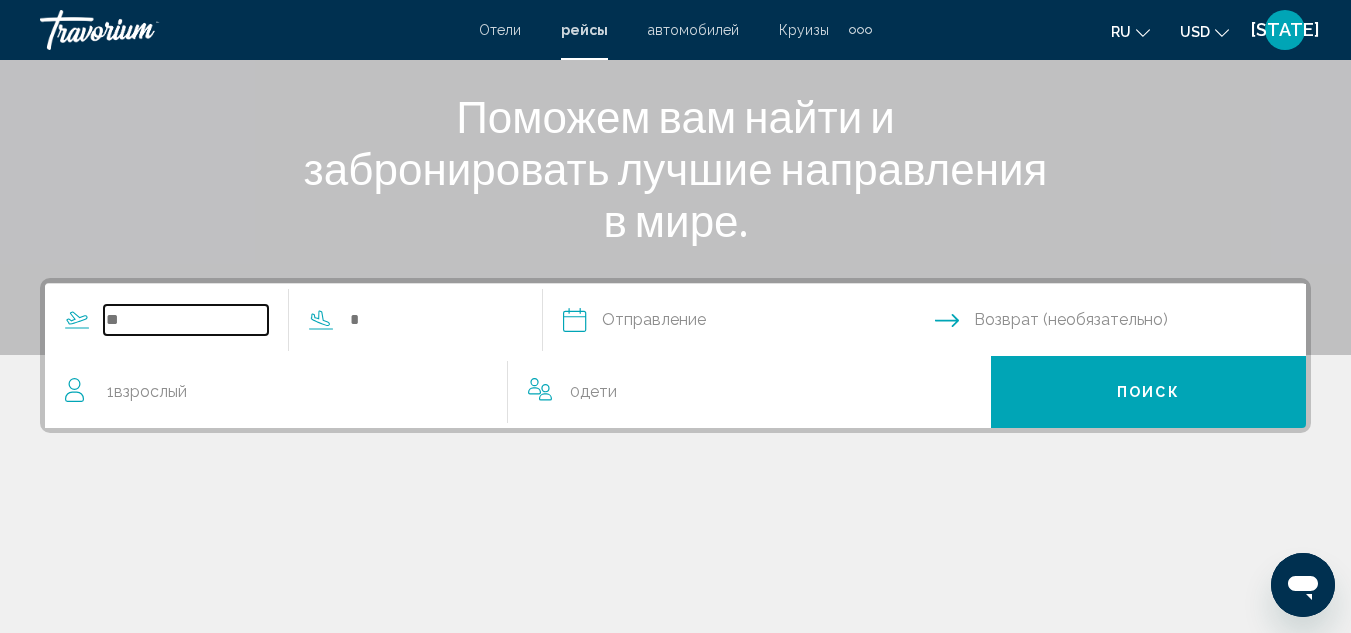 click at bounding box center [186, 320] 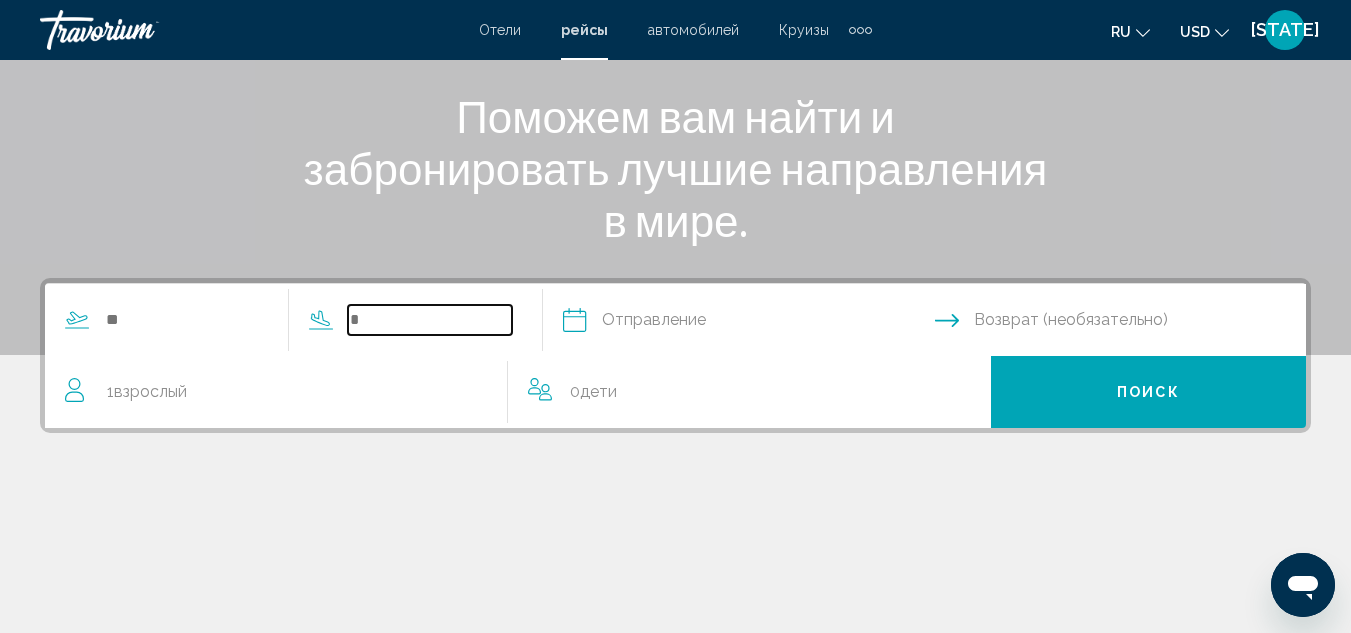 click at bounding box center [430, 320] 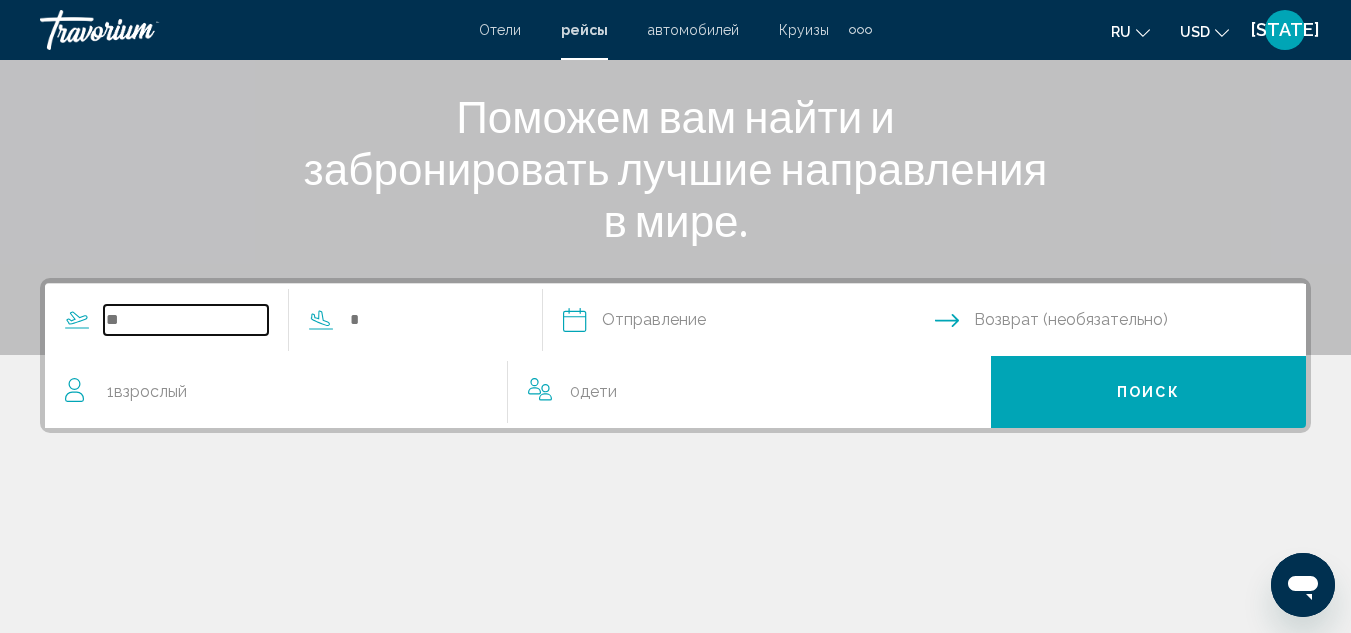 click at bounding box center [186, 320] 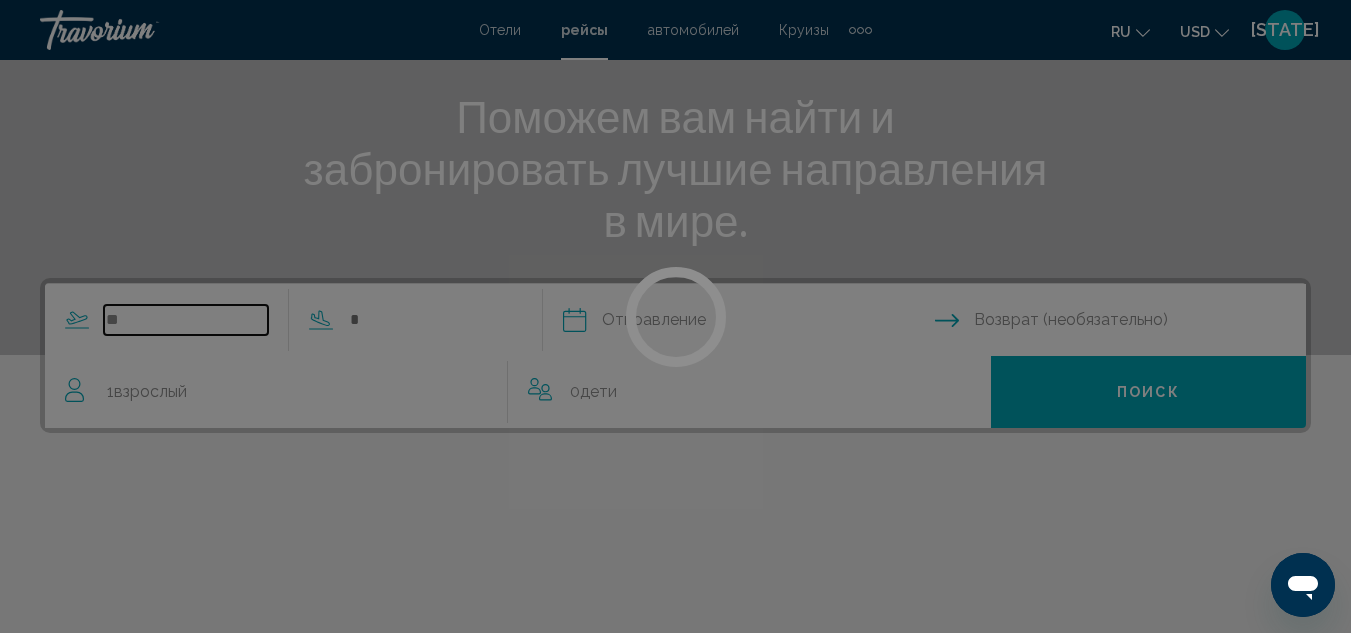 type on "*" 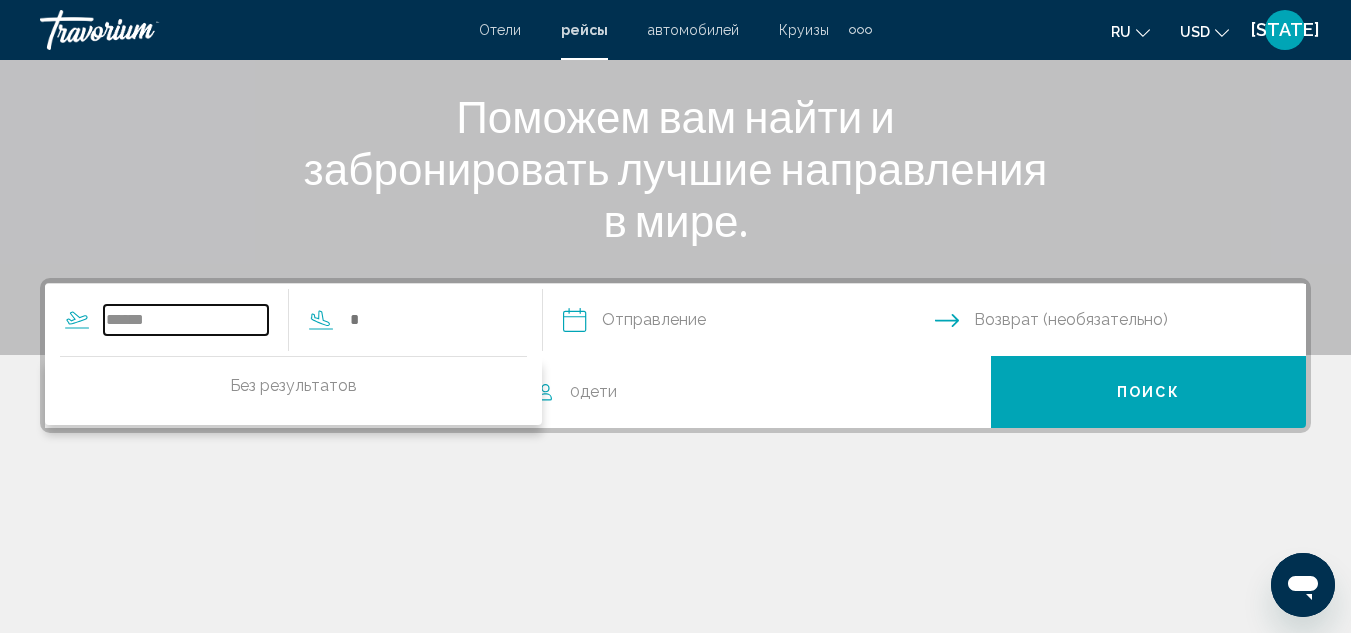 drag, startPoint x: 158, startPoint y: 315, endPoint x: 193, endPoint y: 319, distance: 35.22783 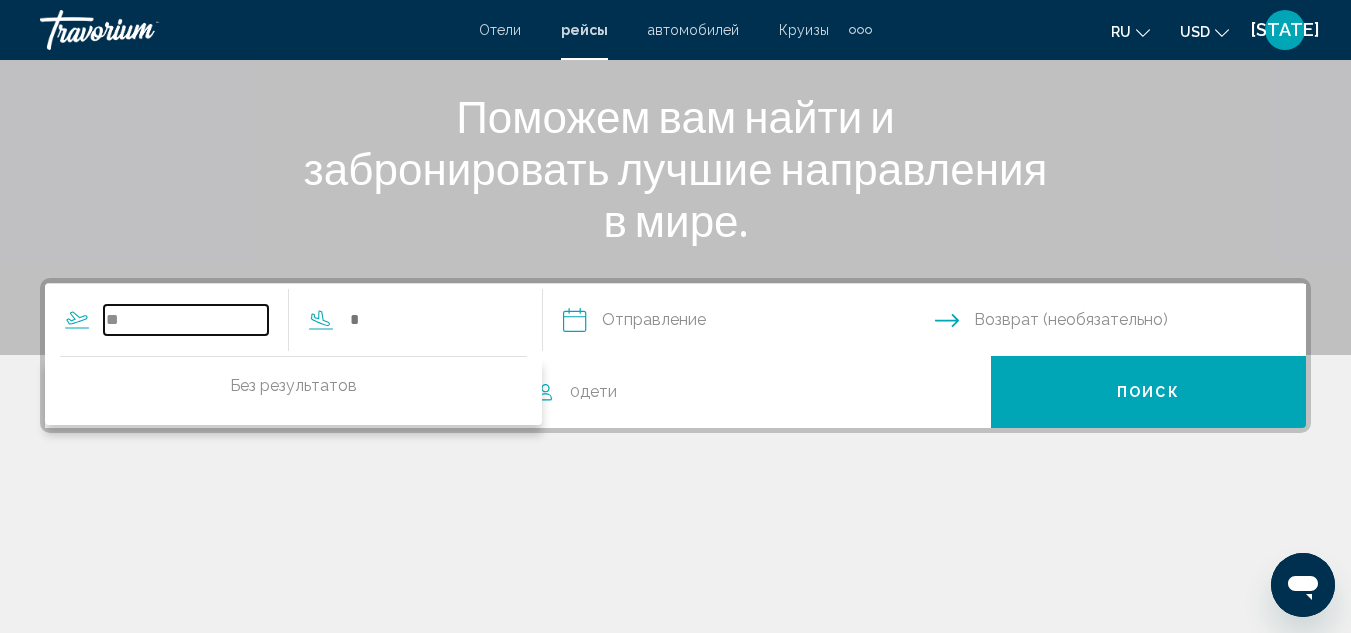type on "*" 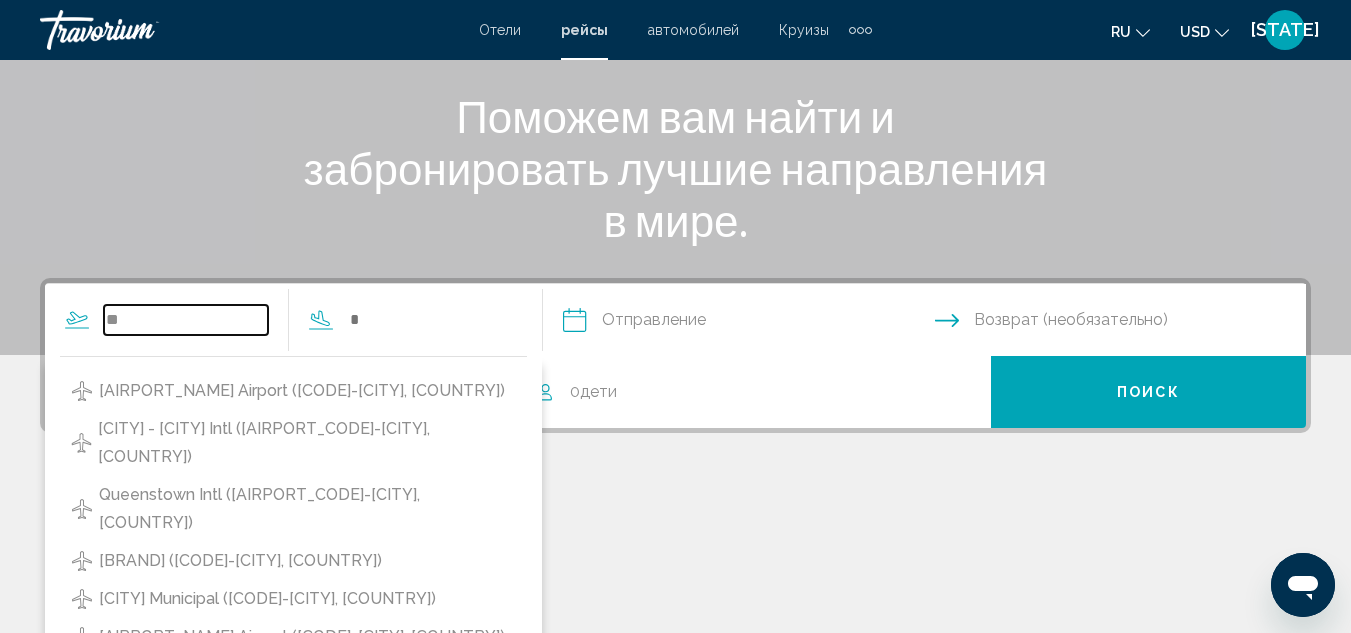 type on "*" 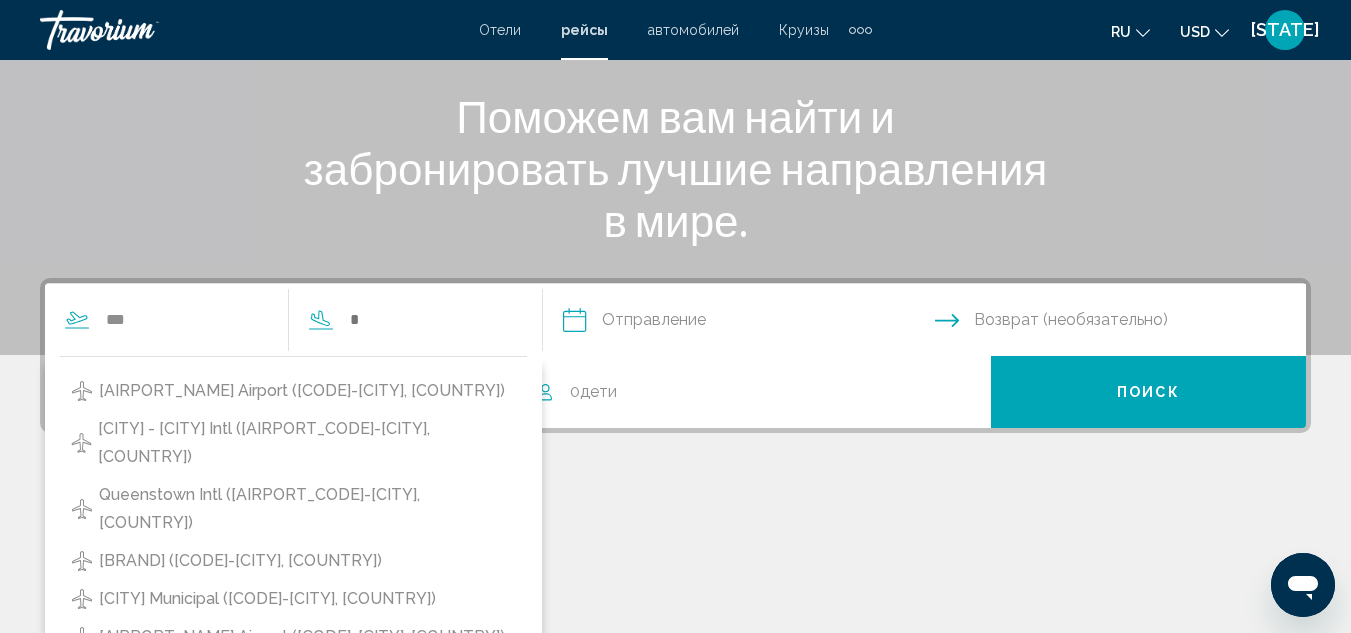 click on "***
[CITY] ([CODE]-[CITY], [COUNTRY])
[CITY] ([CODE]-[CITY], [COUNTRY])
[CITY] ([CODE]-[CITY], [COUNTRY])
[CITY] ([CODE]-[CITY], [COUNTRY])
[CITY] ([CODE]-[CITY], [COUNTRY])
[CITY] ([CODE]-[CITY], [COUNTRY])
[CITY] ([CODE]-[CITY], [COUNTRY])
[CITY] ([CODE]-[CITY], [COUNTRY])
[CITY] ([CODE]-[CITY], [COUNTRY])
[CITY] ([CODE]-[CITY], [COUNTRY])
[CITY] ([CODE]-[CITY], [COUNTRY])
[CITY] ([CODE]-[CITY], [COUNTRY])" at bounding box center (278, 320) 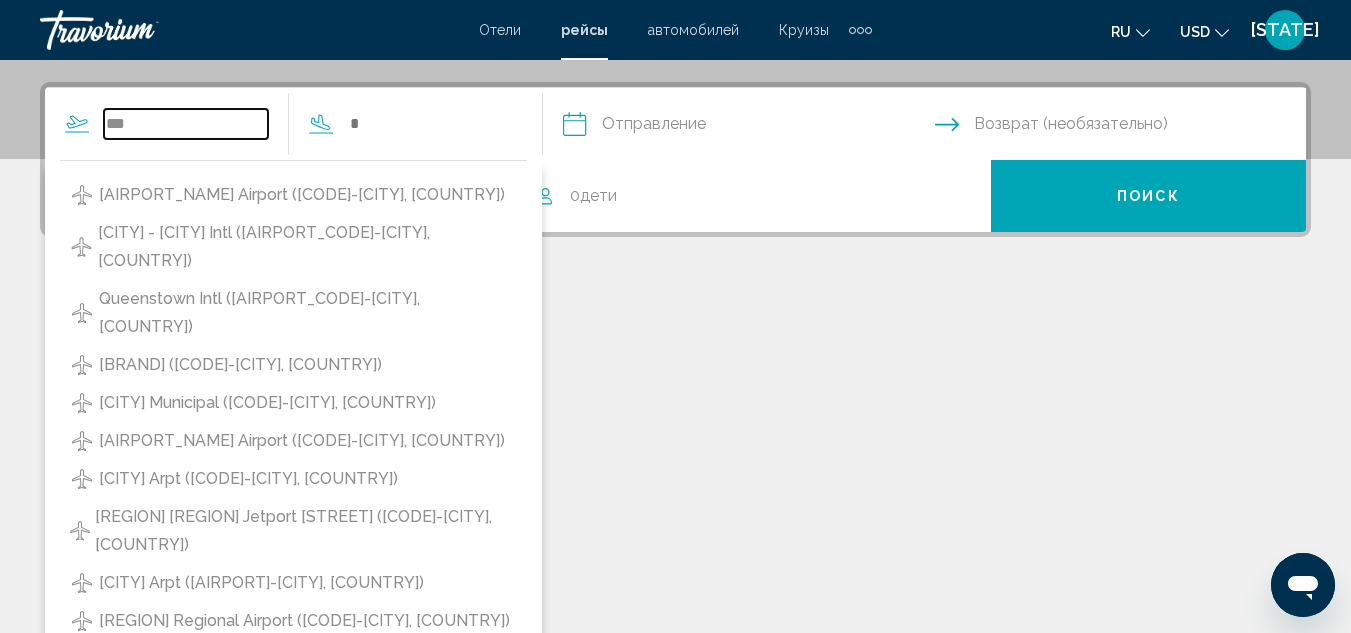 click on "***
[CITY] ([CODE]-[CITY], [COUNTRY])
[CITY] ([CODE]-[CITY], [COUNTRY])
[CITY] ([CODE]-[CITY], [COUNTRY])
[CITY] ([CODE]-[CITY], [COUNTRY])
[CITY] ([CODE]-[CITY], [COUNTRY])
[CITY] ([CODE]-[CITY], [COUNTRY])
[CITY] ([CODE]-[CITY], [COUNTRY])
[CITY] ([CODE]-[CITY], [COUNTRY])
[CITY] ([CODE]-[CITY], [COUNTRY])
[CITY] ([CODE]-[CITY], [COUNTRY])
[CITY] ([CODE]-[CITY], [COUNTRY])
[CITY] ([CODE]-[CITY], [COUNTRY])" at bounding box center (166, 124) 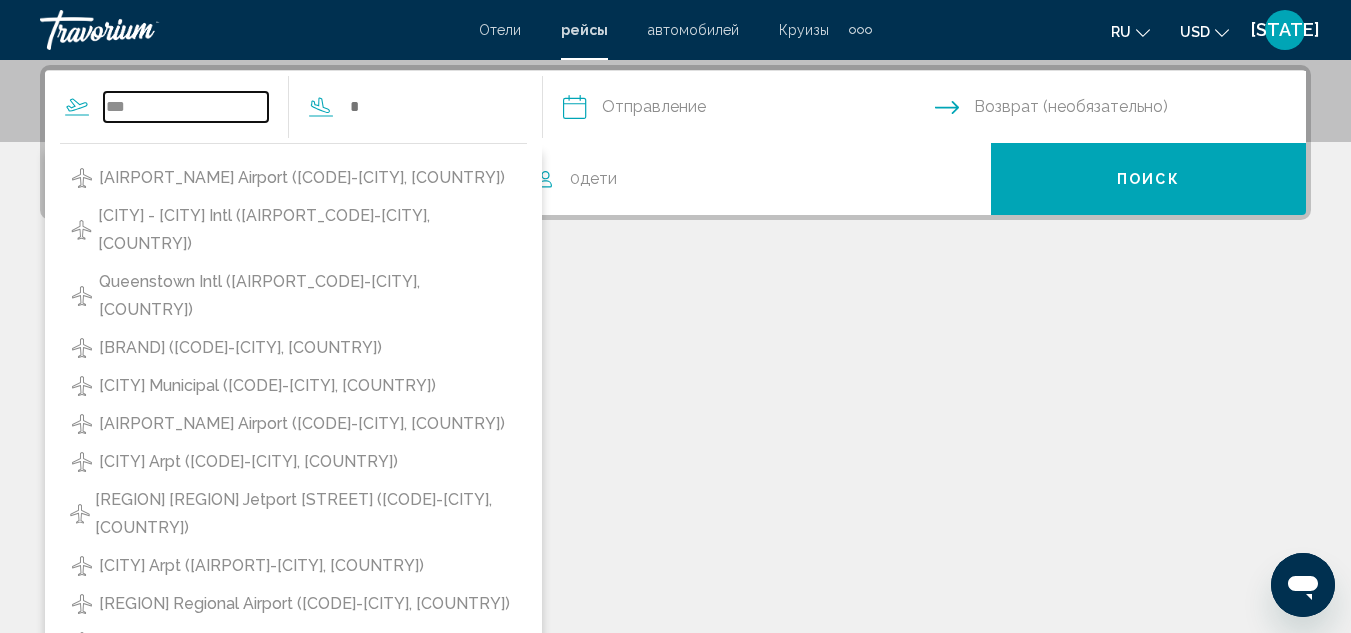 scroll, scrollTop: 245, scrollLeft: 0, axis: vertical 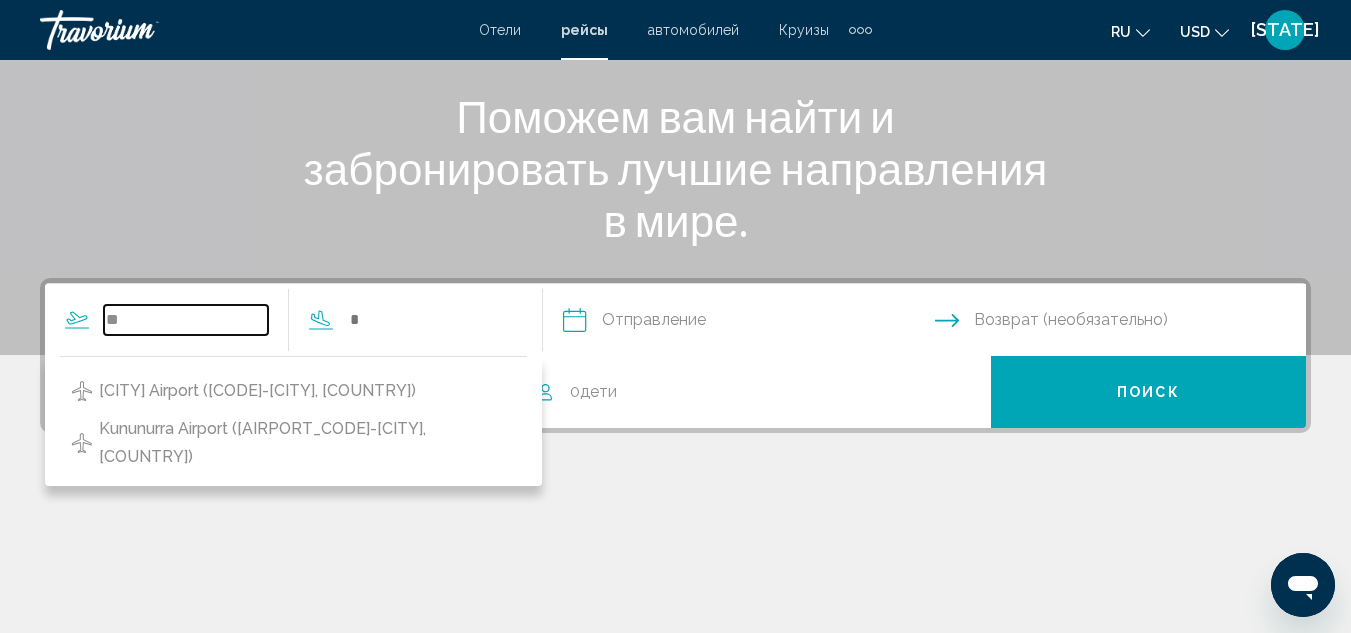 type on "*" 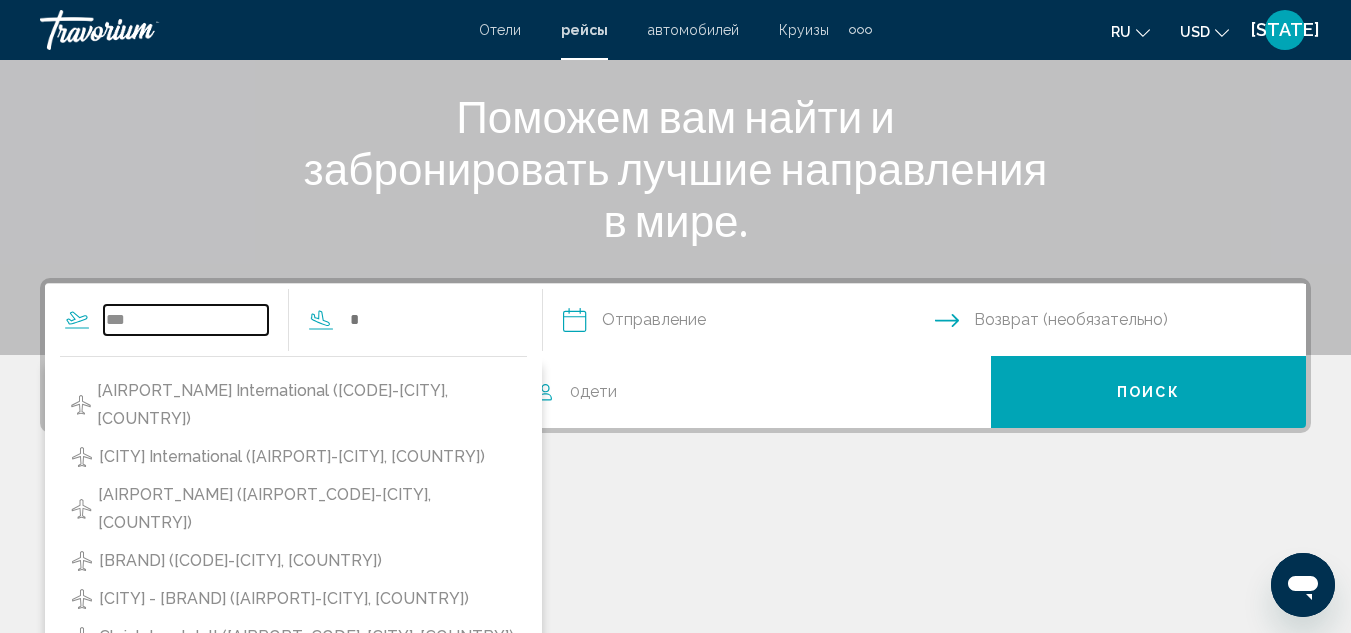 scroll, scrollTop: 458, scrollLeft: 0, axis: vertical 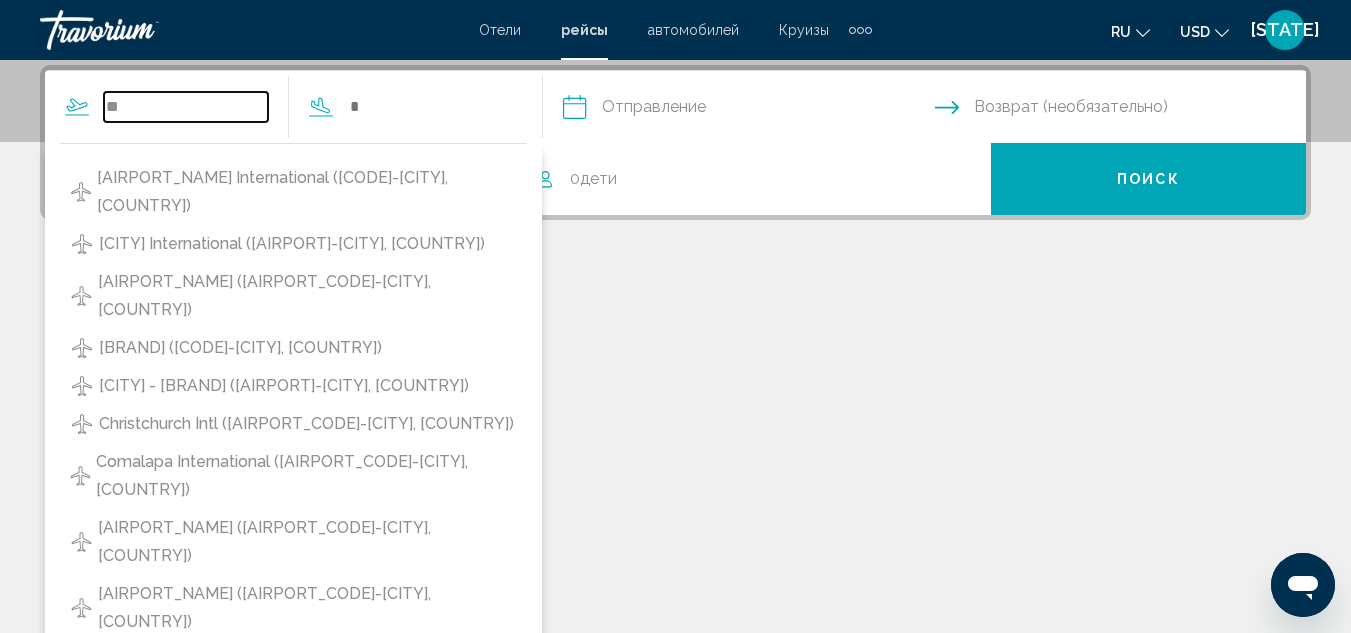 type on "*" 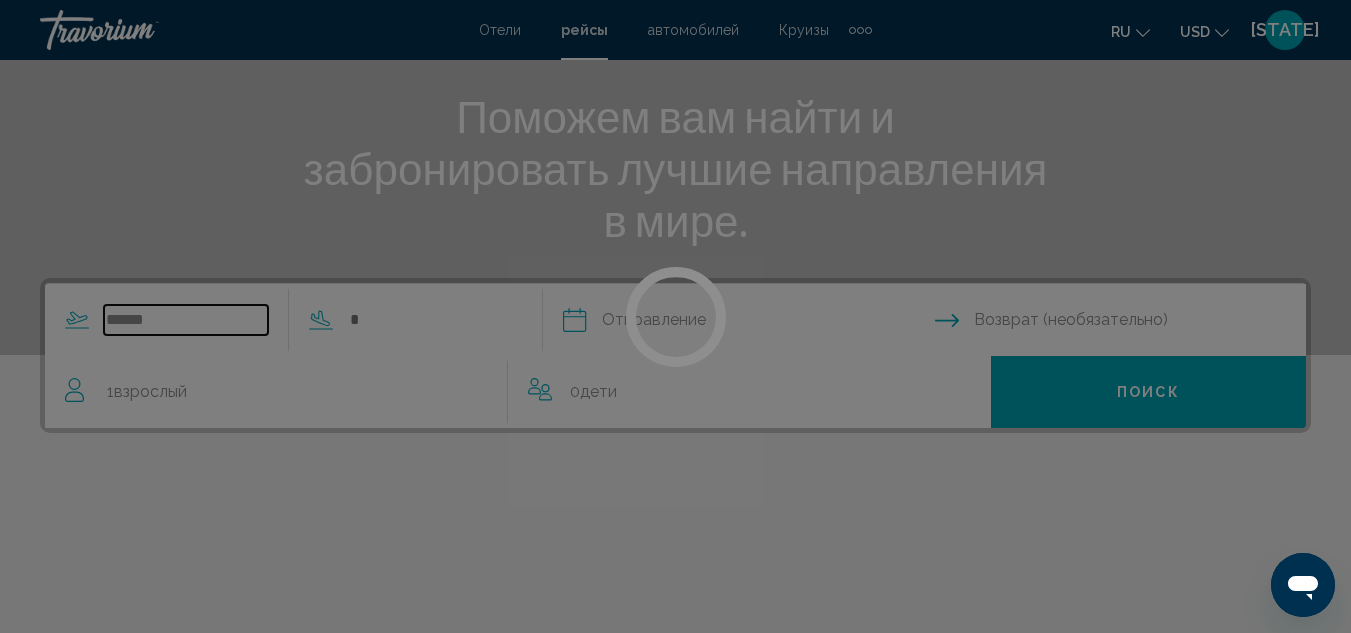 scroll, scrollTop: 245, scrollLeft: 0, axis: vertical 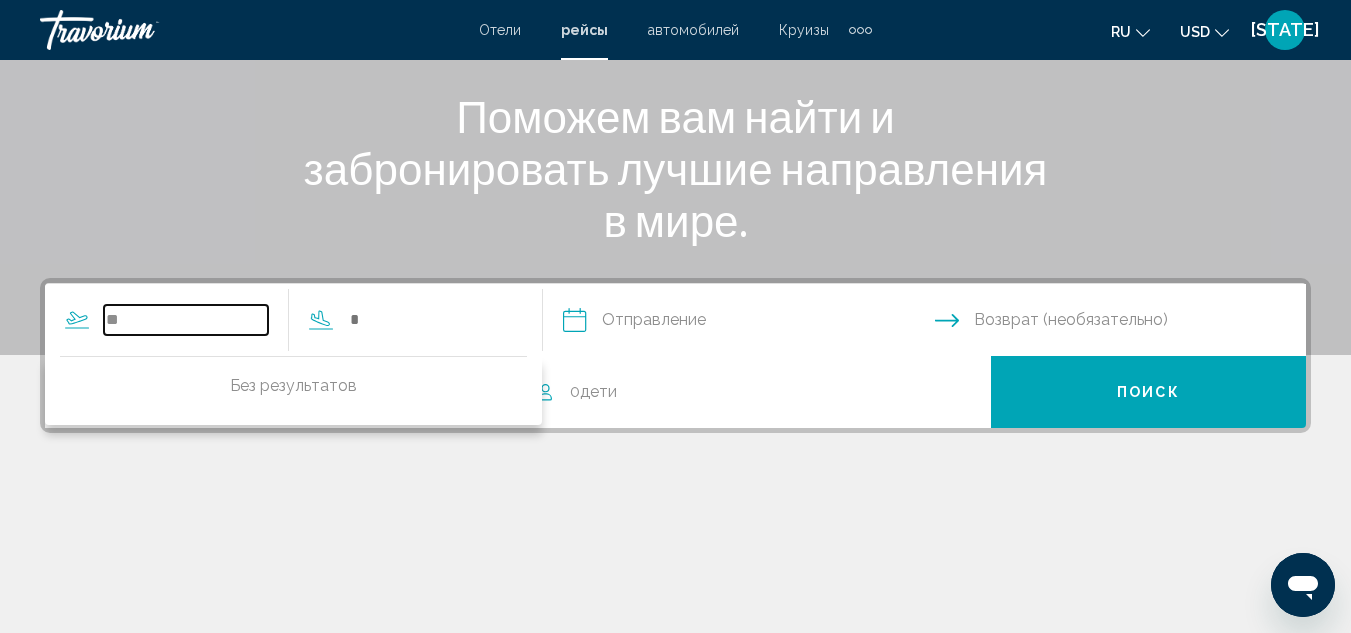 type on "*" 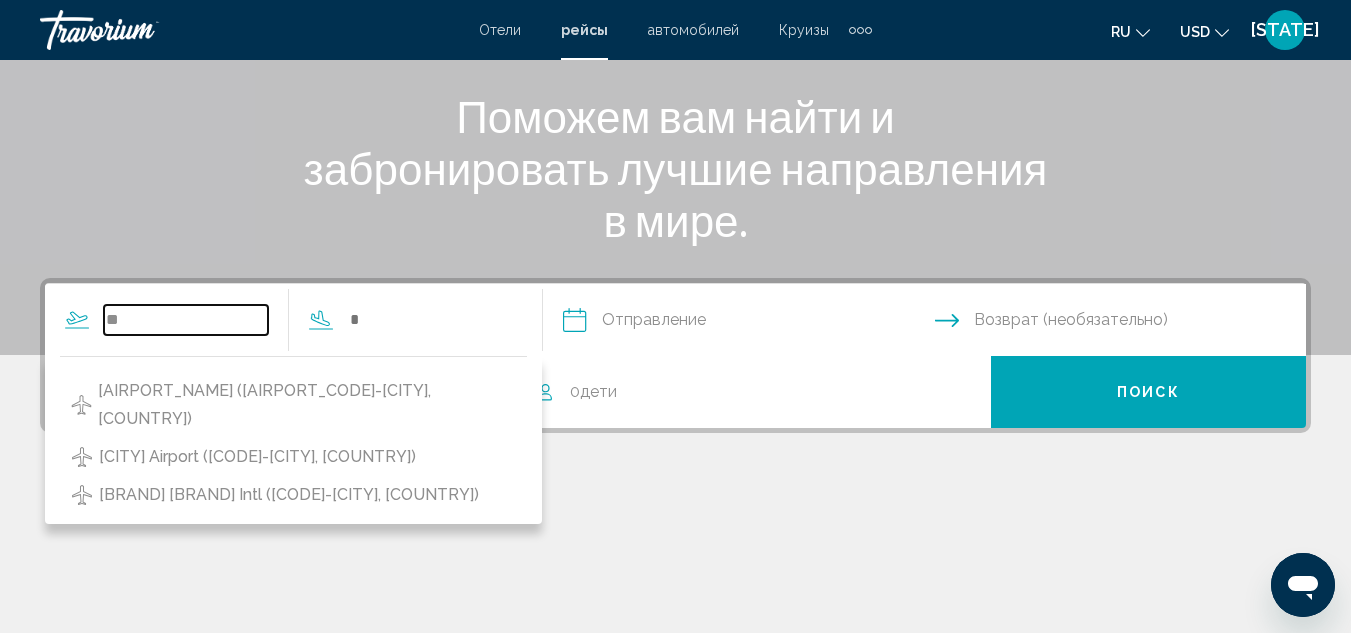 type on "*" 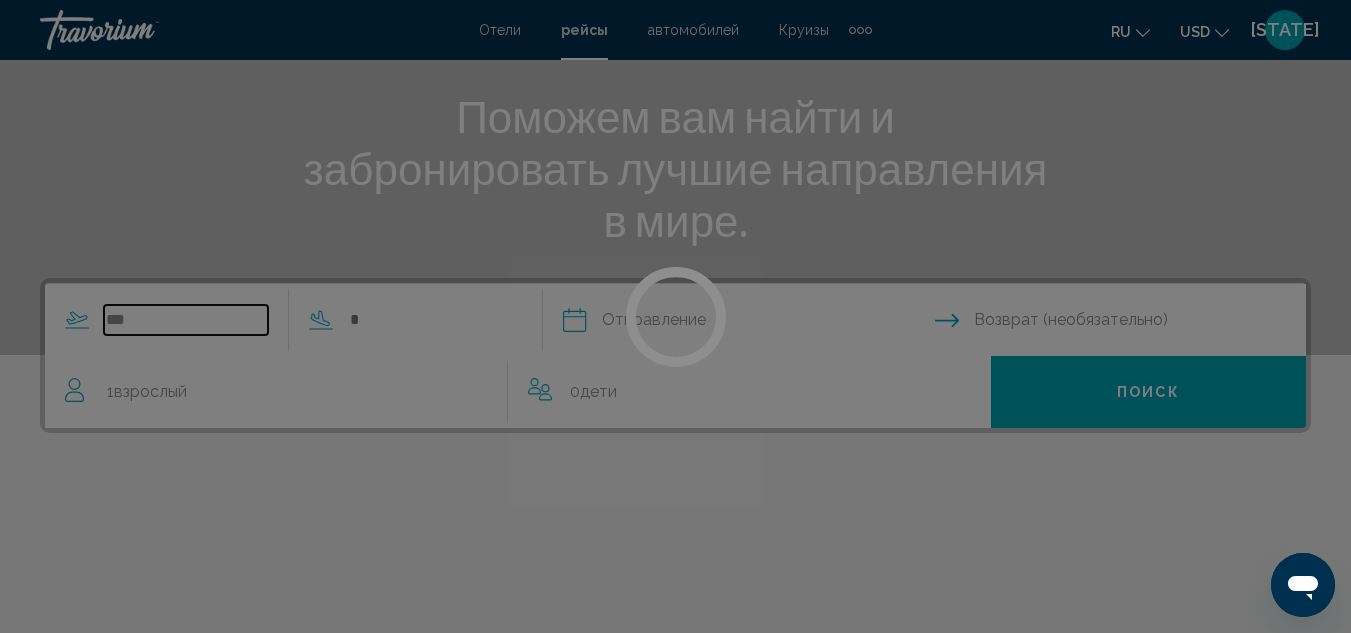 scroll, scrollTop: 458, scrollLeft: 0, axis: vertical 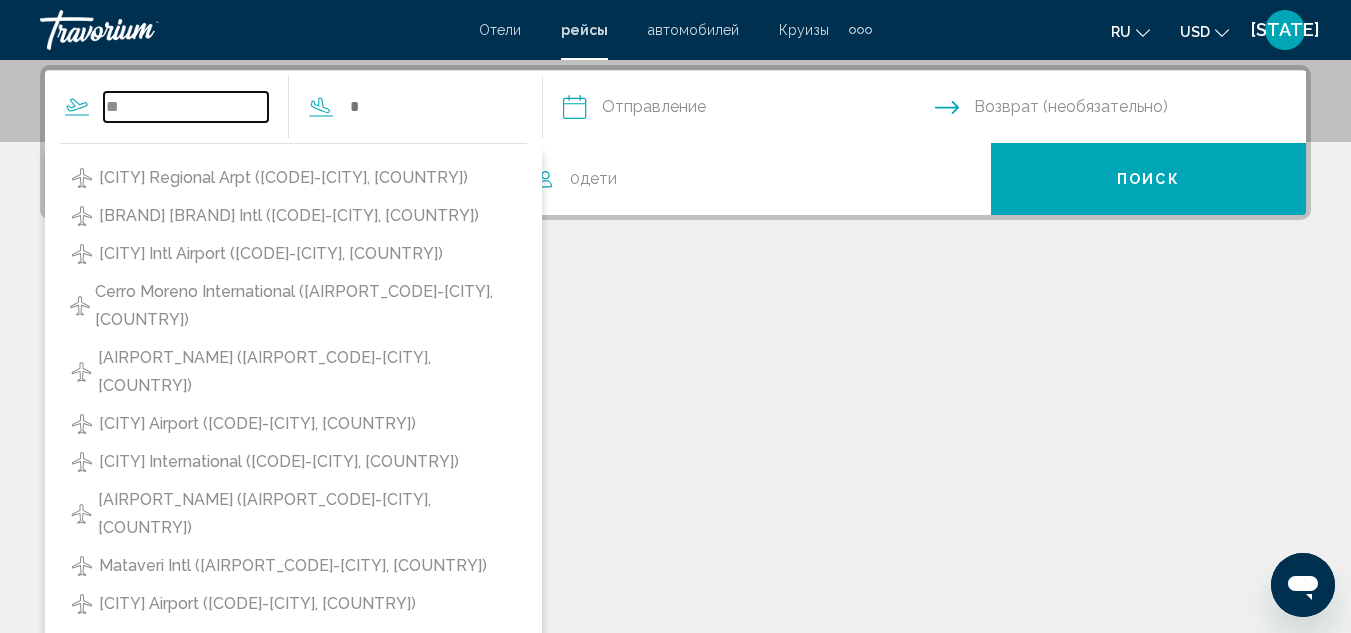 type on "*" 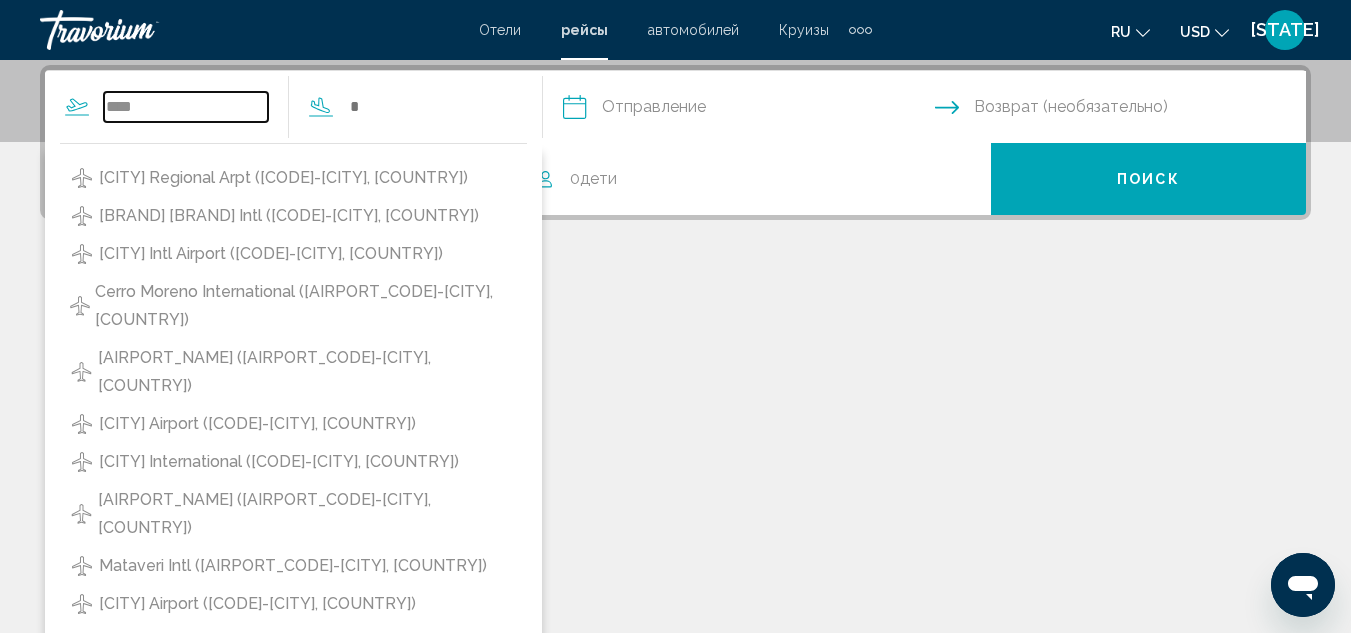 scroll, scrollTop: 245, scrollLeft: 0, axis: vertical 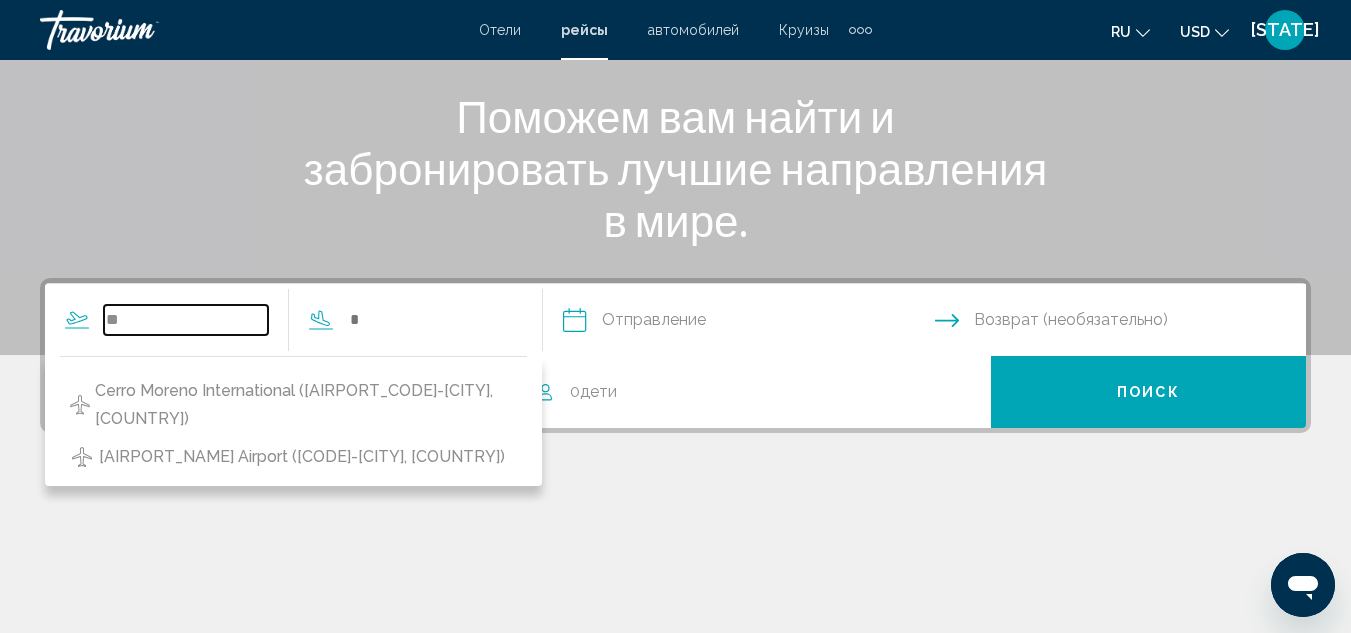 type on "*" 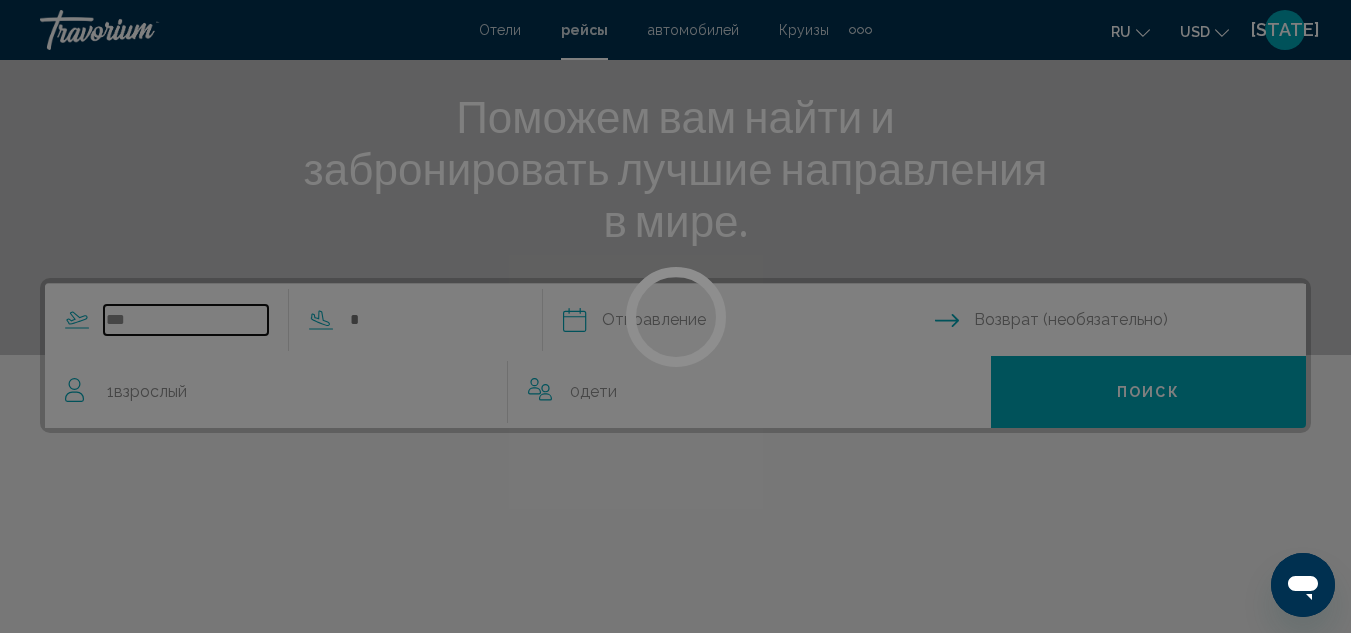 scroll, scrollTop: 458, scrollLeft: 0, axis: vertical 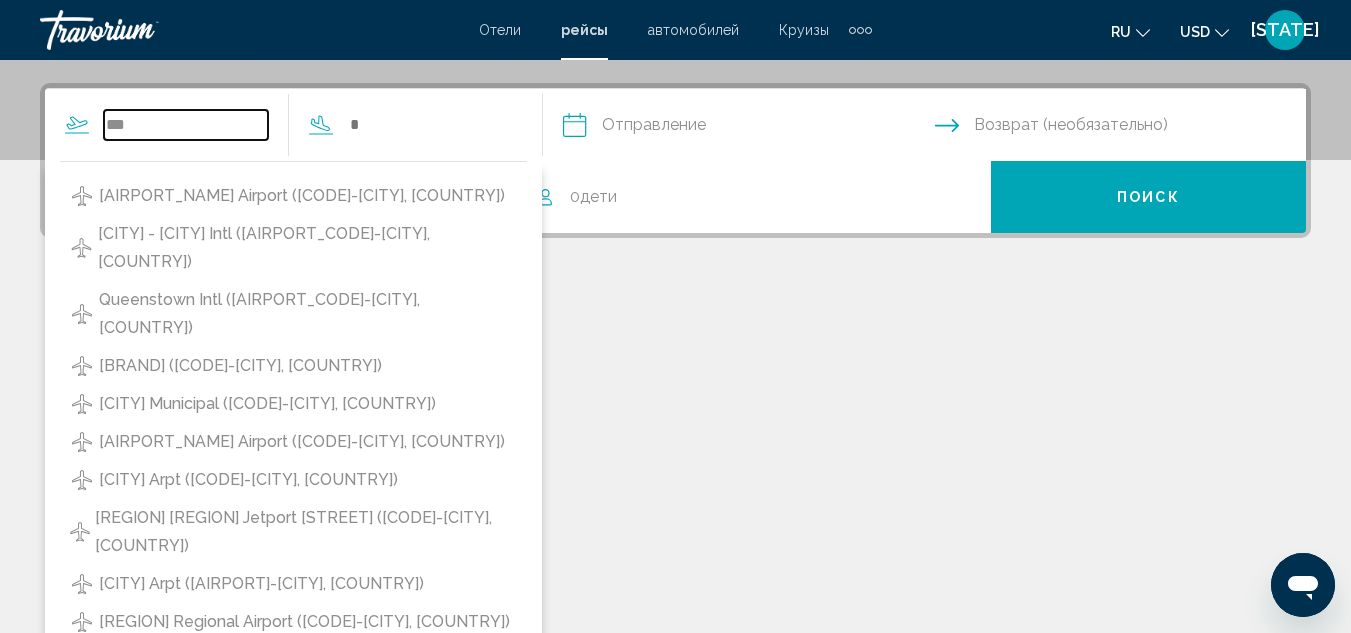 click on "***" at bounding box center (186, 125) 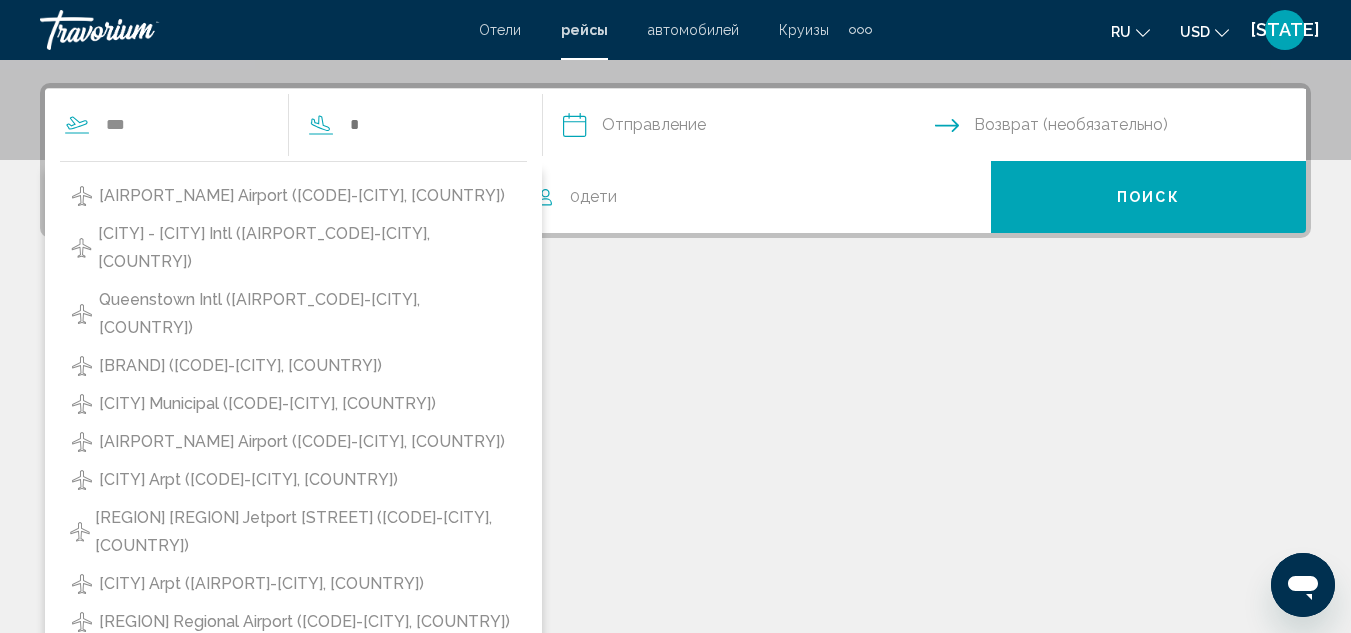 scroll, scrollTop: 458, scrollLeft: 0, axis: vertical 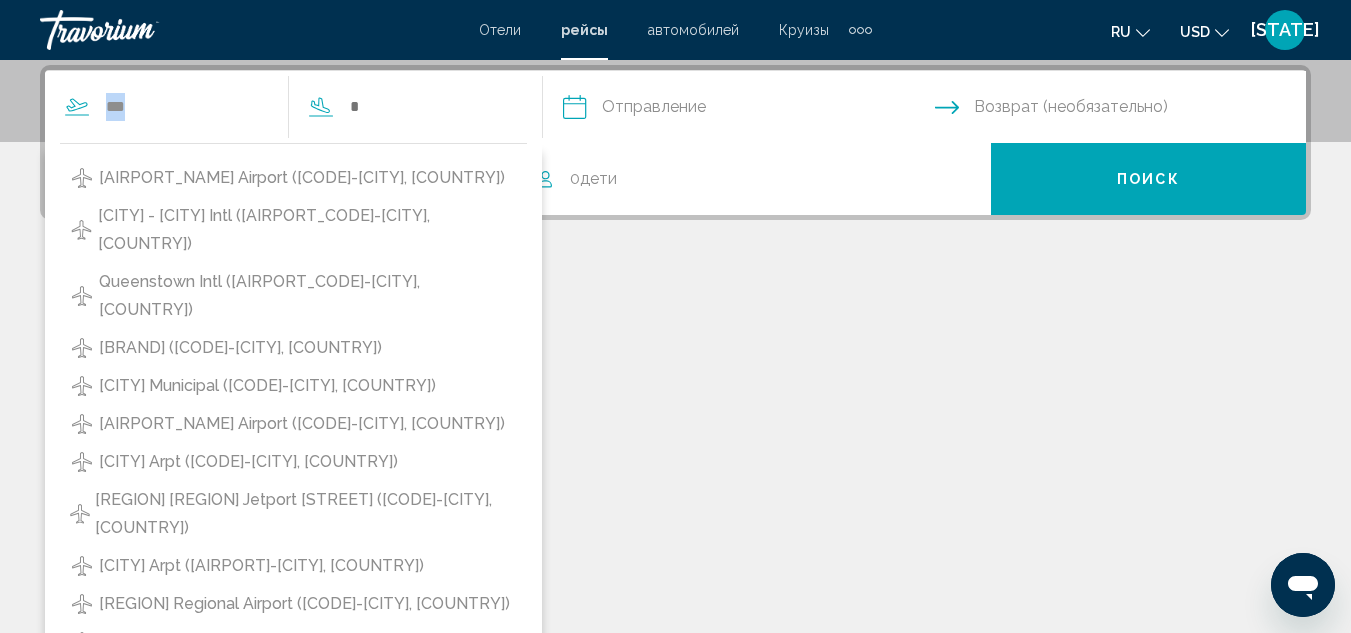 click on "***
[CITY] ([CODE]-[CITY], [COUNTRY])
[CITY] ([CODE]-[CITY], [COUNTRY])
[CITY] ([CODE]-[CITY], [COUNTRY])
[CITY] ([CODE]-[CITY], [COUNTRY])
[CITY] ([CODE]-[CITY], [COUNTRY])
[CITY] ([CODE]-[CITY], [COUNTRY])
[CITY] ([CODE]-[CITY], [COUNTRY])
[CITY] ([CODE]-[CITY], [COUNTRY])
[CITY] ([CODE]-[CITY], [COUNTRY])
[CITY] ([CODE]-[CITY], [COUNTRY])
[CITY] ([CODE]-[CITY], [COUNTRY])
[CITY] ([CODE]-[CITY], [COUNTRY])" at bounding box center [278, 107] 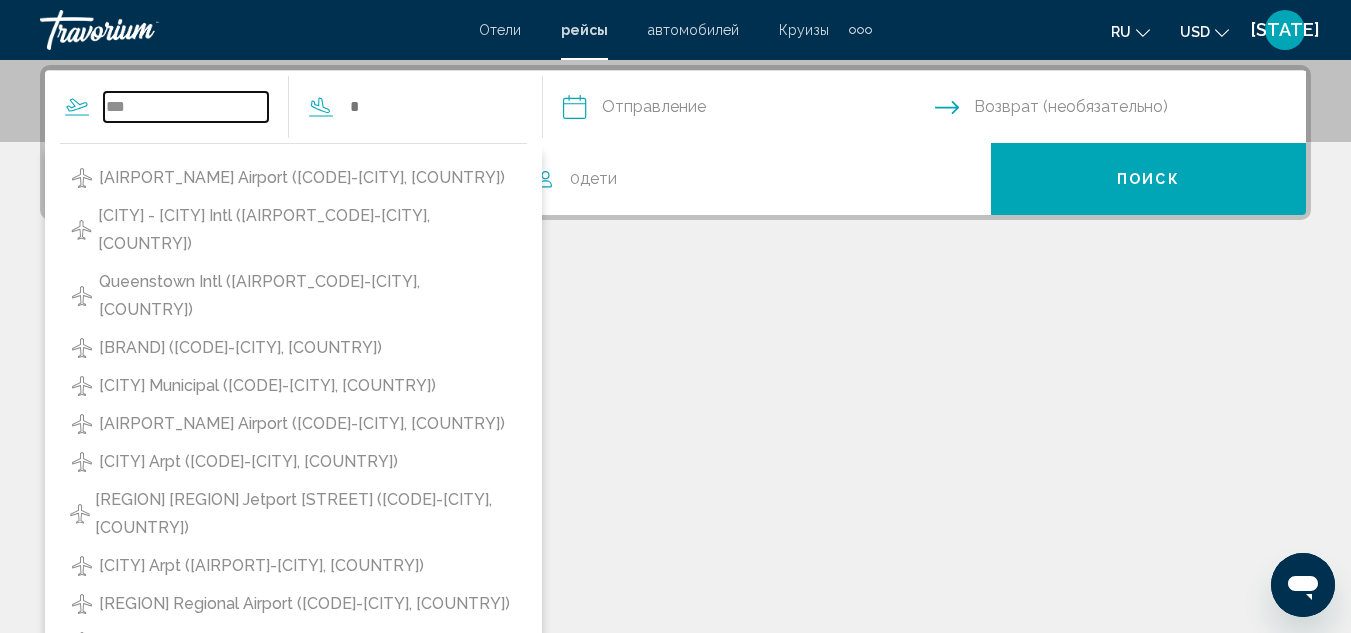 click on "***" at bounding box center (186, 107) 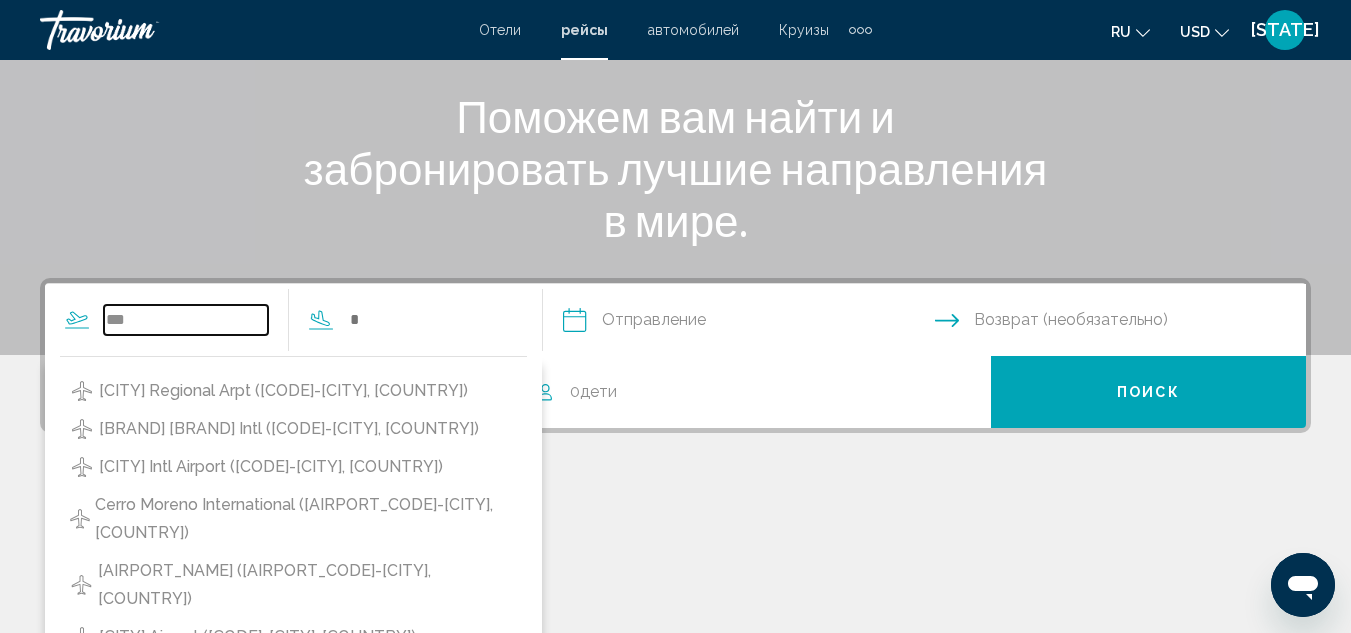 scroll, scrollTop: 458, scrollLeft: 0, axis: vertical 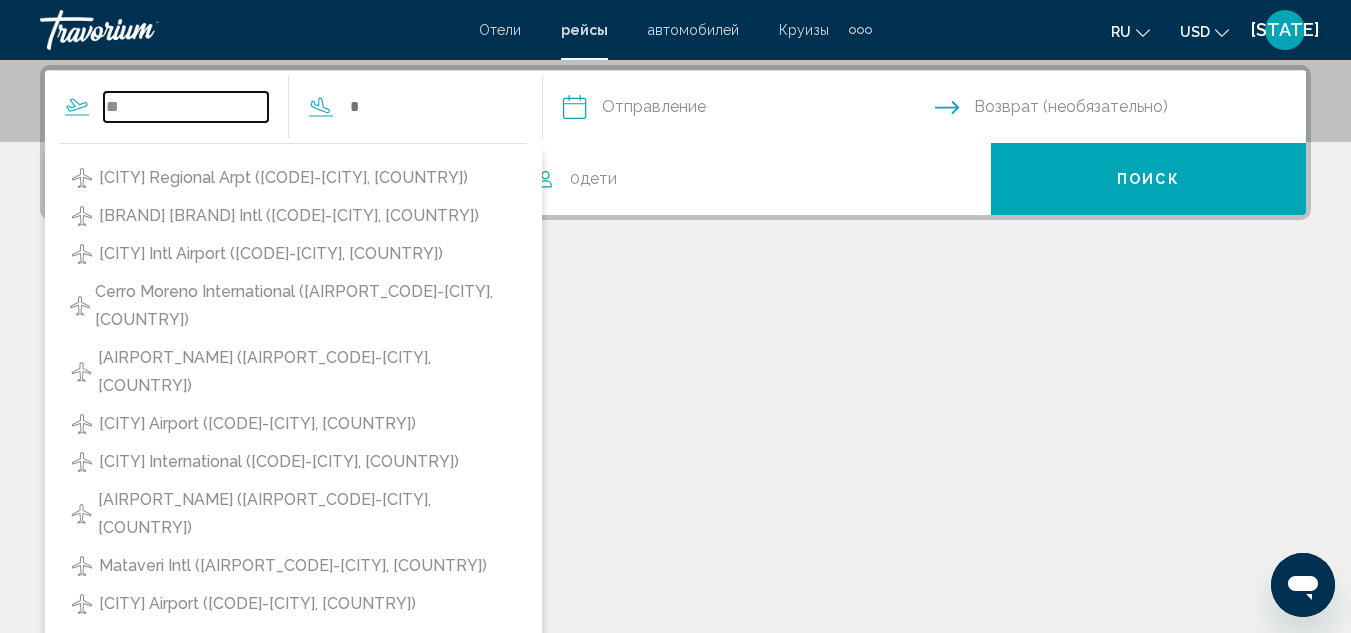 type on "*" 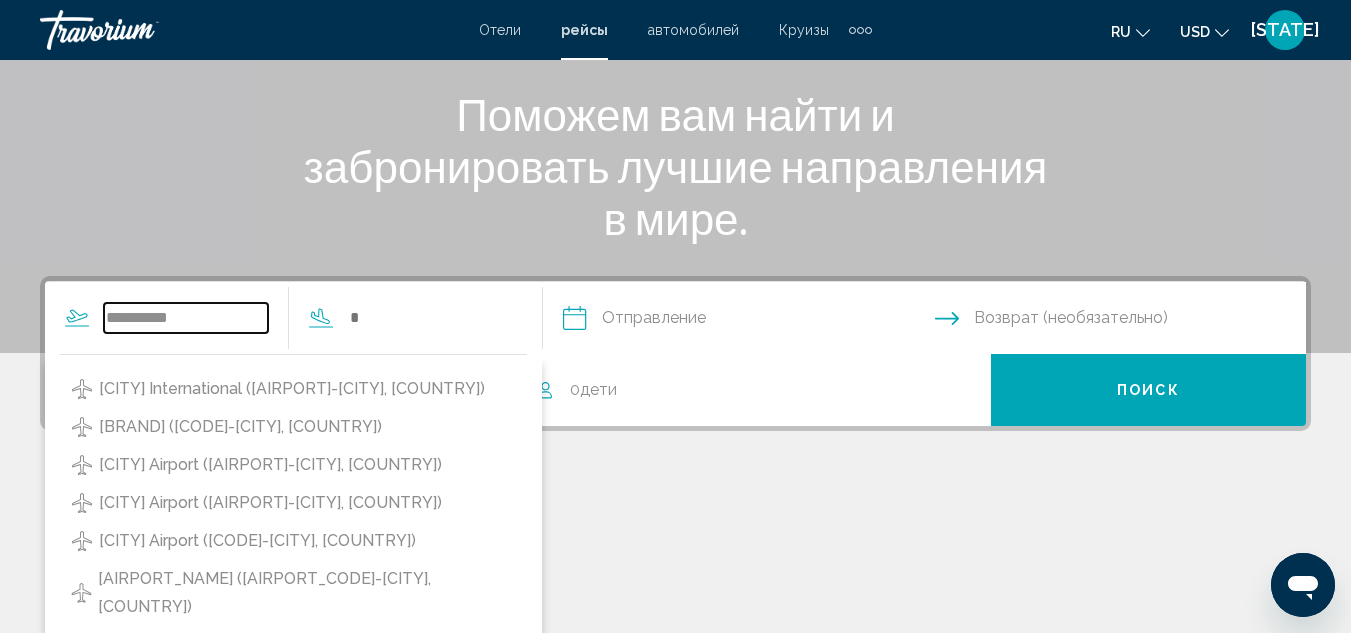 scroll, scrollTop: 450, scrollLeft: 0, axis: vertical 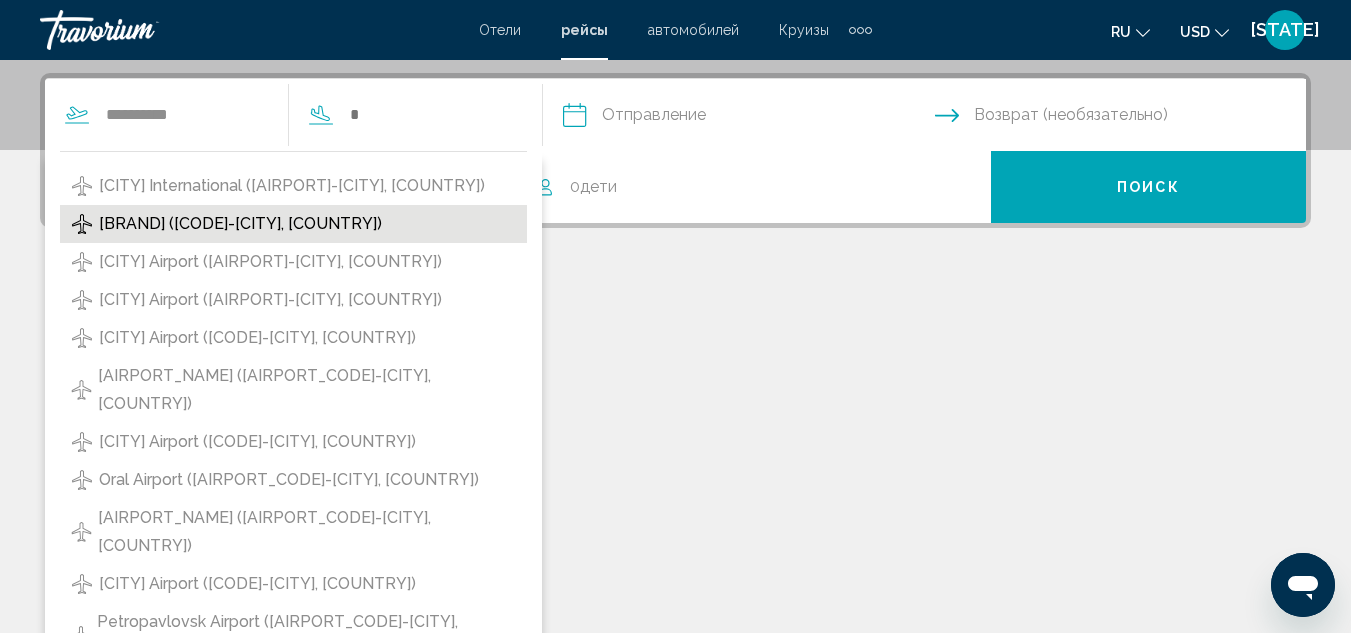click on "[BRAND] ([CODE]-[CITY], [COUNTRY])" at bounding box center [240, 224] 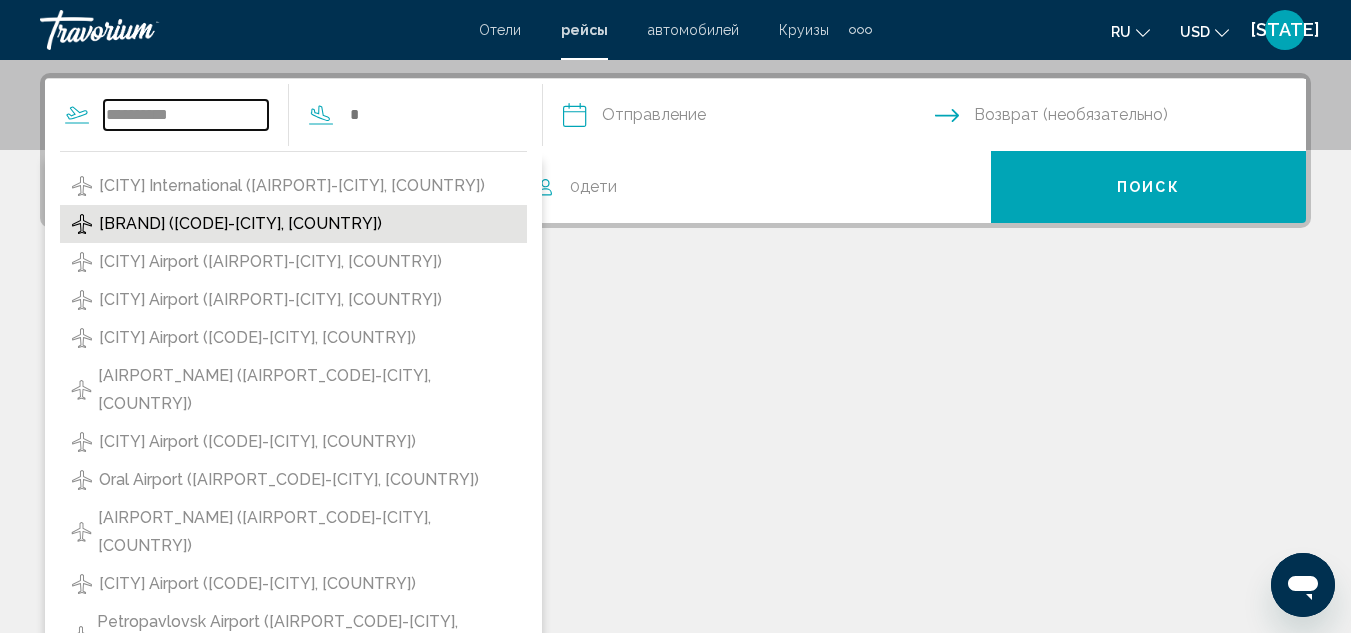 type on "**********" 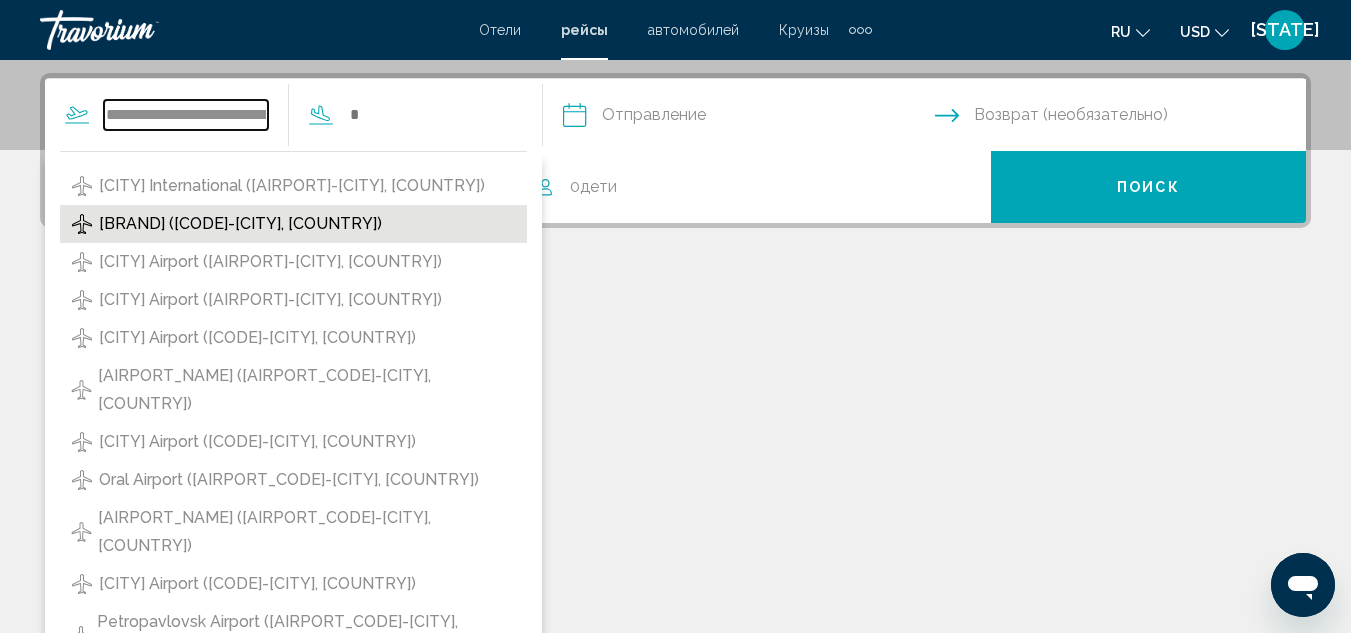 scroll, scrollTop: 245, scrollLeft: 0, axis: vertical 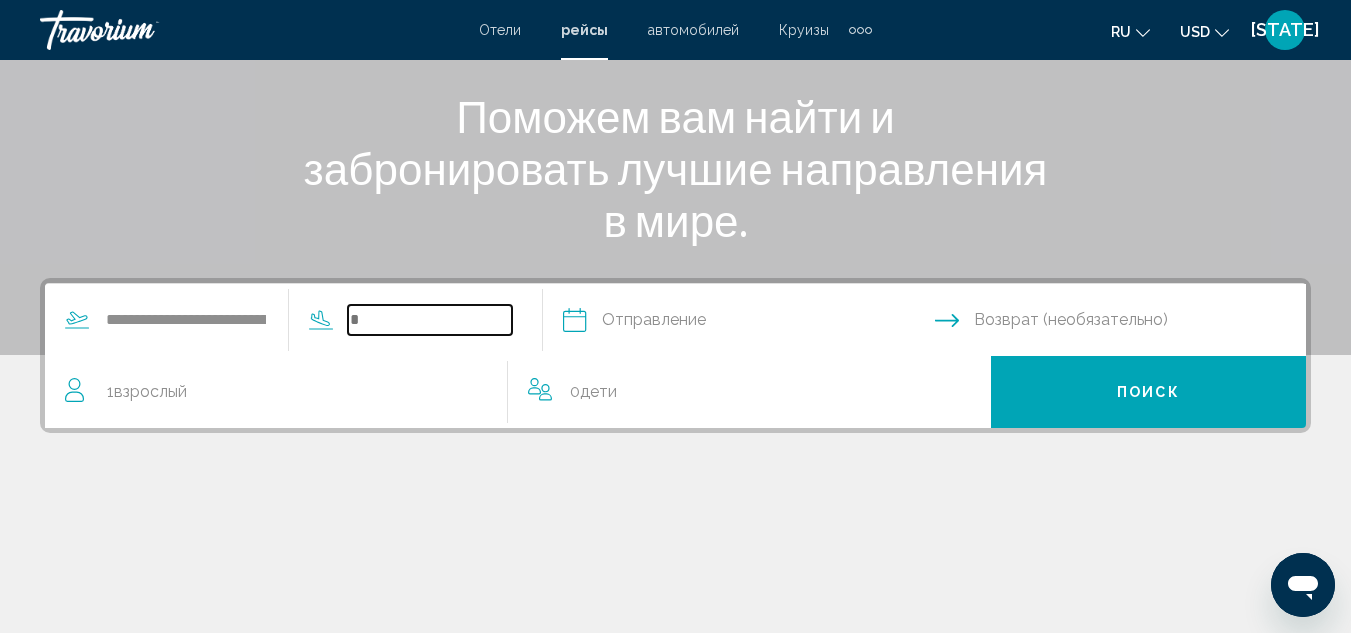 click at bounding box center [430, 320] 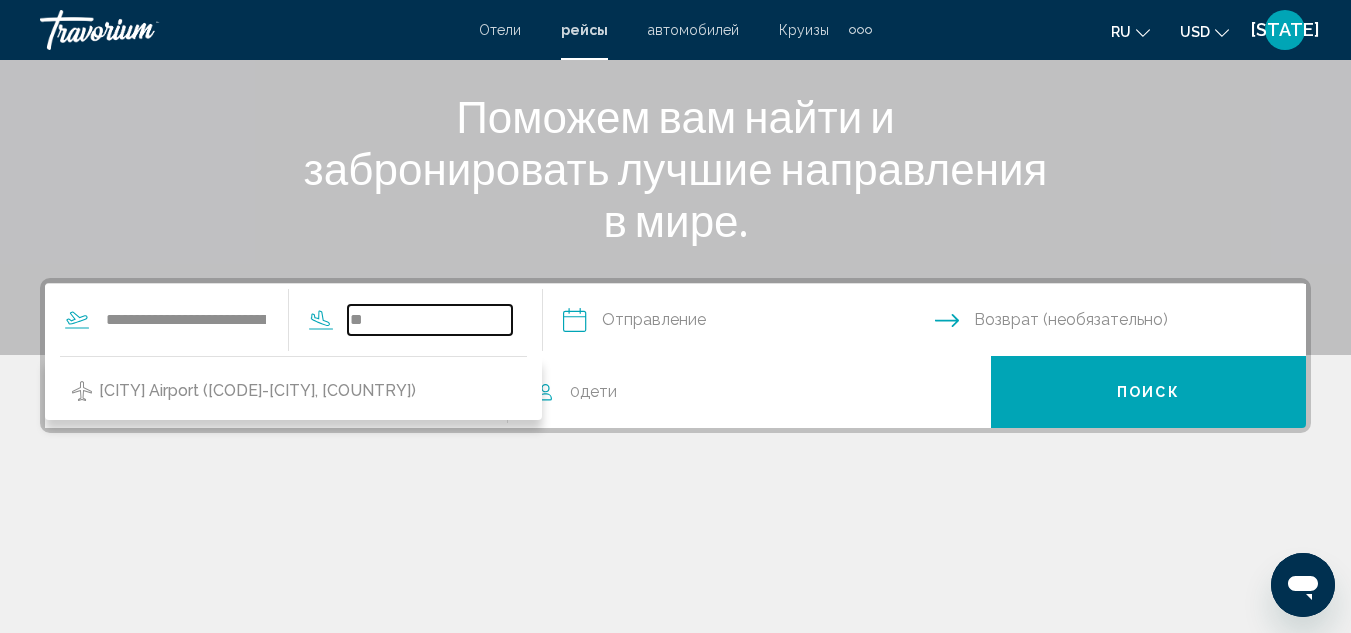 type on "*" 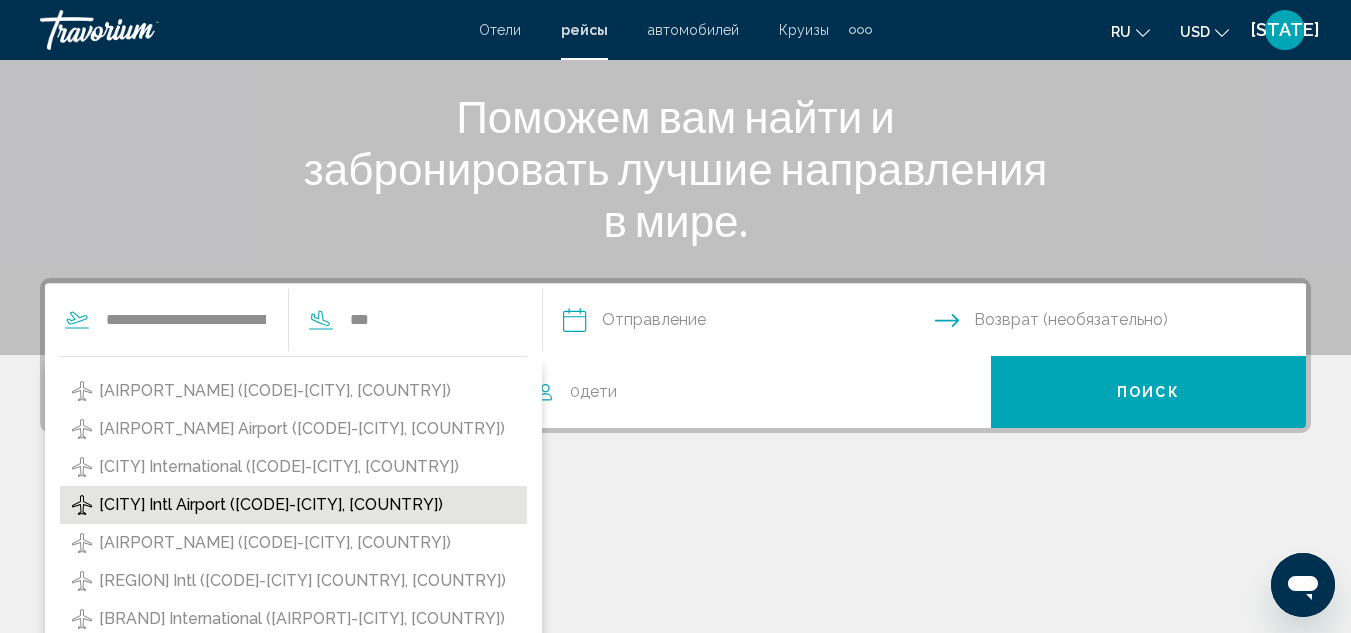 click on "[CITY] Intl Airport ([CODE]-[CITY], [COUNTRY])" at bounding box center (271, 505) 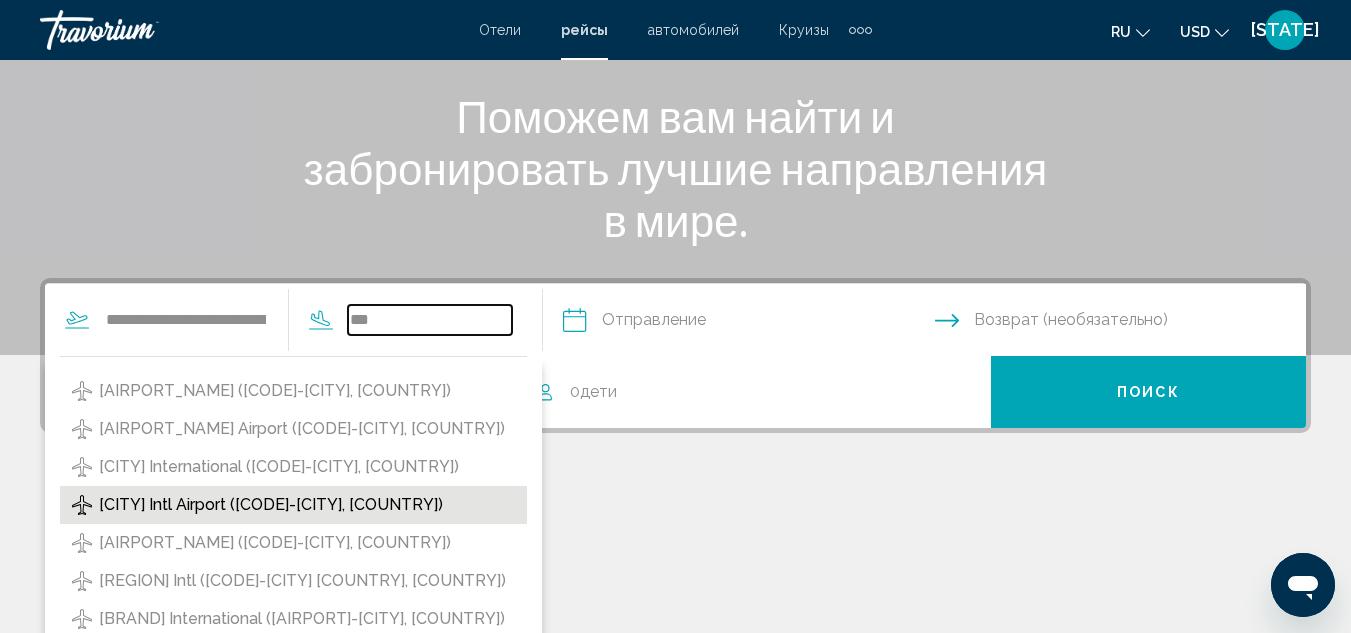 type on "**********" 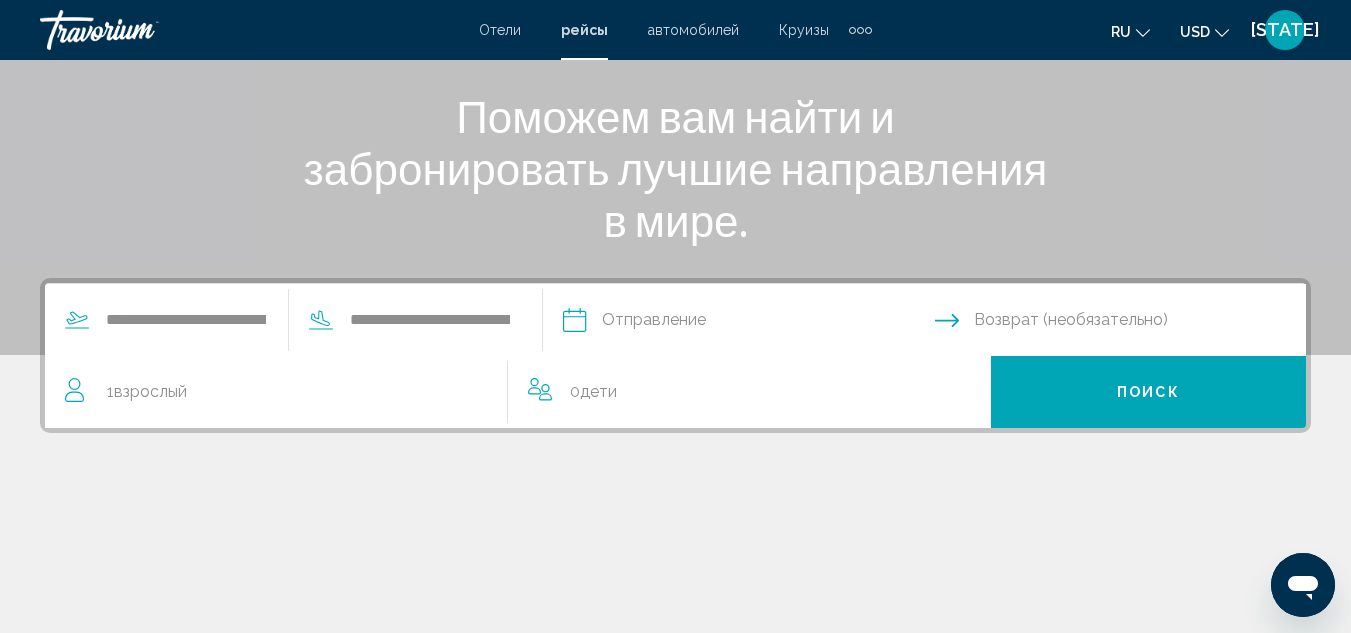 click at bounding box center (748, 323) 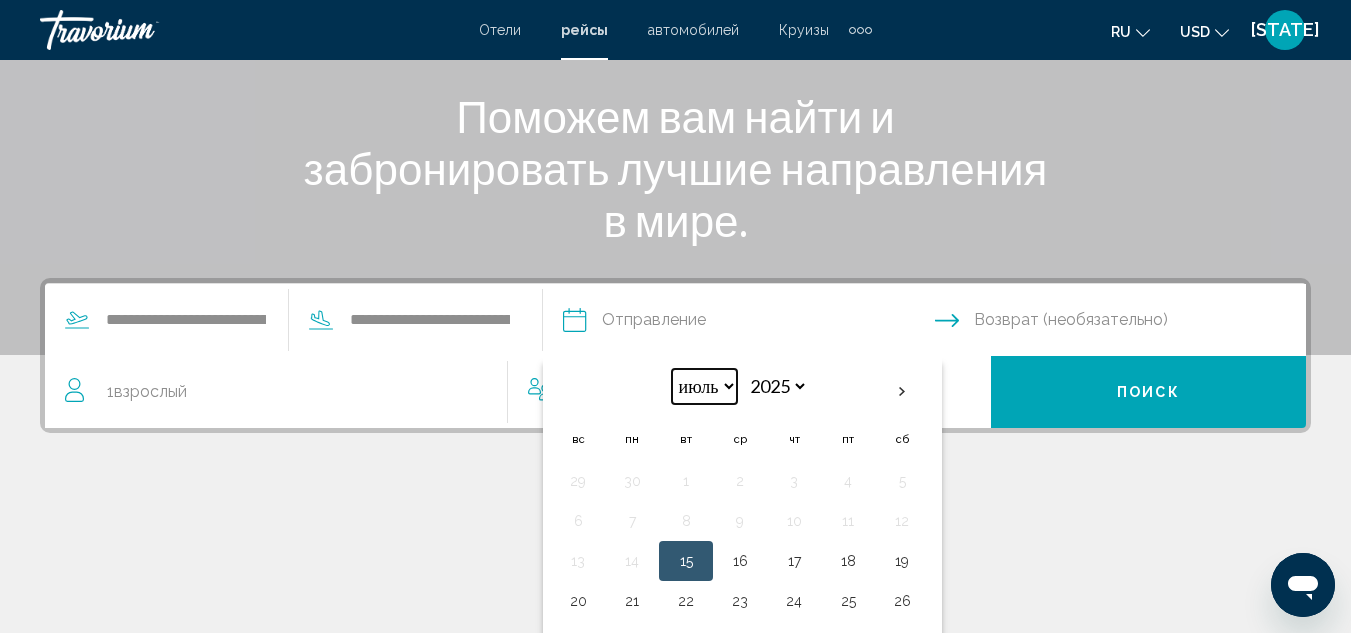click on "**** ***** **** **** *** **** **** **** ***** **** ***** ****" at bounding box center [704, 386] 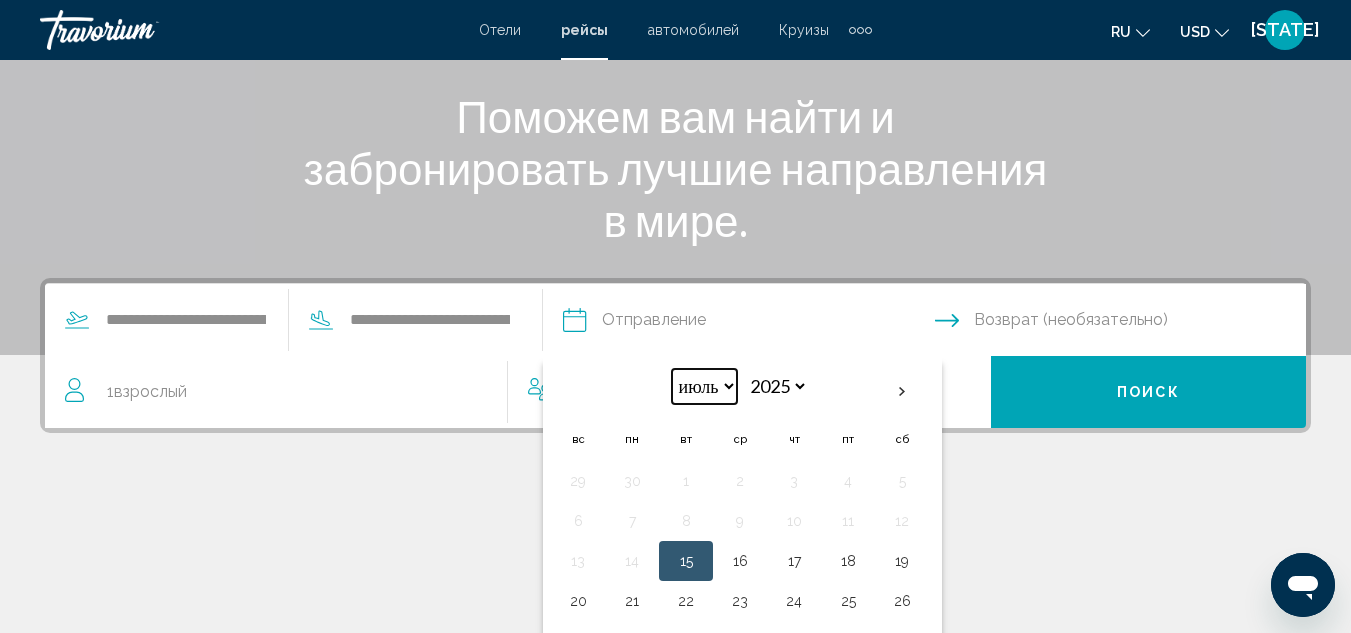 select on "*" 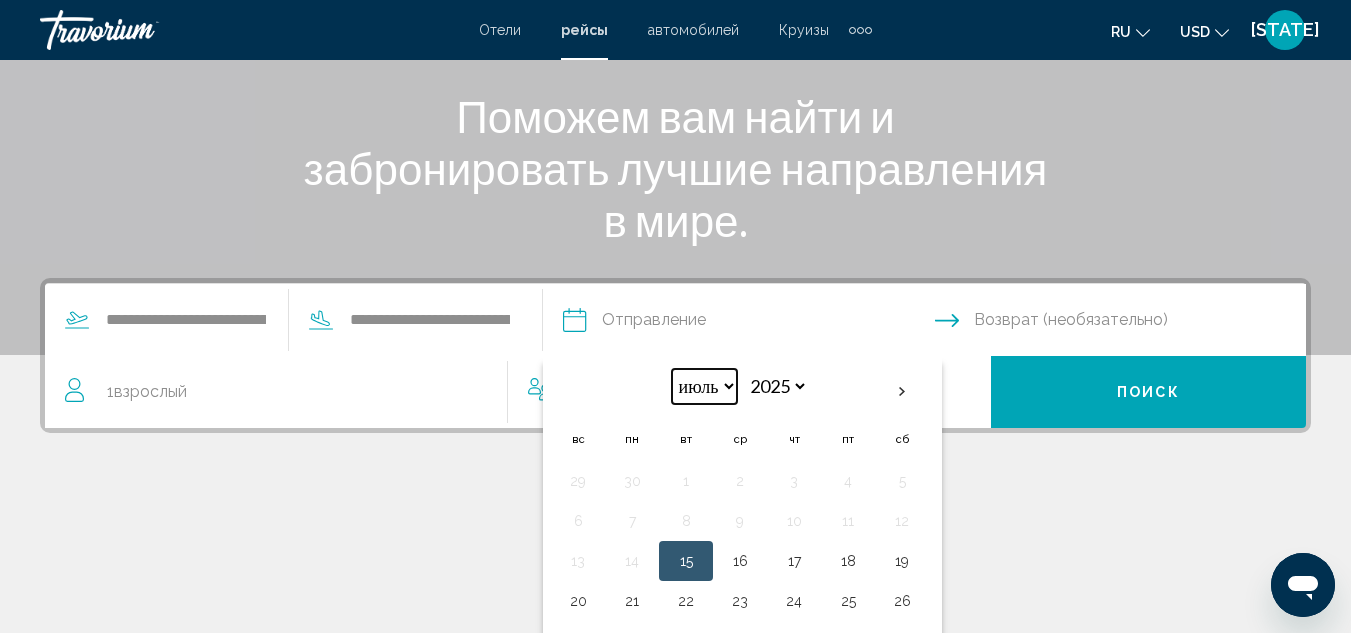 click on "**** ***** **** **** *** **** **** **** ***** **** ***** ****" at bounding box center [704, 386] 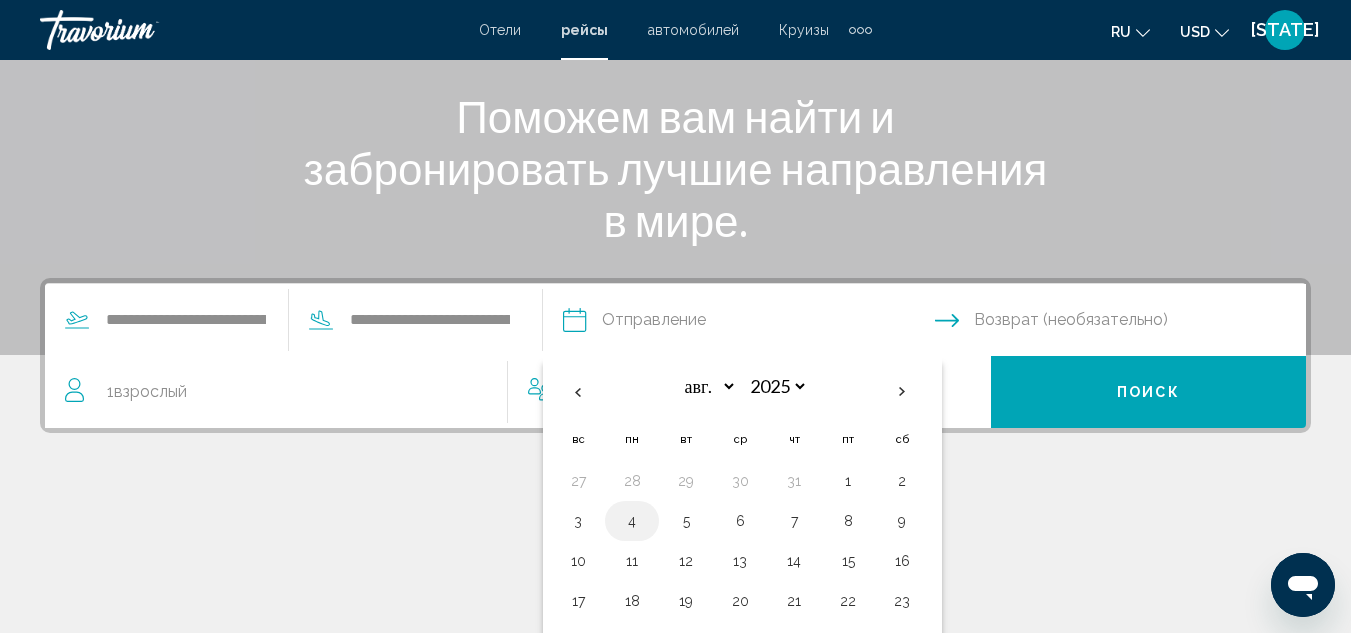 click on "4" at bounding box center (632, 521) 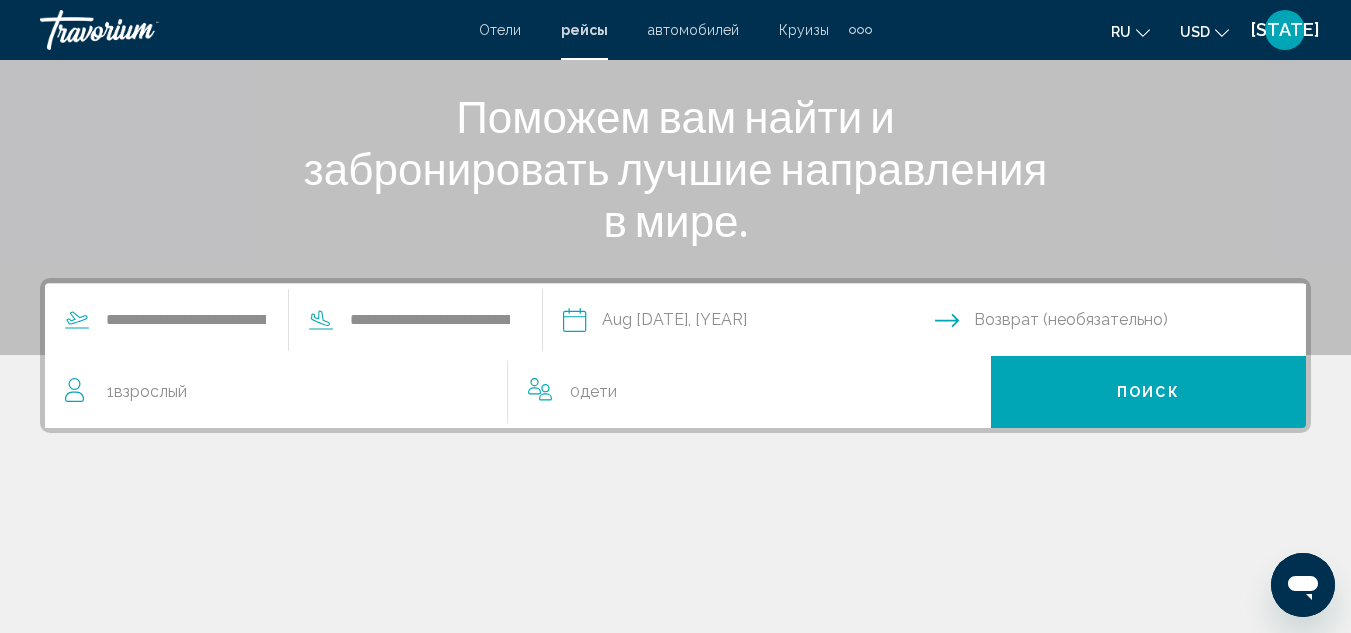 click at bounding box center [1125, 323] 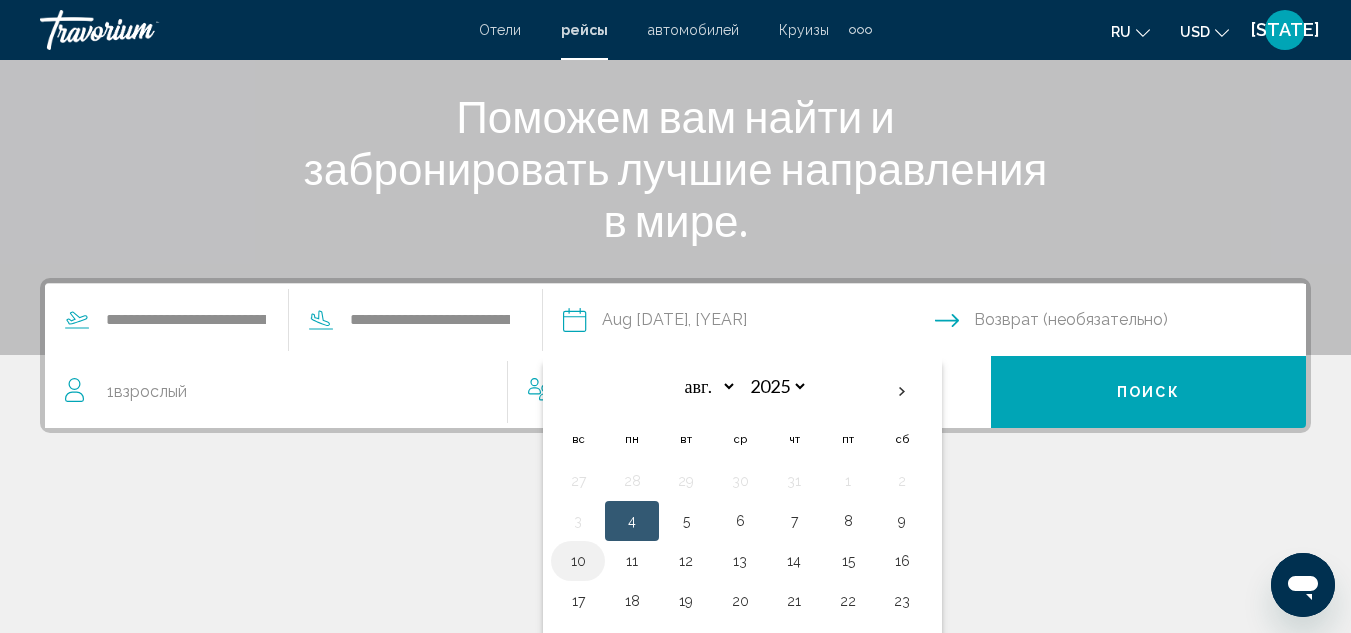 click on "10" at bounding box center [578, 561] 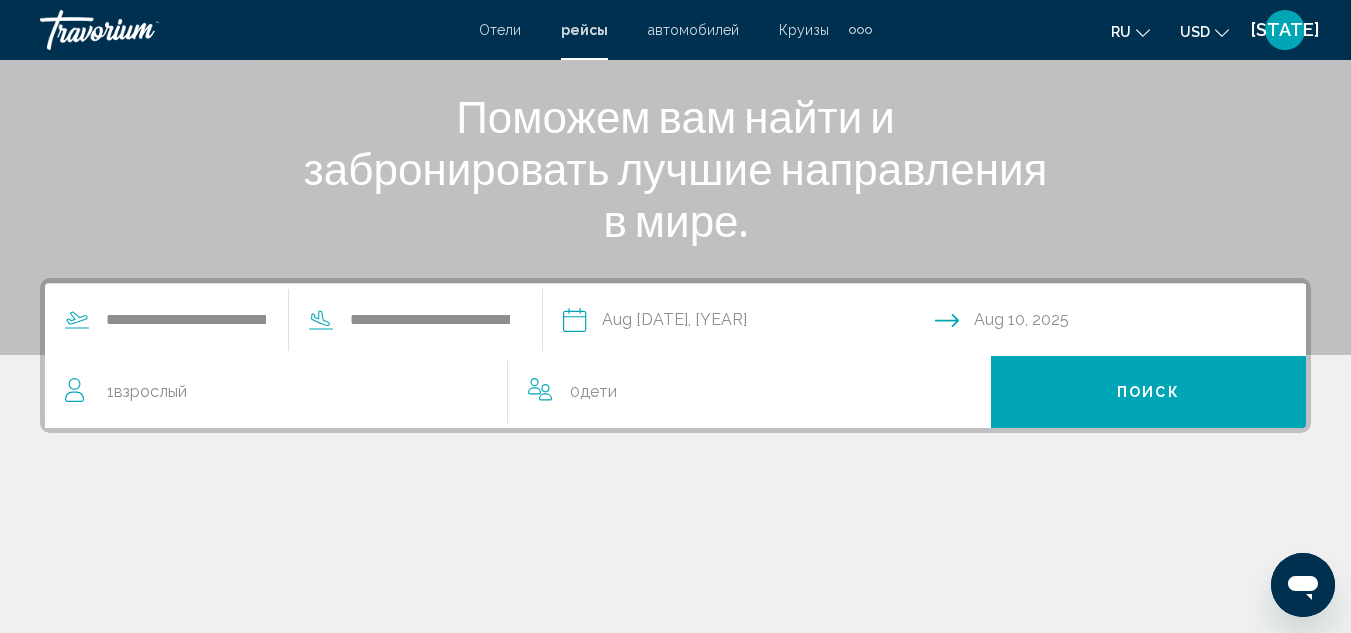click on "1 Взрослый Взрослые" at bounding box center (286, 392) 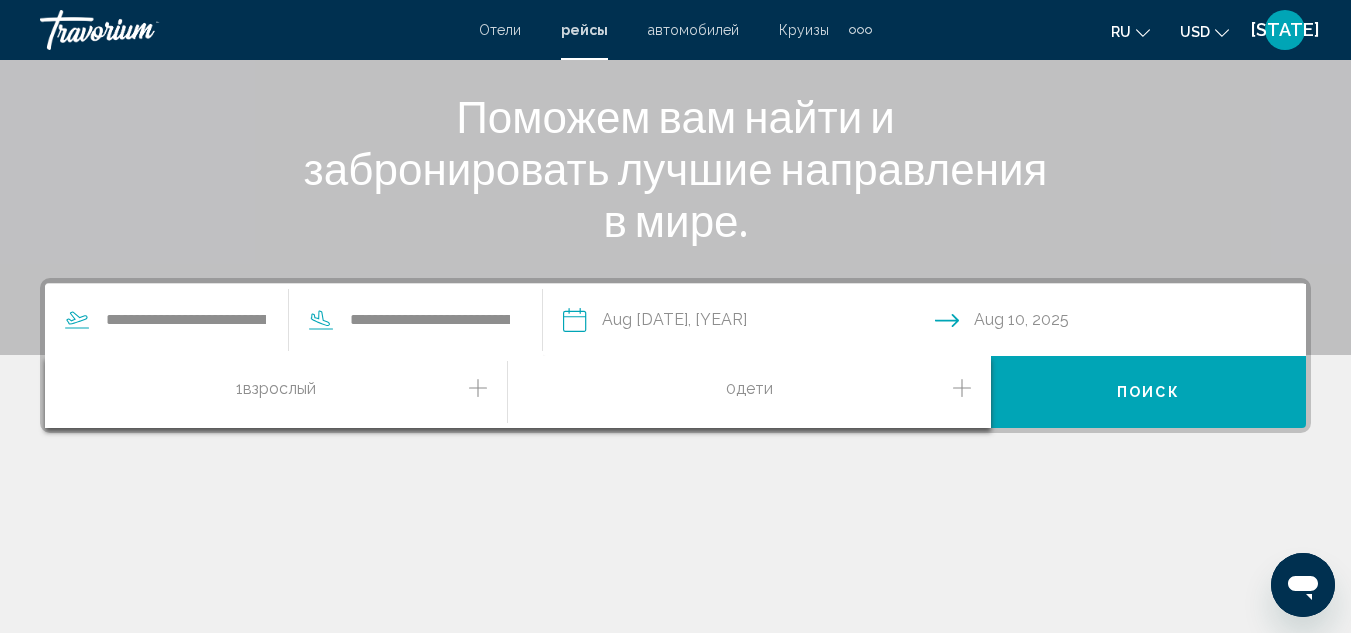 click 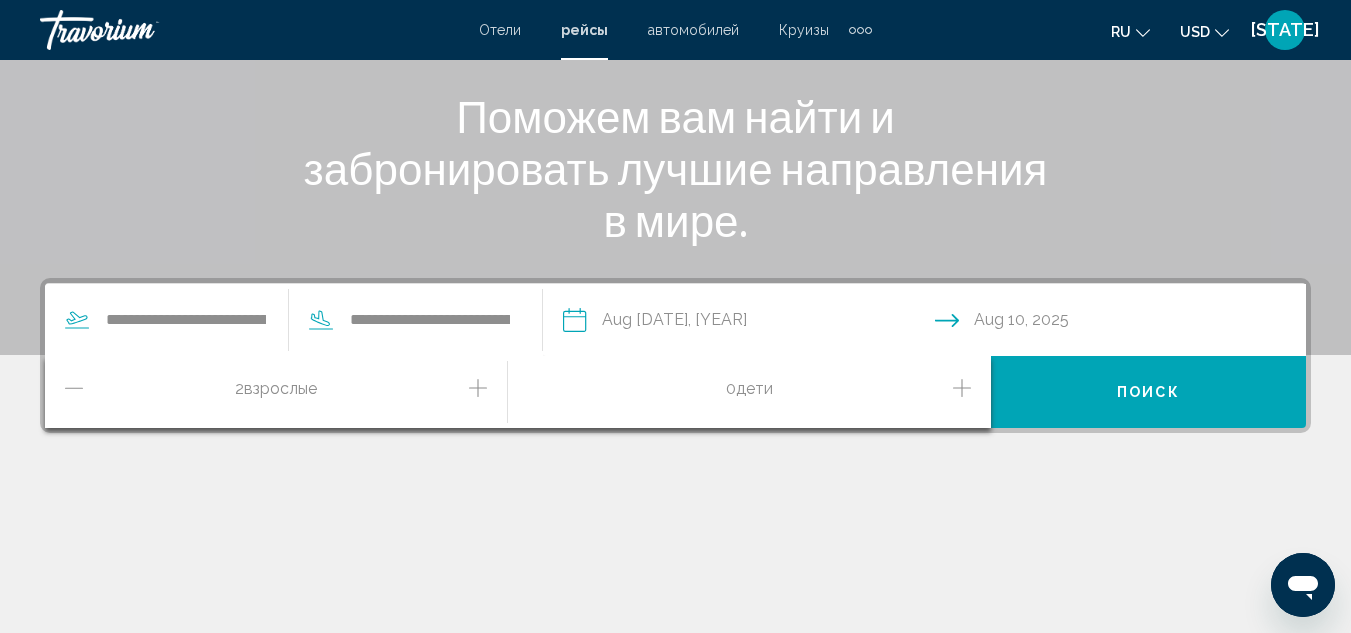 click on "Поиск" at bounding box center [1148, 392] 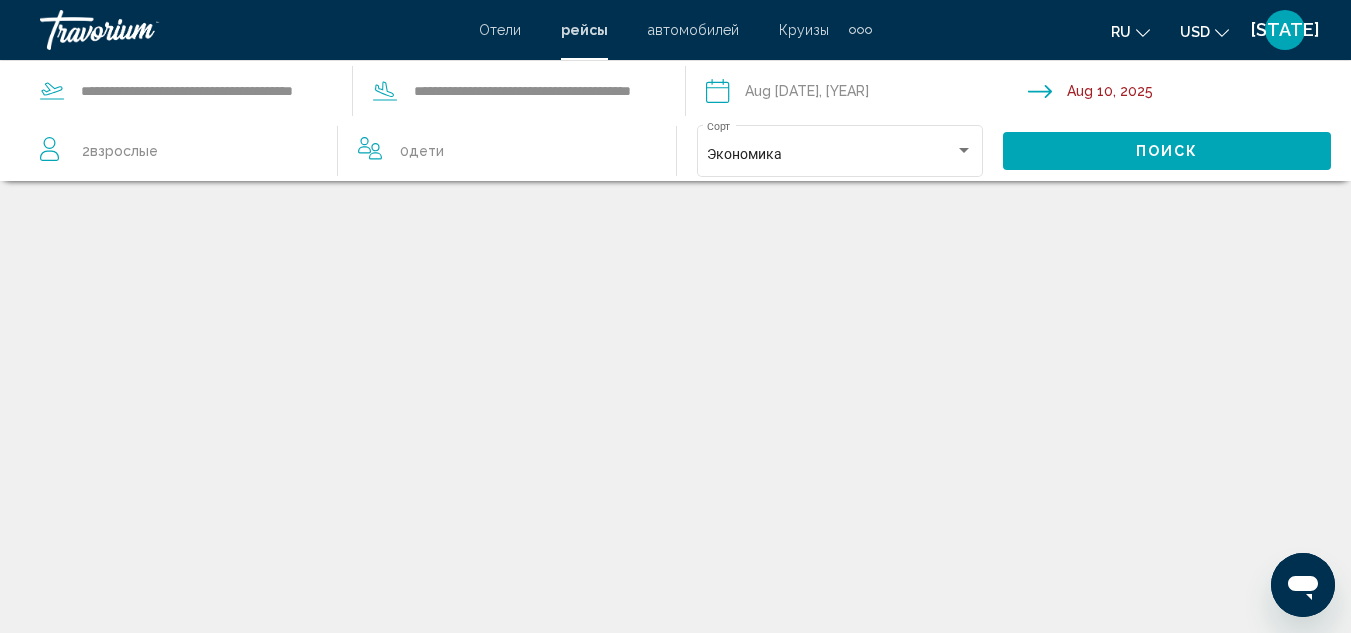 scroll, scrollTop: 0, scrollLeft: 0, axis: both 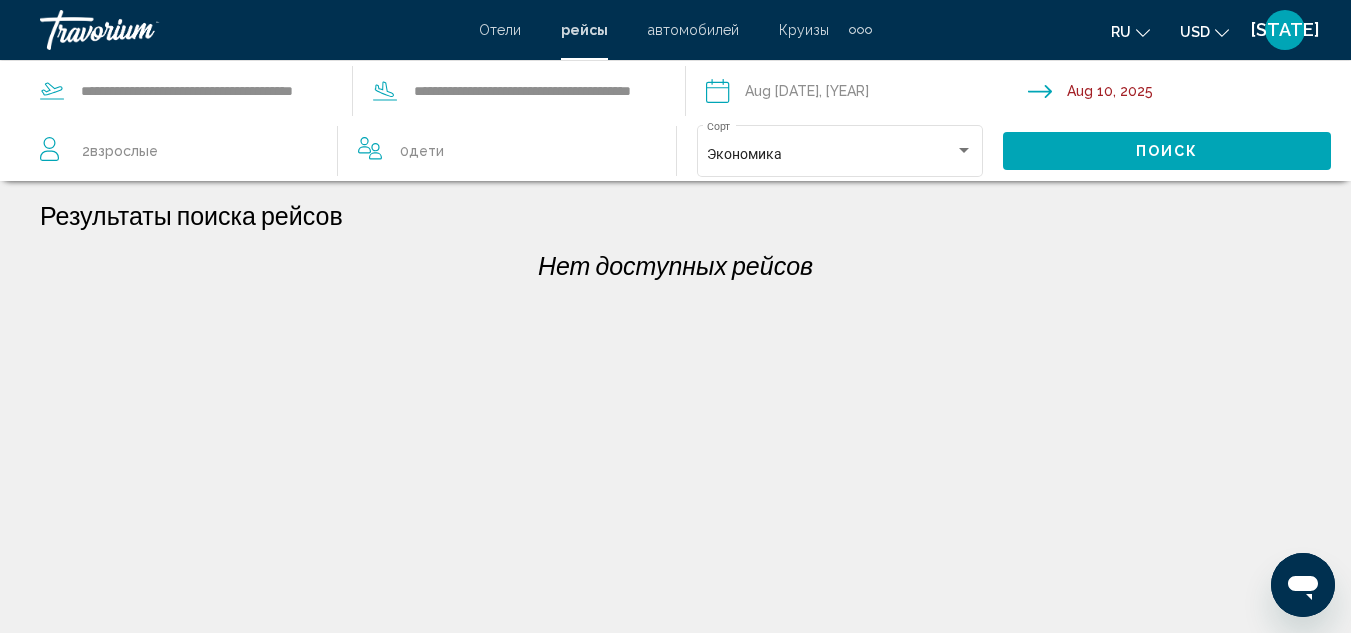 click at bounding box center [866, 94] 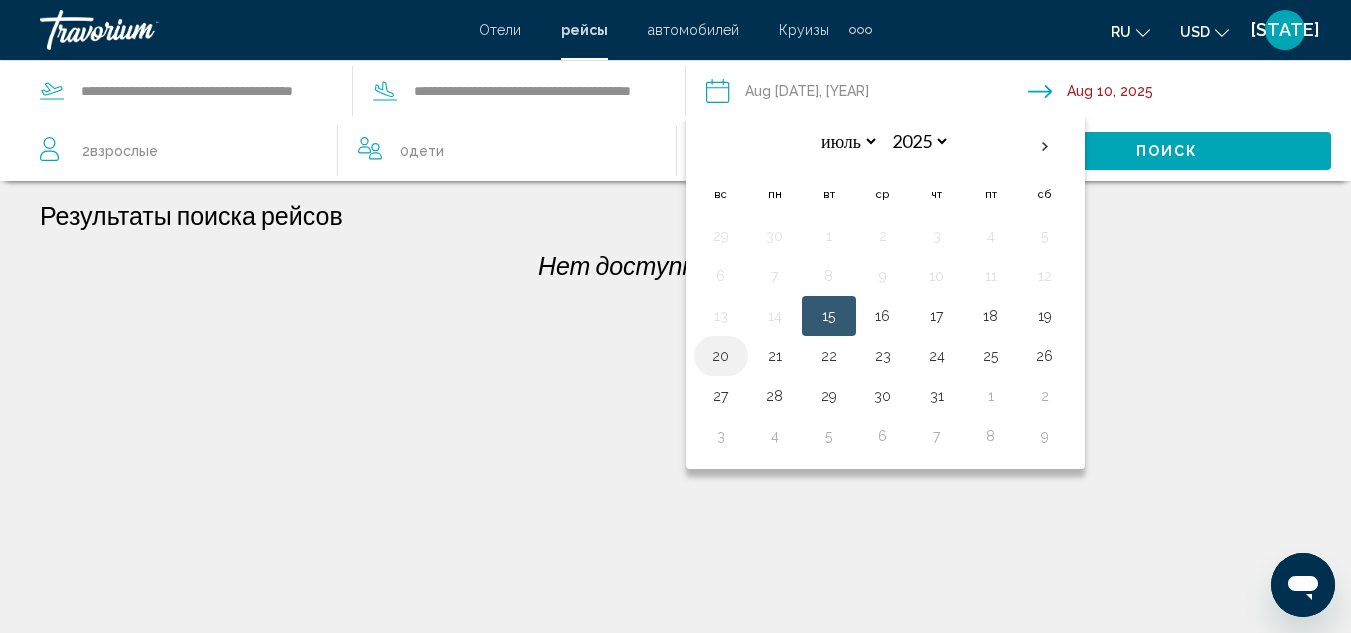 click on "20" at bounding box center [721, 356] 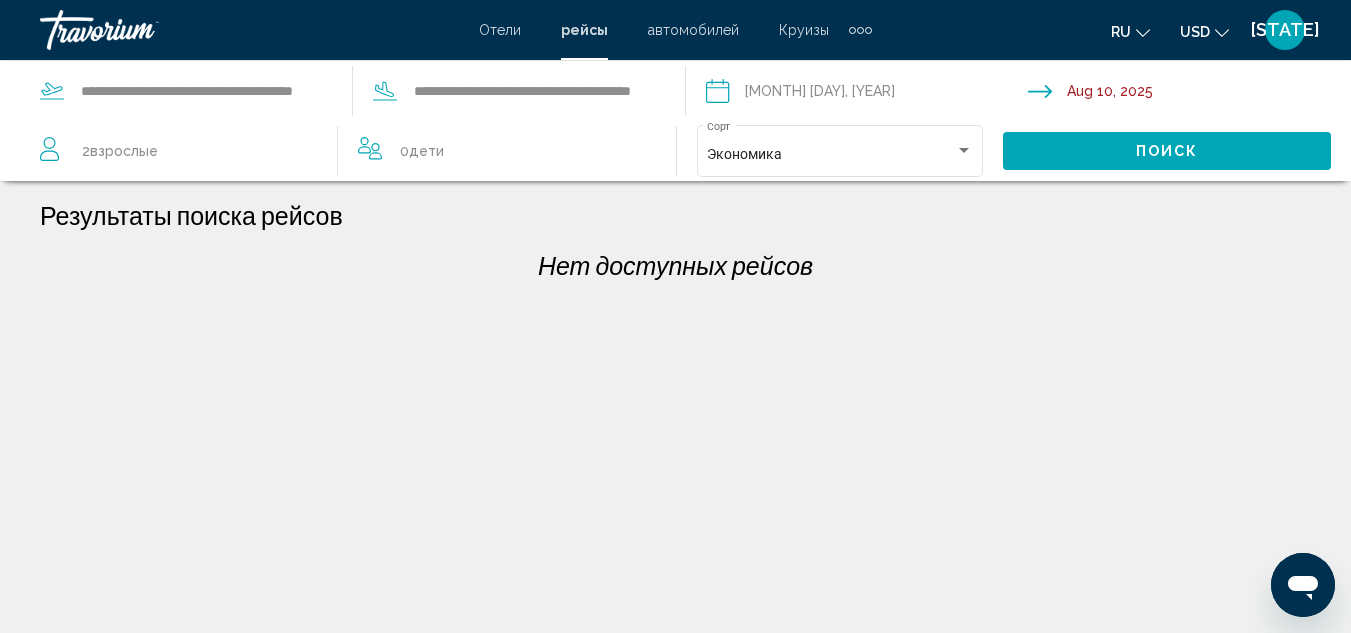 click at bounding box center [1193, 94] 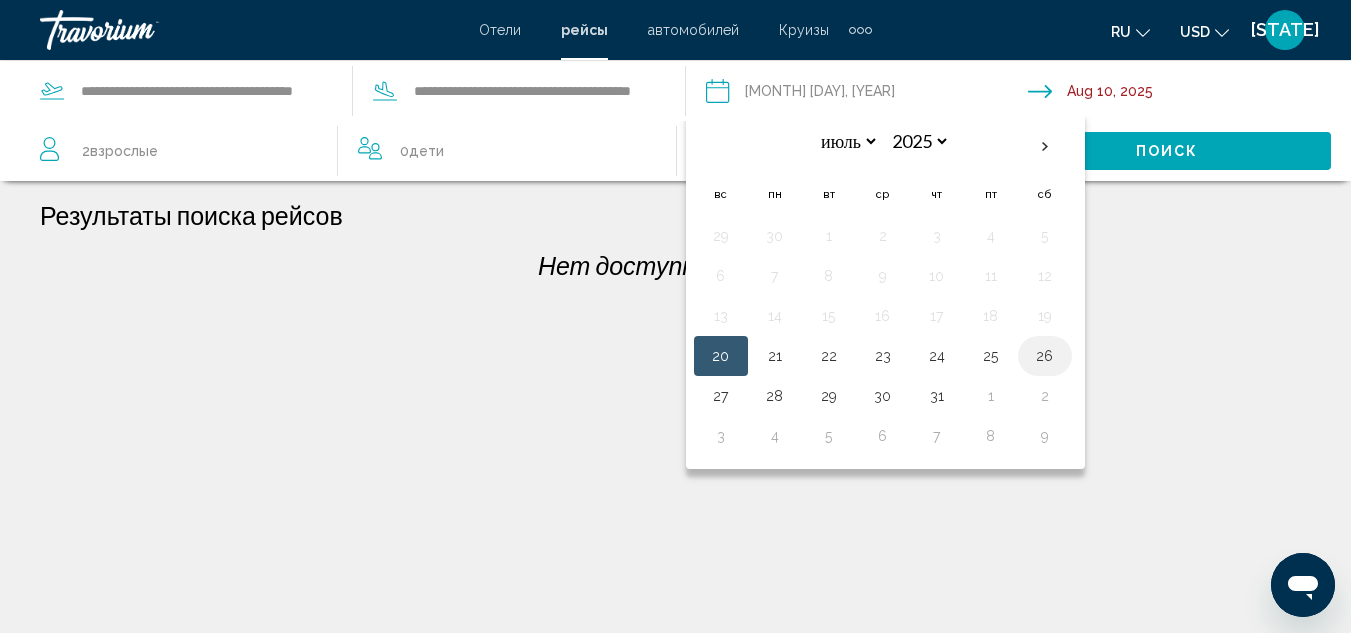 click on "26" at bounding box center [1045, 356] 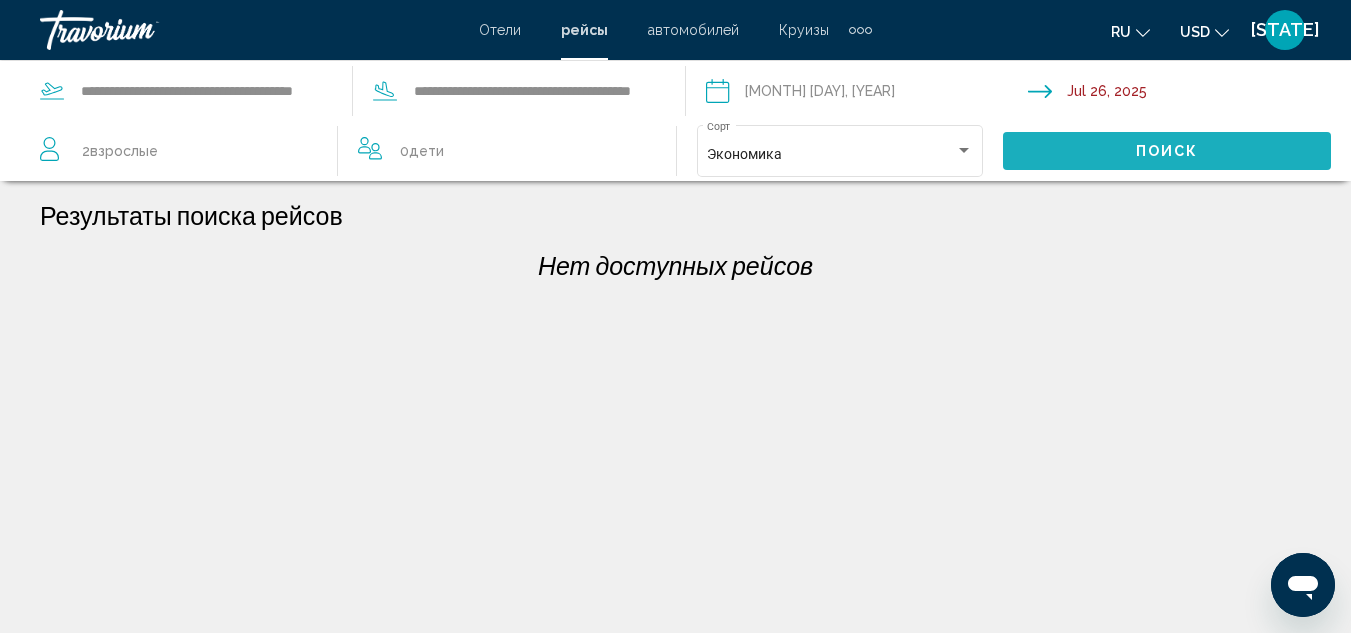 click on "Поиск" 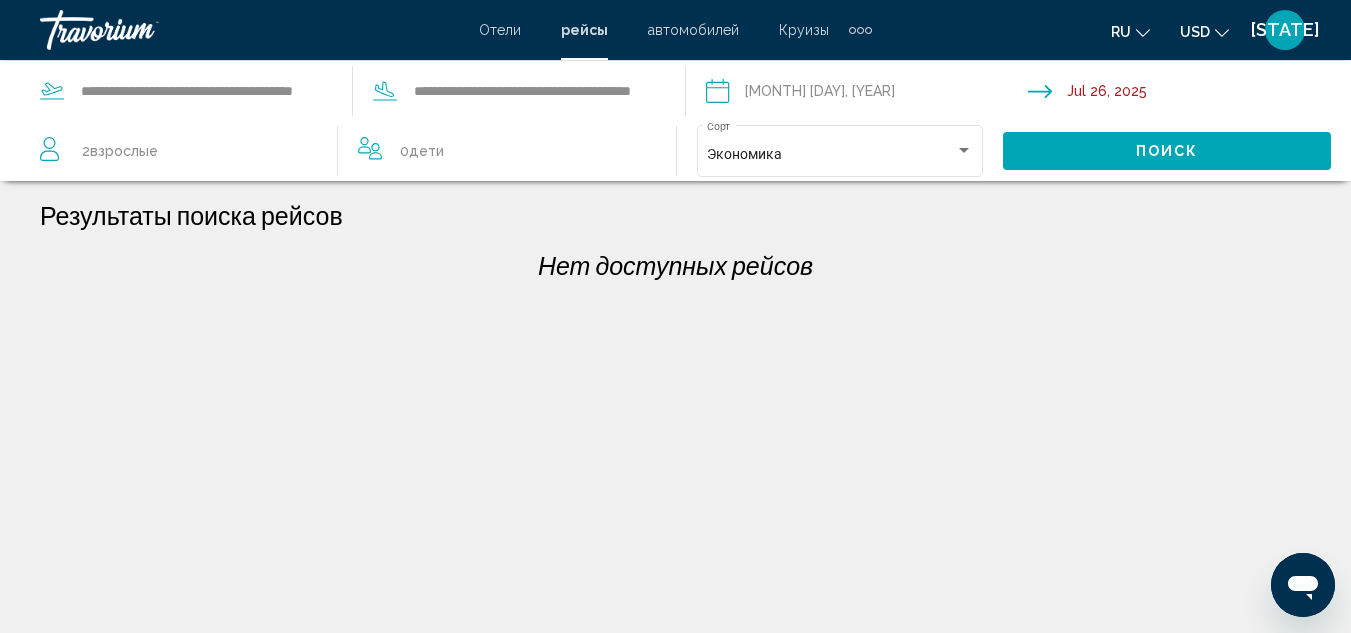 click on "Отели" at bounding box center [500, 30] 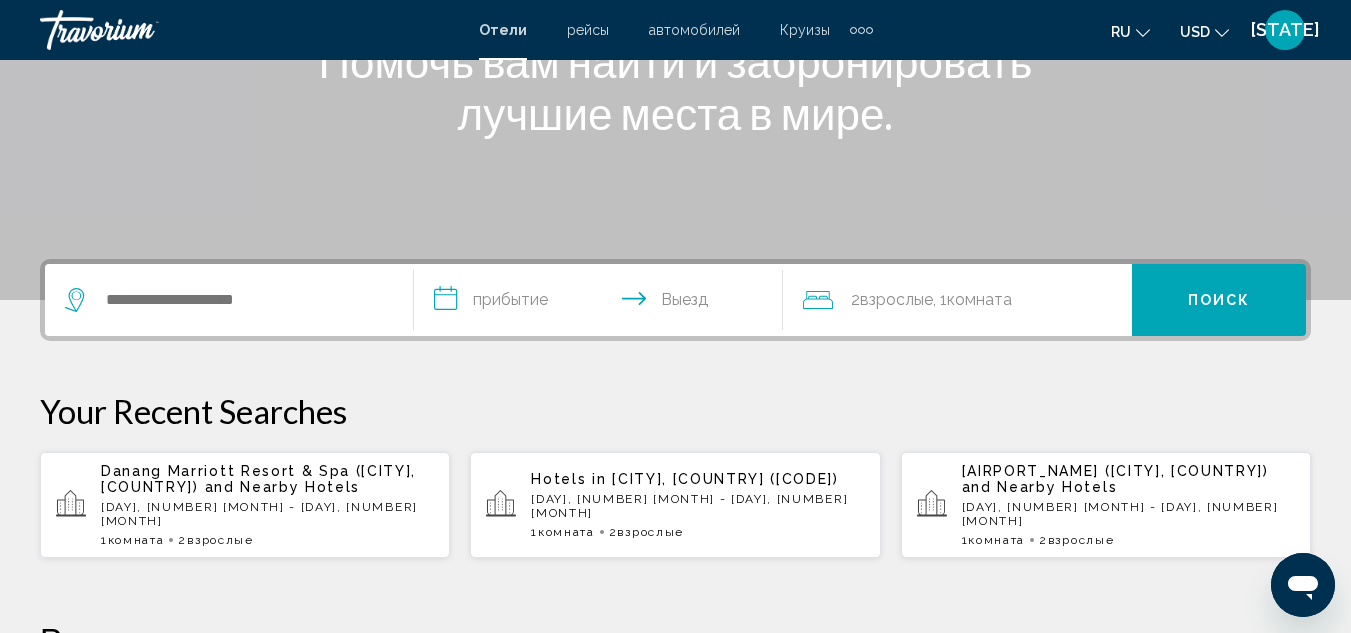 scroll, scrollTop: 302, scrollLeft: 0, axis: vertical 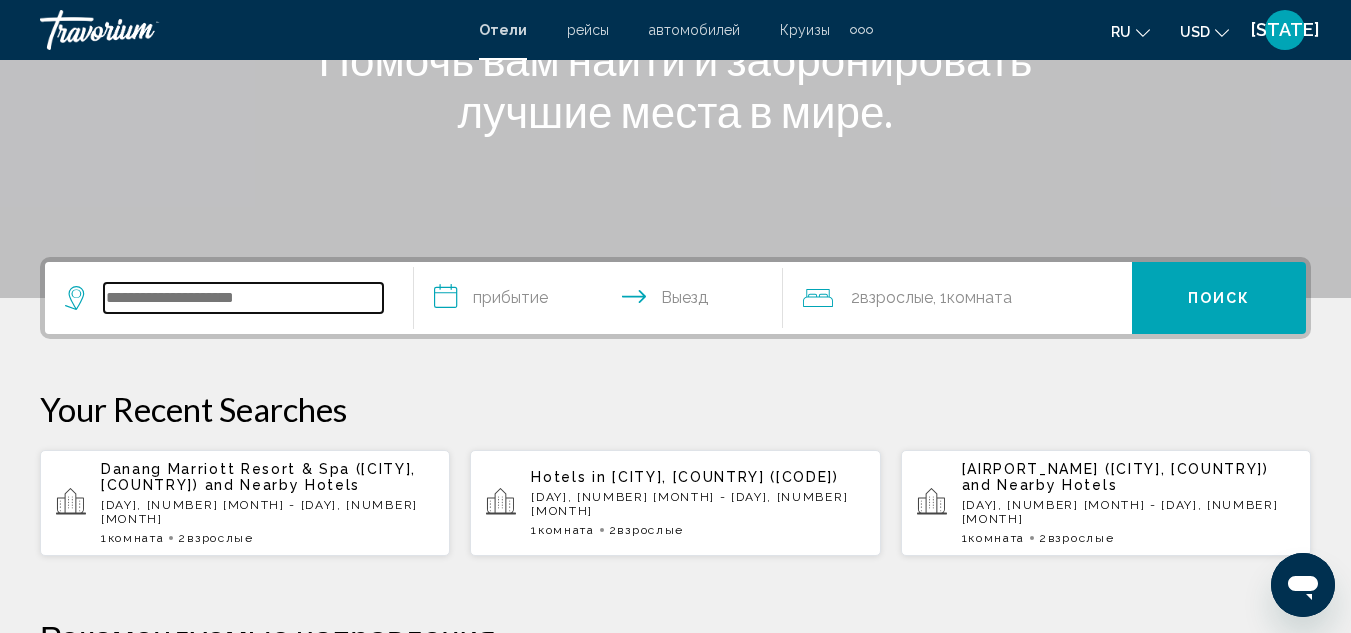 click at bounding box center [243, 298] 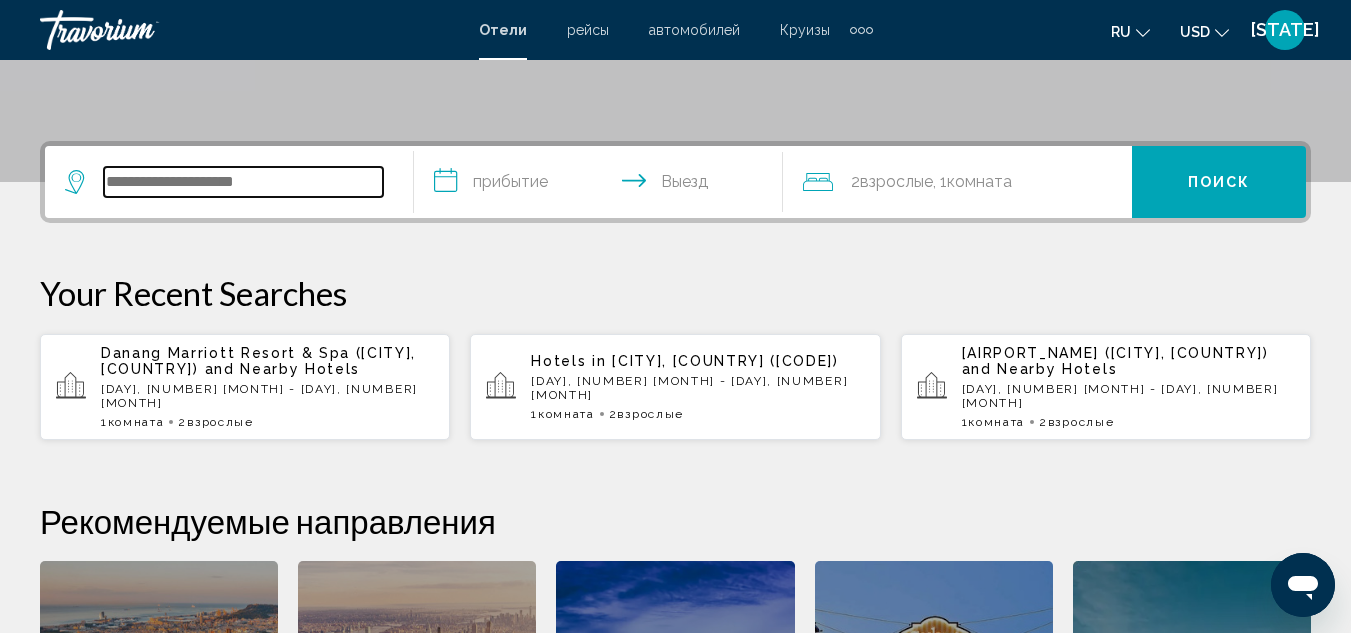 scroll, scrollTop: 400, scrollLeft: 0, axis: vertical 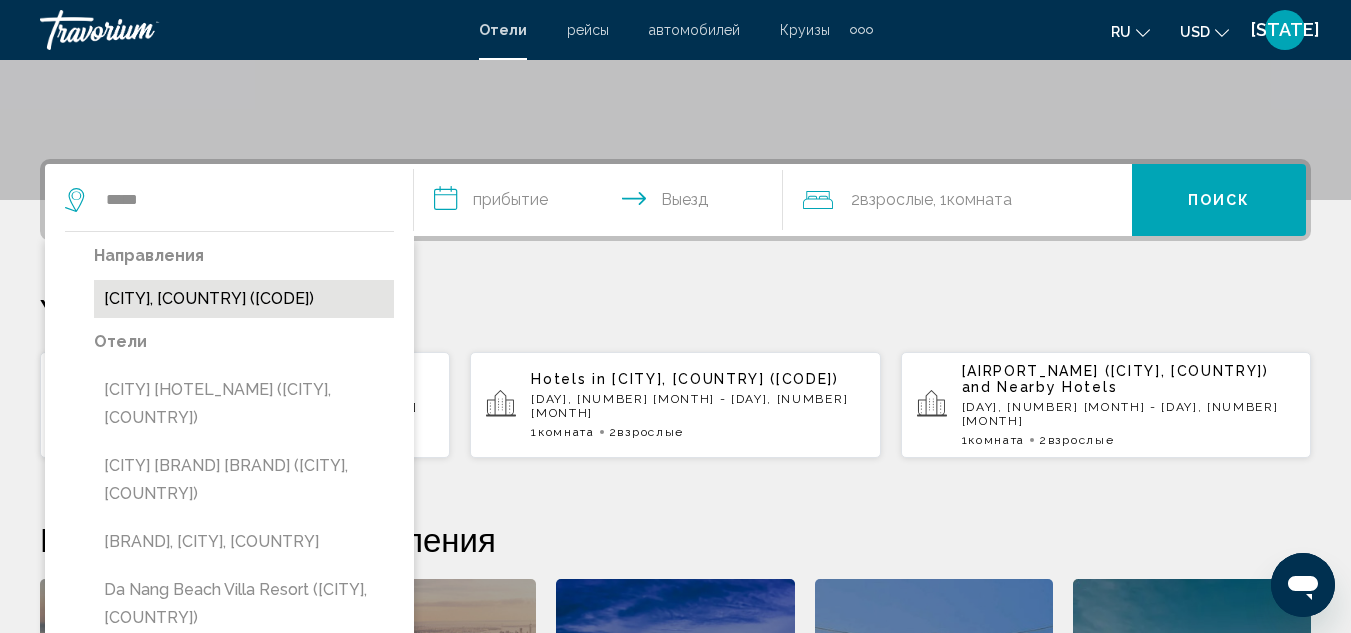 click on "[CITY], [COUNTRY] ([CODE])" at bounding box center [244, 299] 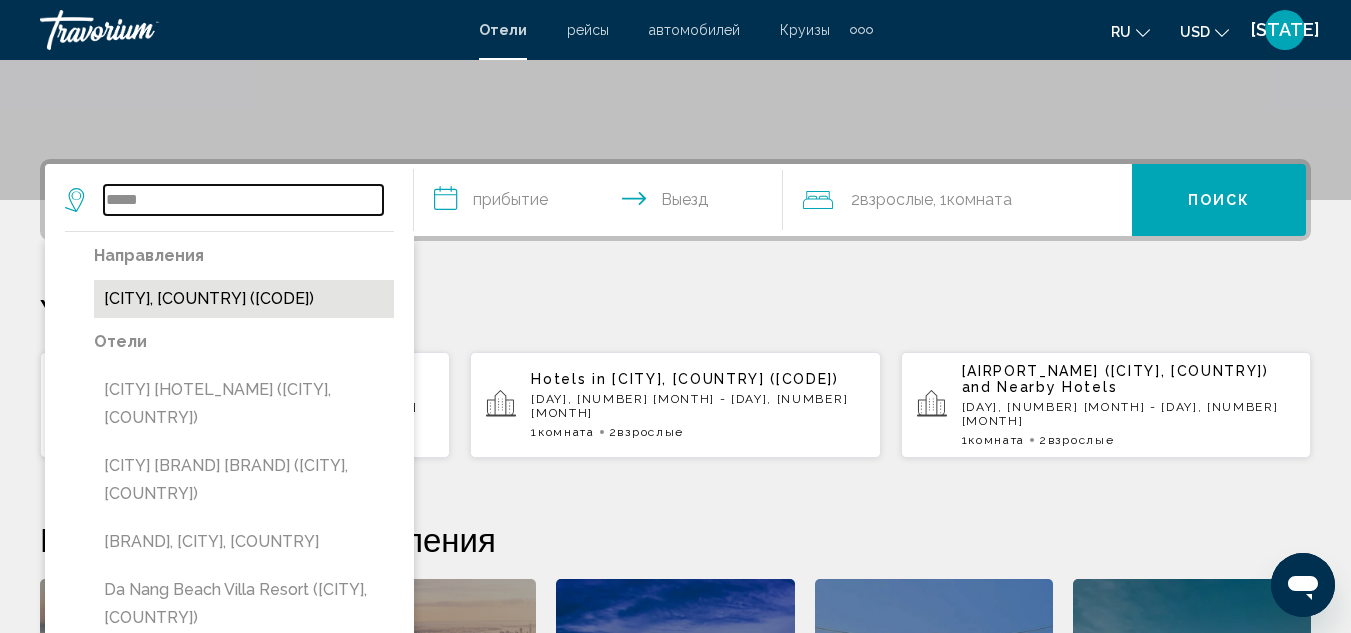 type on "**********" 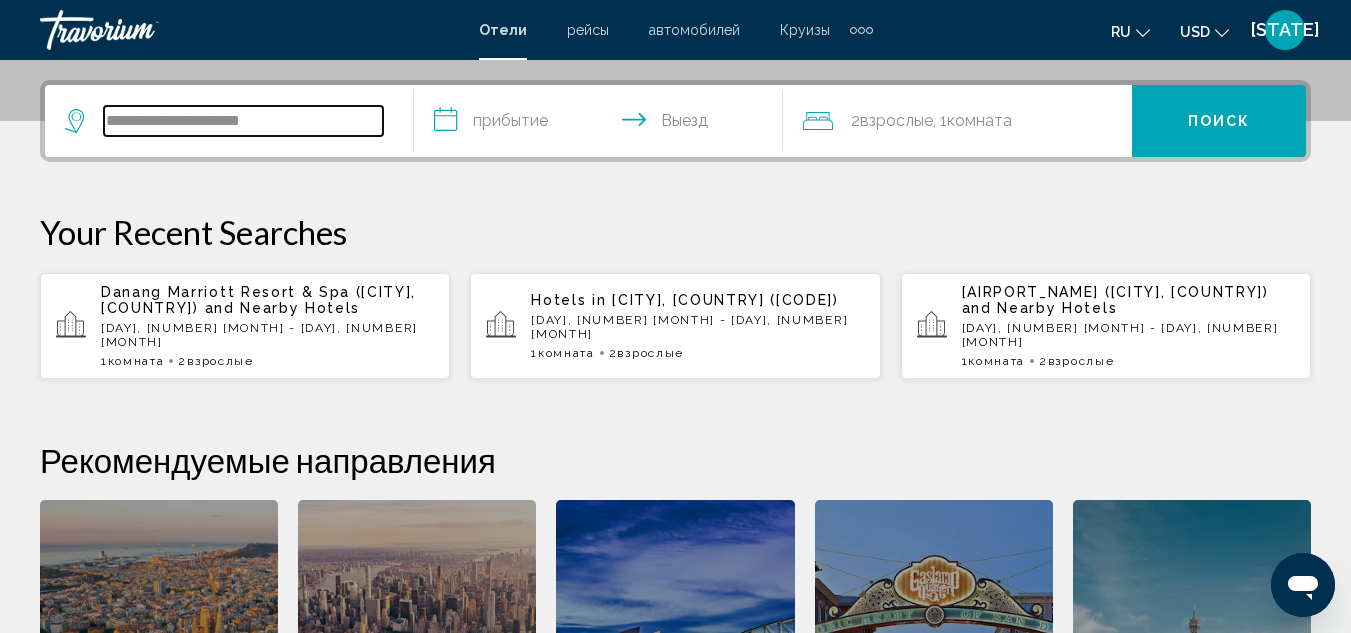 scroll, scrollTop: 494, scrollLeft: 0, axis: vertical 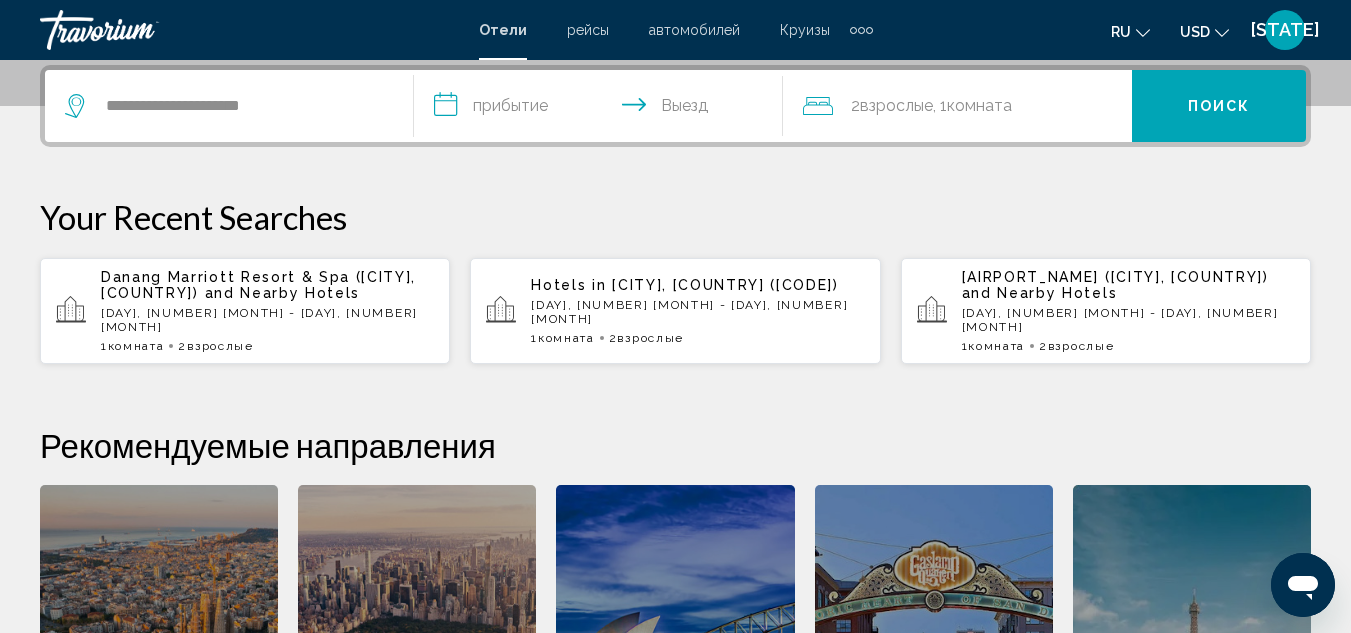 click on "**********" at bounding box center (602, 109) 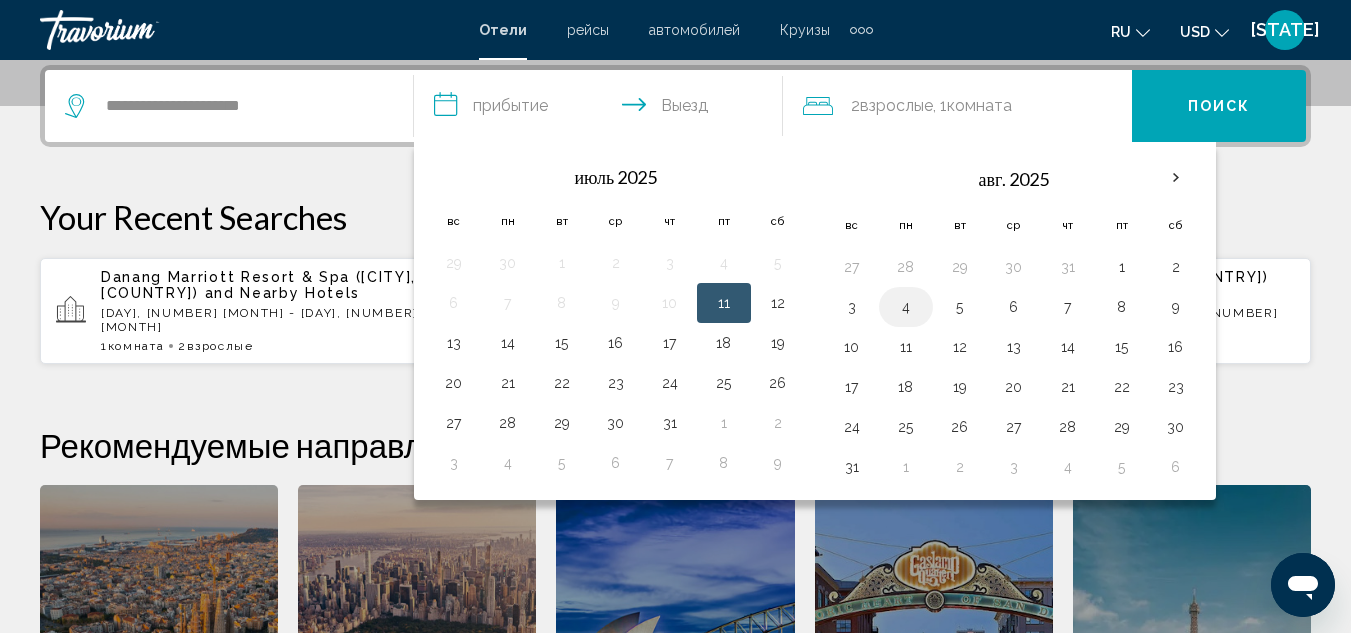 click on "4" at bounding box center (906, 307) 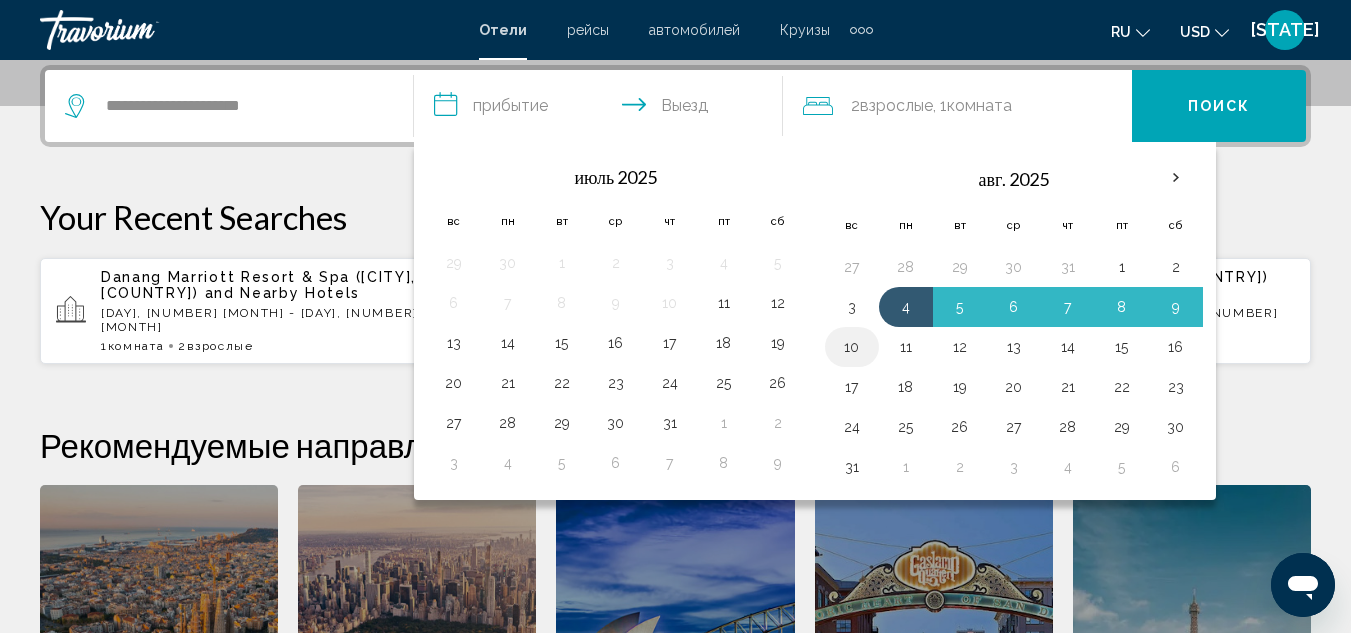 click on "10" at bounding box center (852, 347) 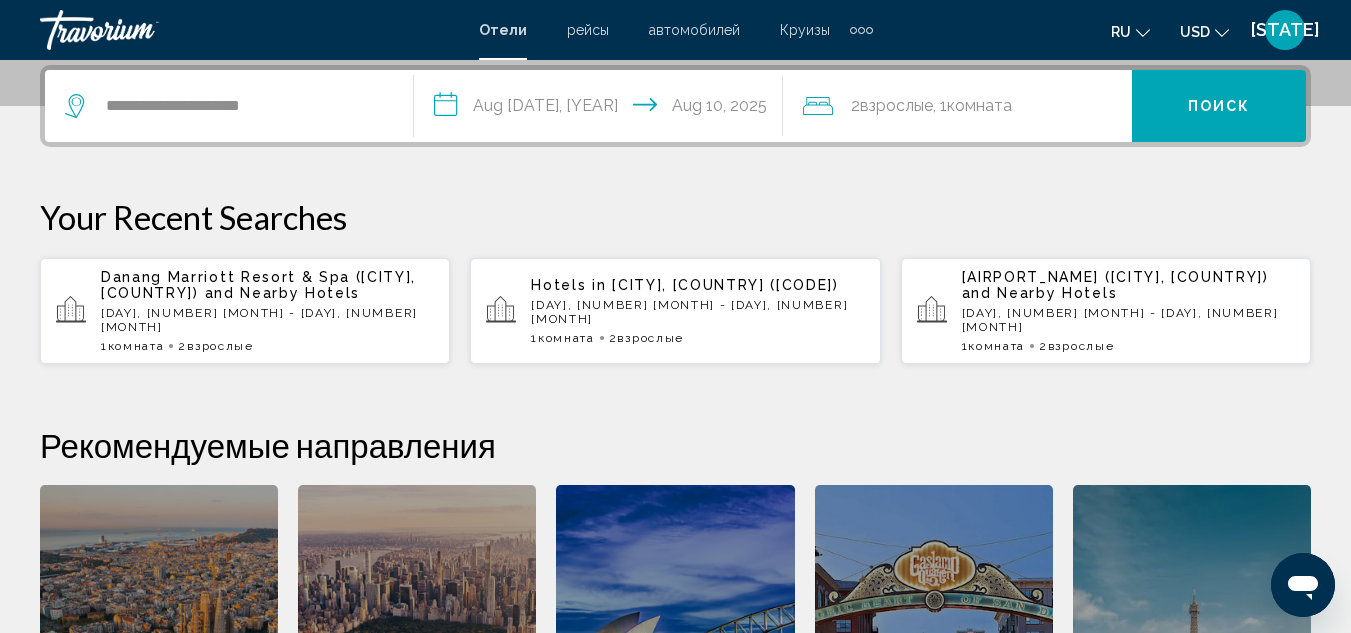 click on "Поиск" at bounding box center (1219, 107) 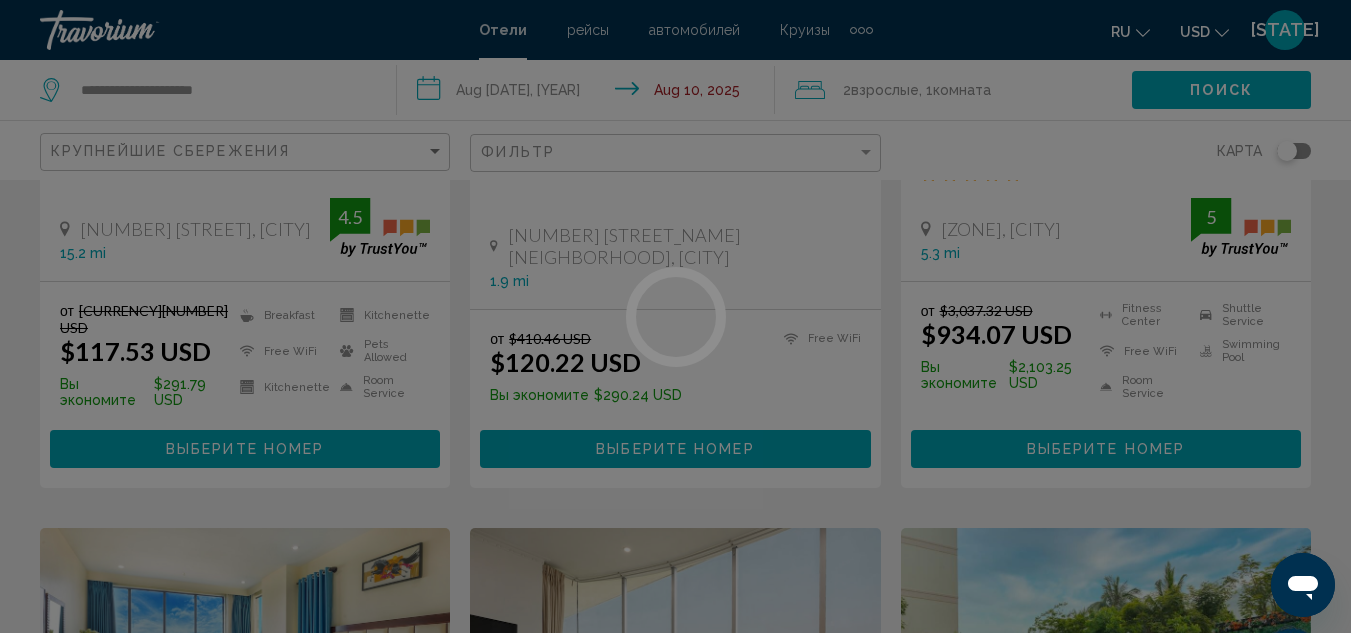 scroll, scrollTop: 0, scrollLeft: 0, axis: both 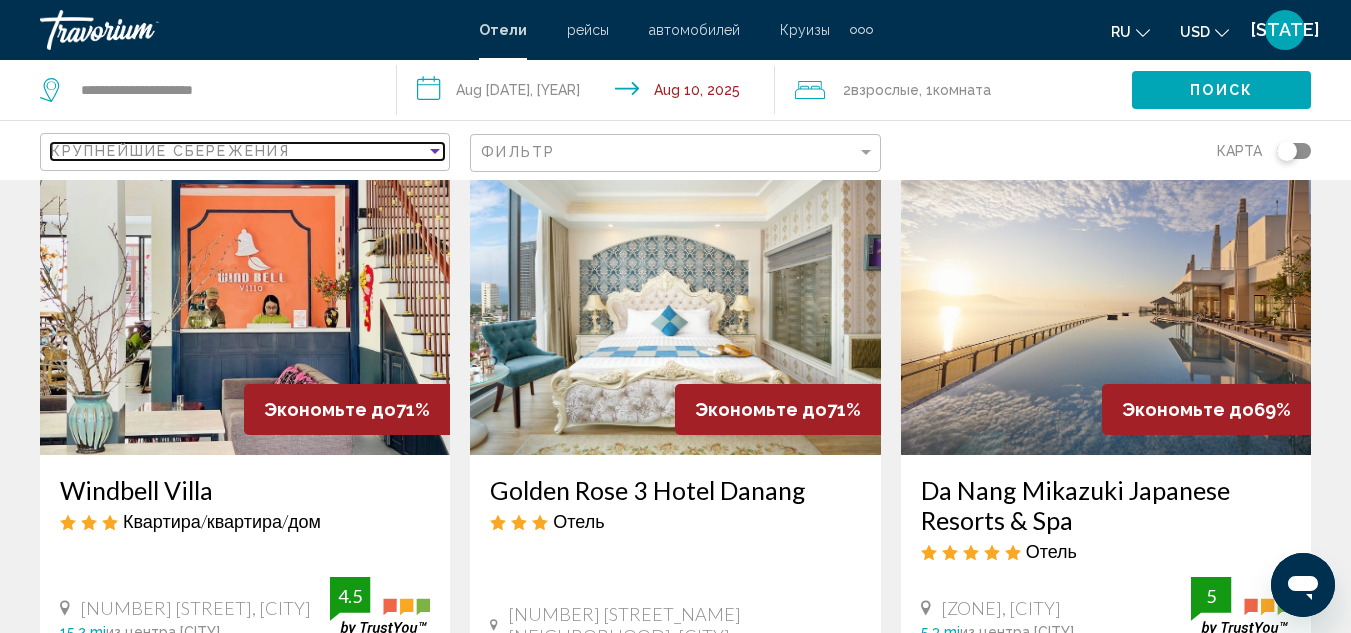 click on "Крупнейшие сбережения" at bounding box center [238, 151] 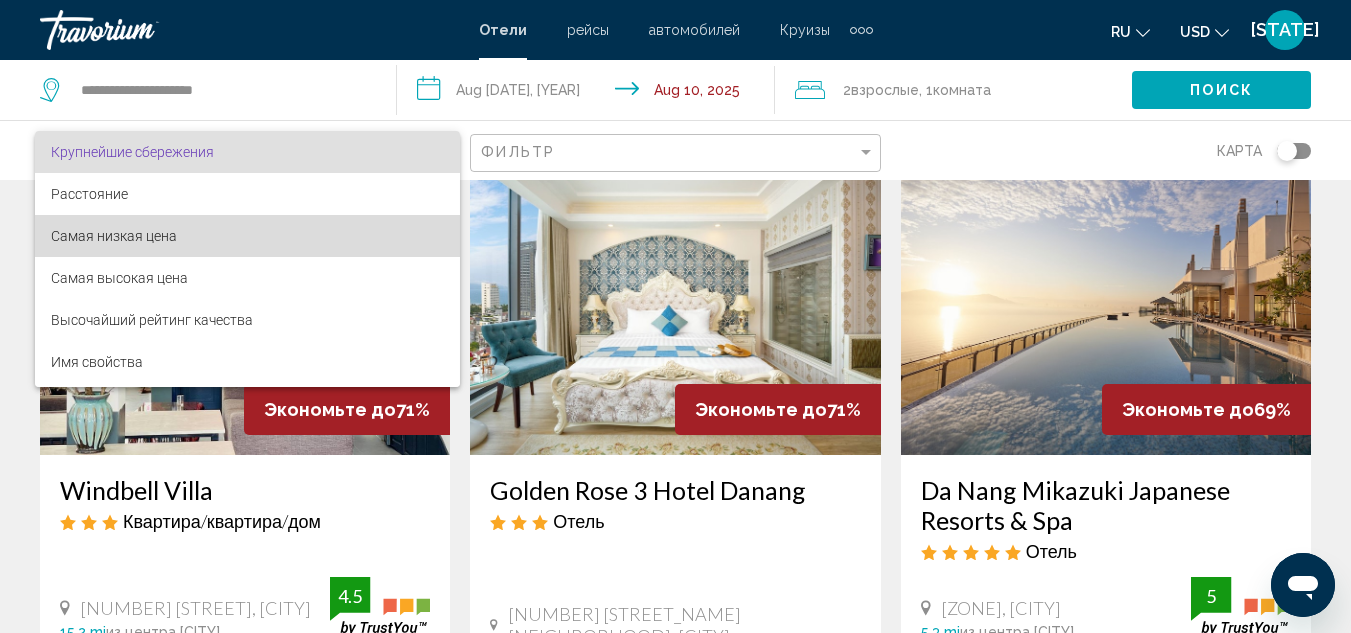 click on "Самая низкая цена" at bounding box center [247, 236] 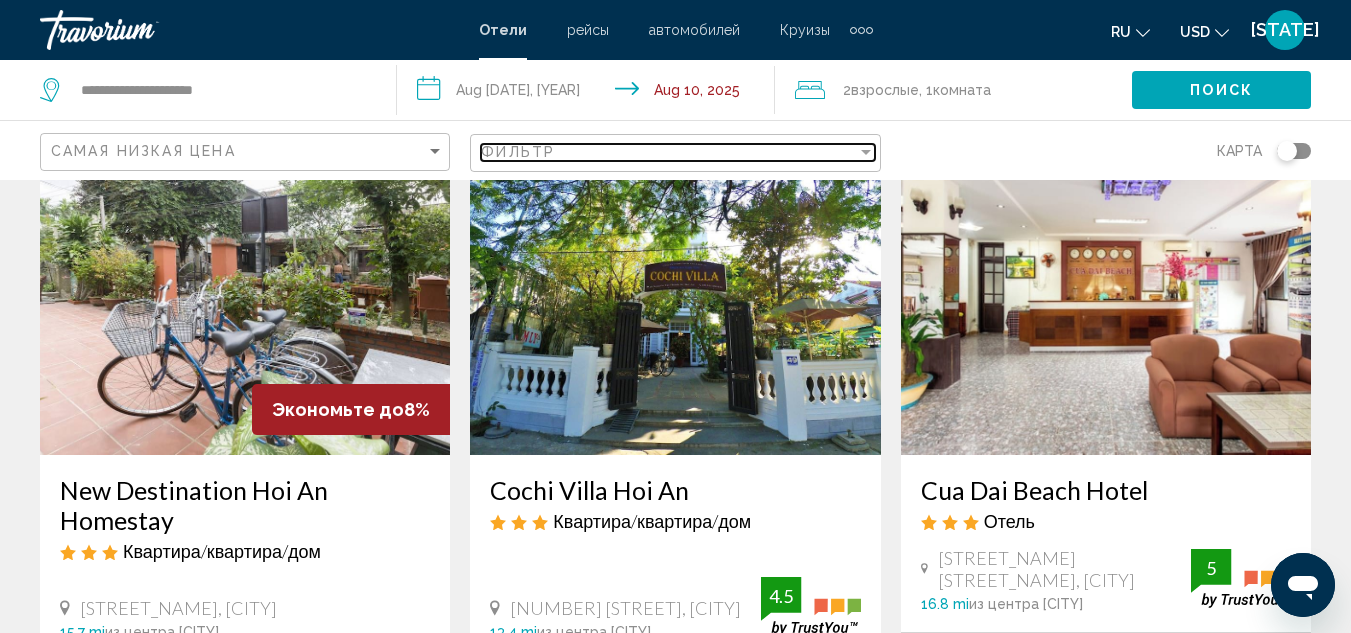 click on "Фильтр" at bounding box center (668, 152) 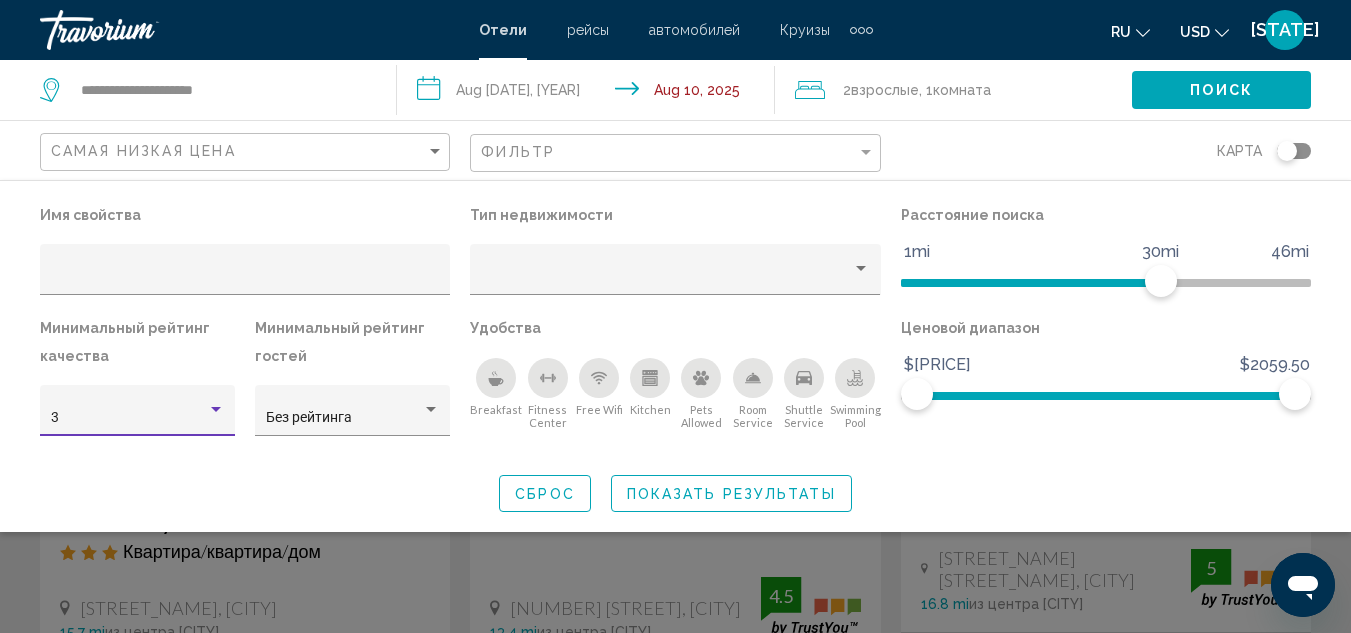 click on "3" at bounding box center (129, 418) 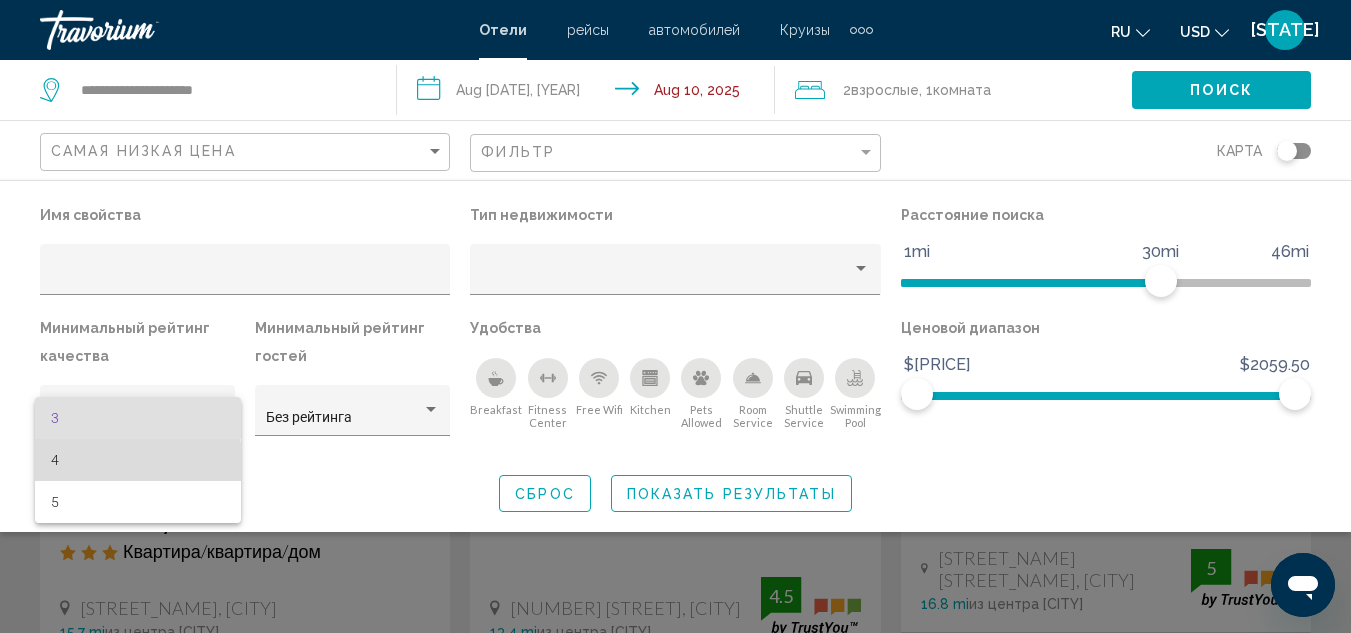 click on "4" at bounding box center (138, 460) 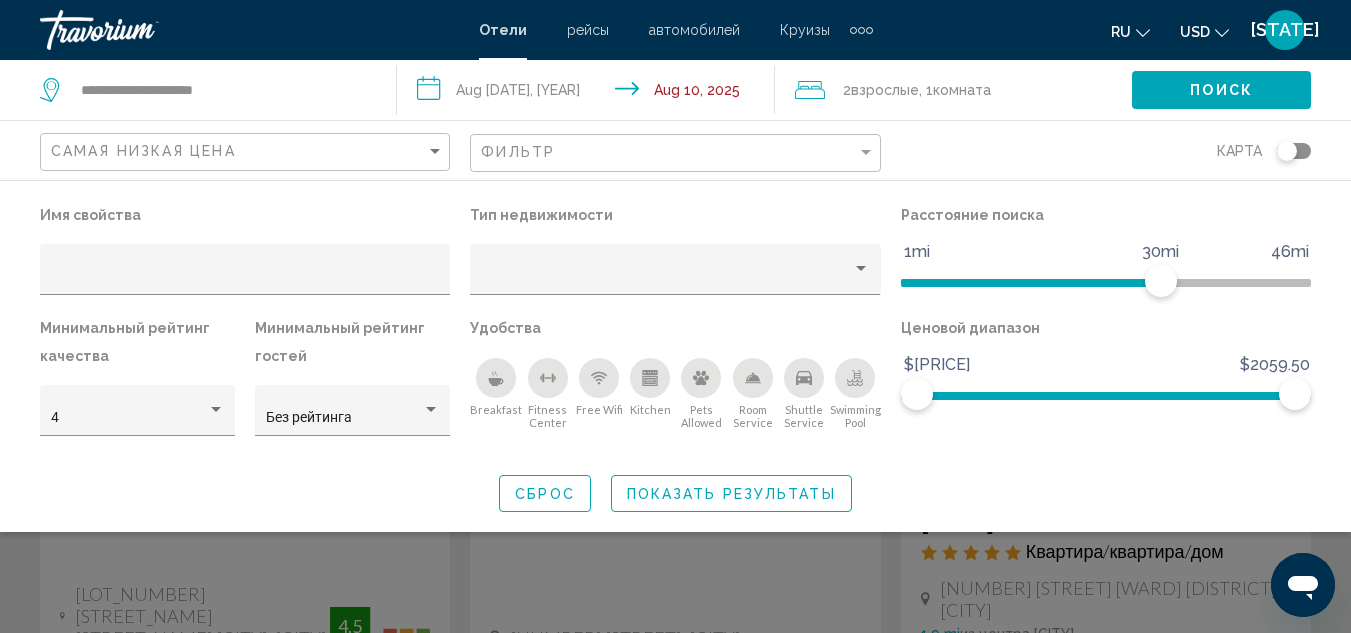 click 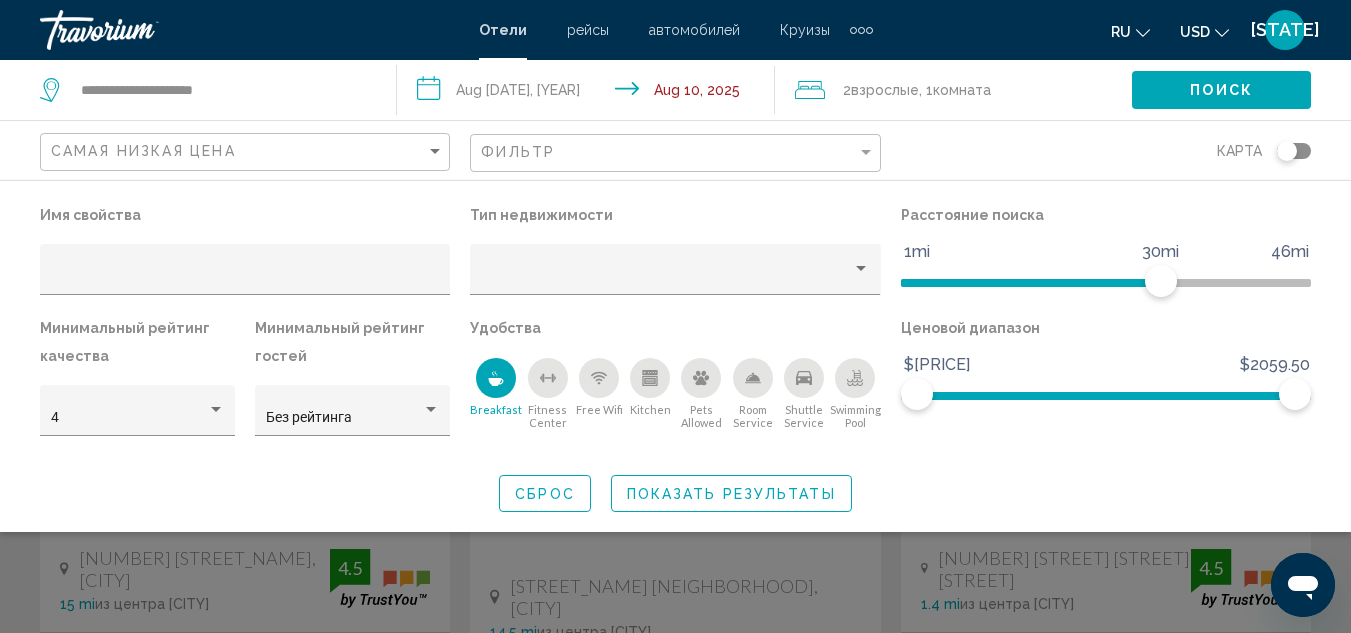click 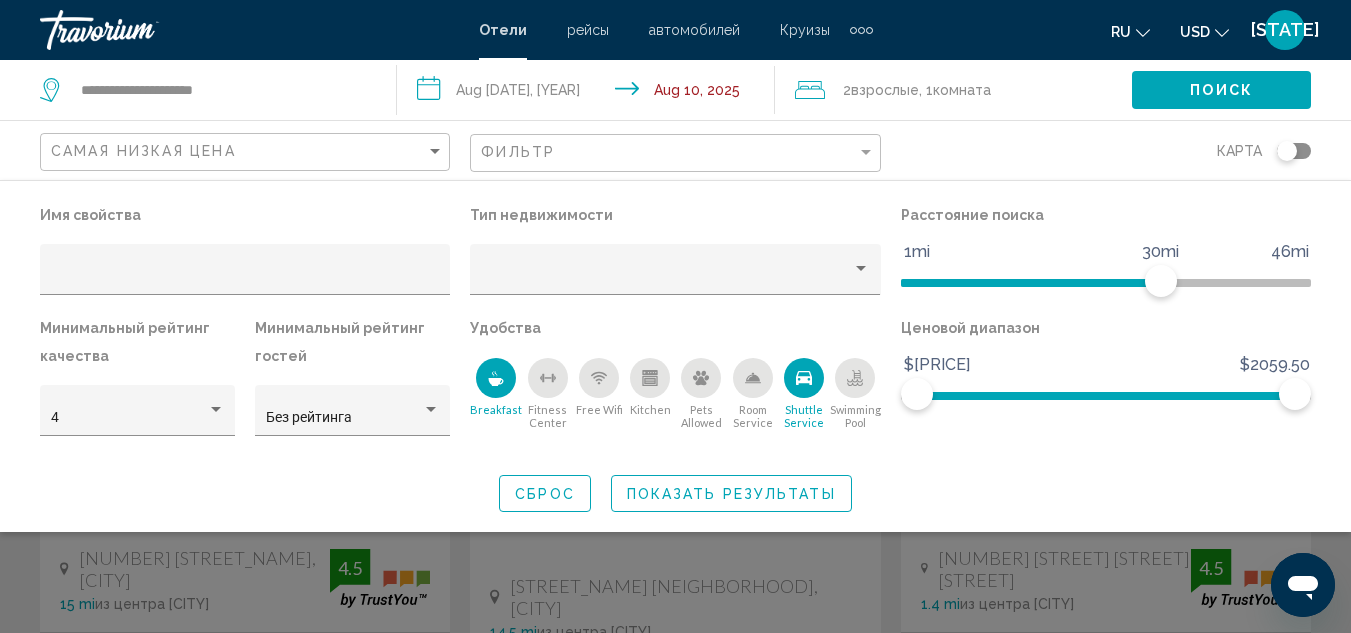 click 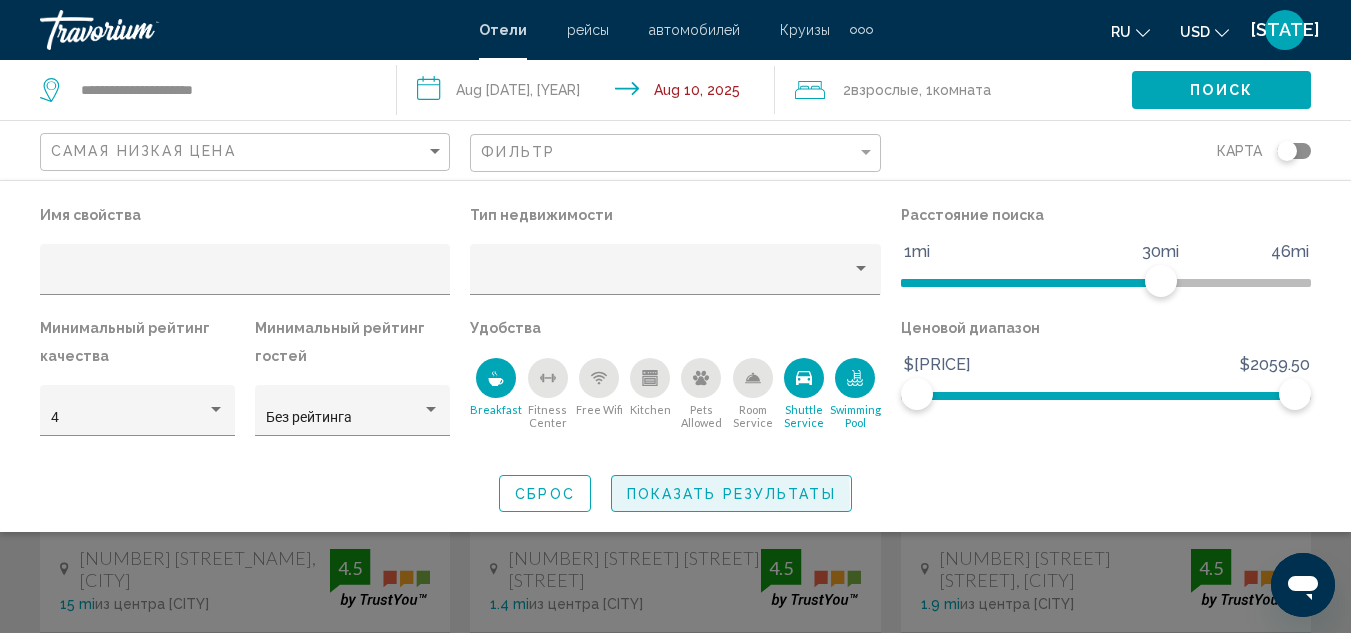 click on "Показать результаты" 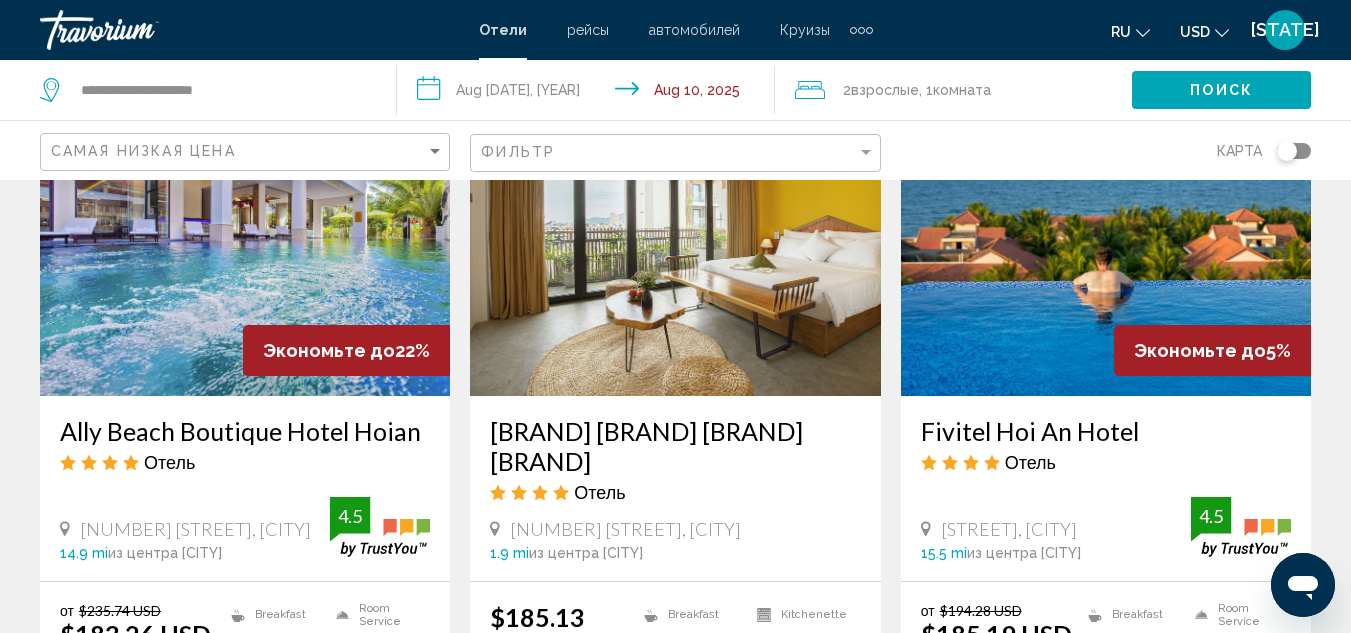 scroll, scrollTop: 1739, scrollLeft: 0, axis: vertical 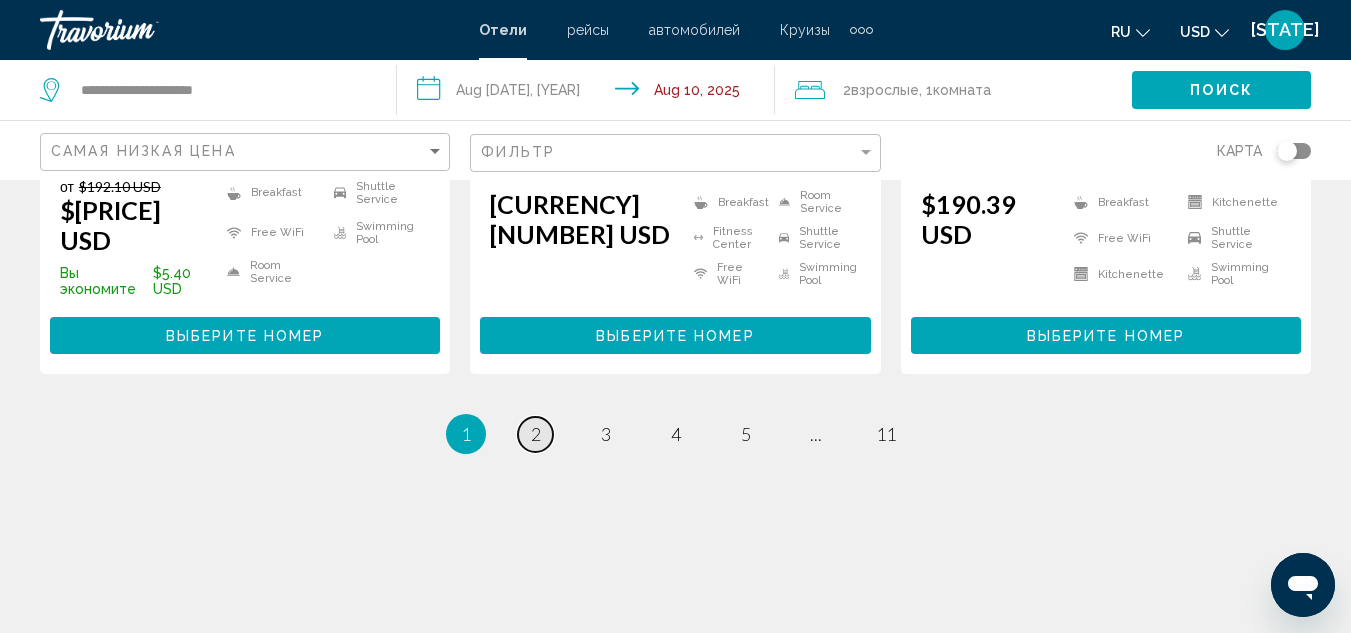 click on "page  2" at bounding box center [535, 434] 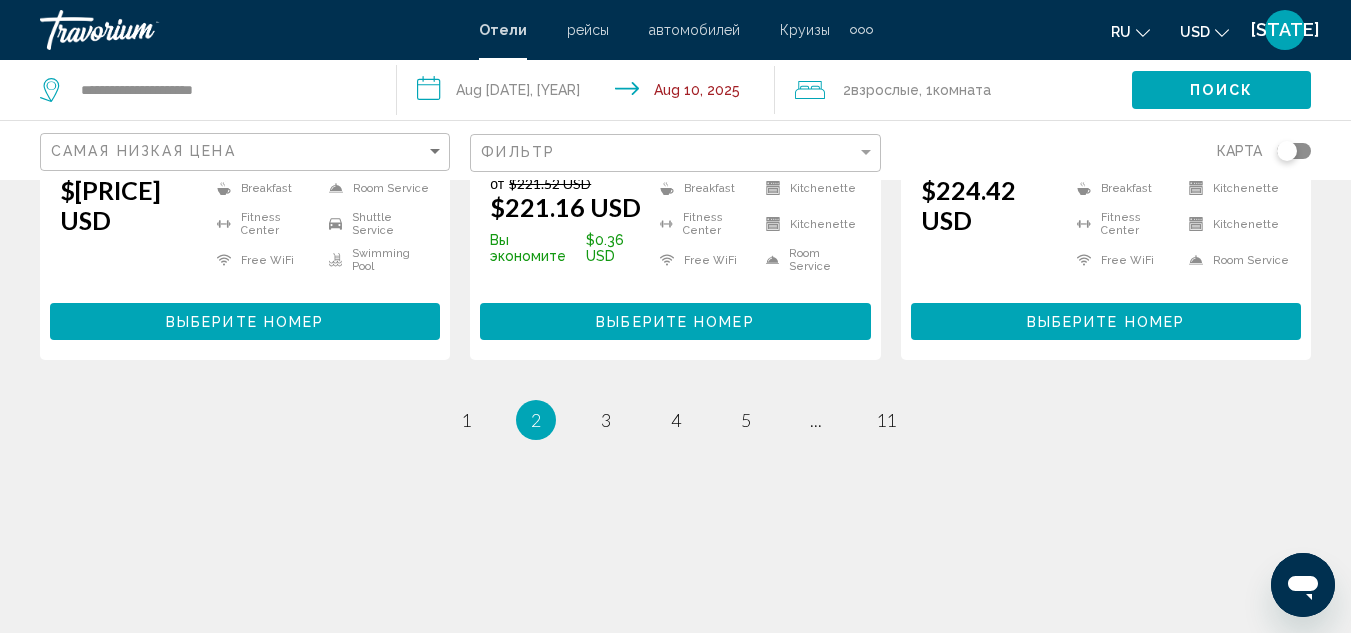 scroll, scrollTop: 0, scrollLeft: 0, axis: both 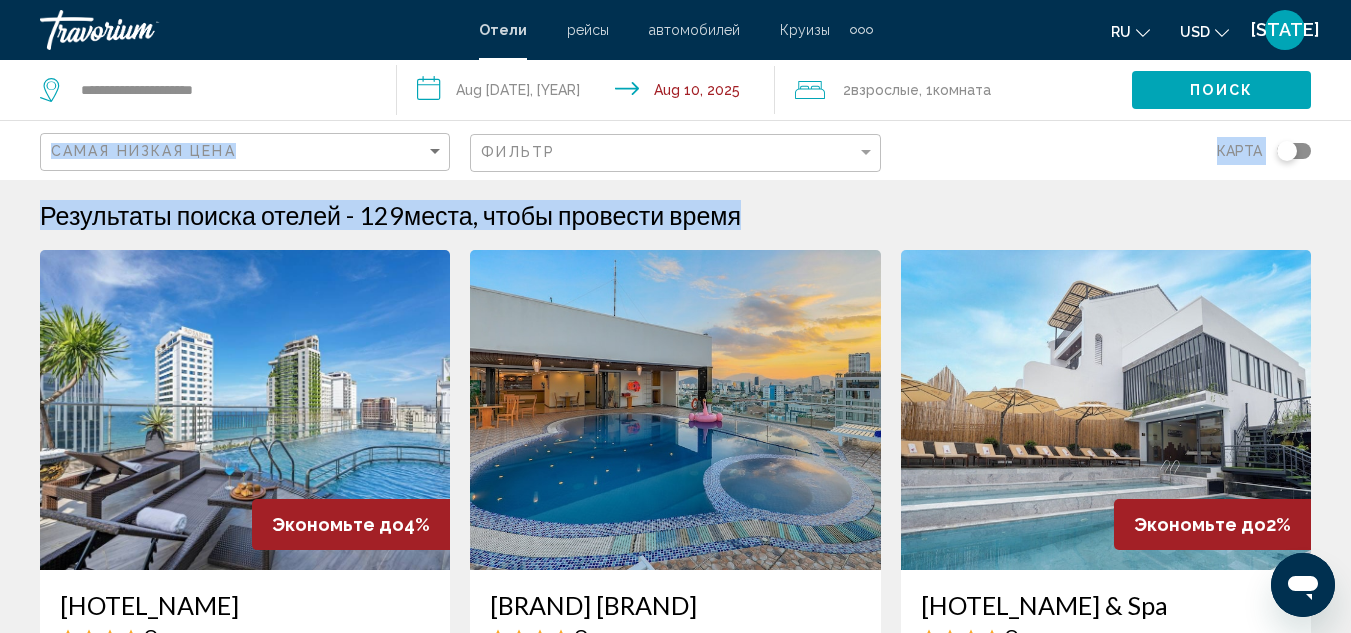 drag, startPoint x: 1350, startPoint y: 100, endPoint x: 1358, endPoint y: 148, distance: 48.6621 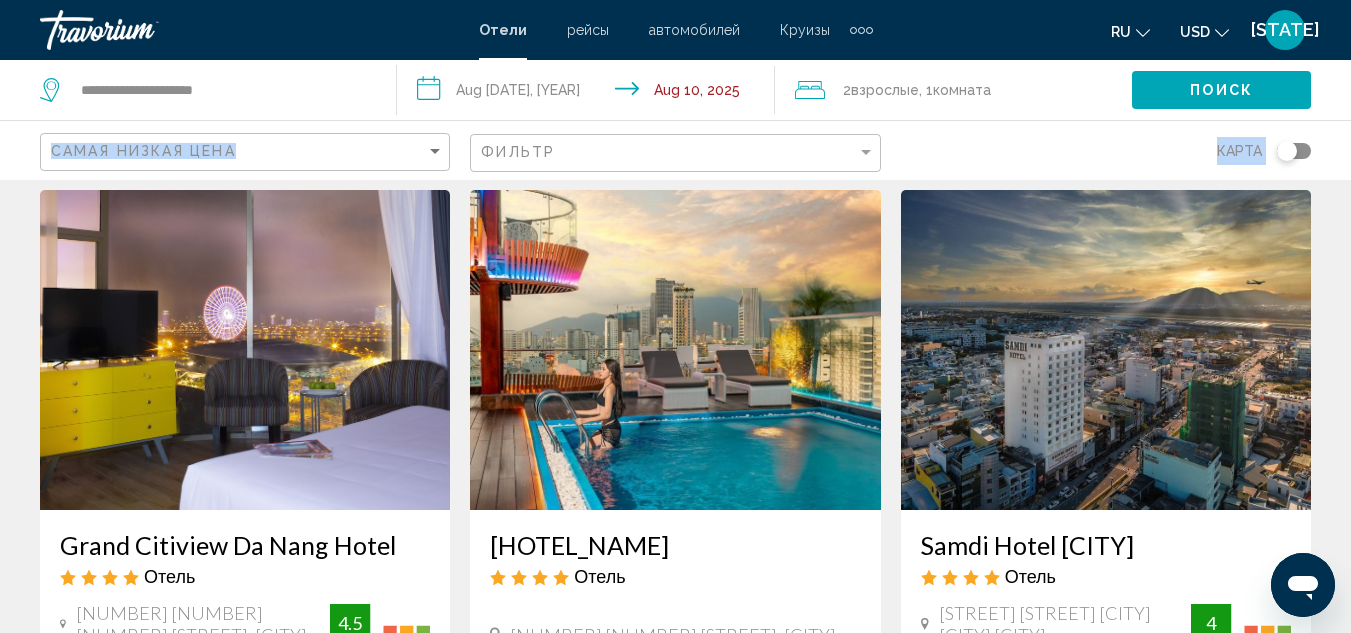 scroll, scrollTop: 2909, scrollLeft: 0, axis: vertical 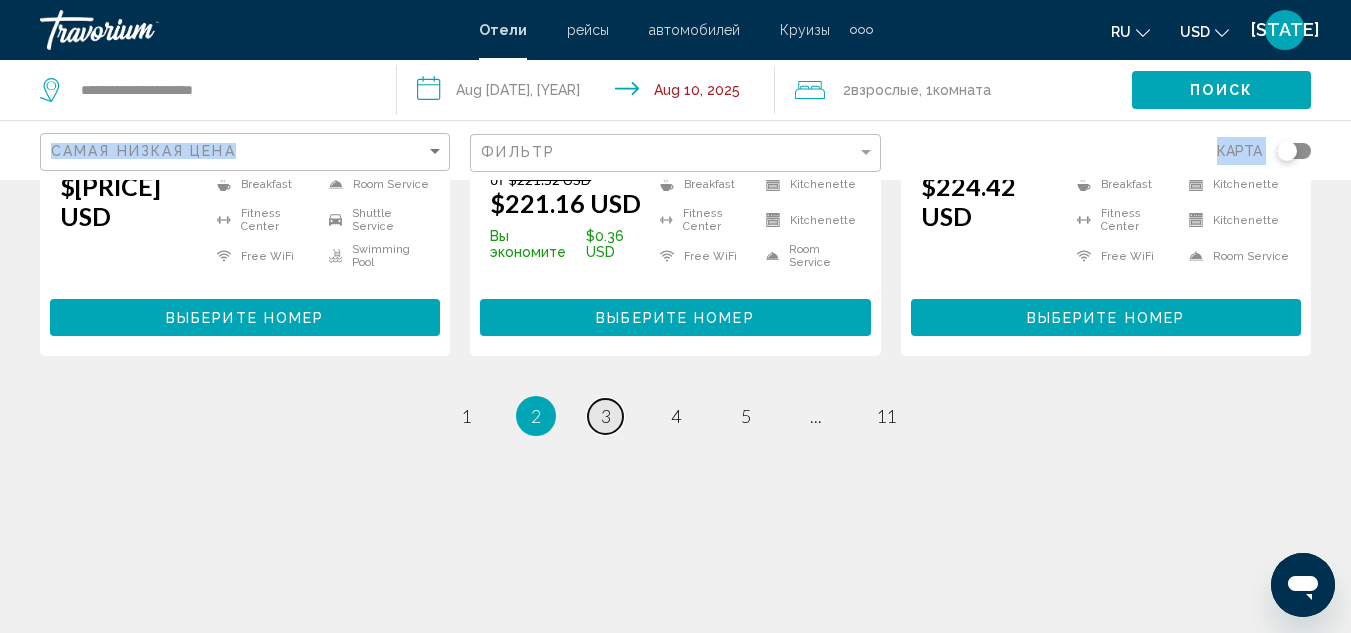click on "page  3" at bounding box center [605, 416] 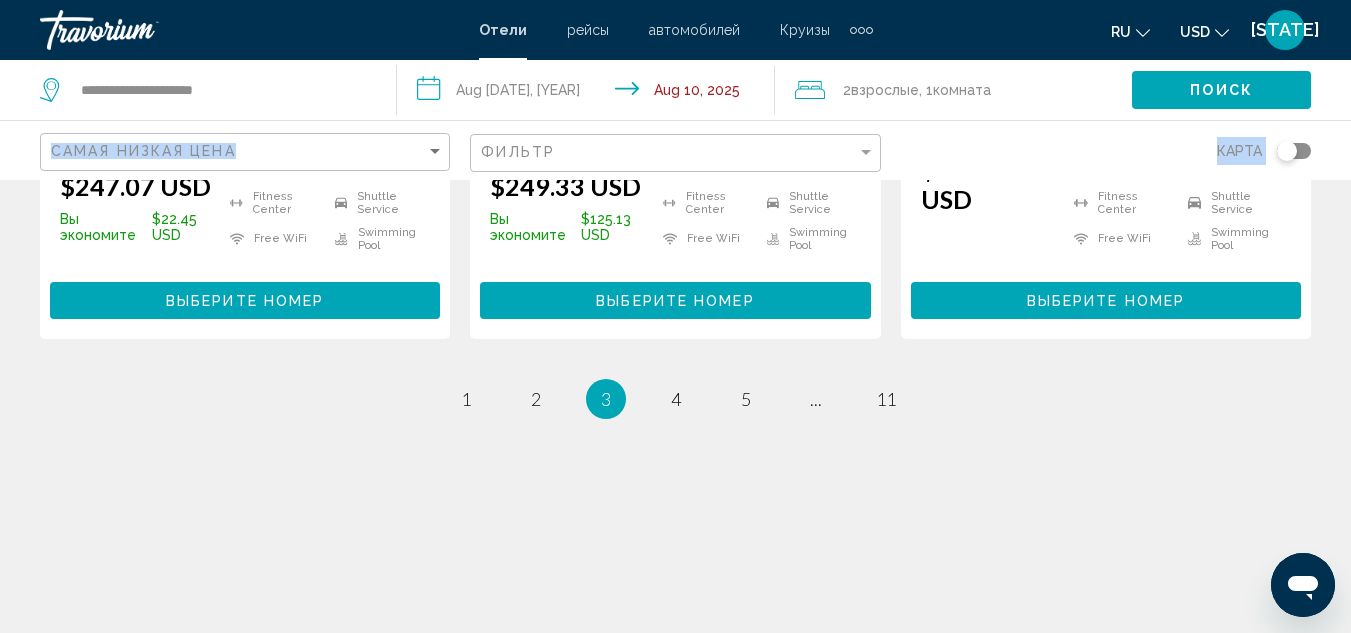 scroll, scrollTop: 0, scrollLeft: 0, axis: both 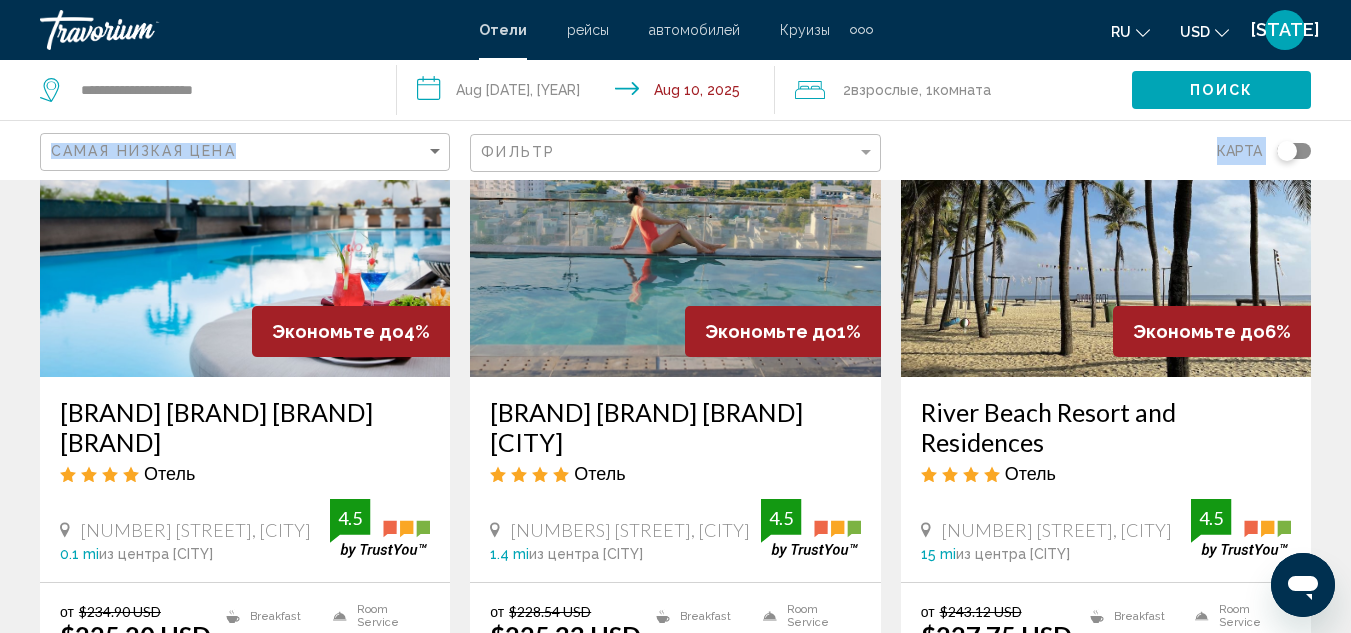 click at bounding box center (1106, 217) 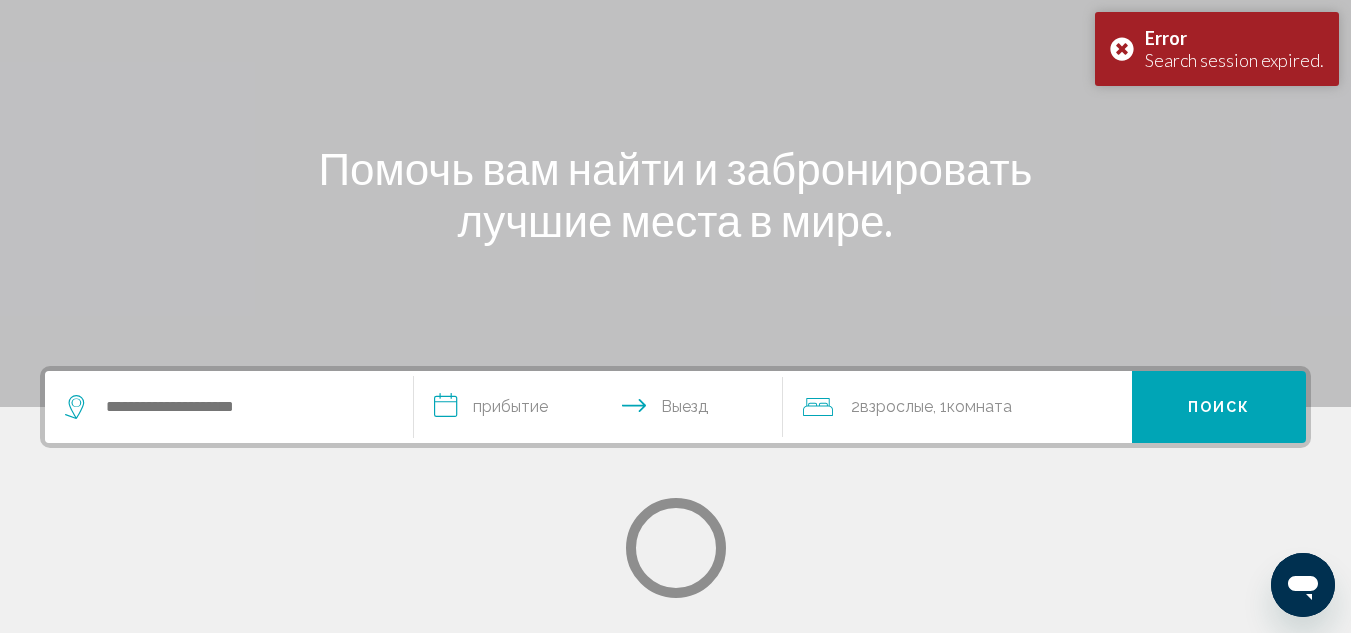 scroll, scrollTop: 0, scrollLeft: 0, axis: both 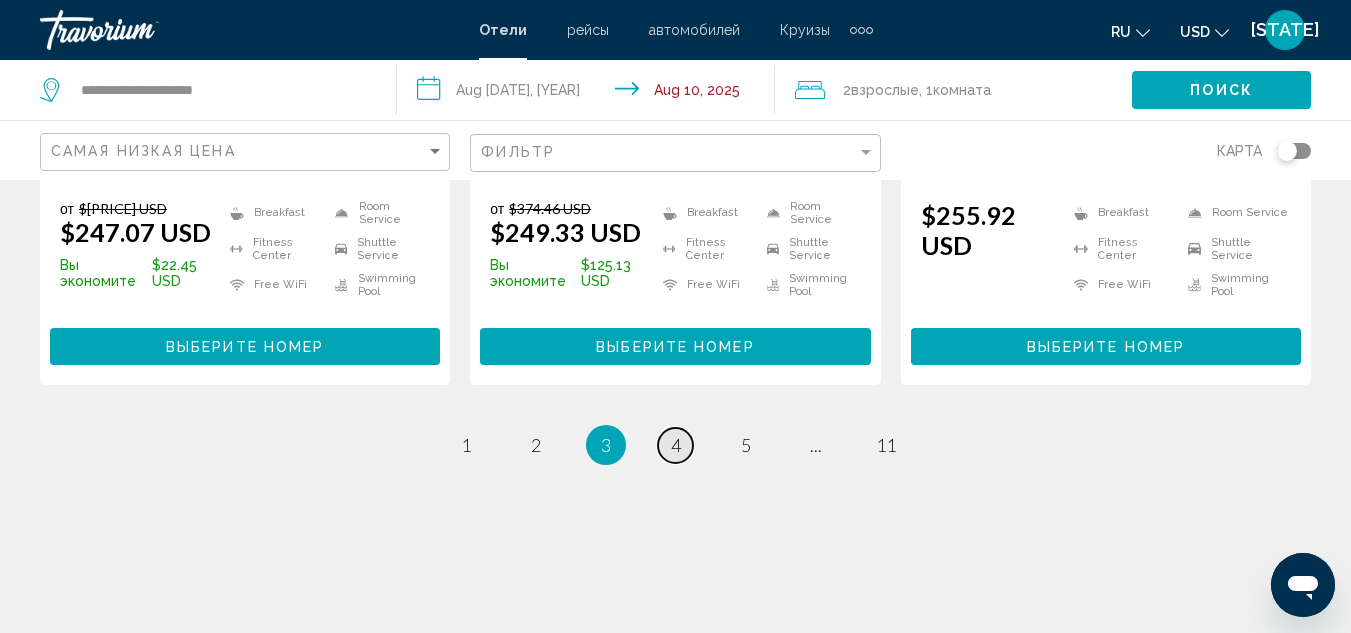 click on "page  4" at bounding box center [675, 445] 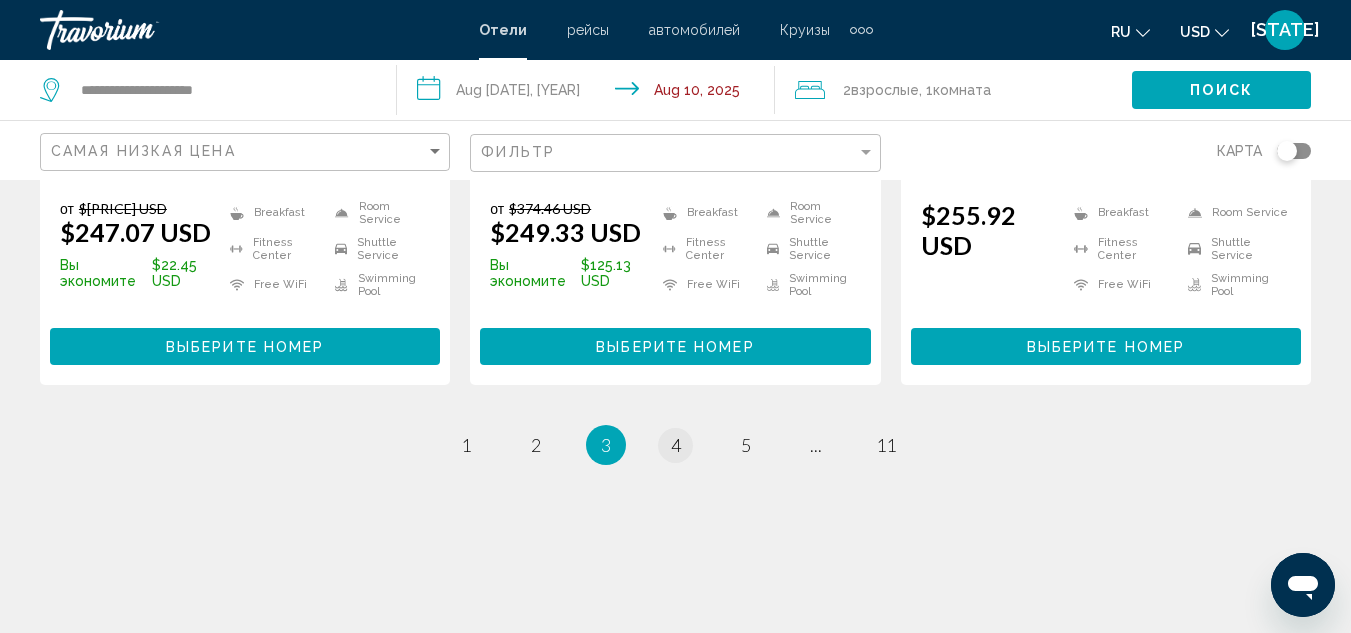 scroll, scrollTop: 0, scrollLeft: 0, axis: both 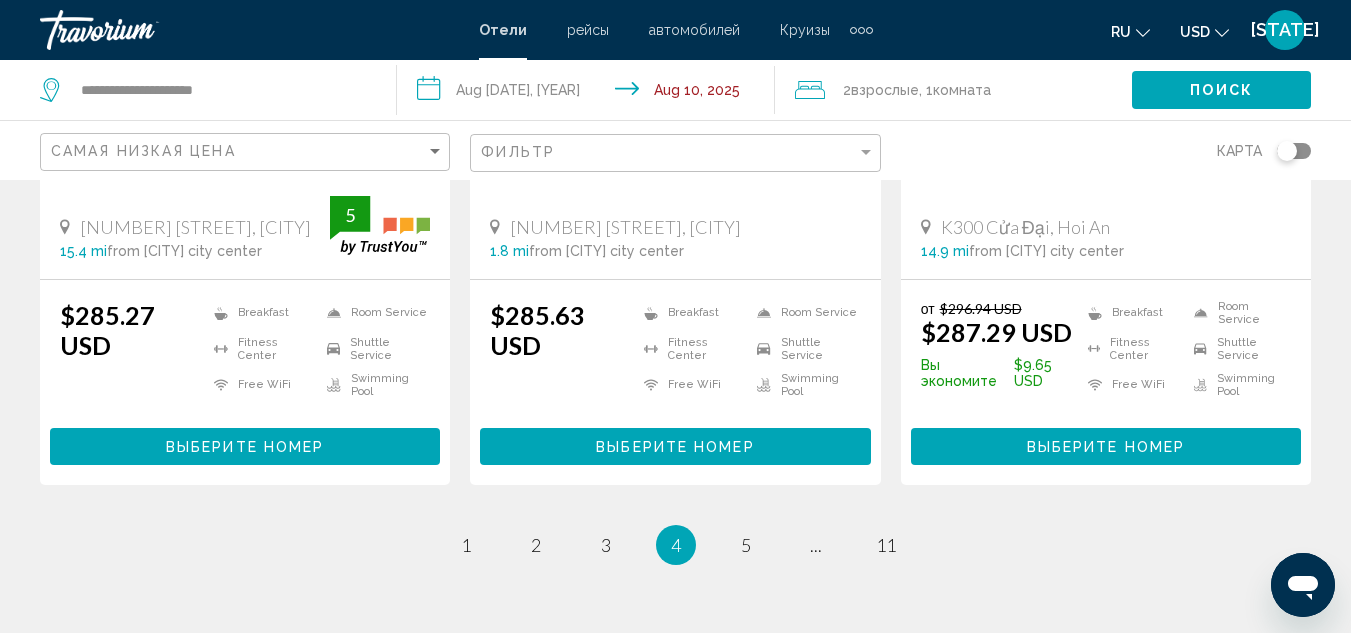 click on "page  5" at bounding box center (746, 545) 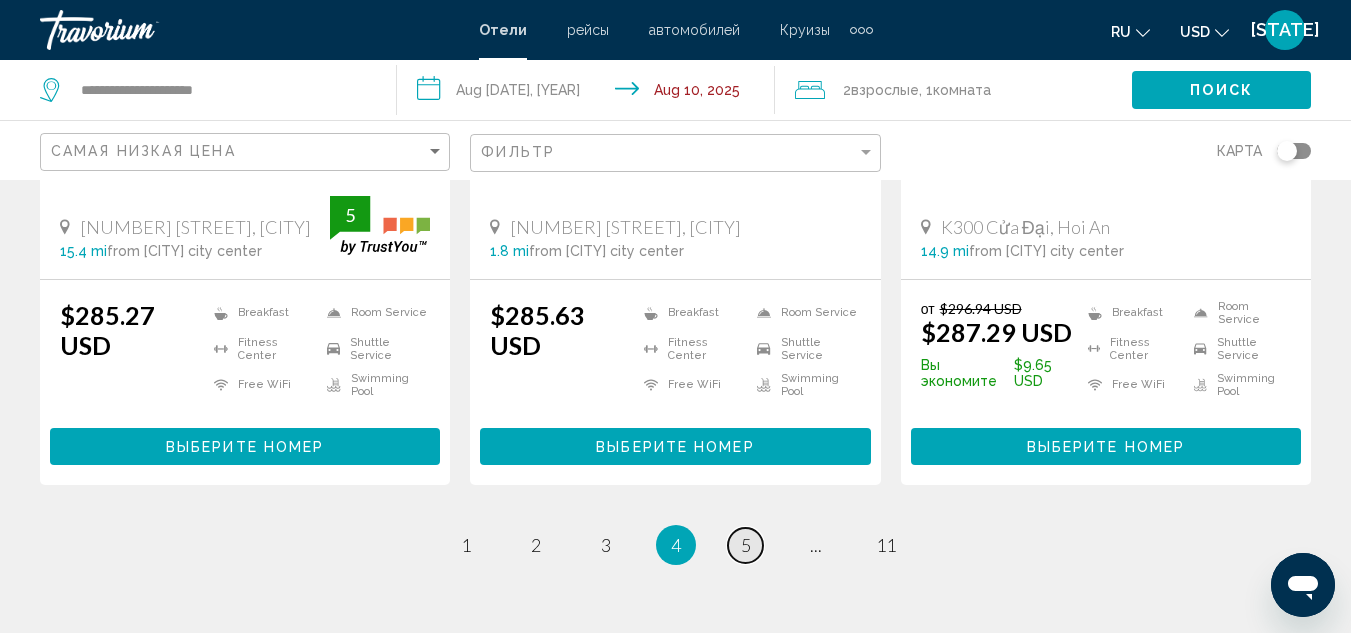 click on "page  5" at bounding box center [745, 545] 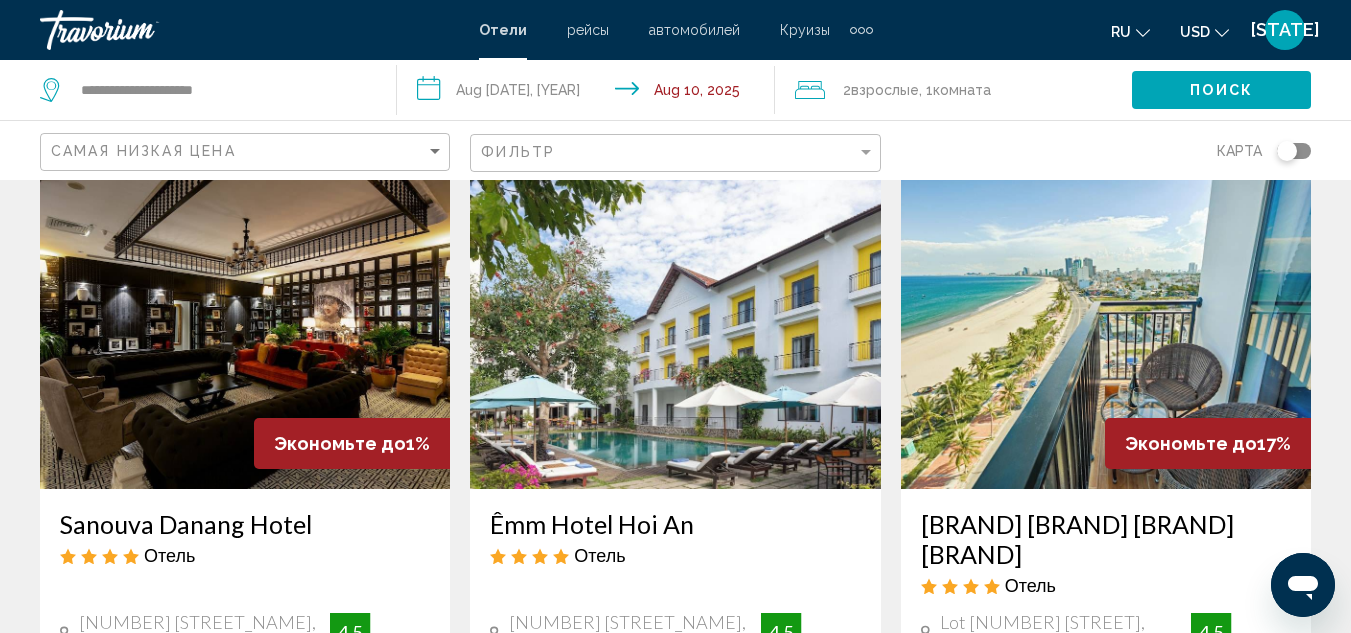 scroll, scrollTop: 0, scrollLeft: 0, axis: both 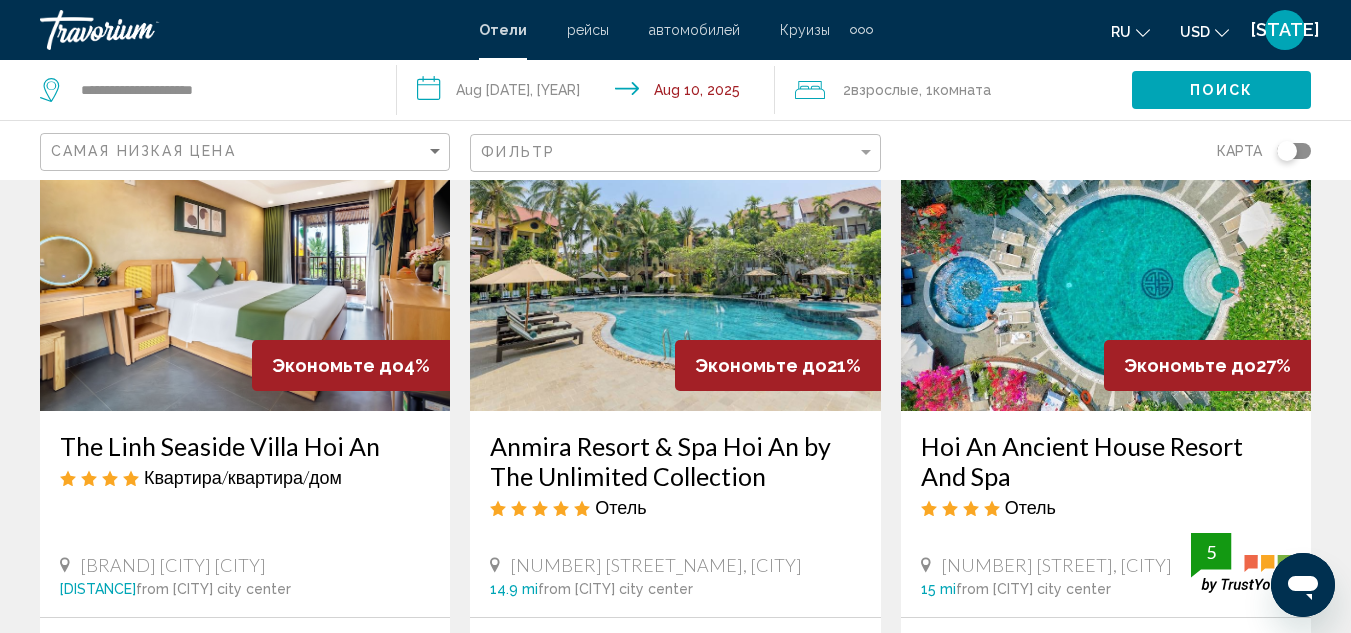 click at bounding box center [1106, 251] 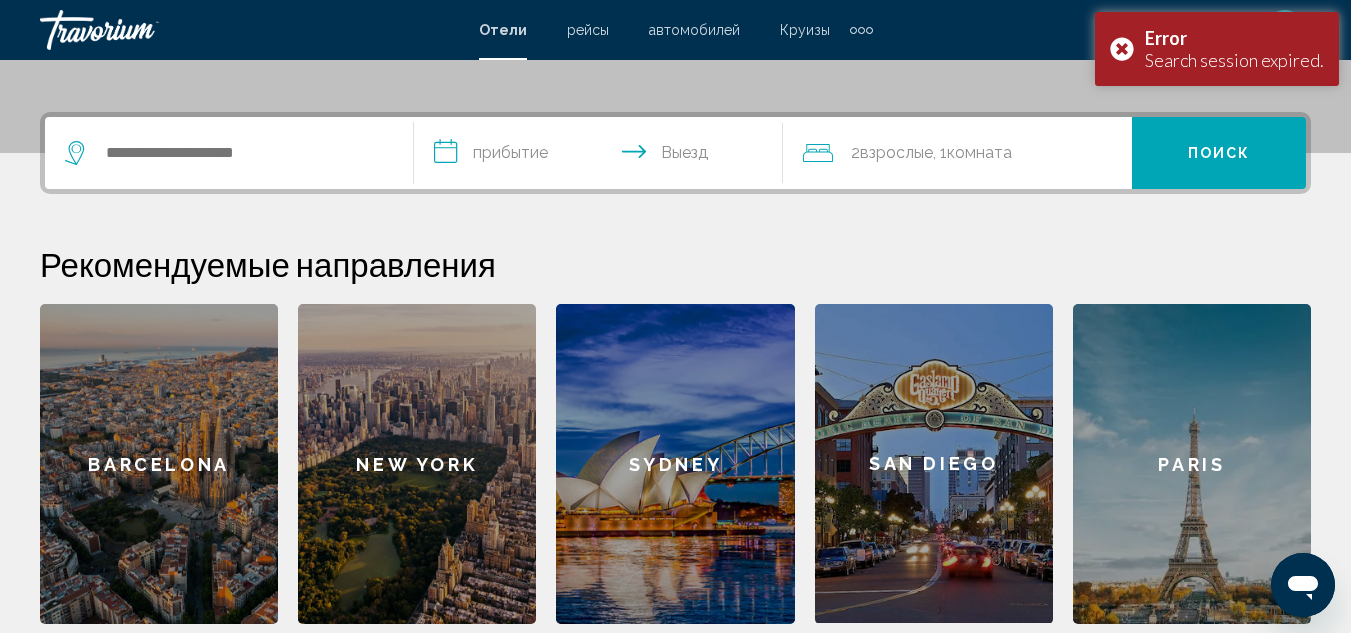 scroll, scrollTop: 30, scrollLeft: 0, axis: vertical 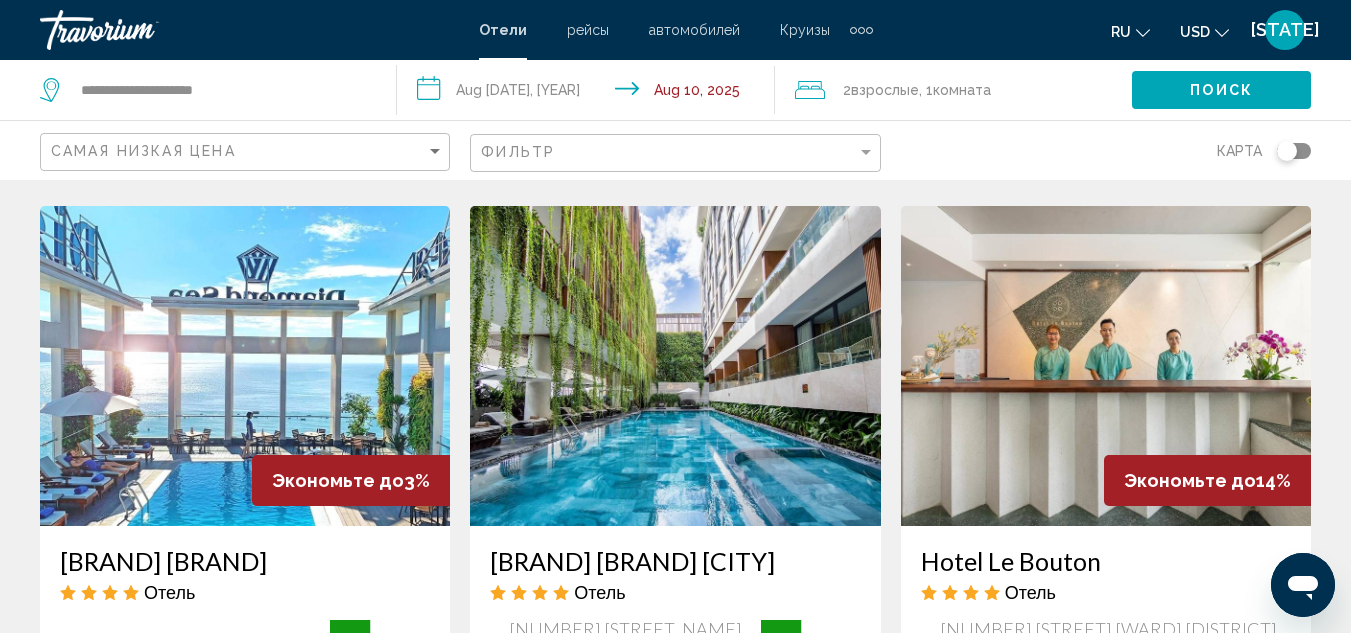 click at bounding box center (245, 366) 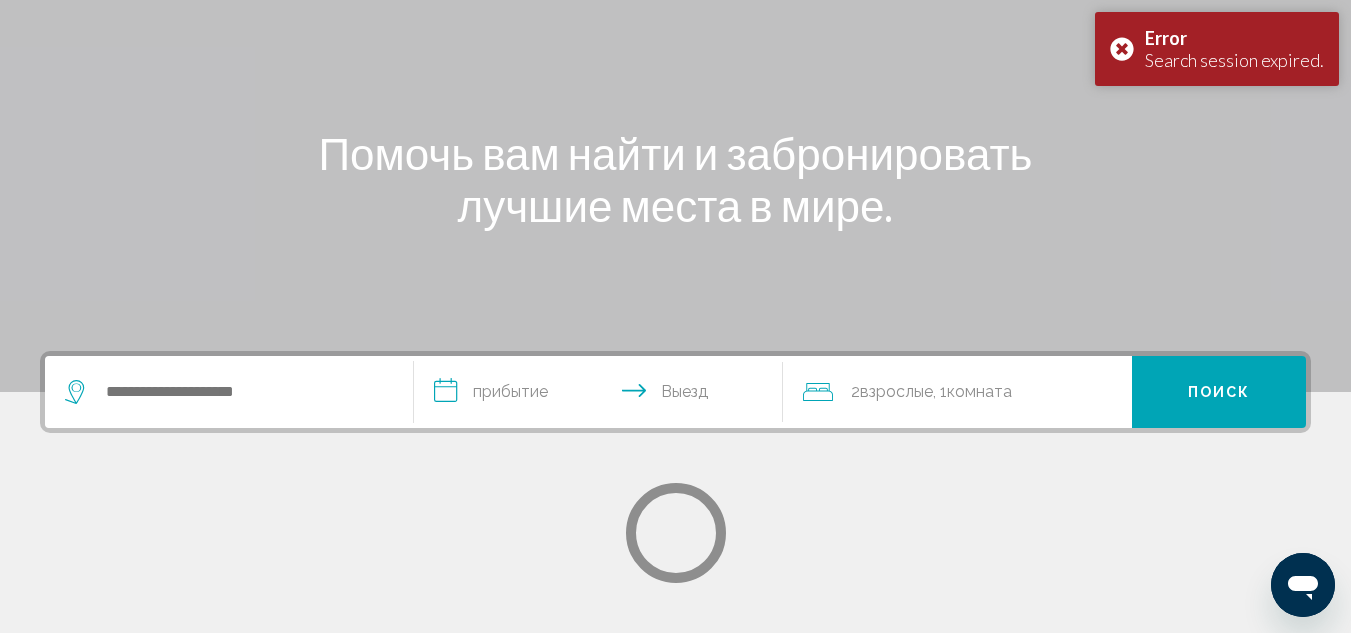 scroll, scrollTop: 0, scrollLeft: 0, axis: both 